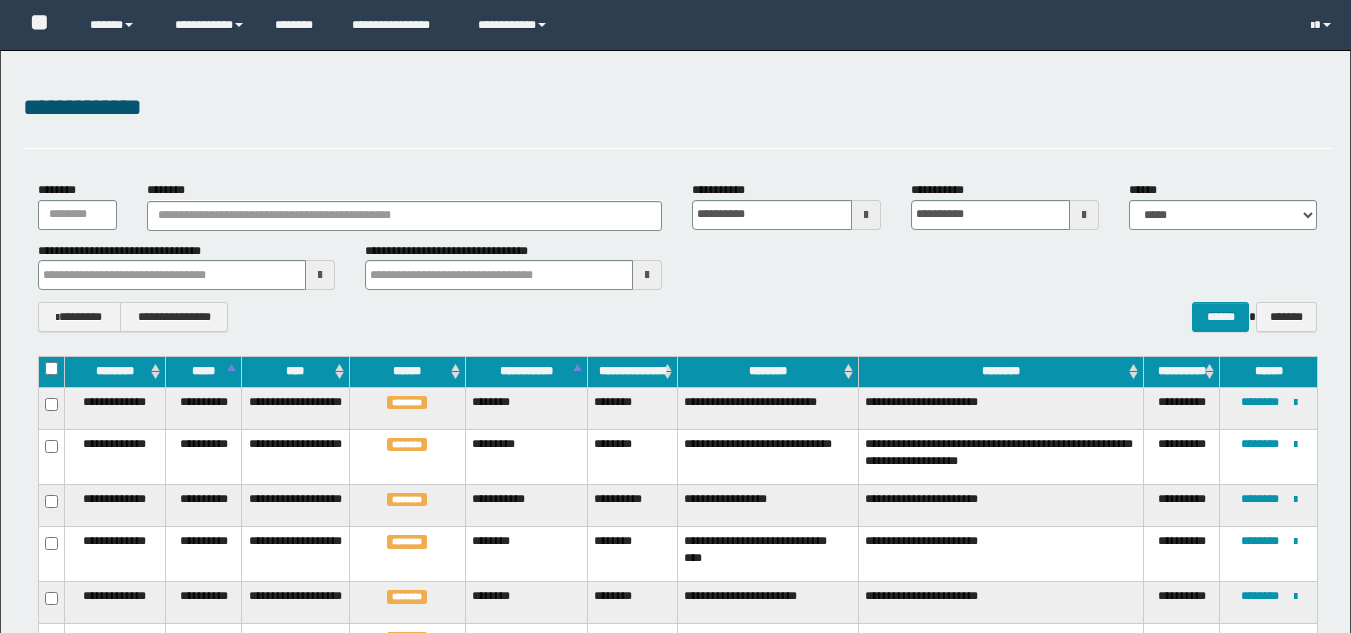 scroll, scrollTop: 2395, scrollLeft: 0, axis: vertical 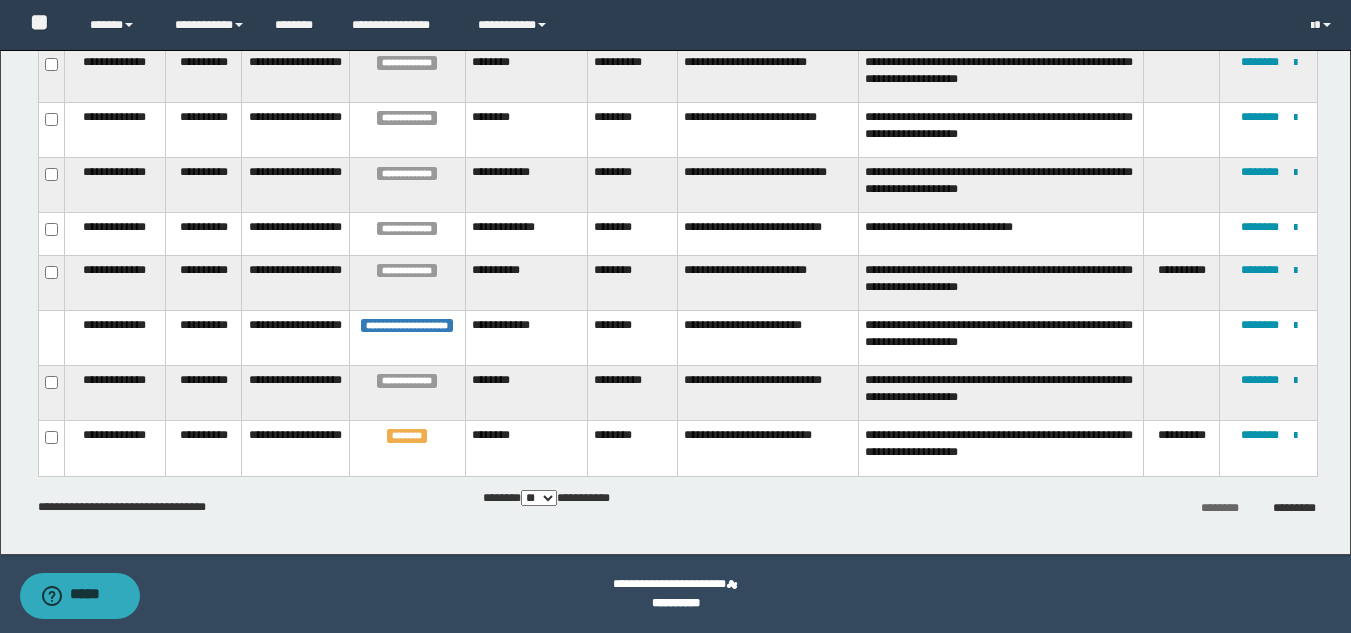 click on "**********" at bounding box center [677, 499] 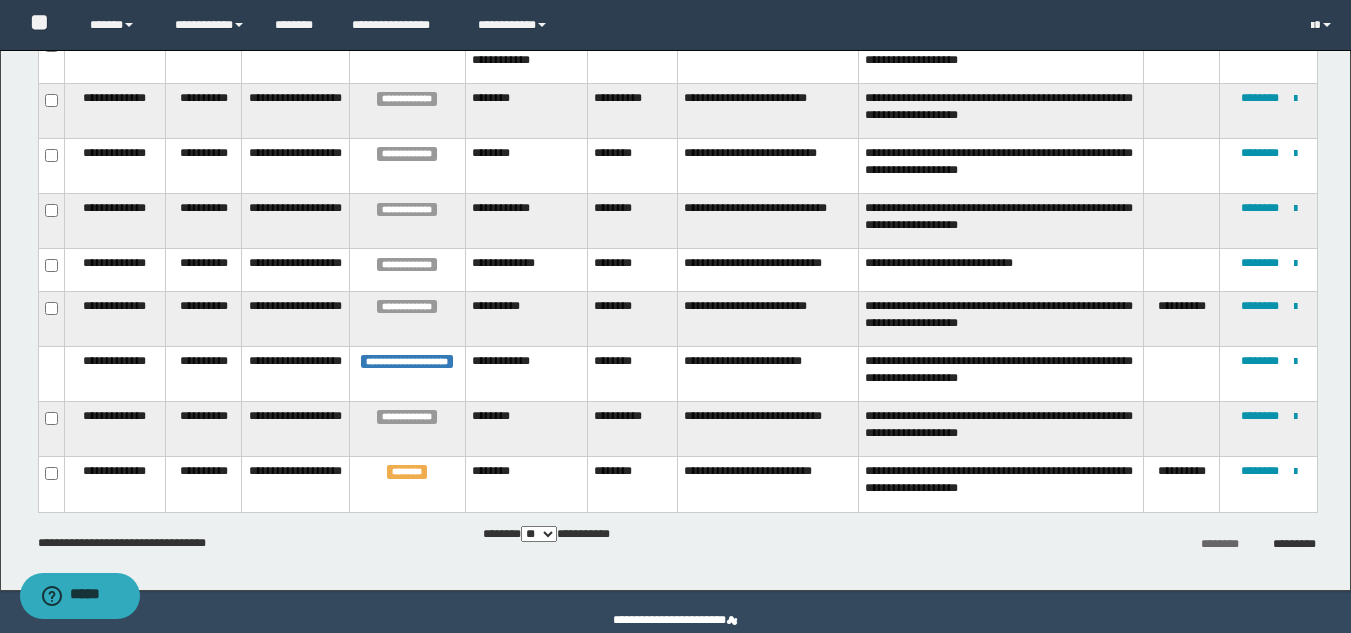 click on "**********" at bounding box center [677, 535] 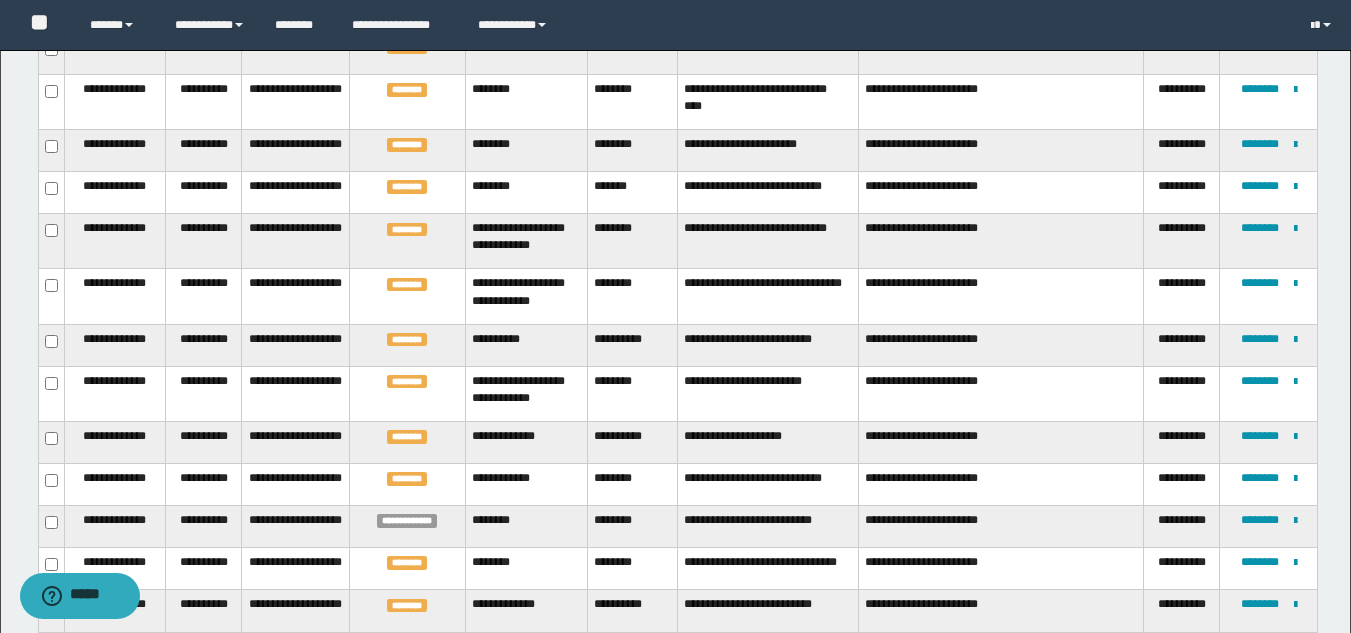 scroll, scrollTop: 492, scrollLeft: 0, axis: vertical 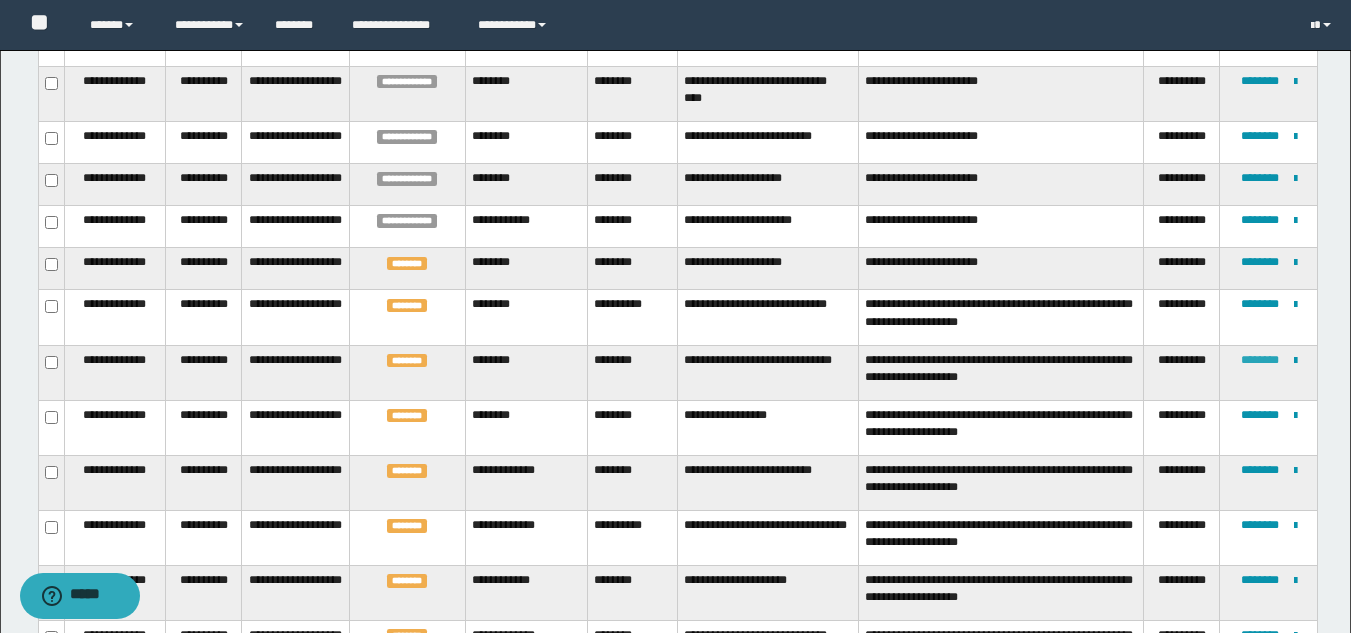 click on "********" at bounding box center [1260, 360] 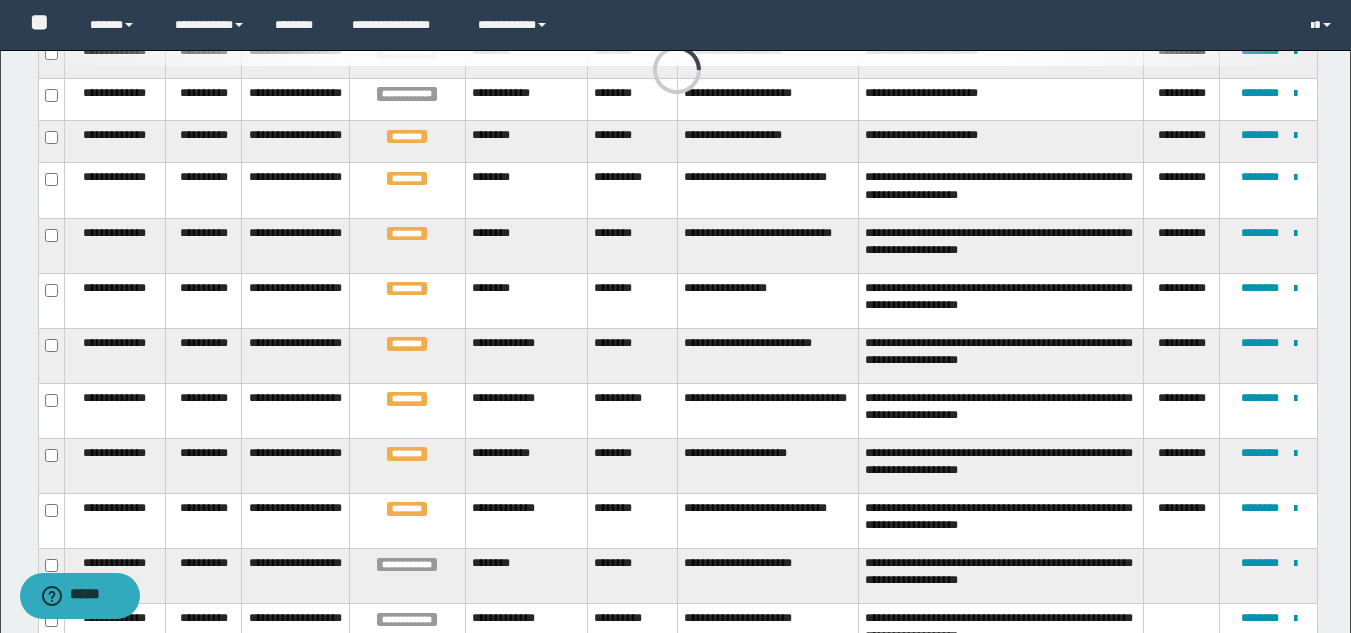 scroll, scrollTop: 802, scrollLeft: 0, axis: vertical 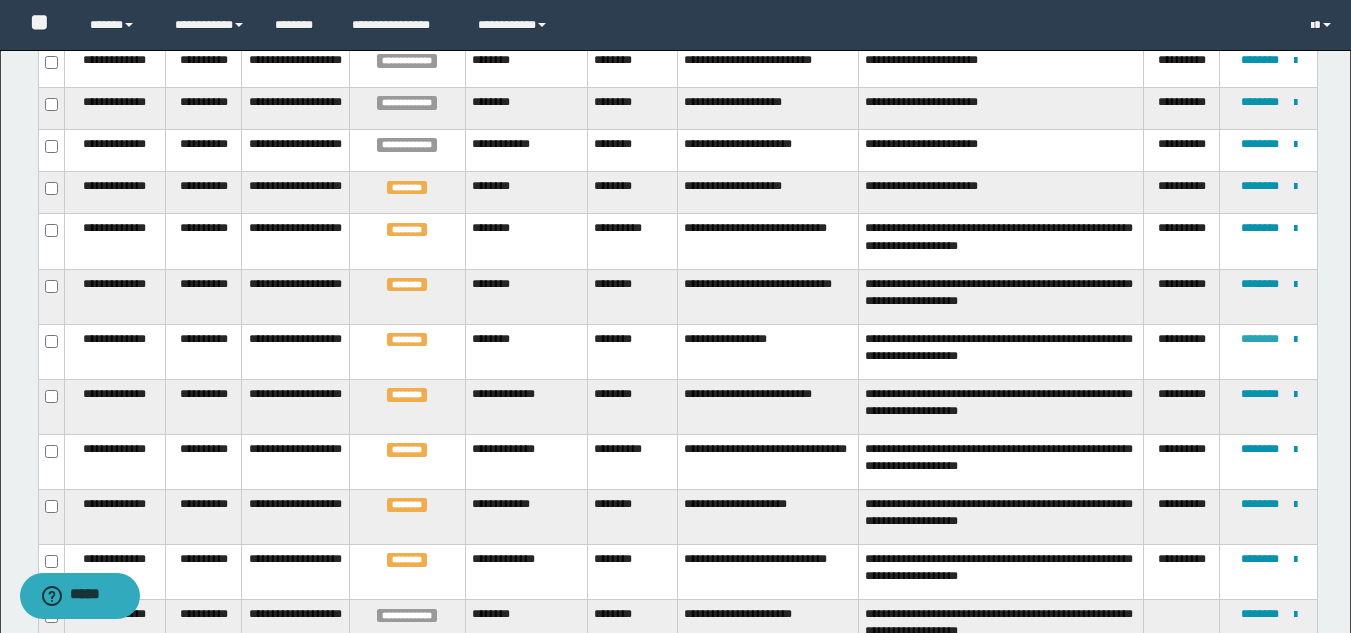 click on "********" at bounding box center (1260, 339) 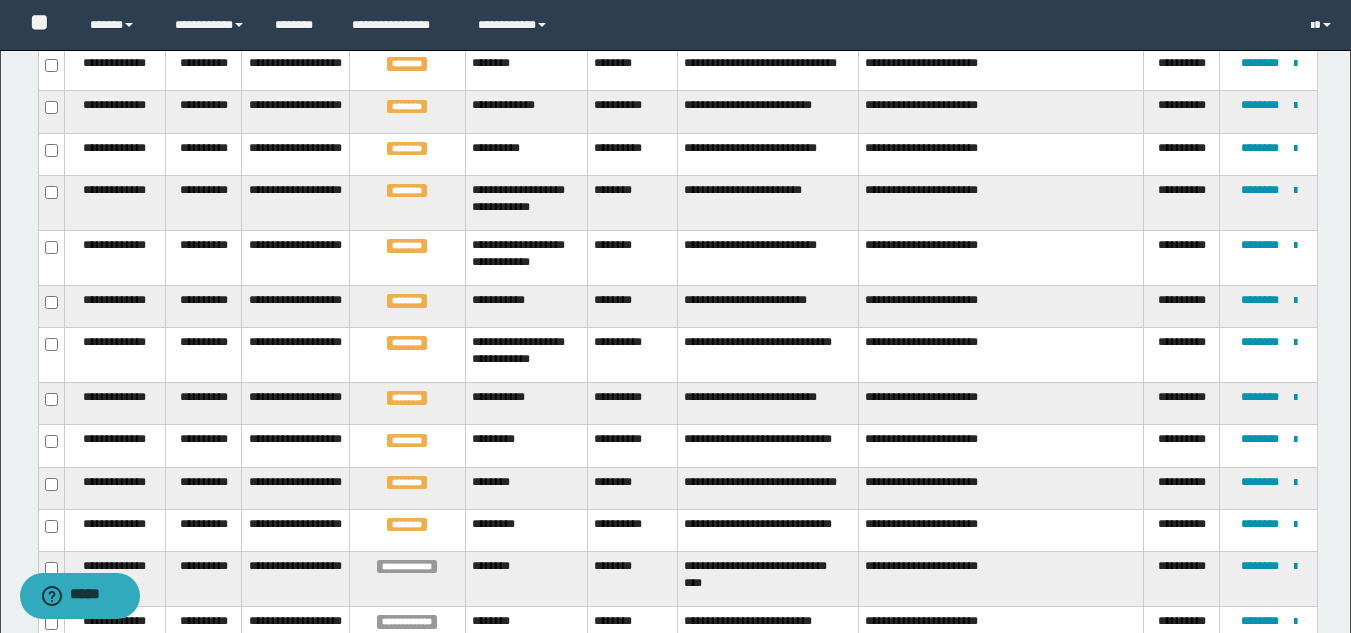 scroll, scrollTop: 977, scrollLeft: 0, axis: vertical 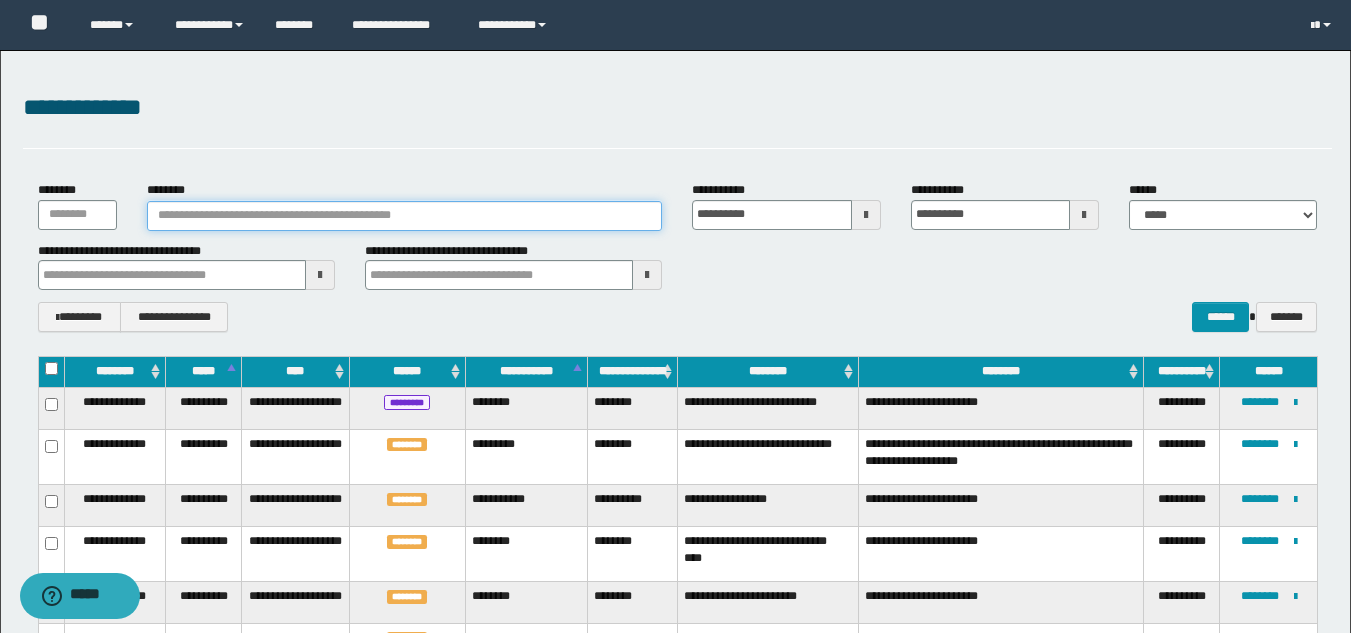 click on "********" at bounding box center (405, 216) 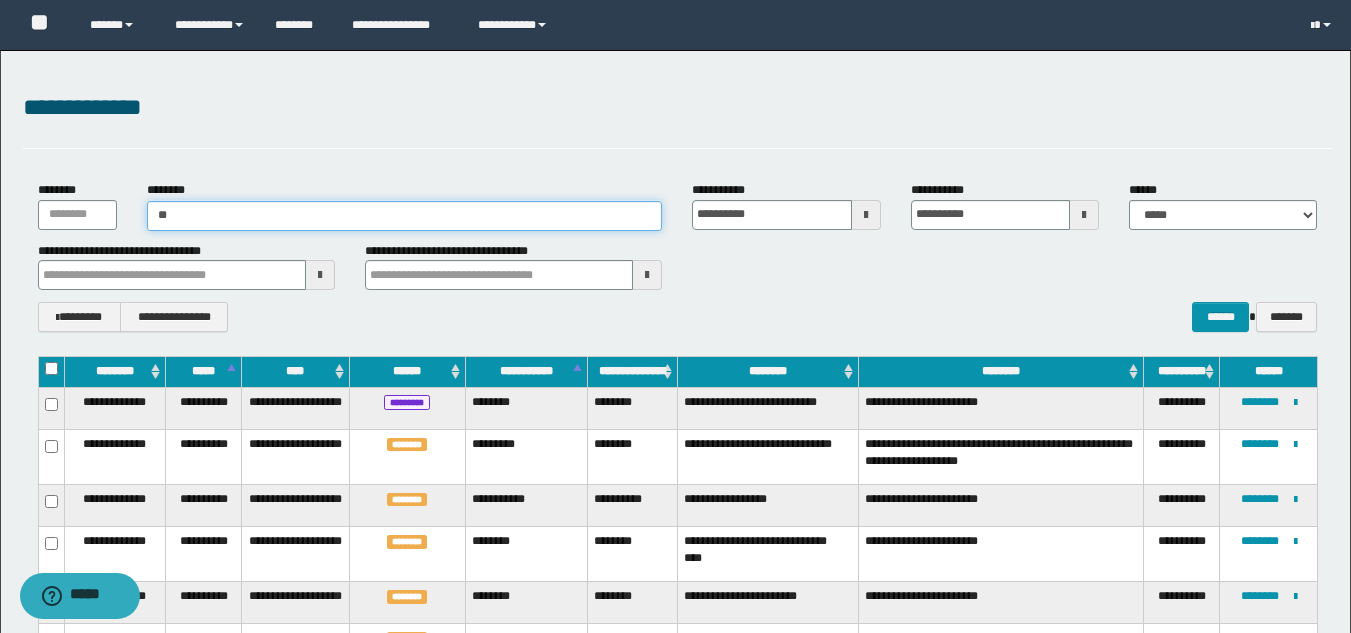 type on "***" 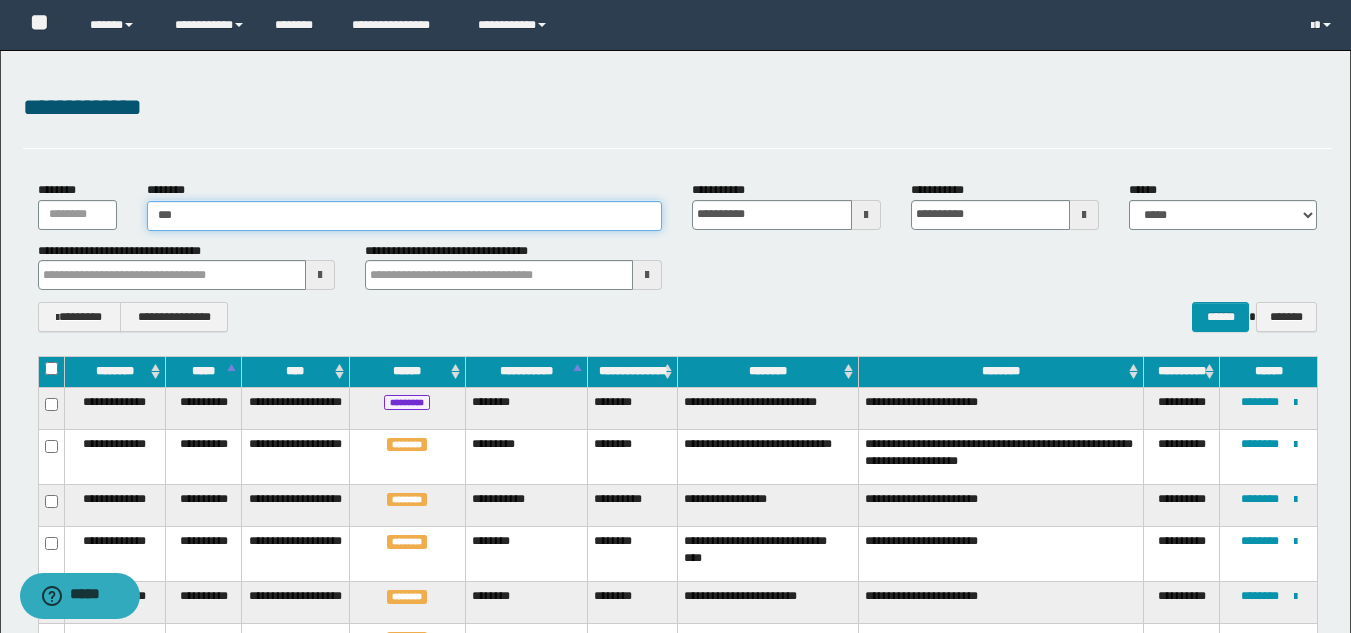 type on "***" 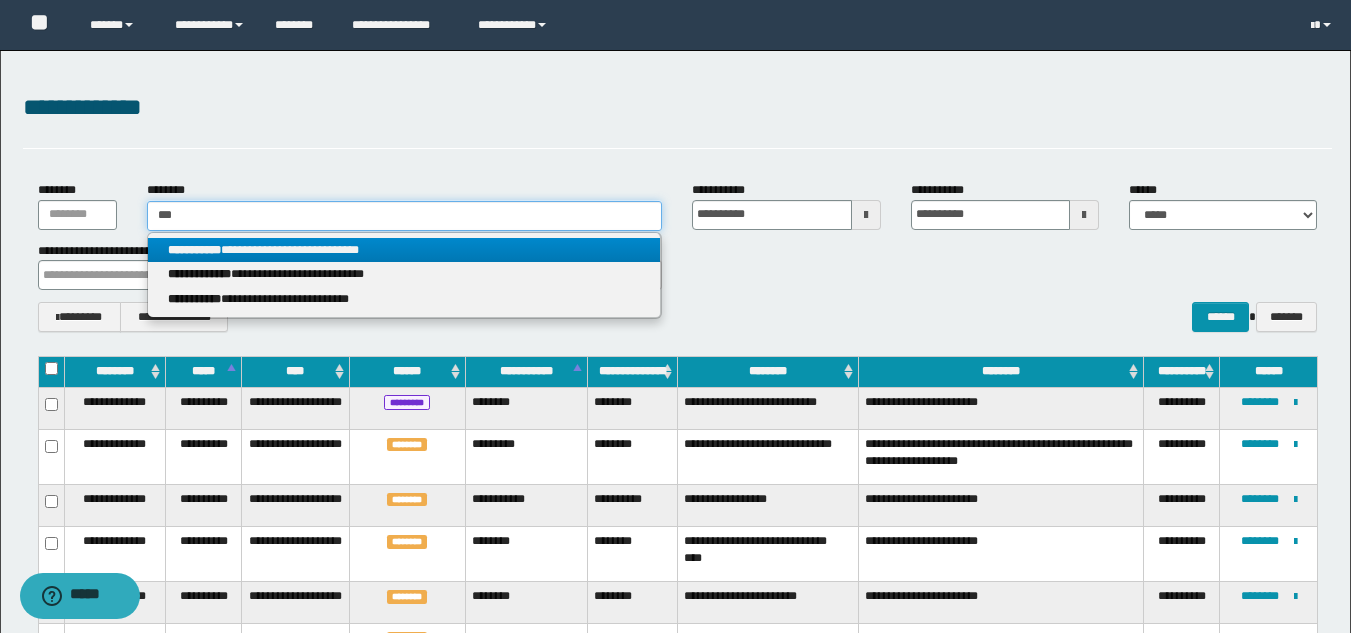 type on "***" 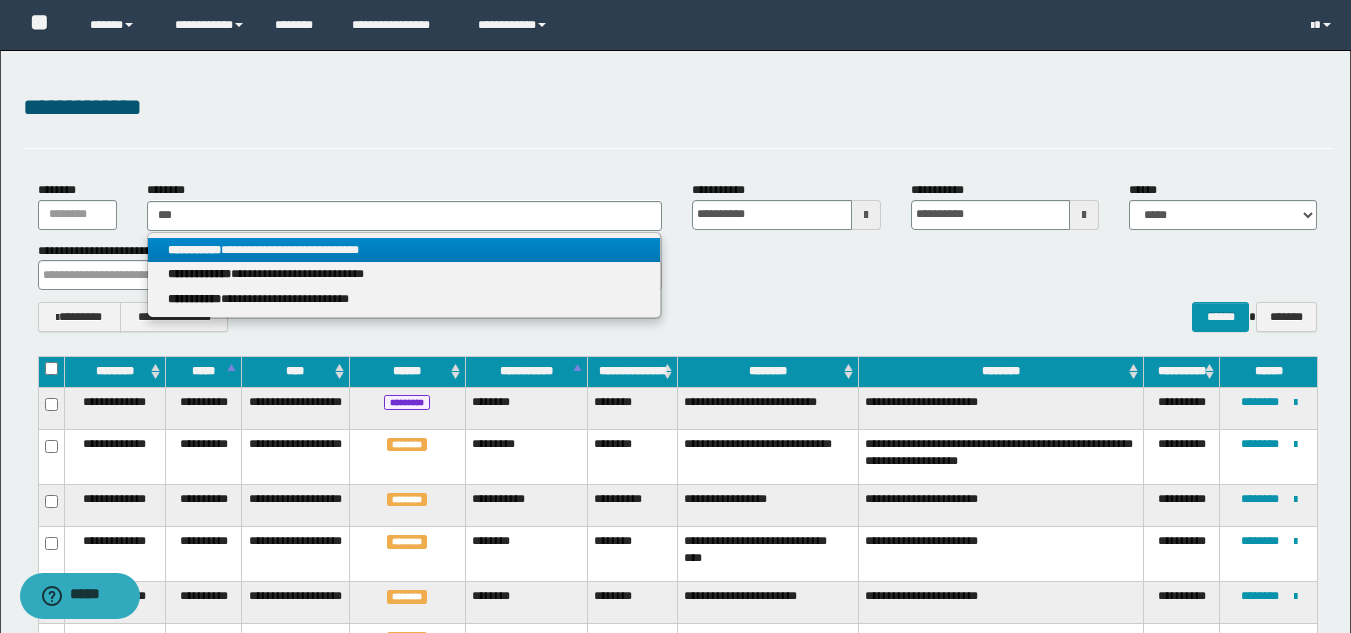 click on "**********" at bounding box center [404, 250] 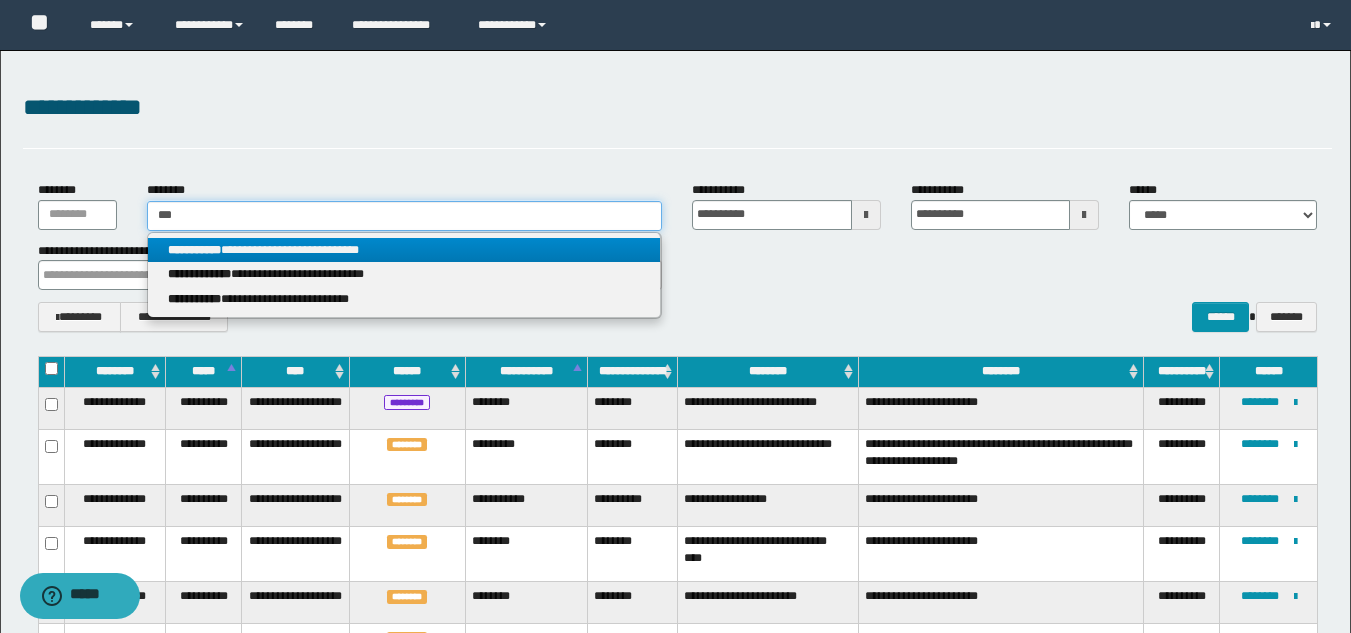 type 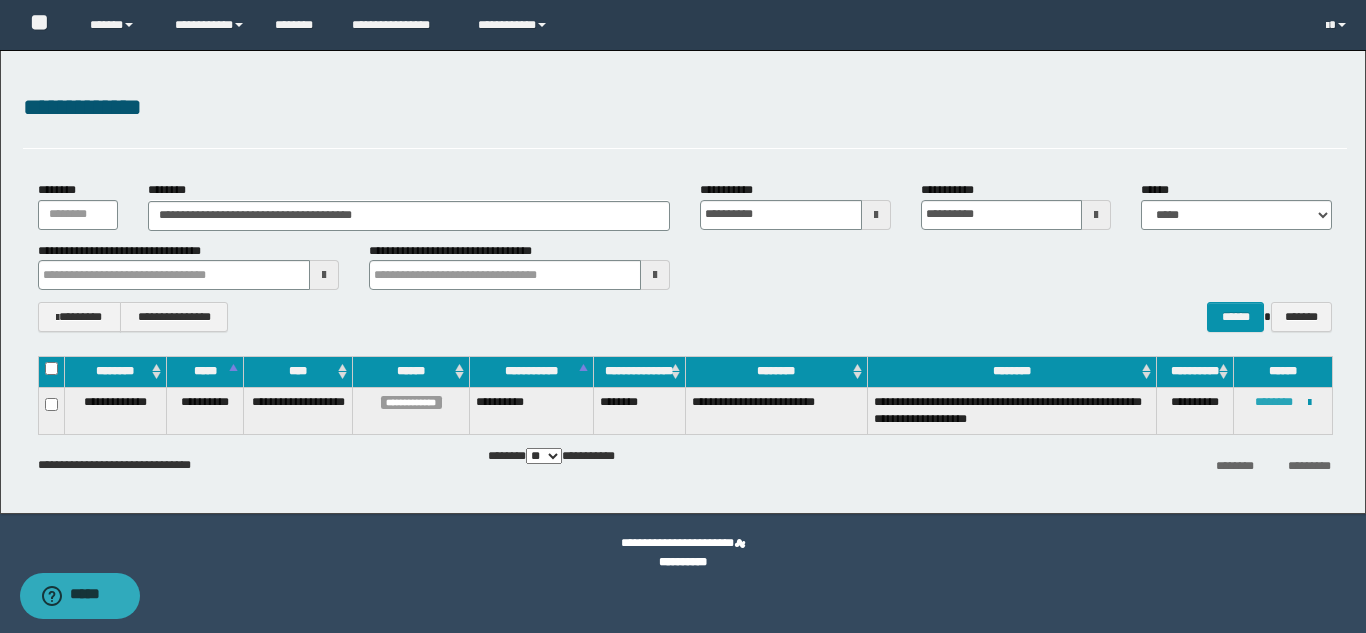 click on "********" at bounding box center [1274, 402] 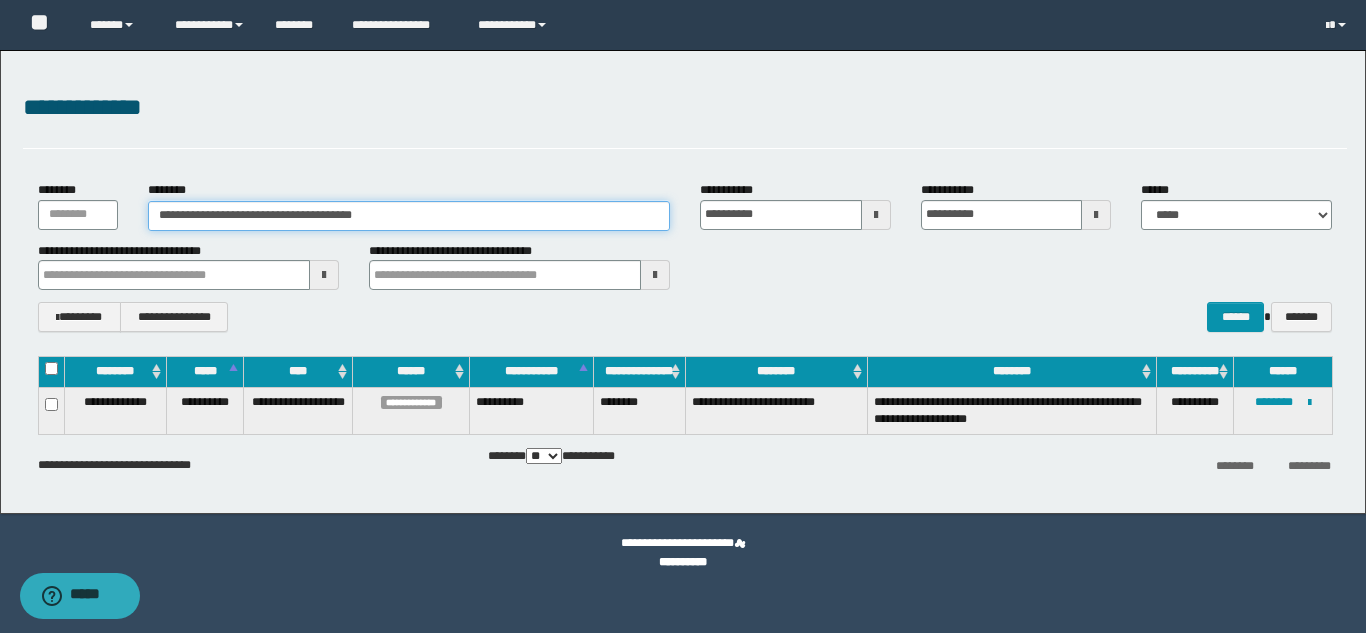 drag, startPoint x: 406, startPoint y: 213, endPoint x: 116, endPoint y: 209, distance: 290.0276 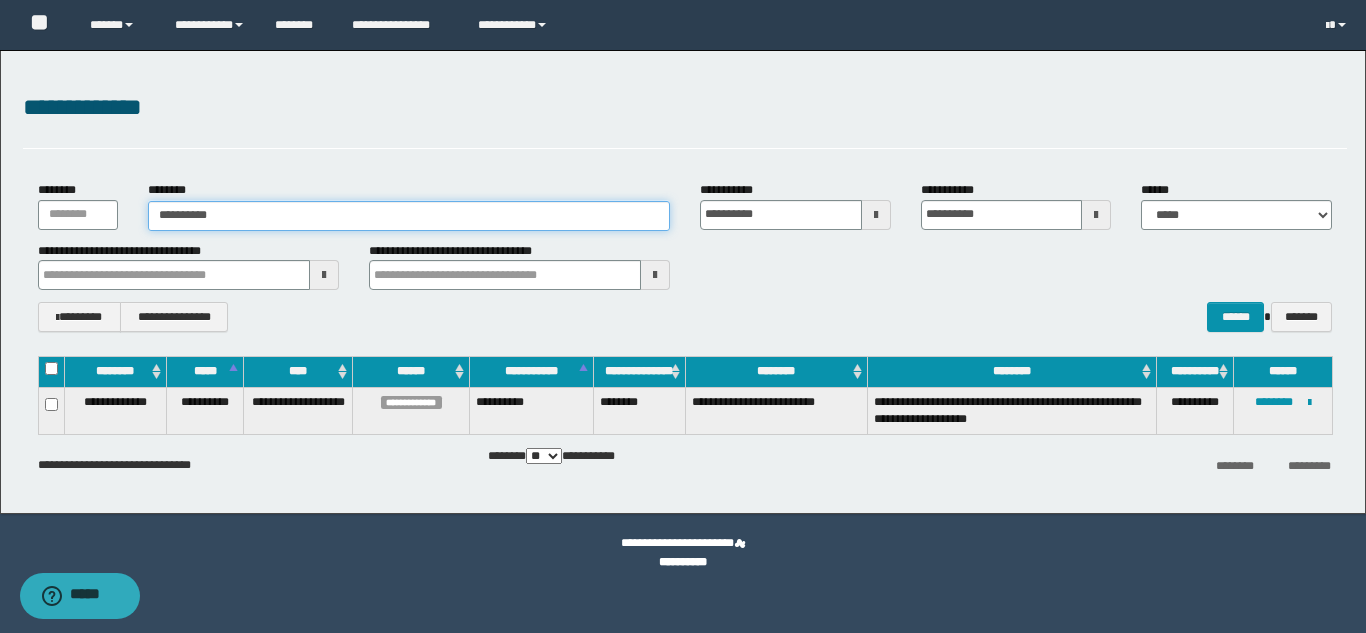type on "**********" 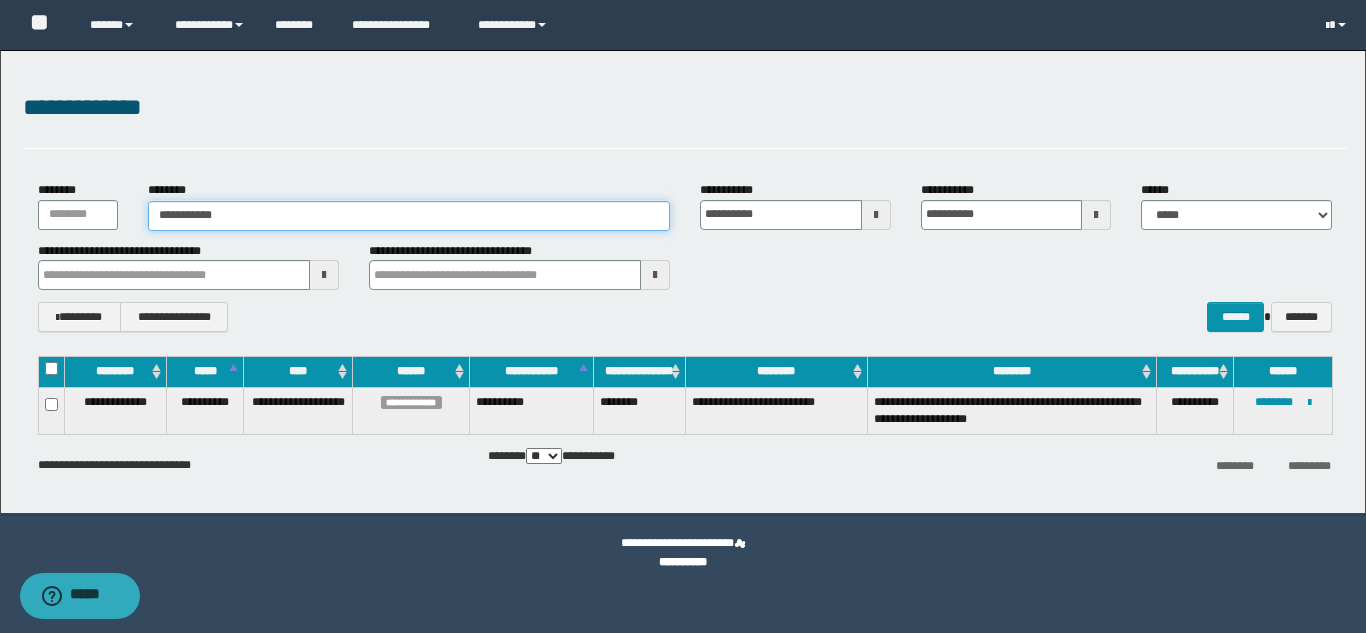 type on "**********" 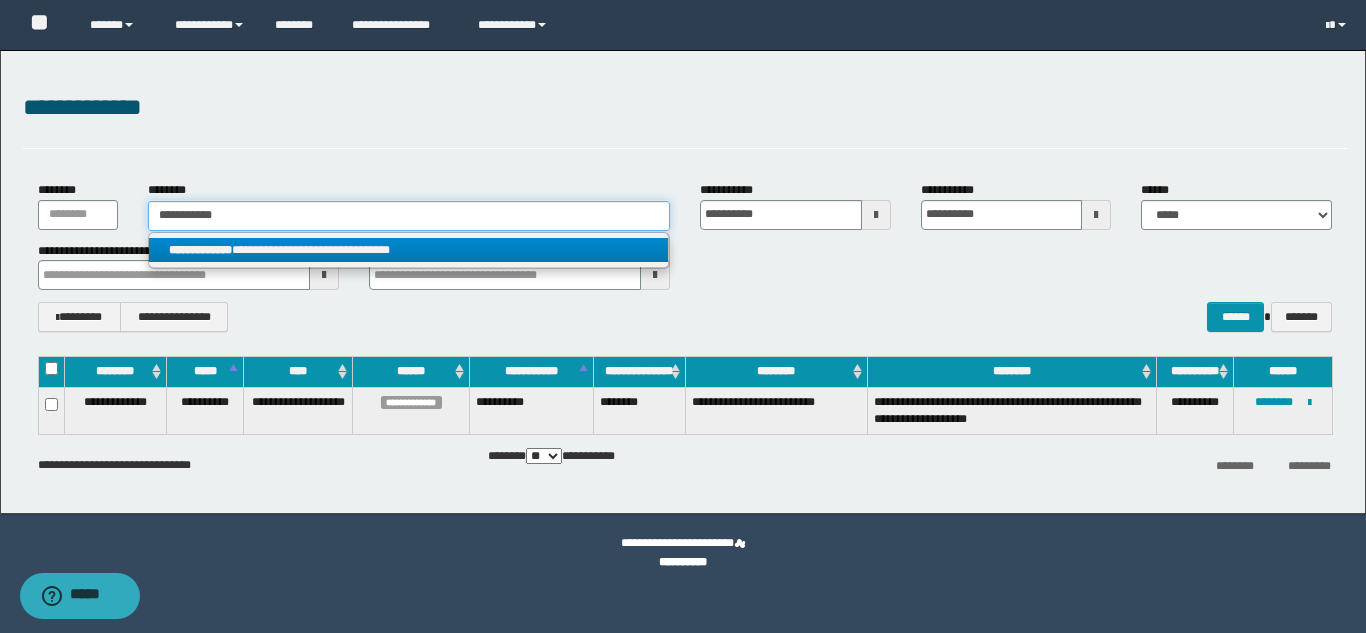 drag, startPoint x: 283, startPoint y: 219, endPoint x: 133, endPoint y: 210, distance: 150.26976 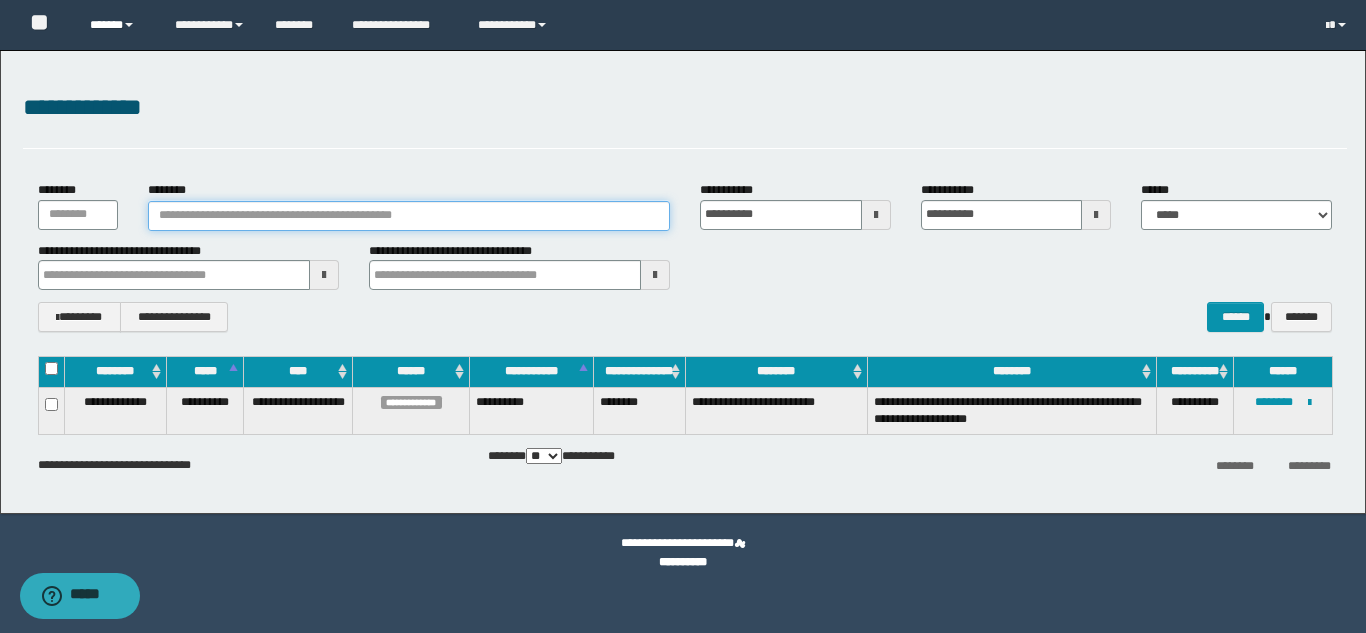 type 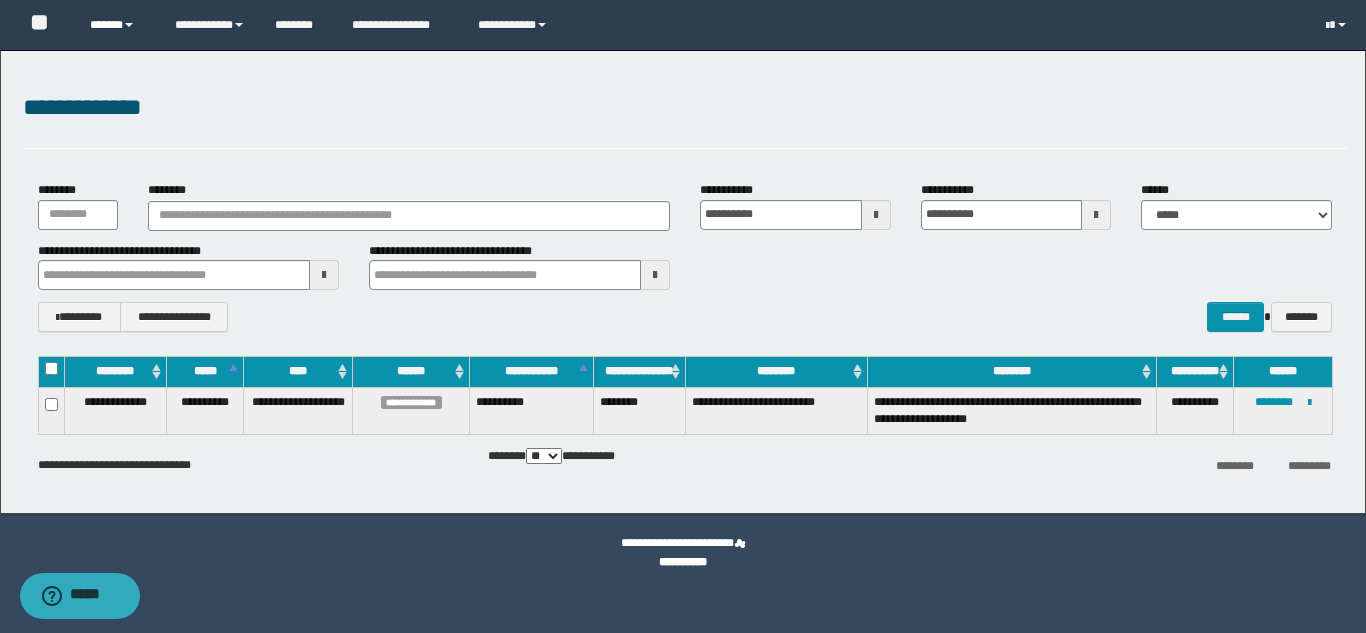 click on "******" at bounding box center [117, 25] 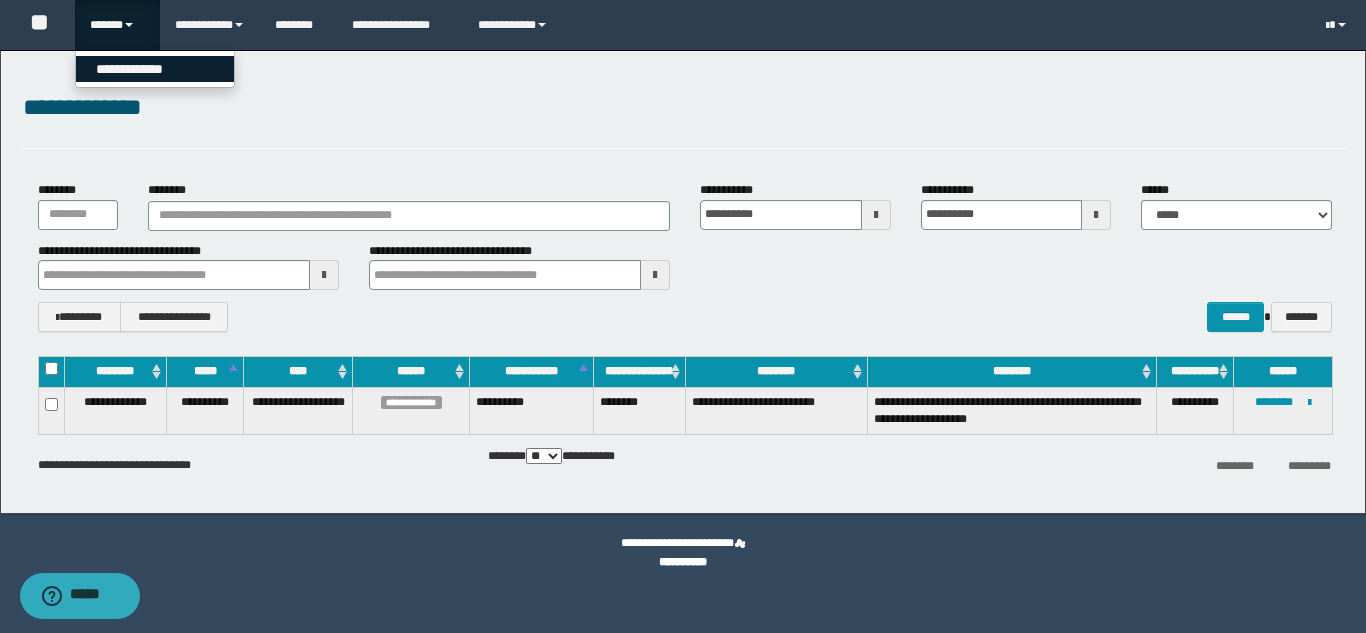 click on "**********" at bounding box center (155, 69) 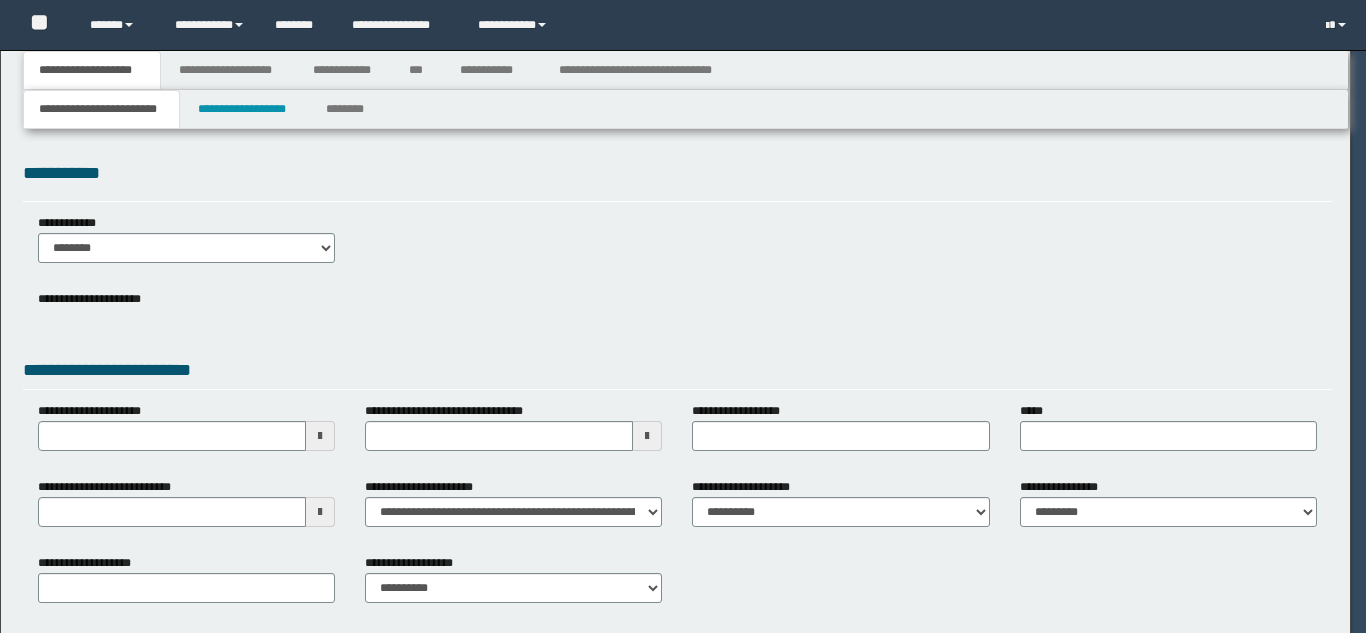 scroll, scrollTop: 0, scrollLeft: 0, axis: both 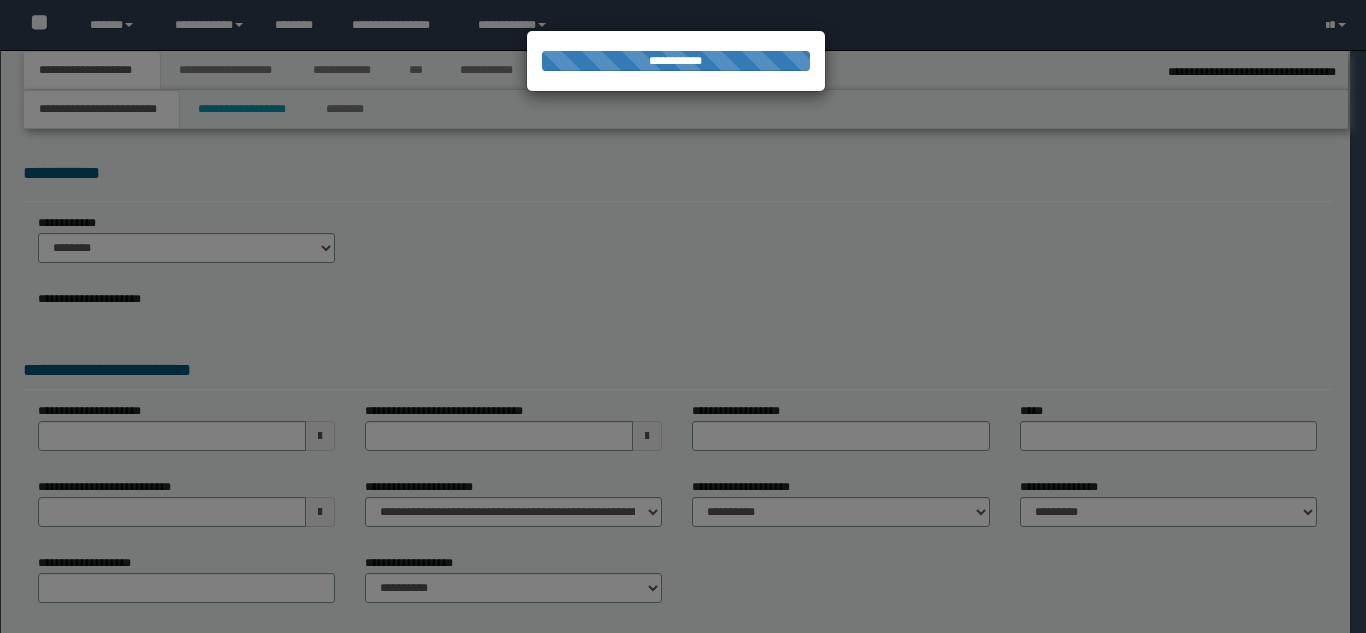 select on "**" 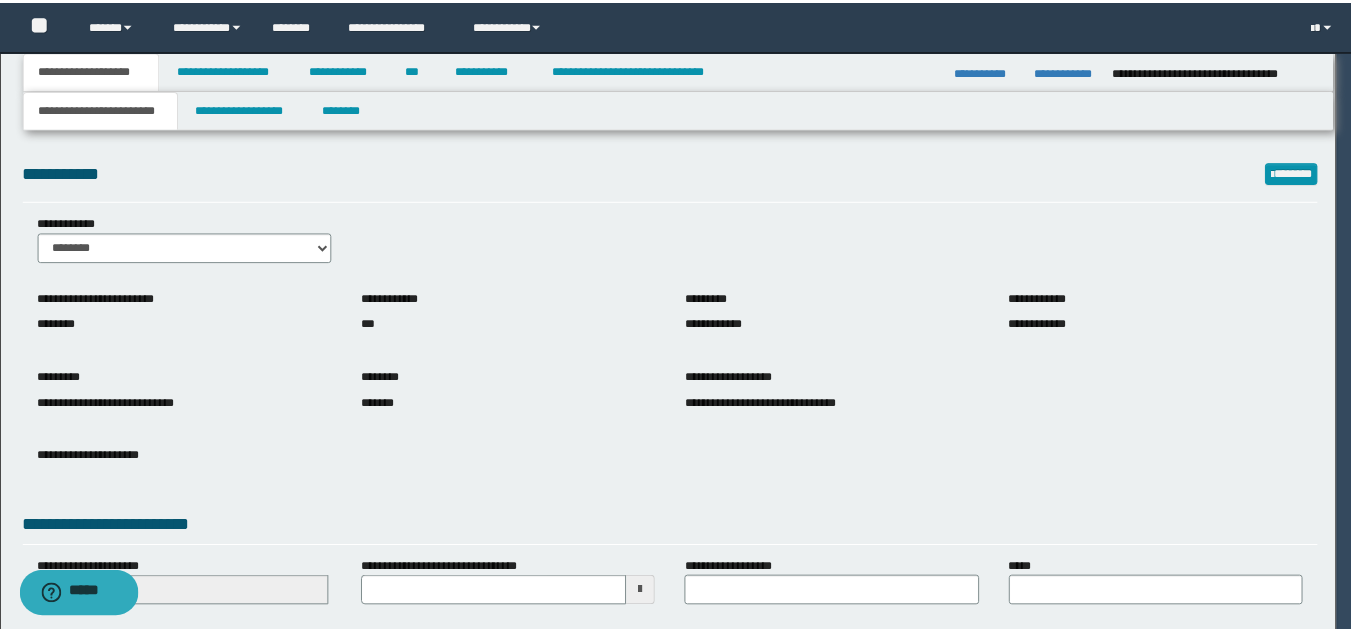 scroll, scrollTop: 0, scrollLeft: 0, axis: both 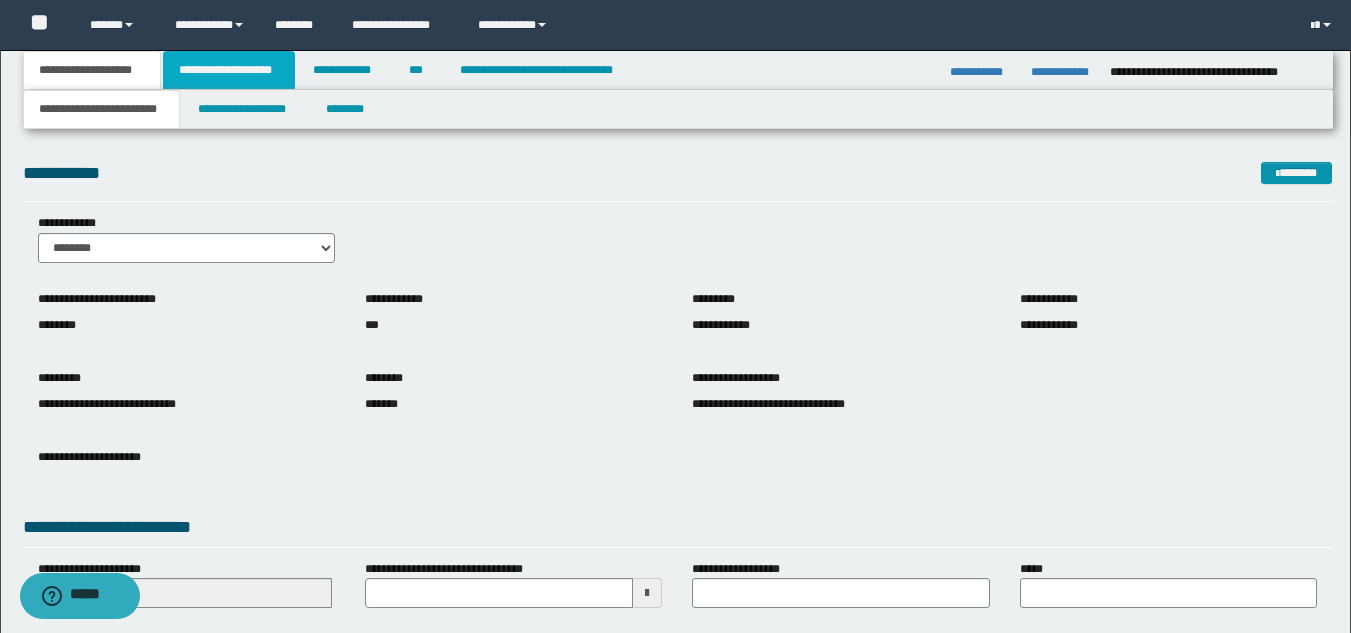 click on "**********" at bounding box center (229, 70) 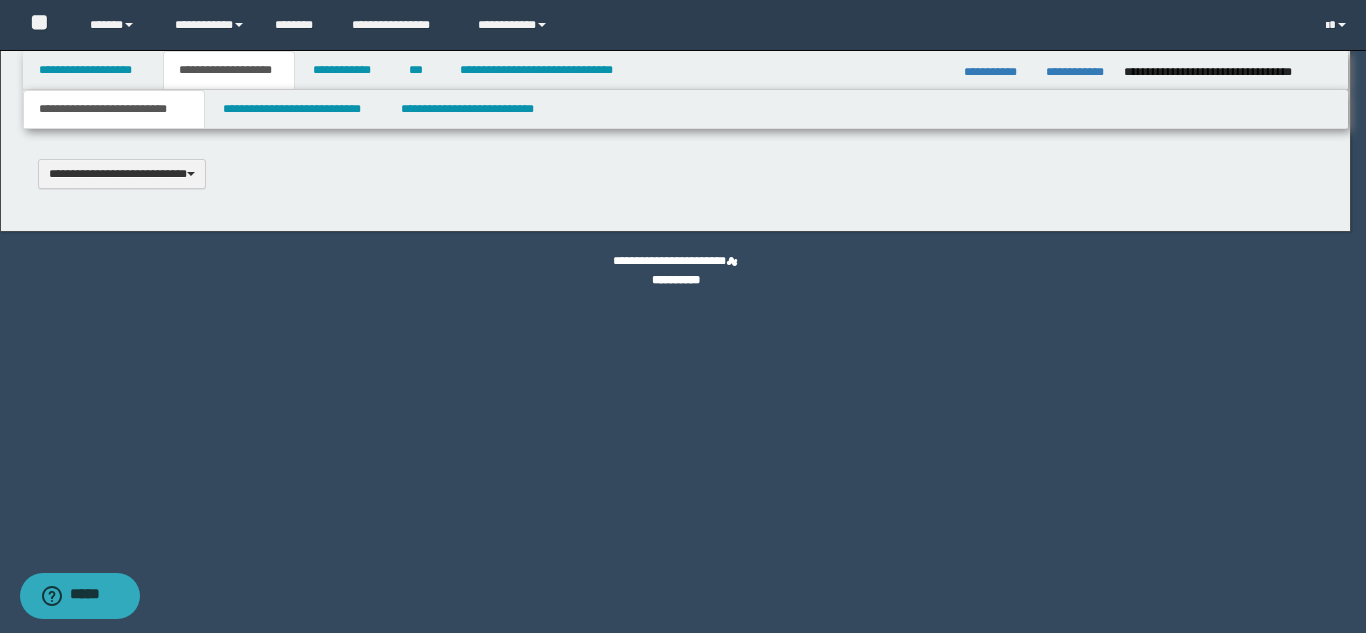 type 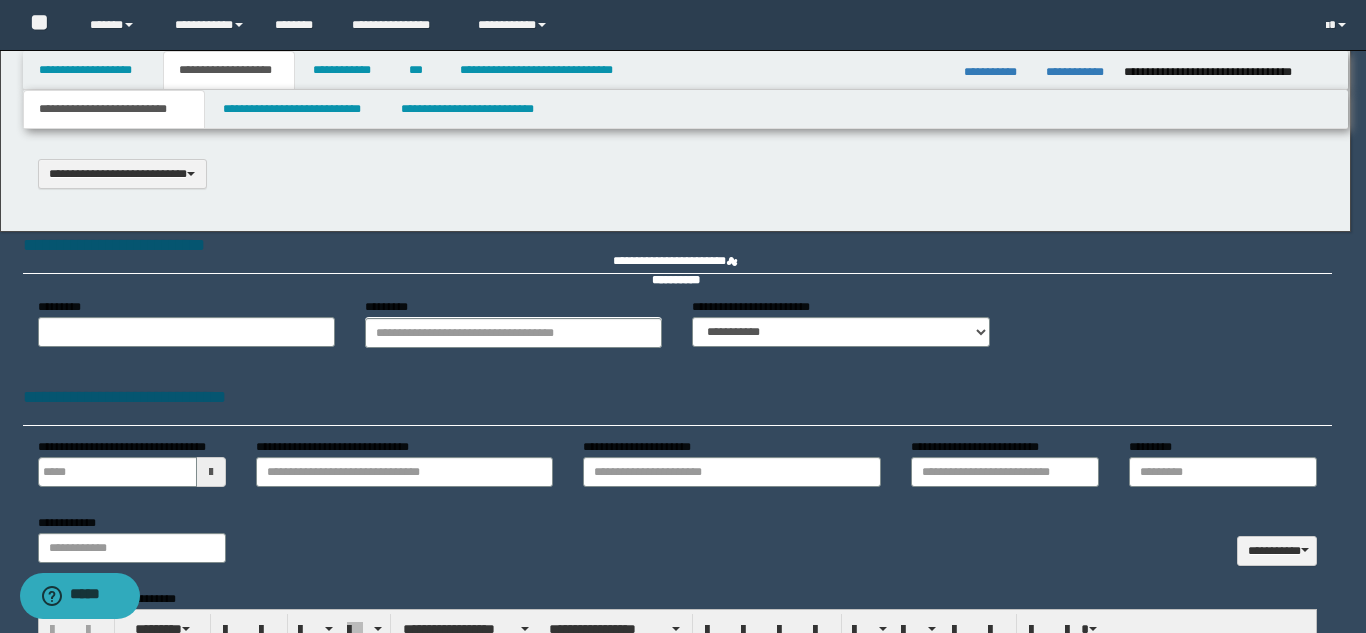 type on "**********" 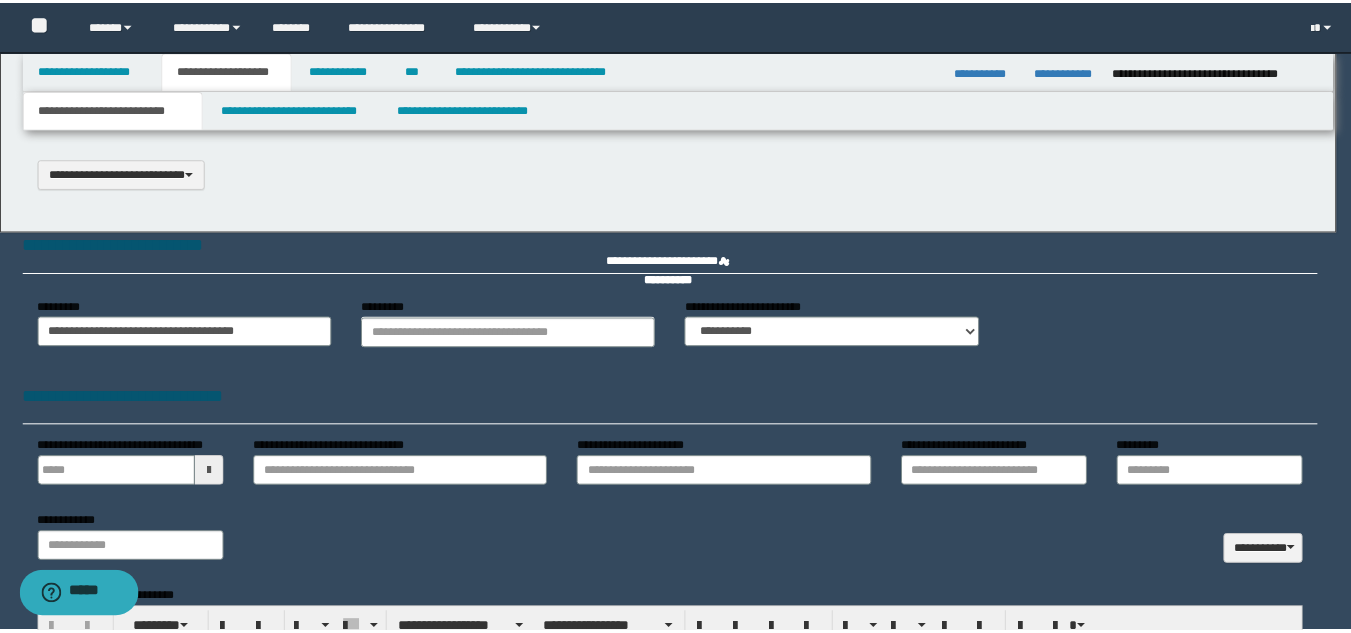 scroll, scrollTop: 0, scrollLeft: 0, axis: both 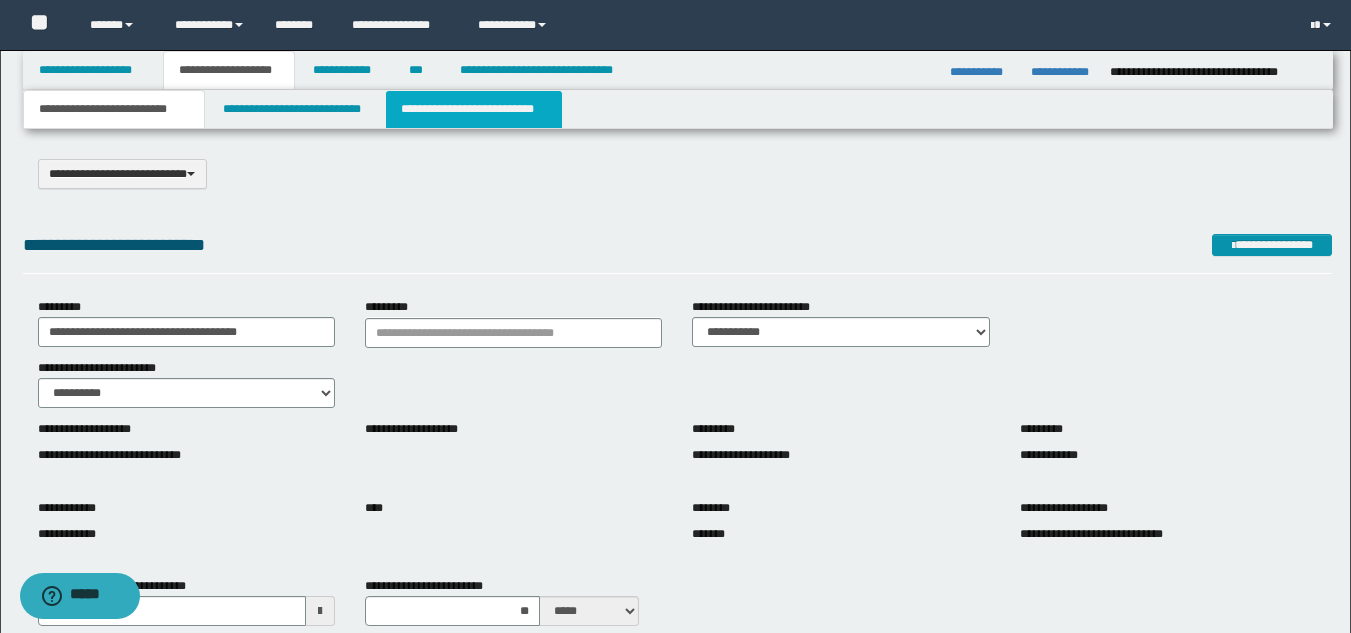 click on "**********" at bounding box center [474, 109] 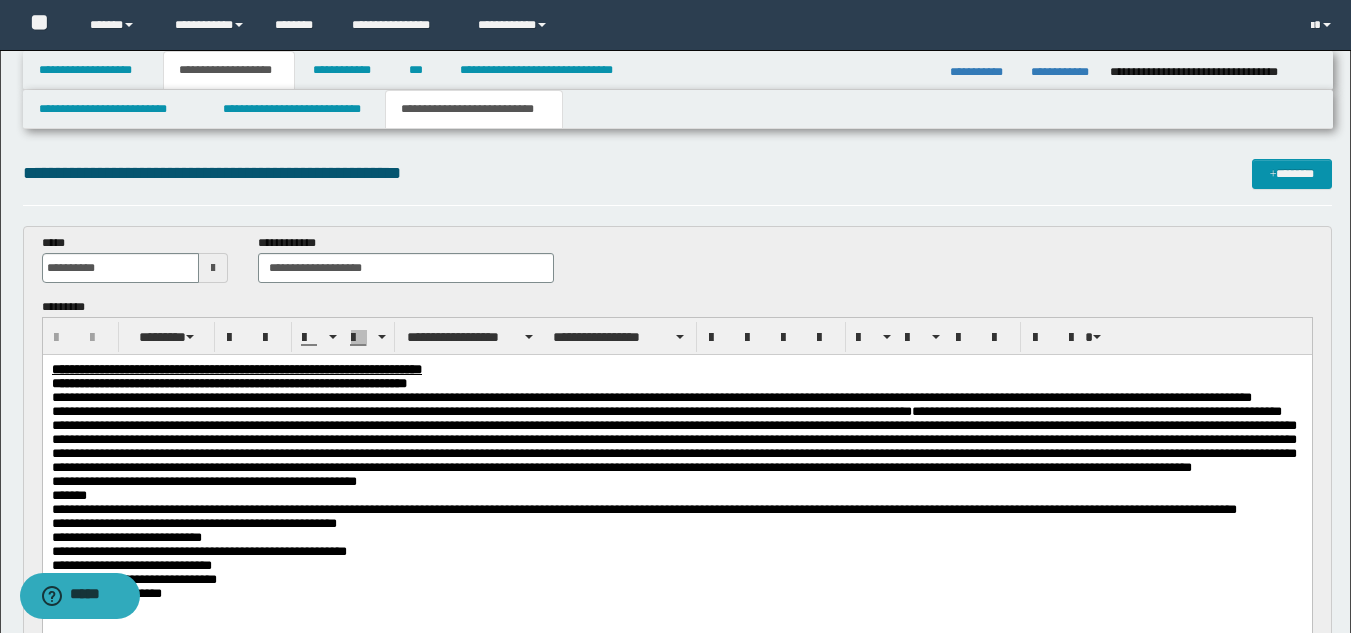 scroll, scrollTop: 0, scrollLeft: 0, axis: both 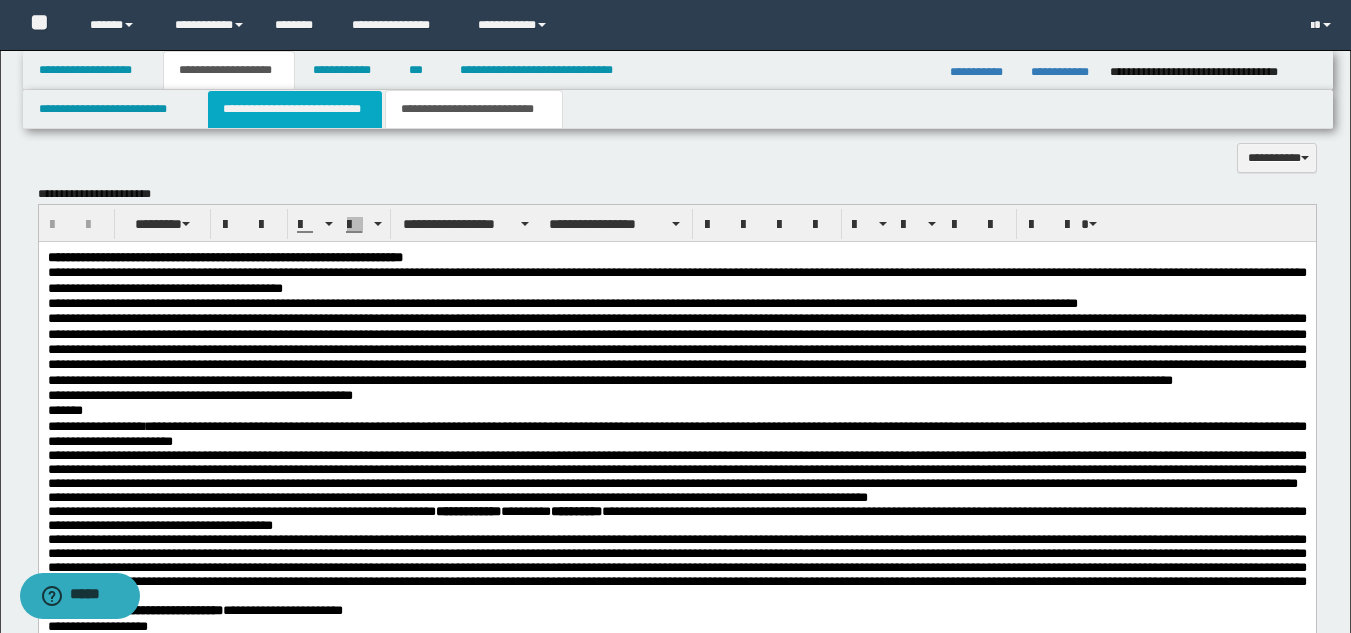 click on "**********" at bounding box center [295, 109] 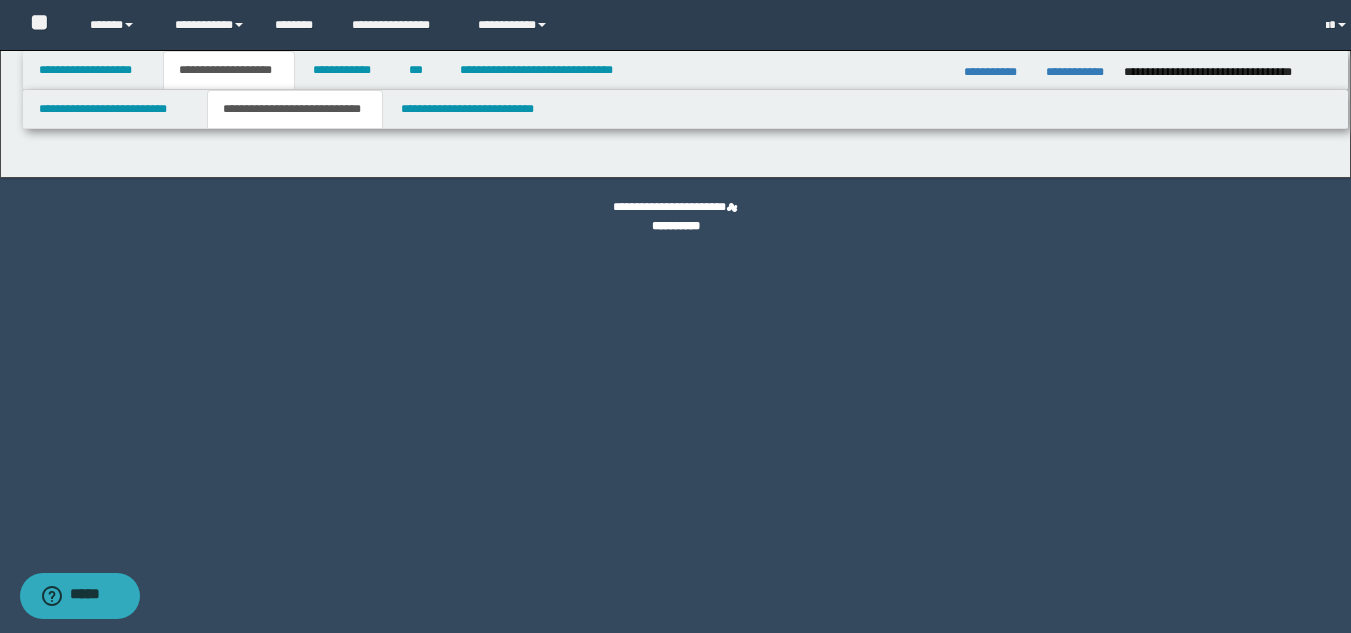scroll, scrollTop: 0, scrollLeft: 0, axis: both 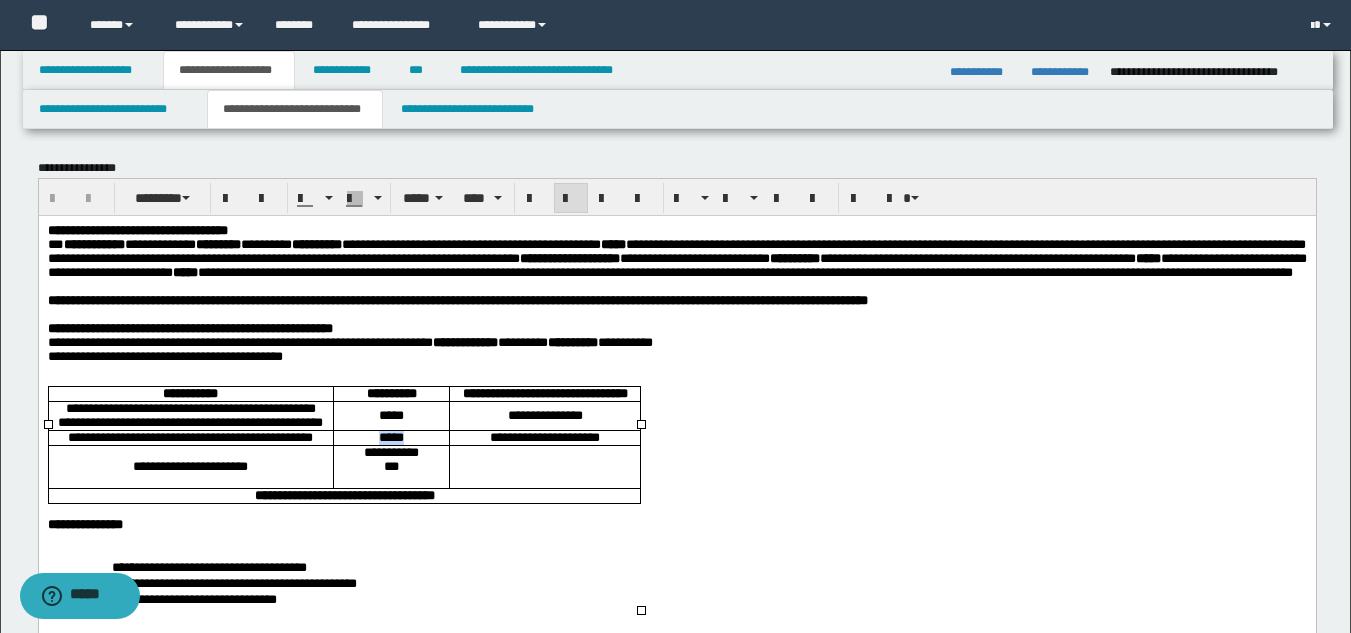 drag, startPoint x: 347, startPoint y: 533, endPoint x: 414, endPoint y: 526, distance: 67.36468 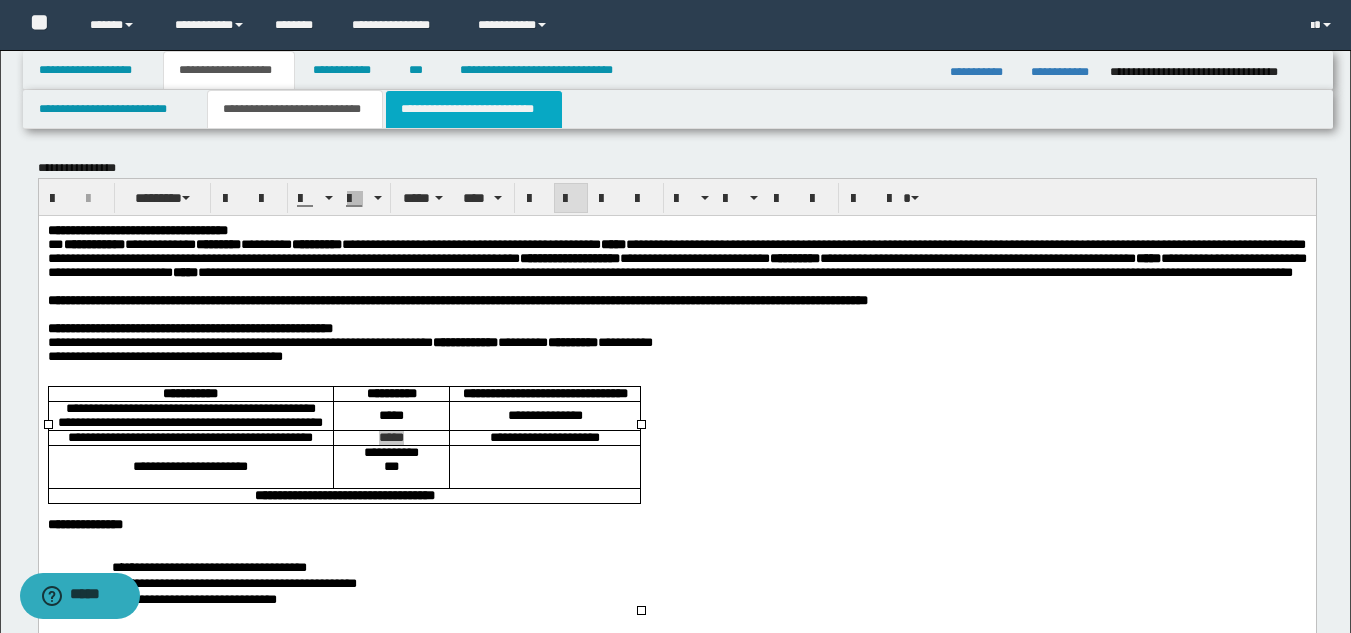 click on "**********" at bounding box center [474, 109] 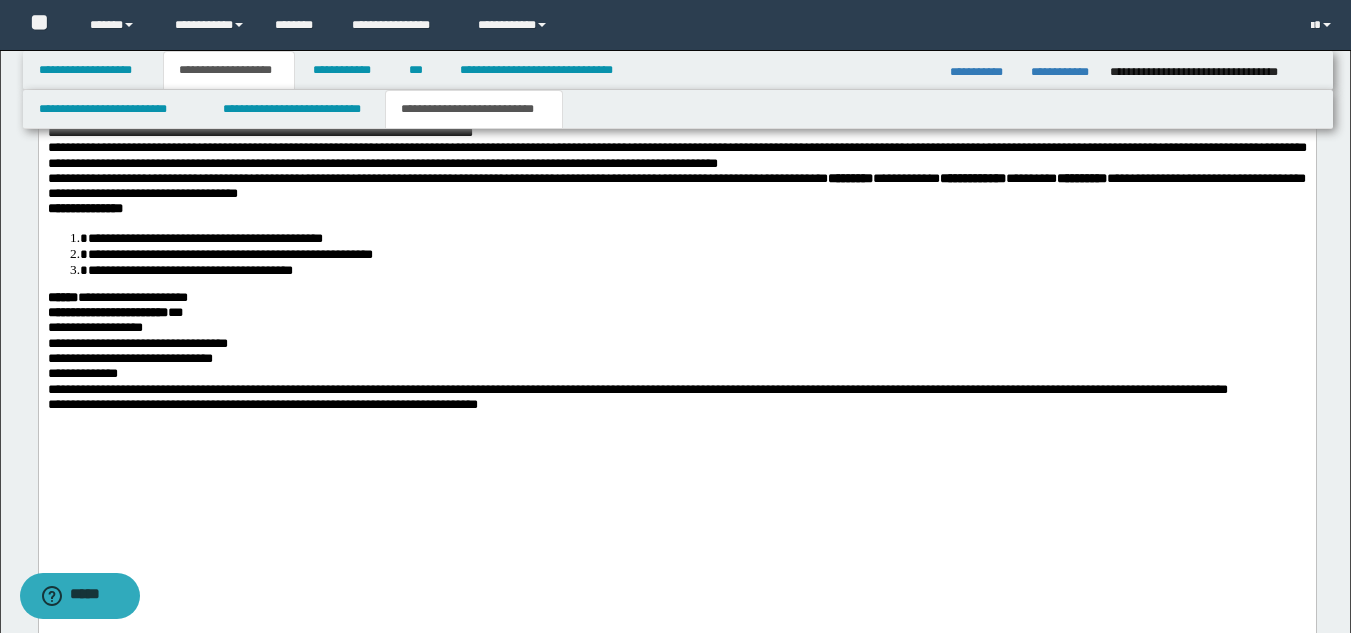 scroll, scrollTop: 2134, scrollLeft: 0, axis: vertical 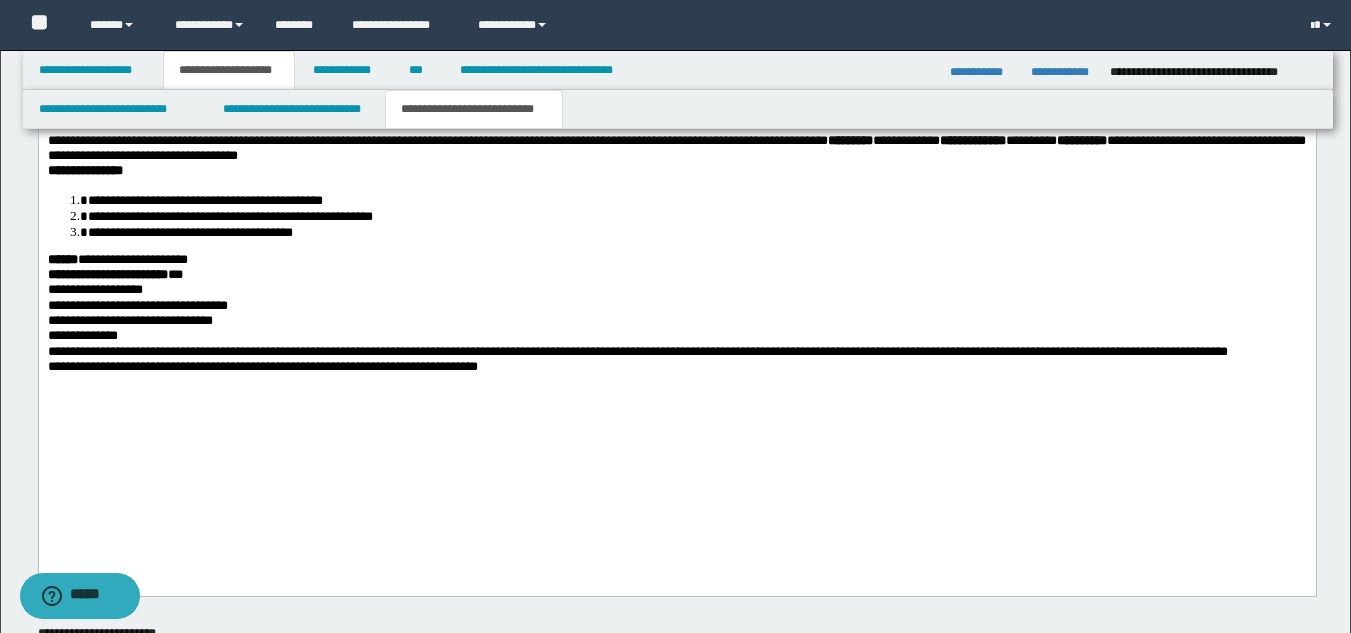 drag, startPoint x: 1365, startPoint y: 106, endPoint x: 714, endPoint y: 777, distance: 934.90216 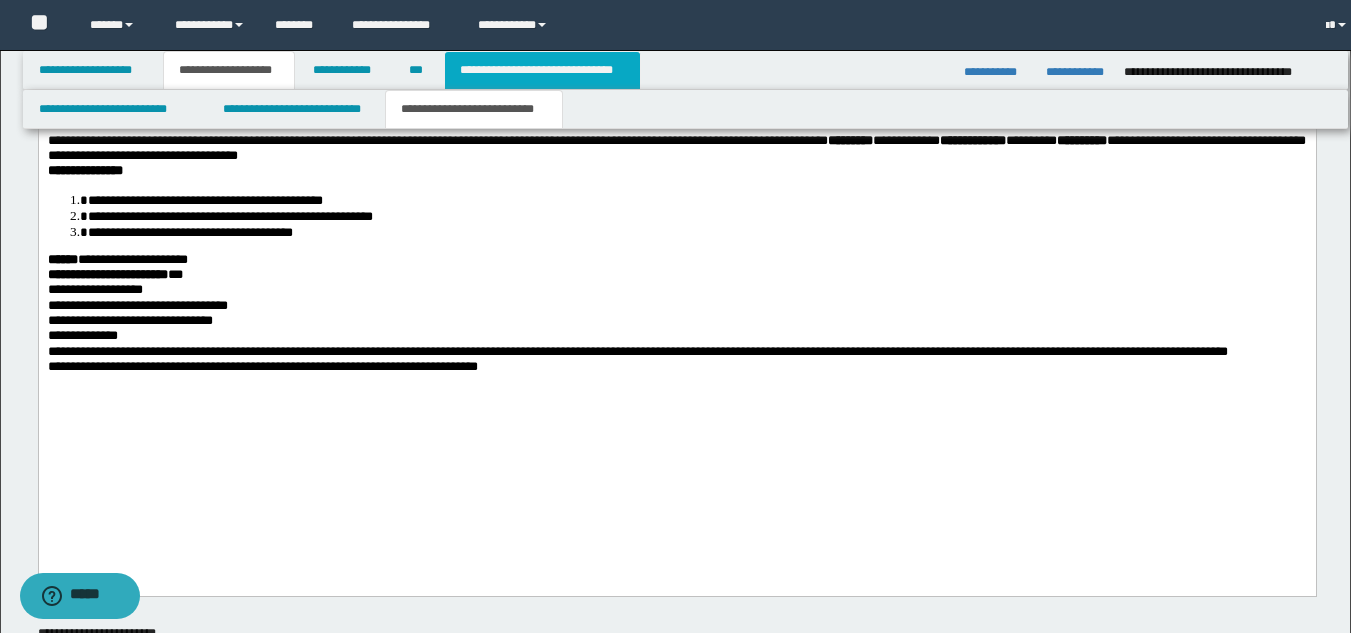 click on "**********" at bounding box center [542, 70] 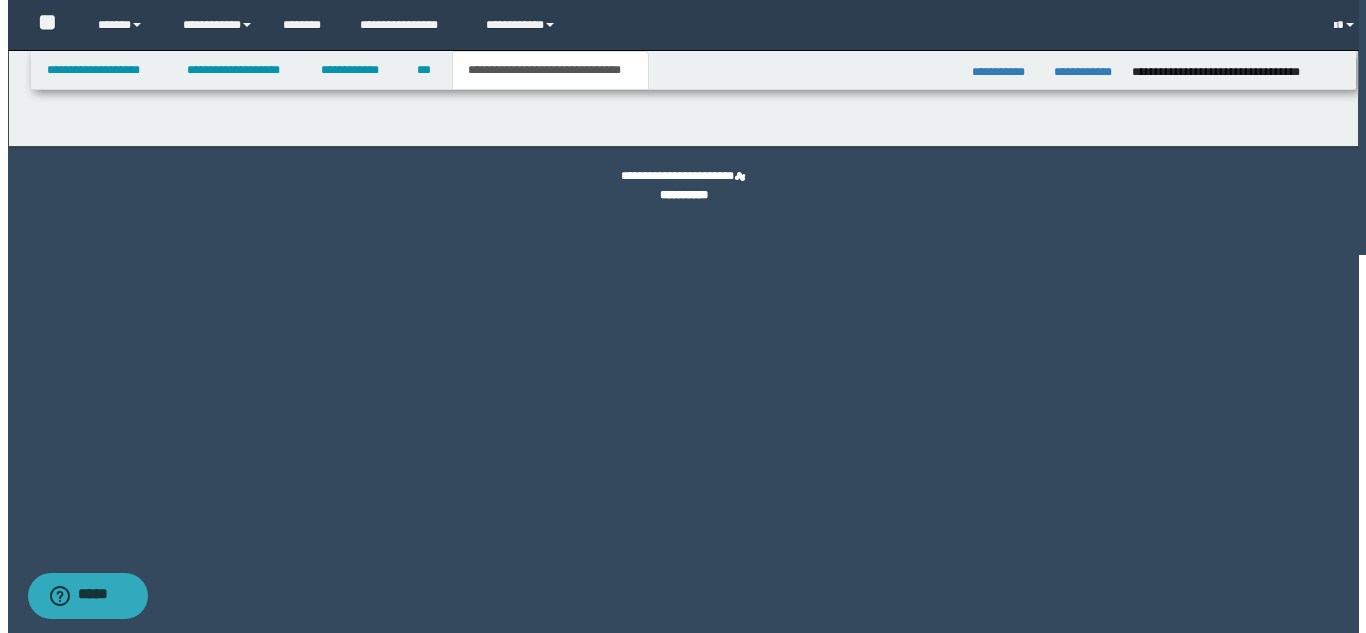 scroll, scrollTop: 0, scrollLeft: 0, axis: both 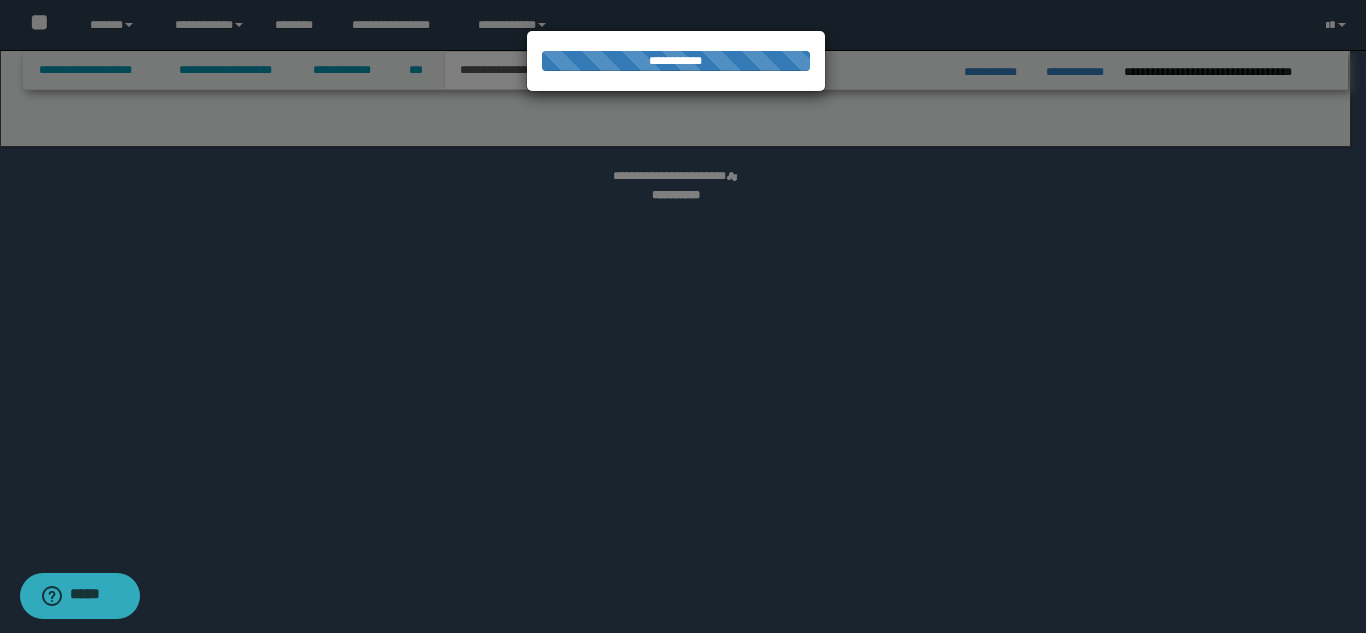 select on "*" 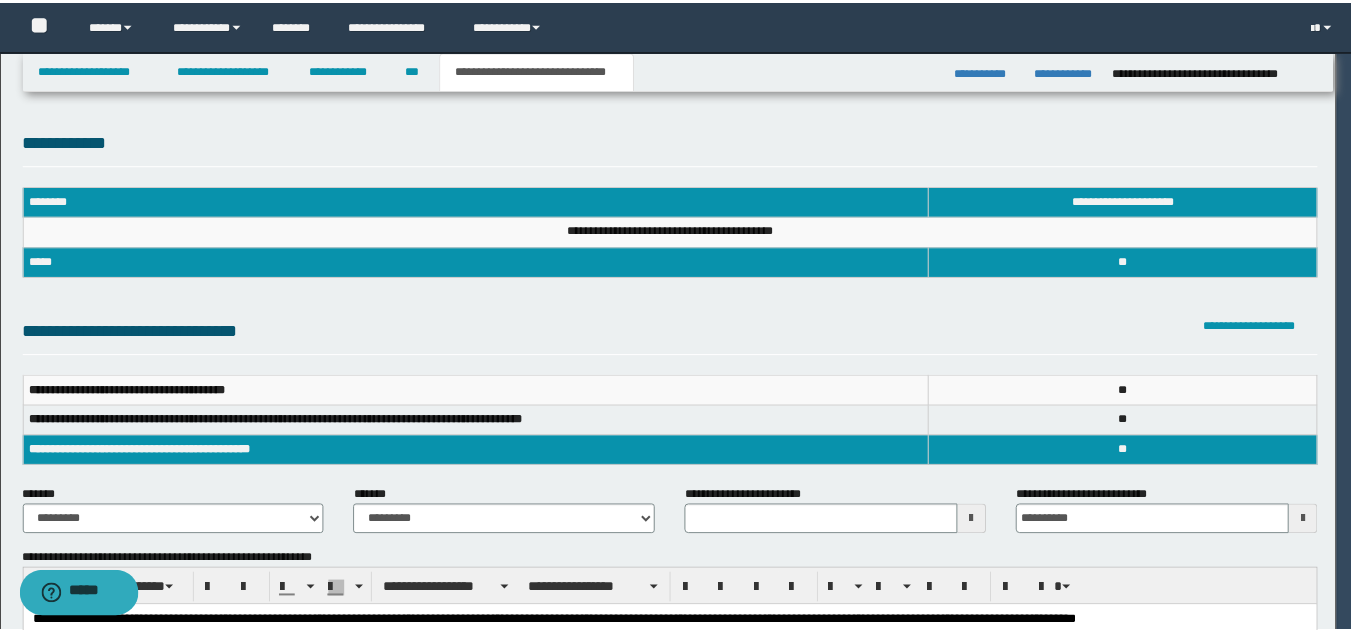 scroll, scrollTop: 0, scrollLeft: 0, axis: both 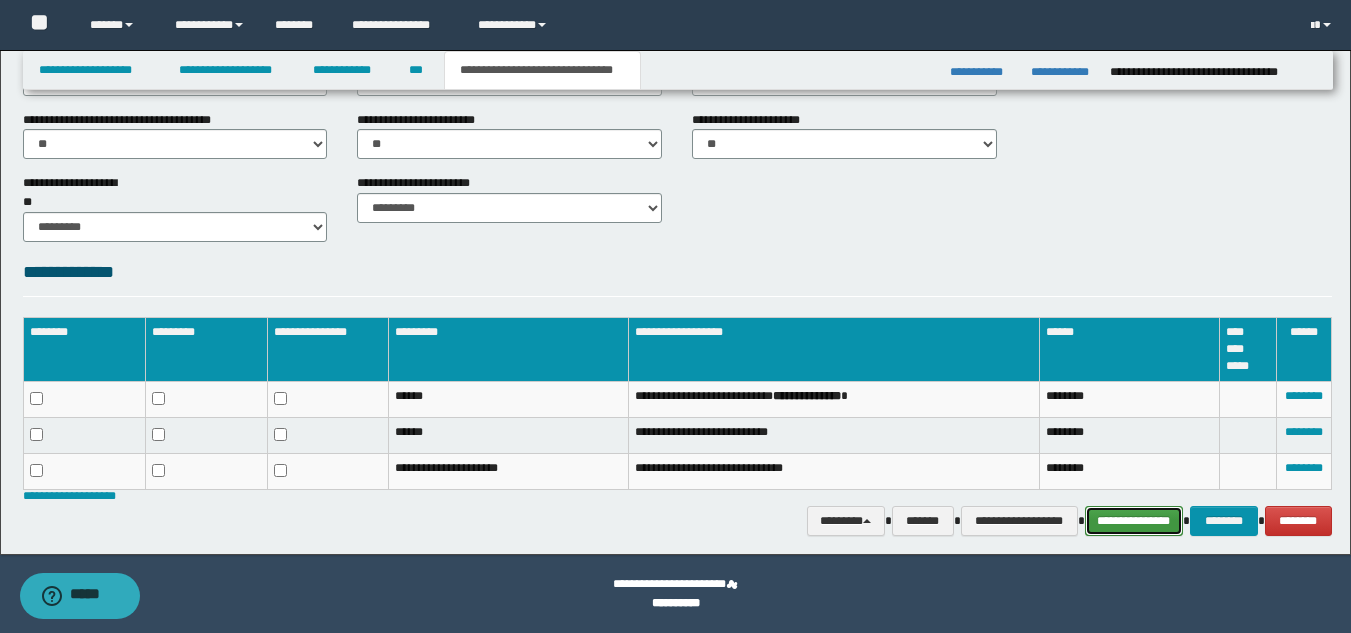 drag, startPoint x: 1134, startPoint y: 523, endPoint x: 1123, endPoint y: 524, distance: 11.045361 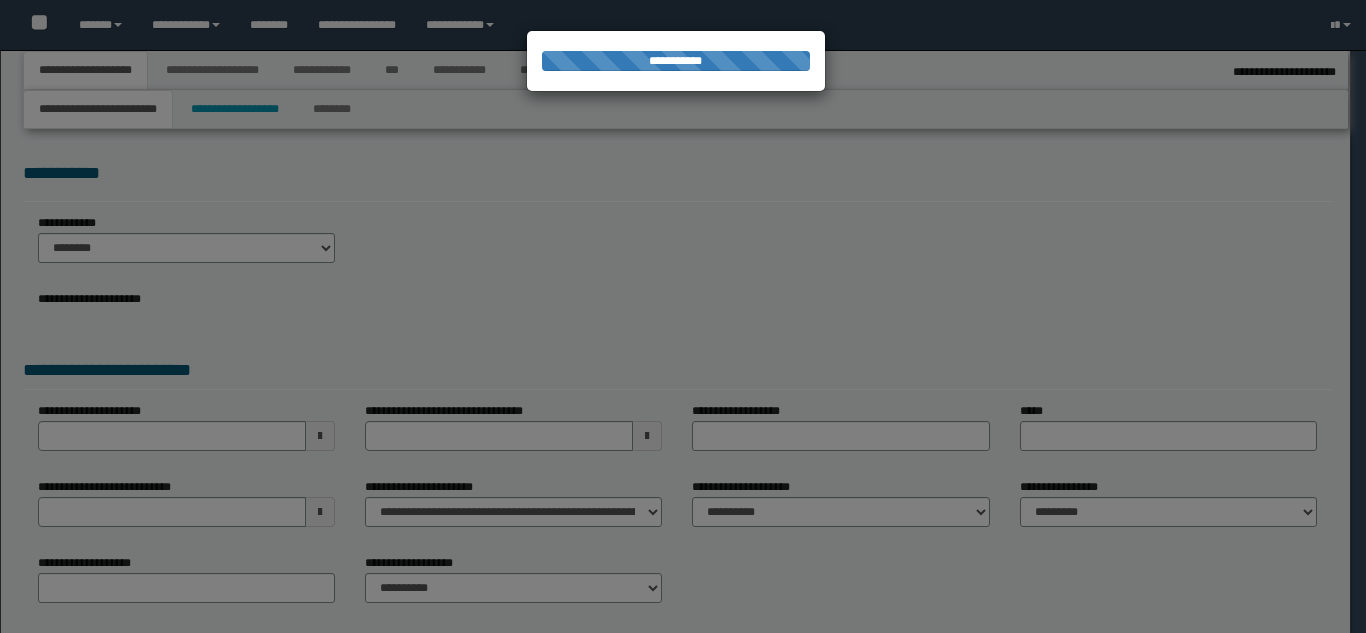 select on "**" 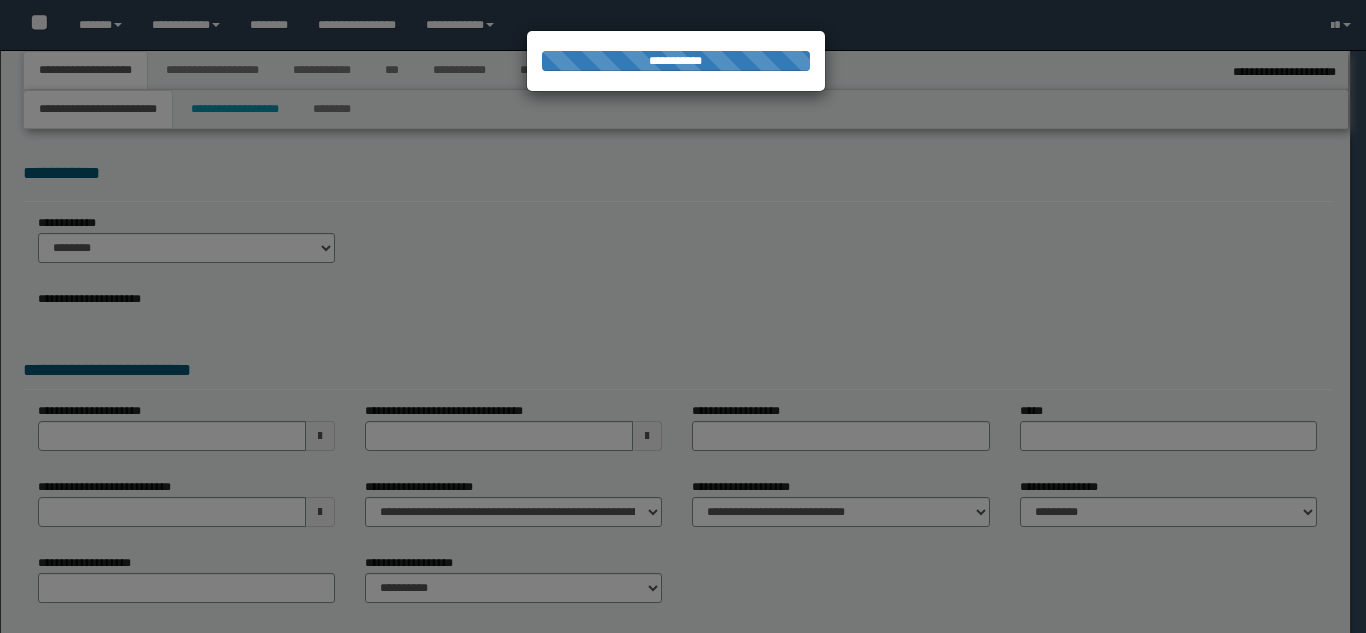 select on "*" 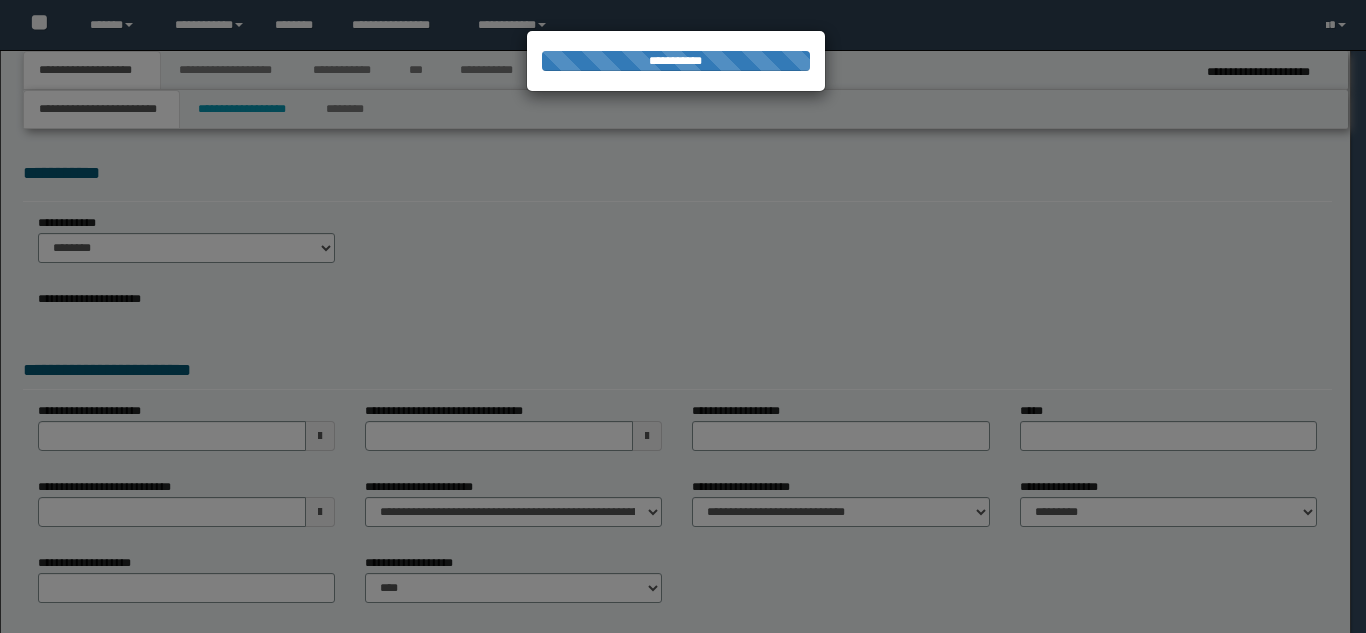 scroll, scrollTop: 0, scrollLeft: 0, axis: both 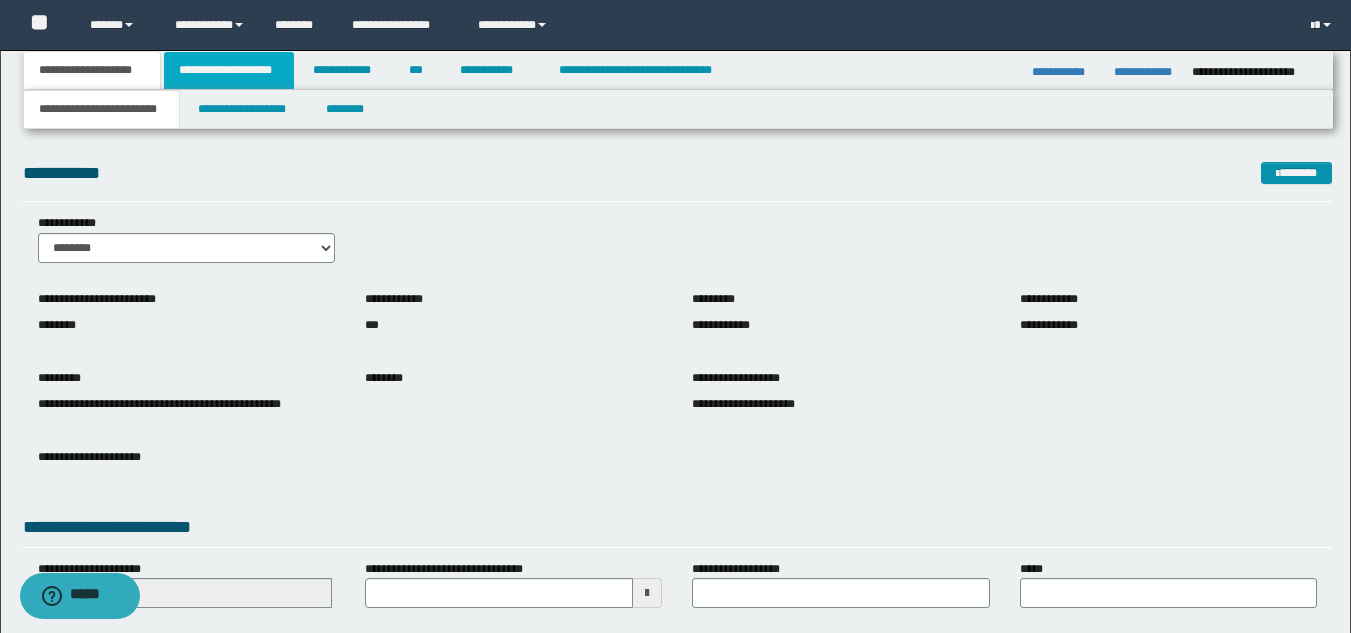 click on "**********" at bounding box center (229, 70) 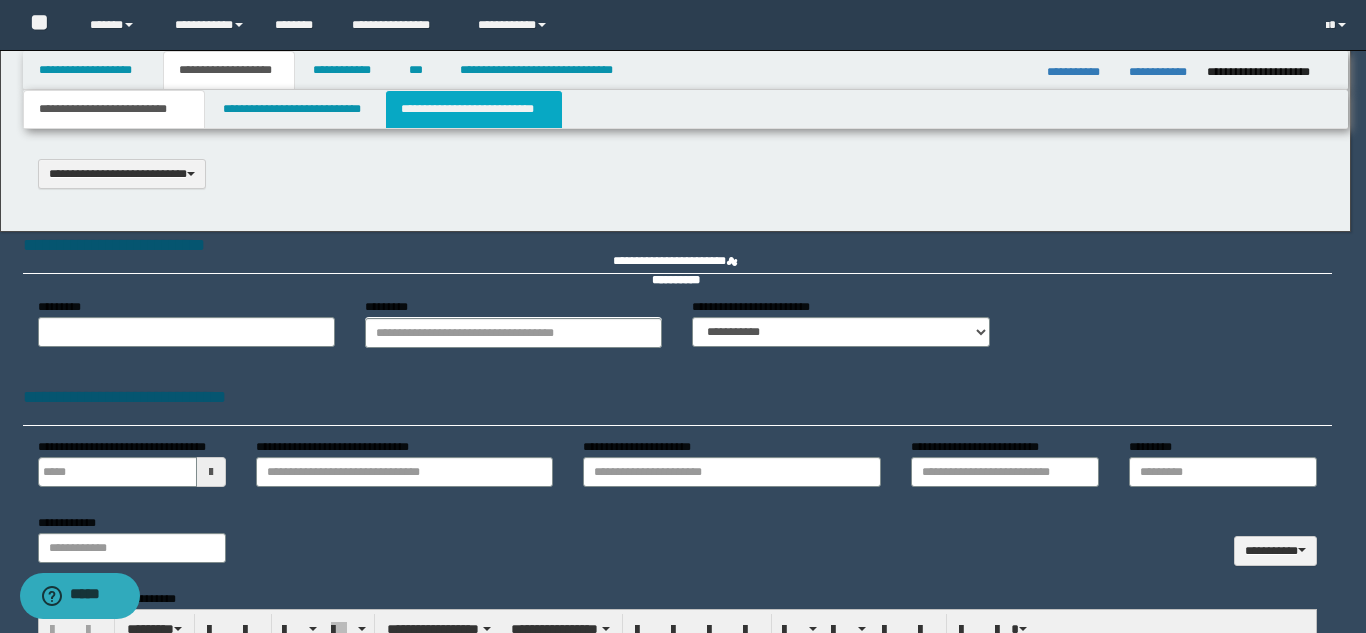 type 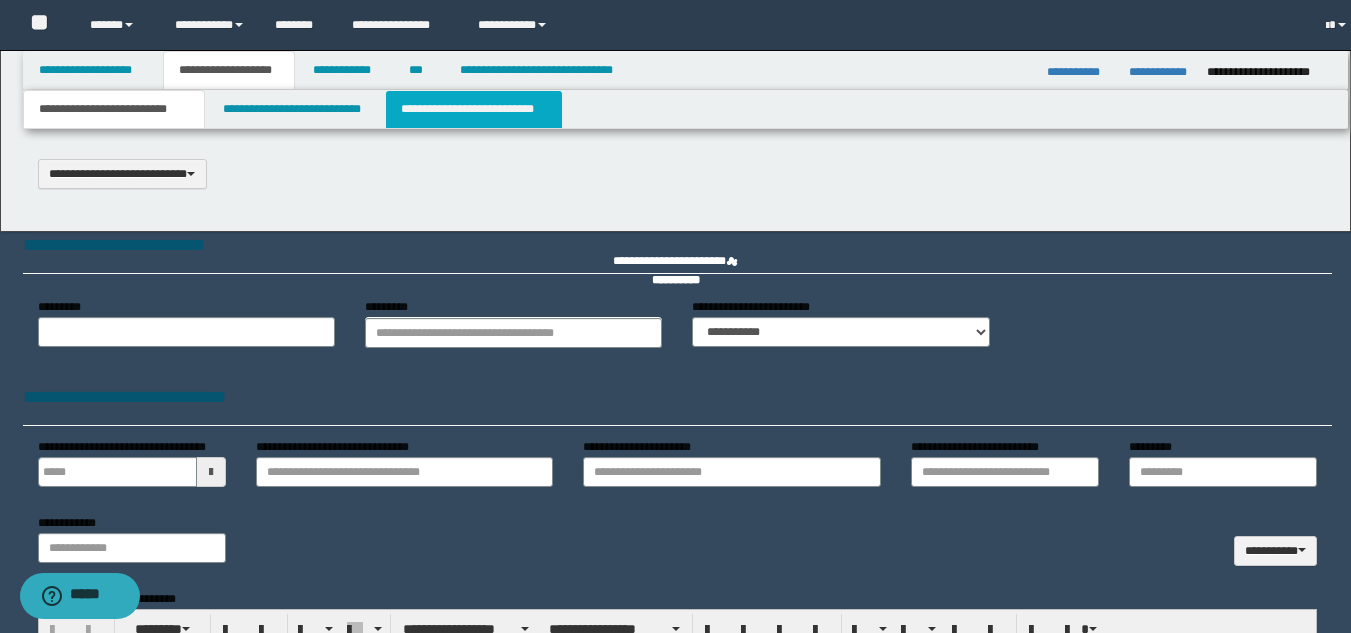 type on "**********" 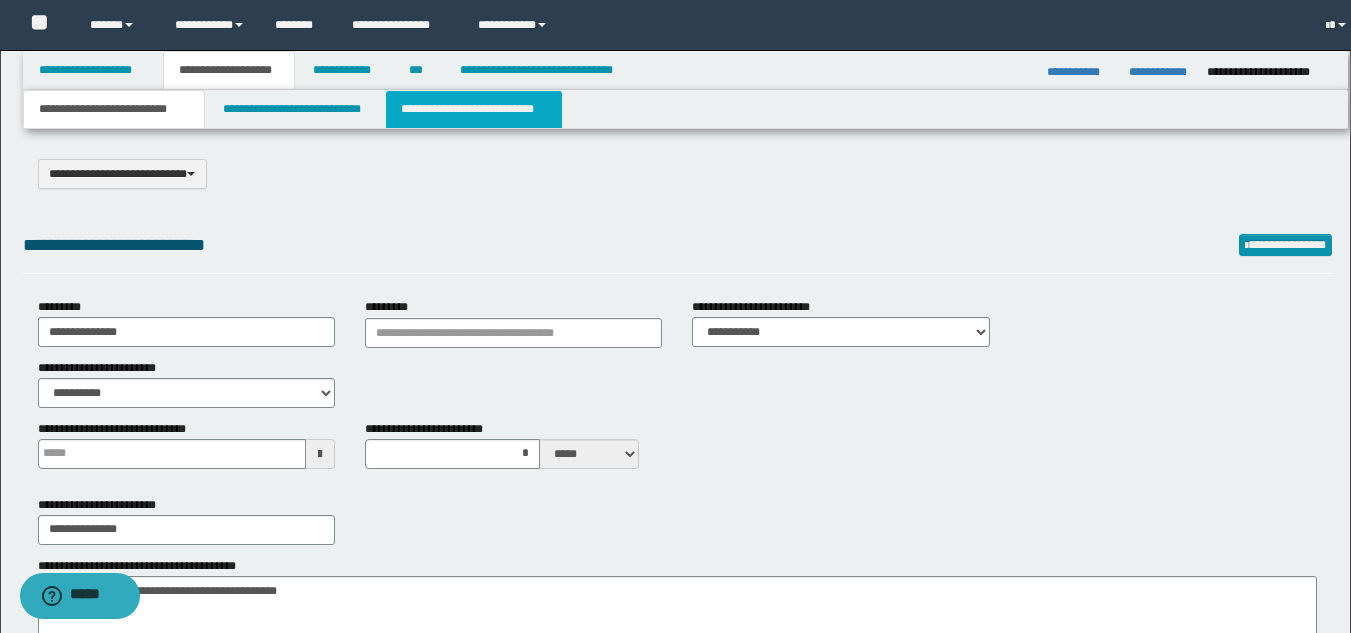 scroll, scrollTop: 0, scrollLeft: 0, axis: both 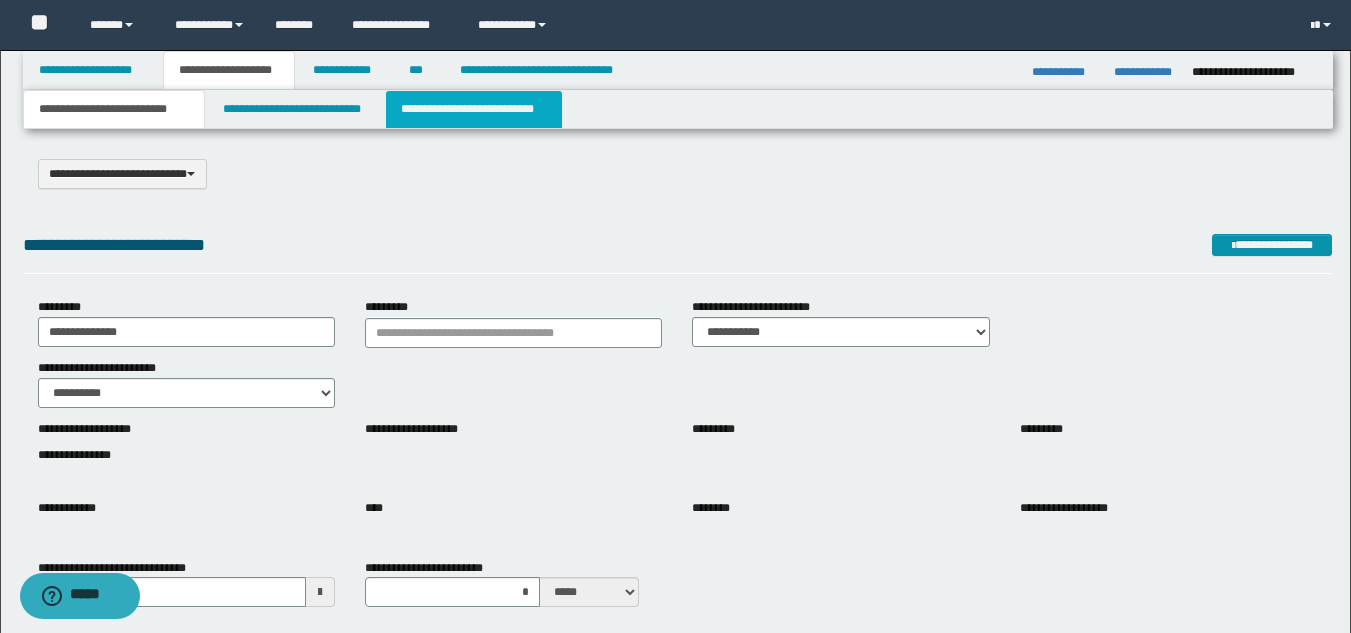 click on "**********" at bounding box center [474, 109] 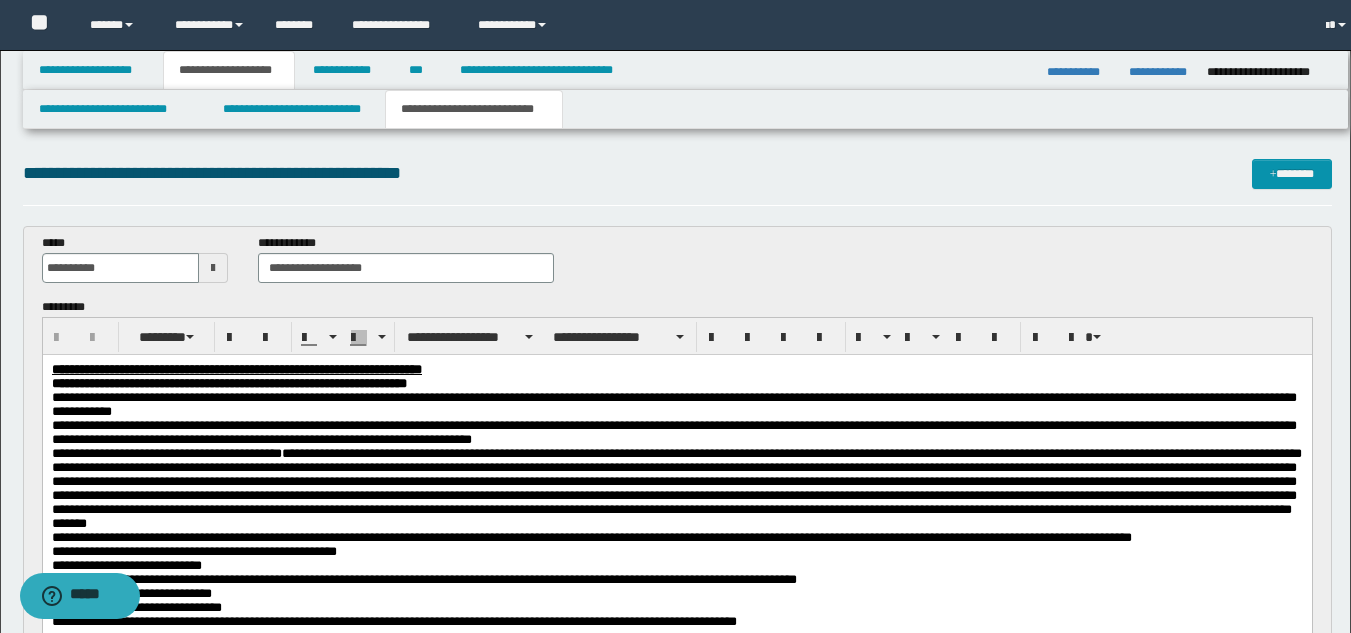 scroll, scrollTop: 0, scrollLeft: 0, axis: both 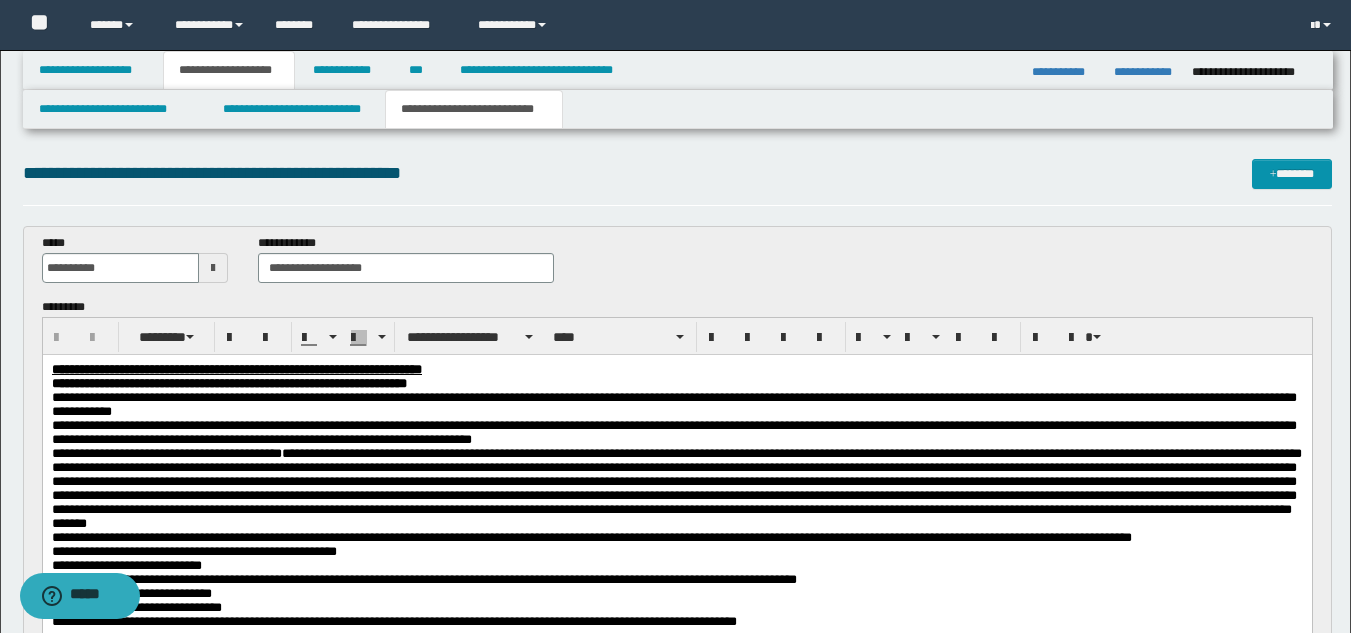 click on "**********" at bounding box center (673, 404) 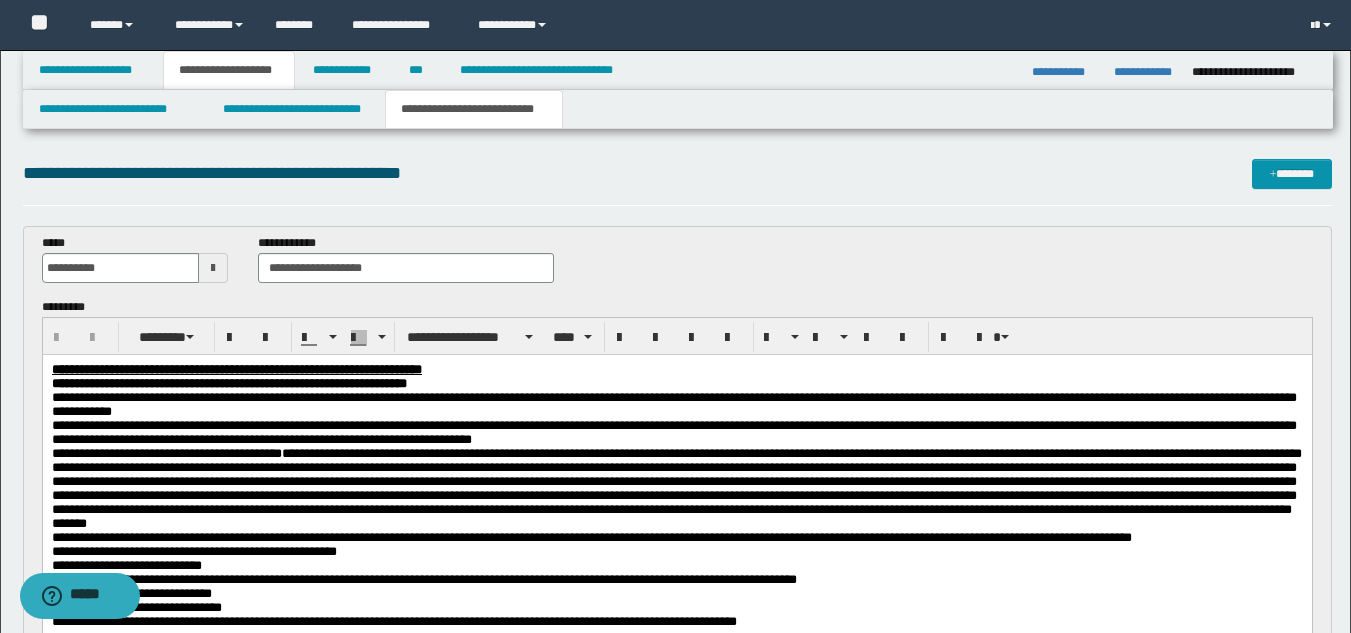 click on "**********" at bounding box center (673, 432) 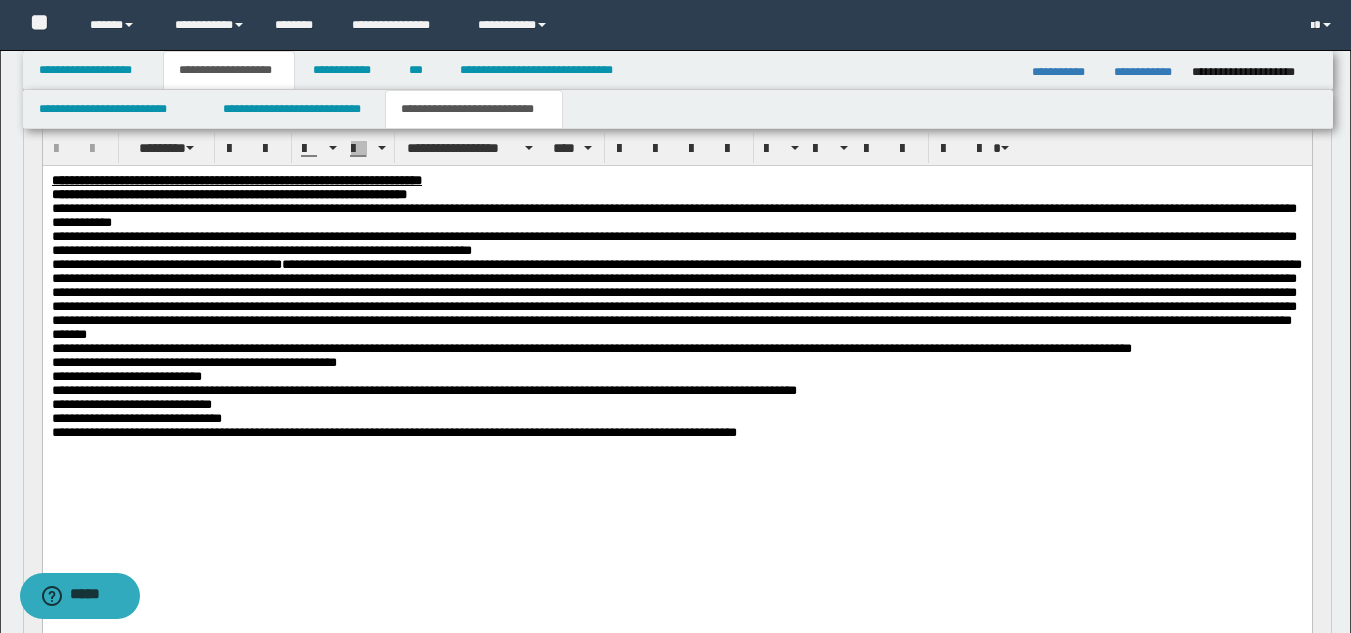 scroll, scrollTop: 160, scrollLeft: 0, axis: vertical 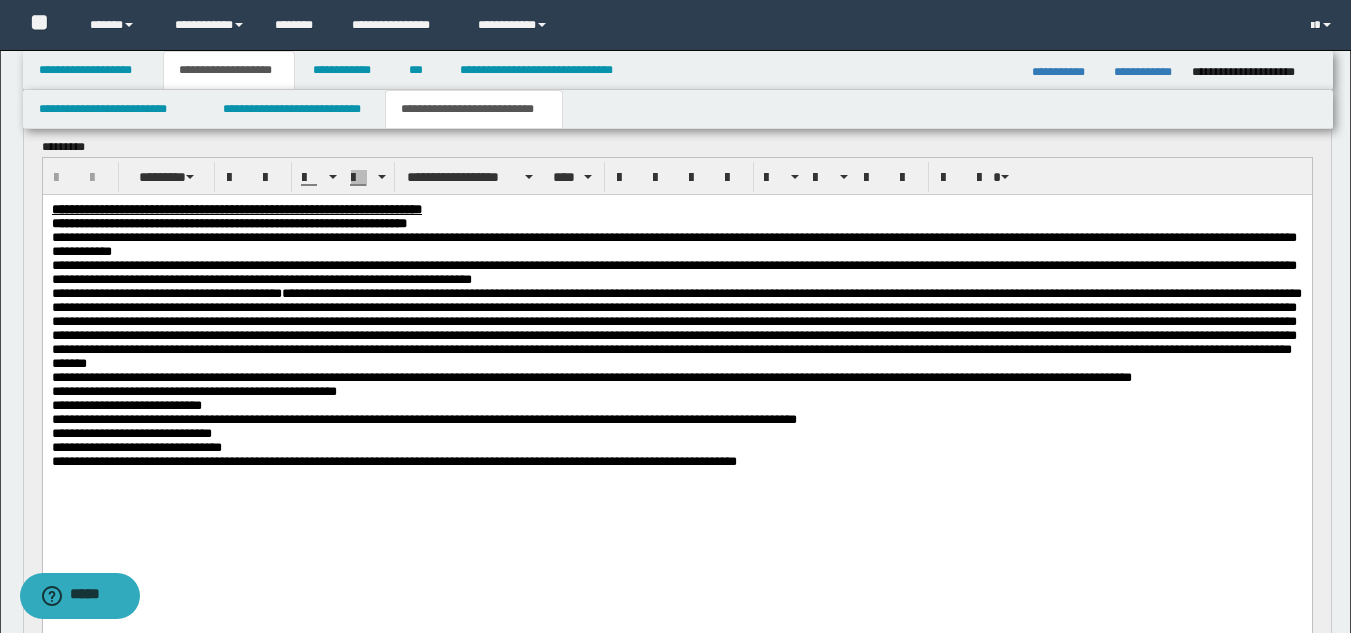 drag, startPoint x: 765, startPoint y: 235, endPoint x: 768, endPoint y: 246, distance: 11.401754 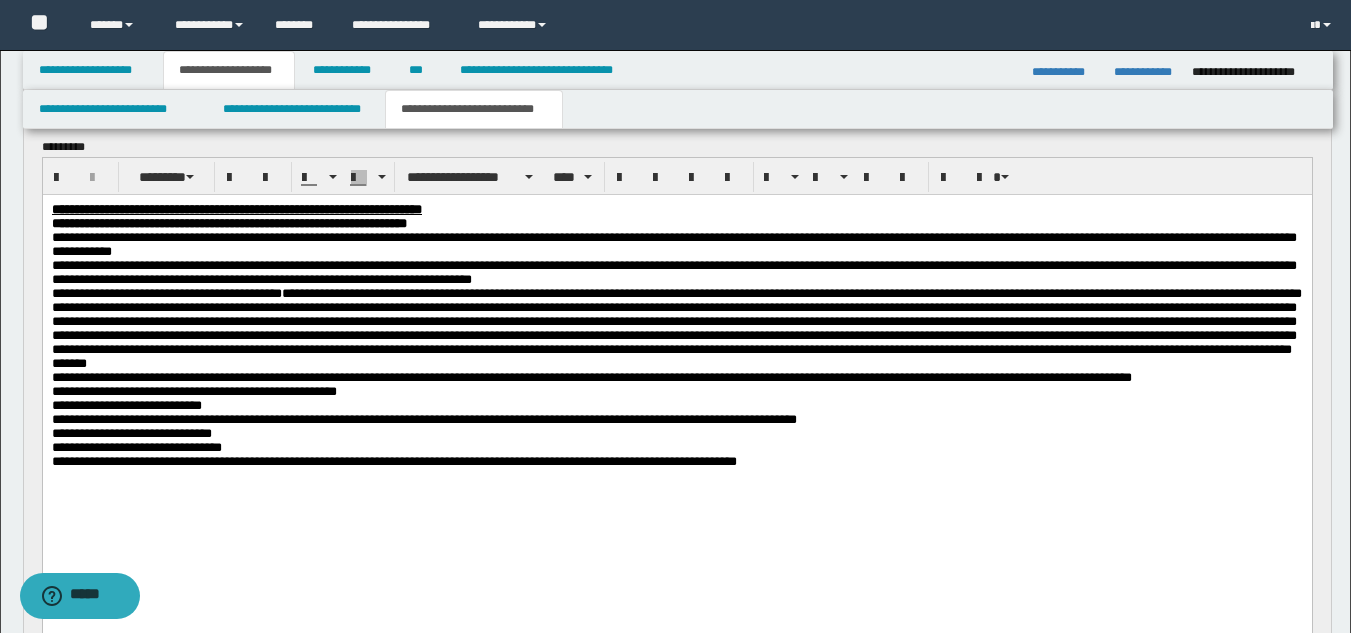click on "**********" at bounding box center [673, 244] 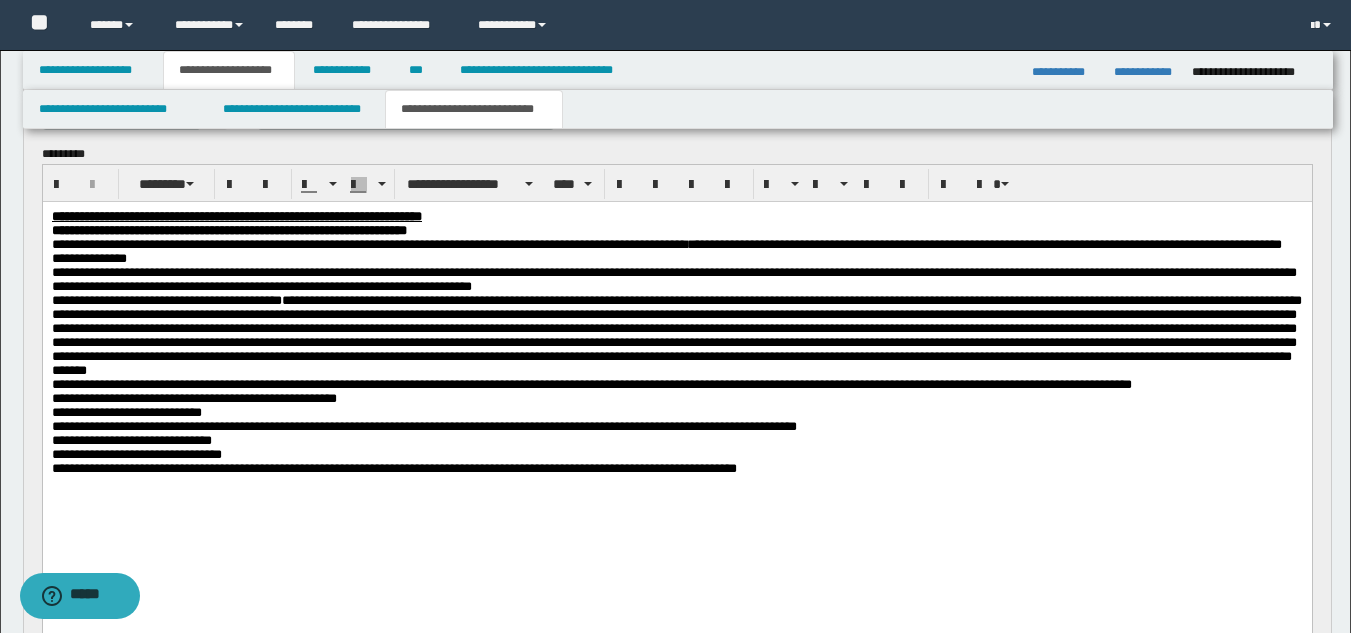 scroll, scrollTop: 225, scrollLeft: 0, axis: vertical 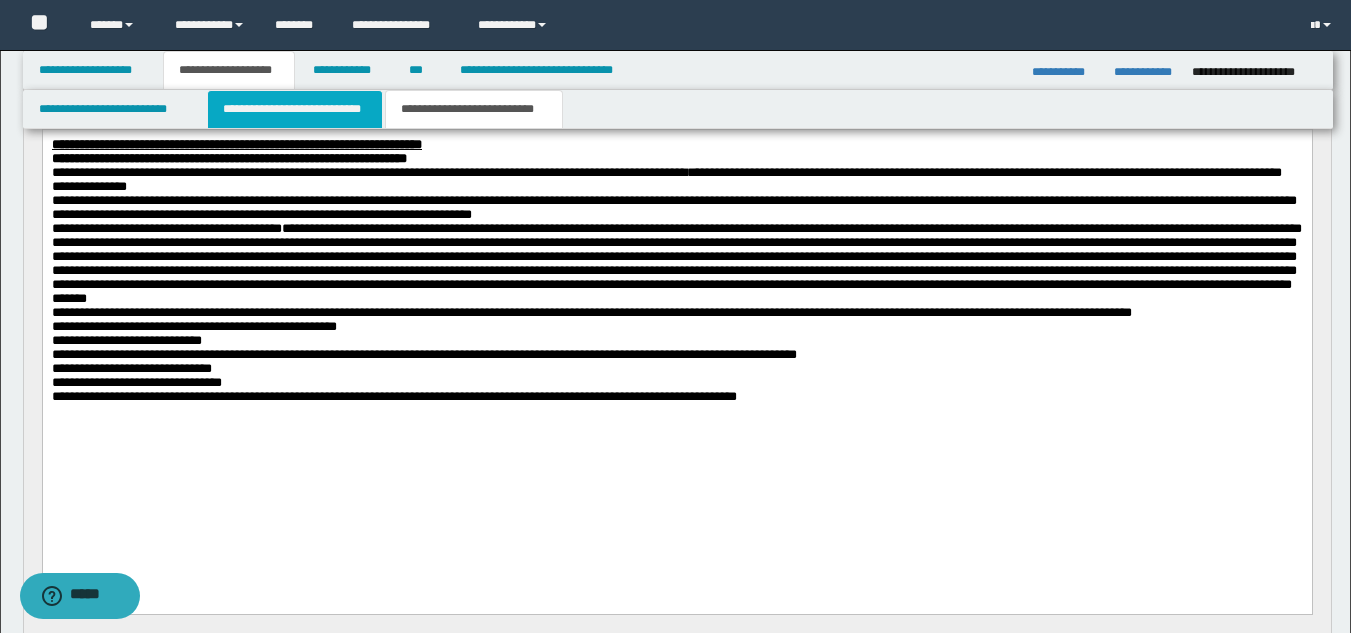 click on "**********" at bounding box center [295, 109] 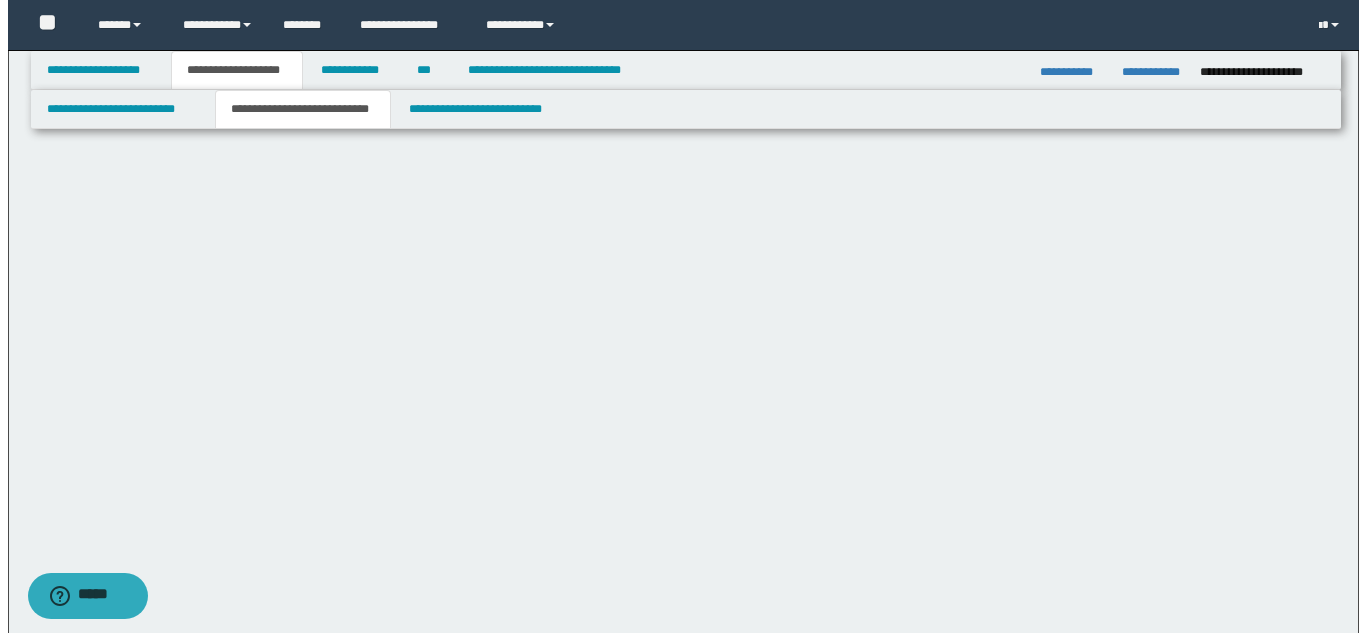 scroll, scrollTop: 0, scrollLeft: 0, axis: both 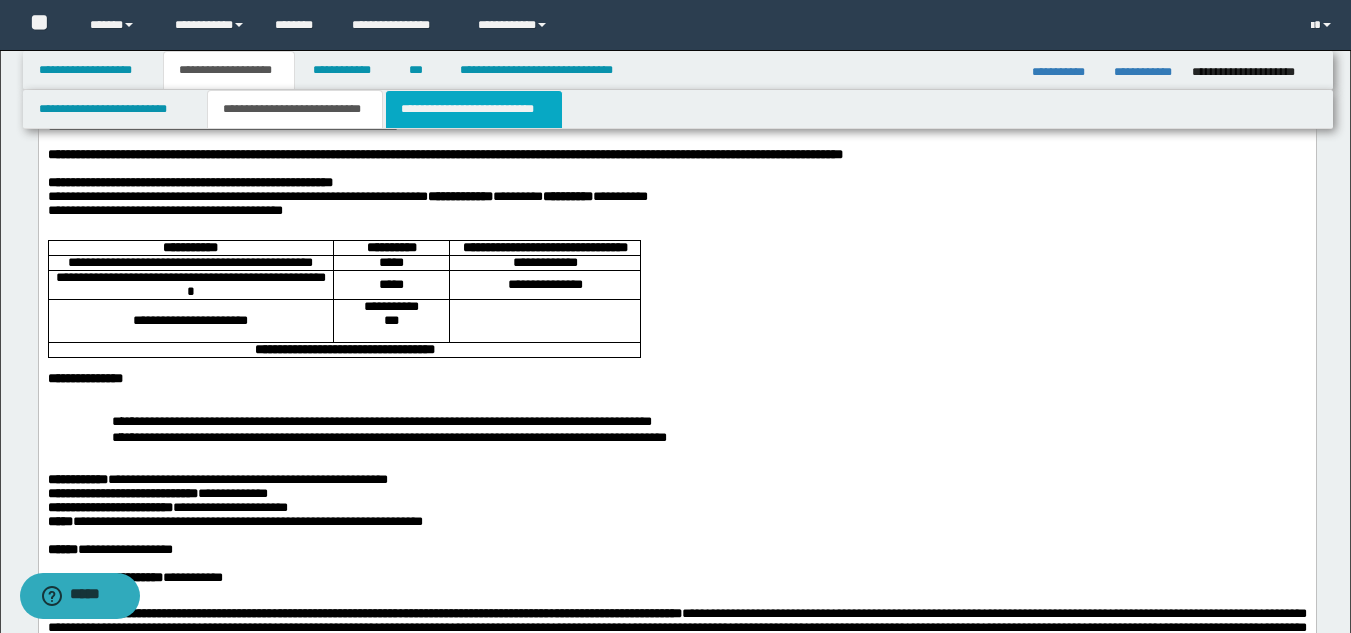 click on "**********" at bounding box center [474, 109] 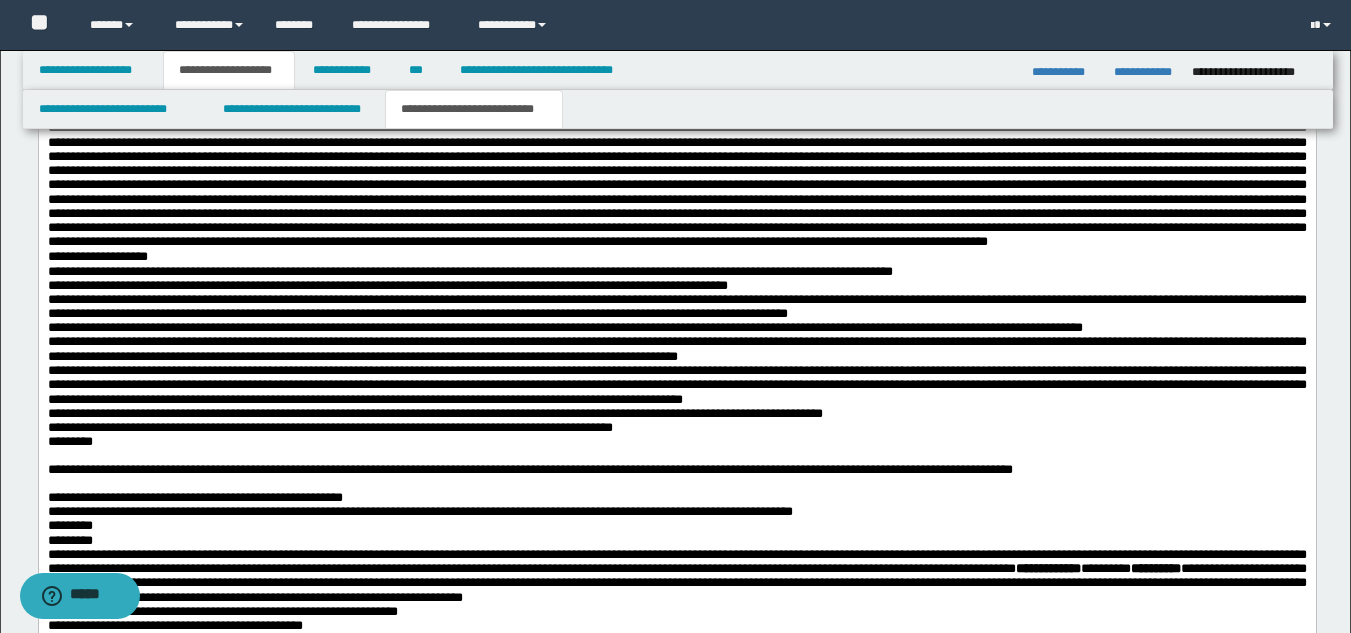 scroll, scrollTop: 2004, scrollLeft: 0, axis: vertical 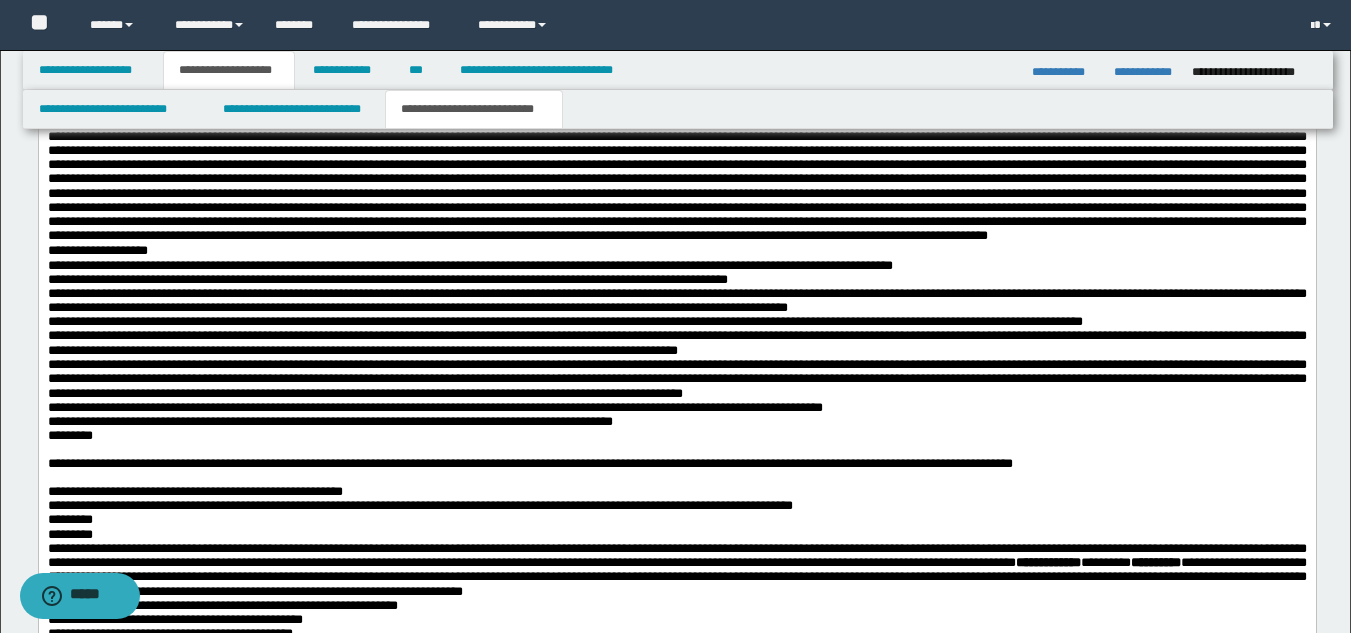 drag, startPoint x: 1365, startPoint y: 132, endPoint x: 1253, endPoint y: 660, distance: 539.7481 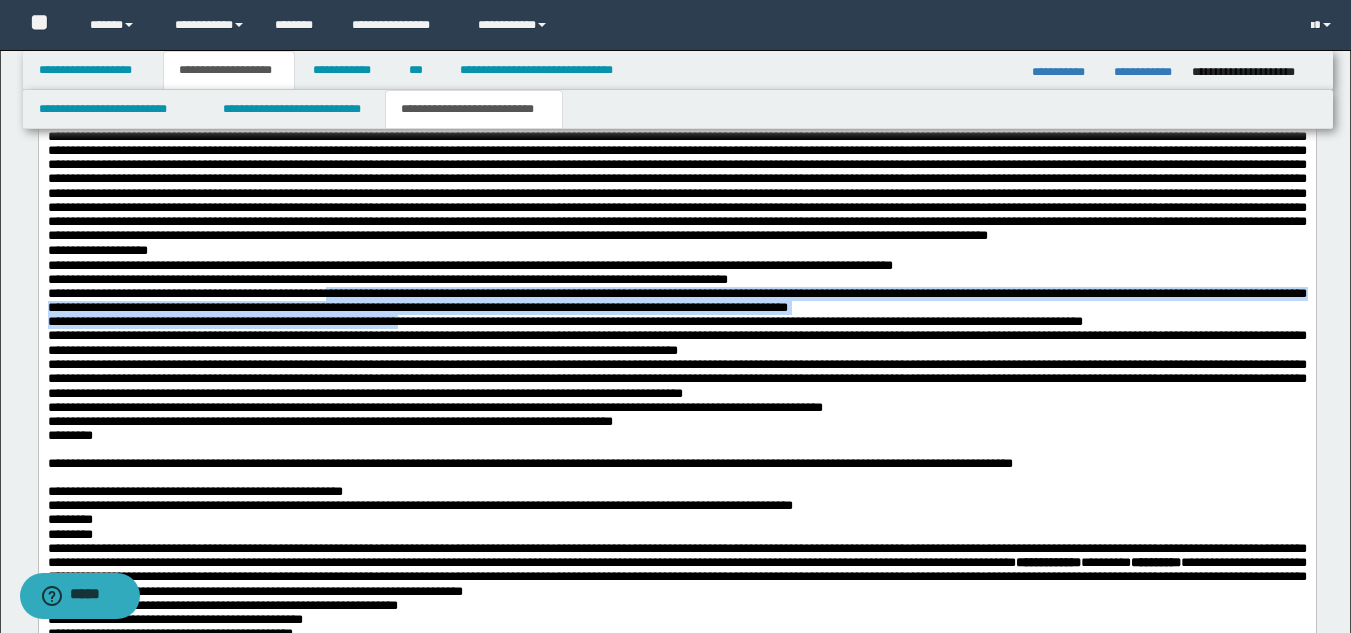 drag, startPoint x: 379, startPoint y: 425, endPoint x: 481, endPoint y: 468, distance: 110.69327 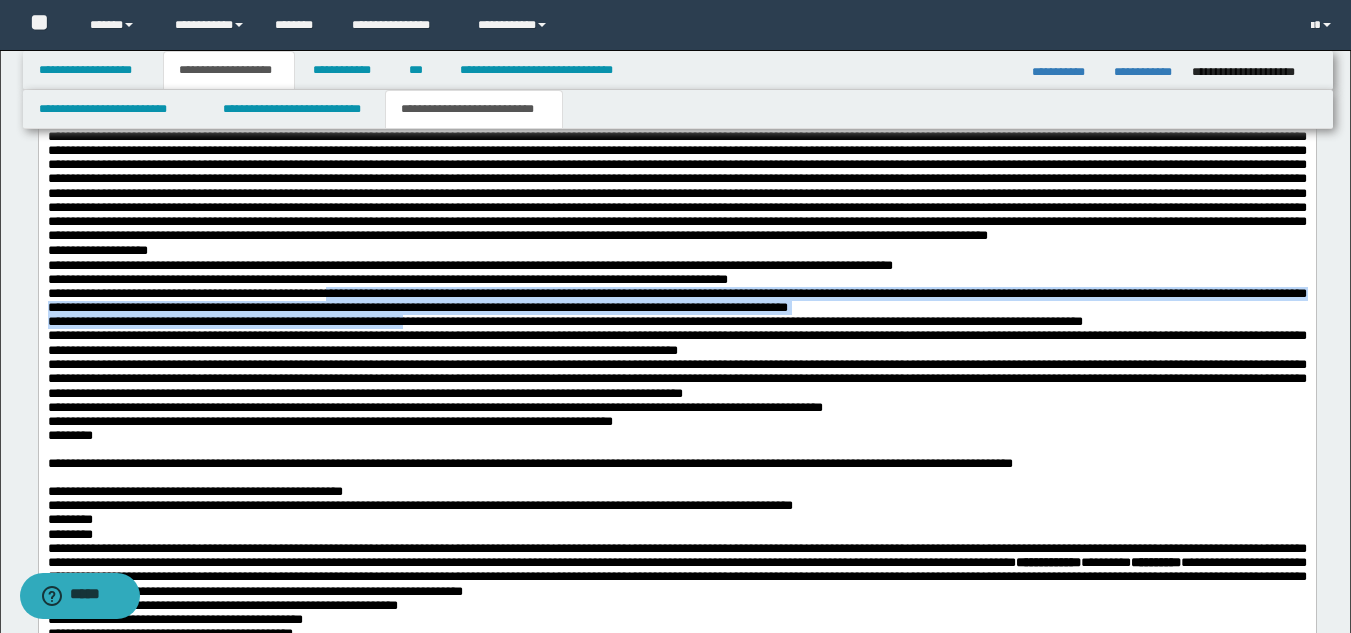 click on "**********" at bounding box center (676, 300) 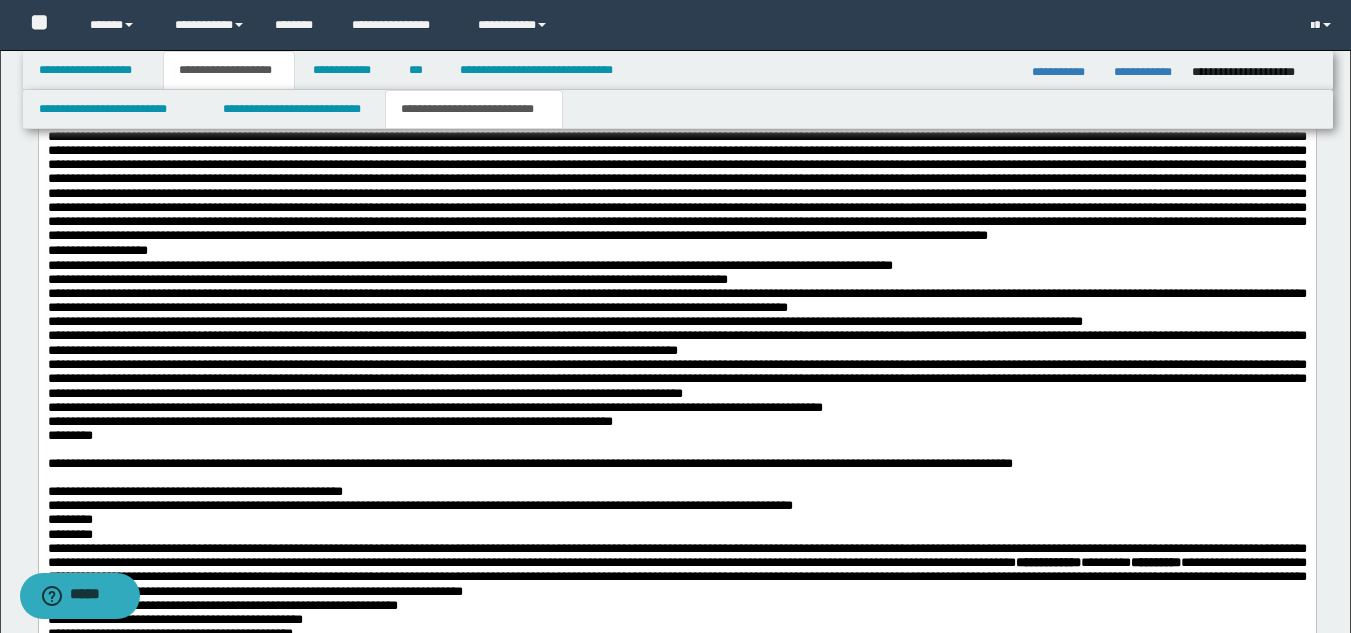 click on "**********" at bounding box center (676, 342) 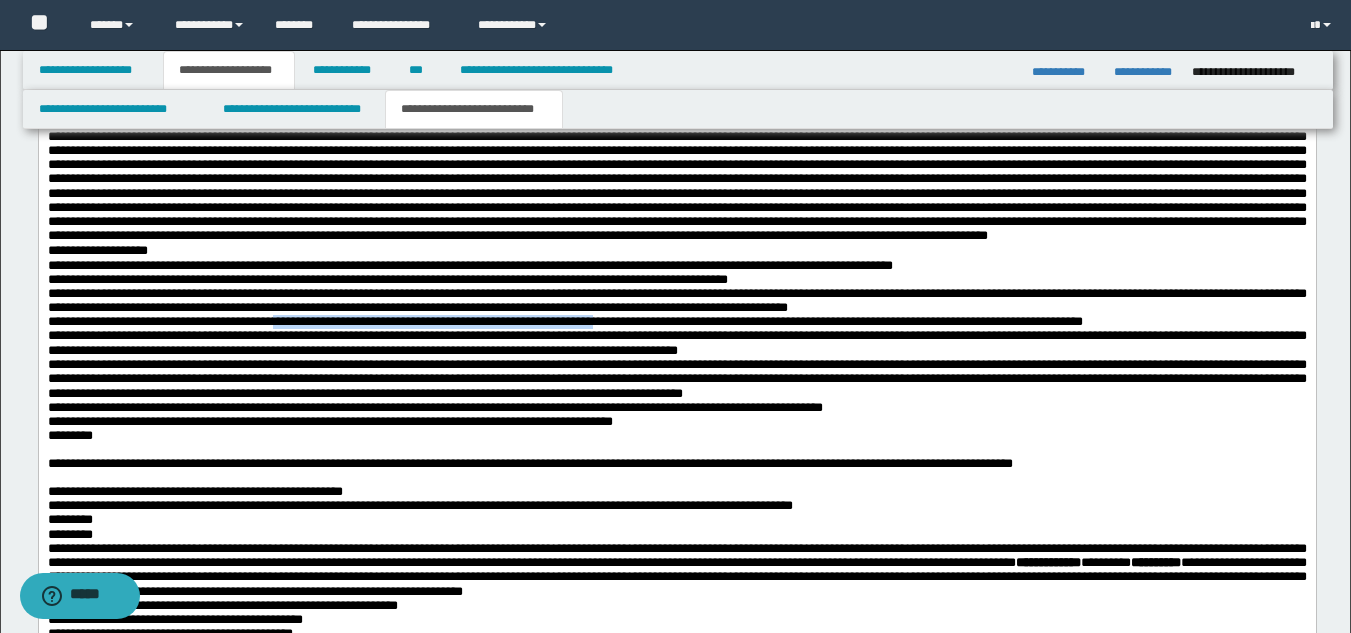 drag, startPoint x: 322, startPoint y: 457, endPoint x: 687, endPoint y: 469, distance: 365.1972 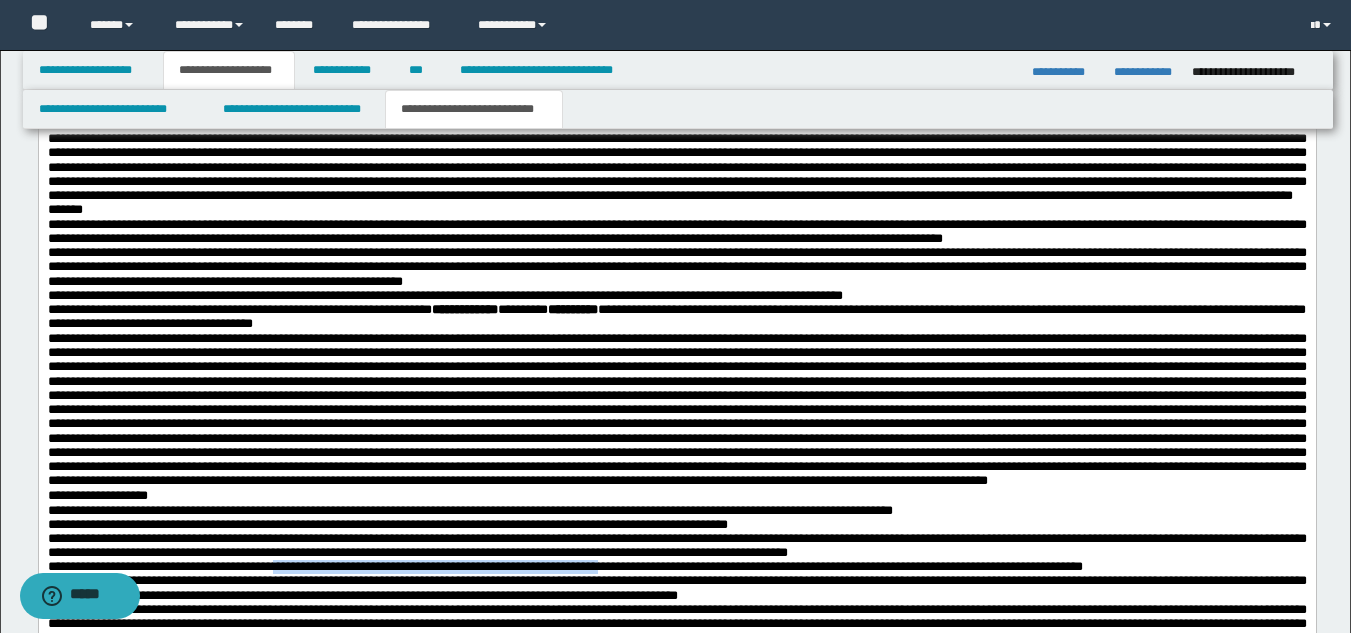 scroll, scrollTop: 1891, scrollLeft: 0, axis: vertical 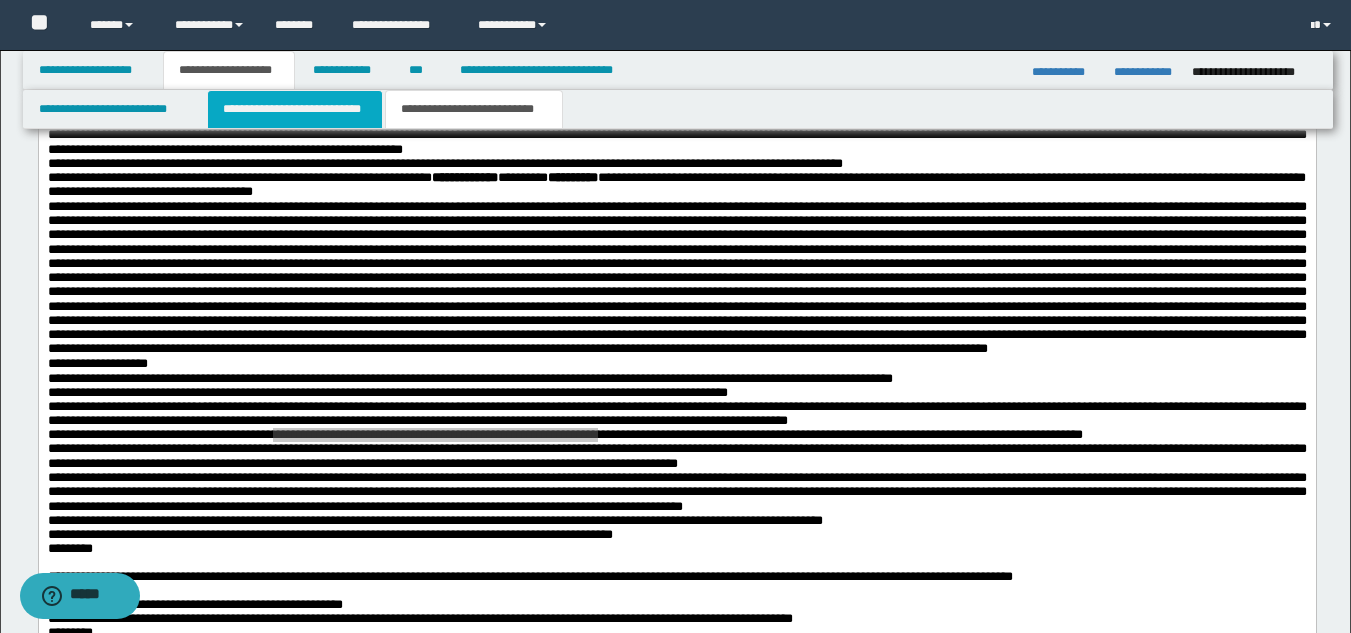 click on "**********" at bounding box center (295, 109) 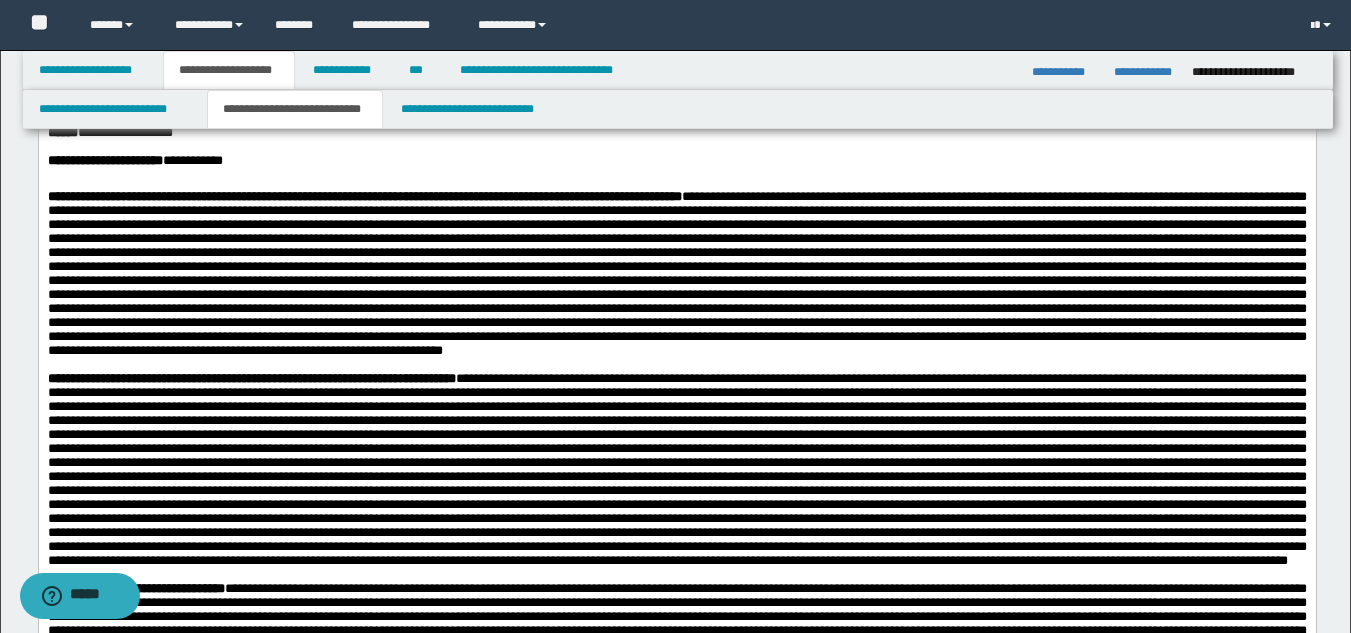 scroll, scrollTop: 410, scrollLeft: 0, axis: vertical 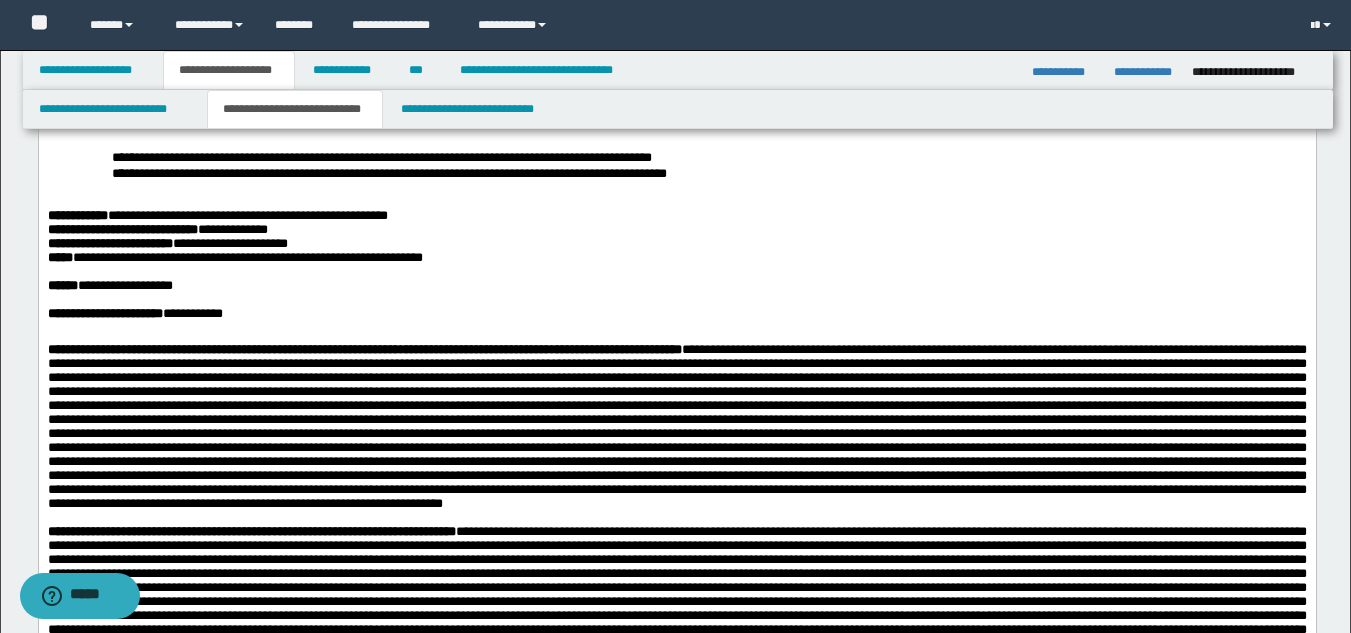 click on "**********" at bounding box center (381, 157) 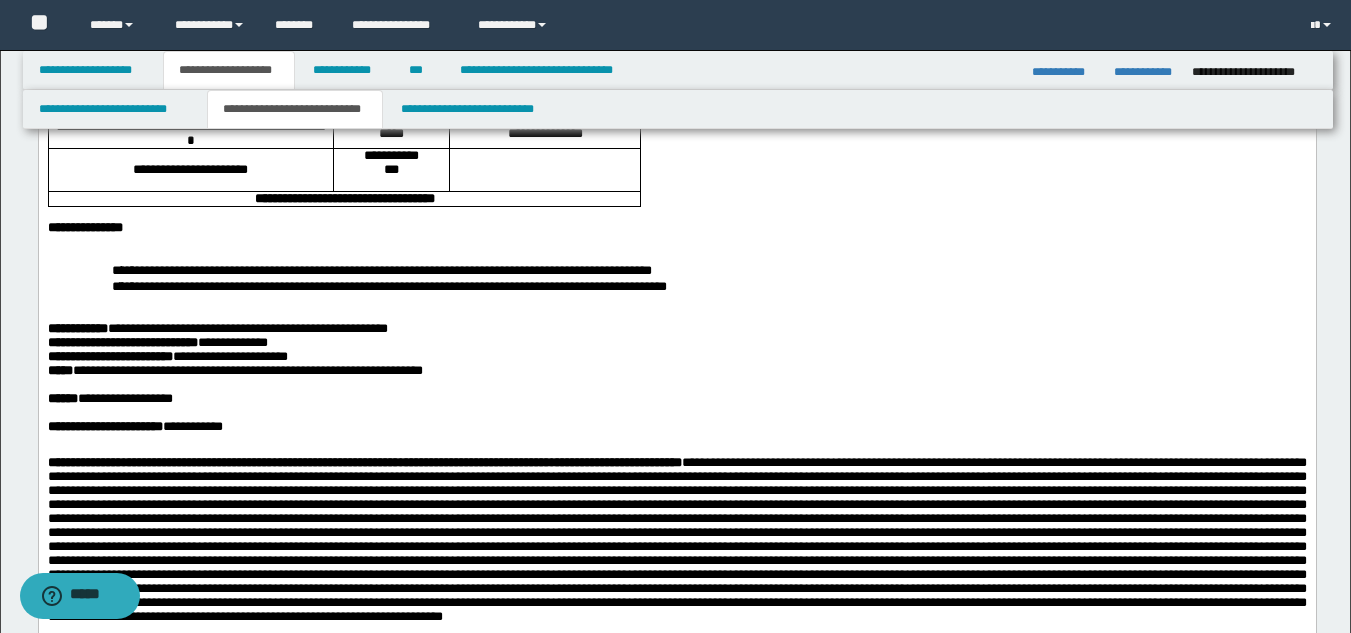 scroll, scrollTop: 277, scrollLeft: 0, axis: vertical 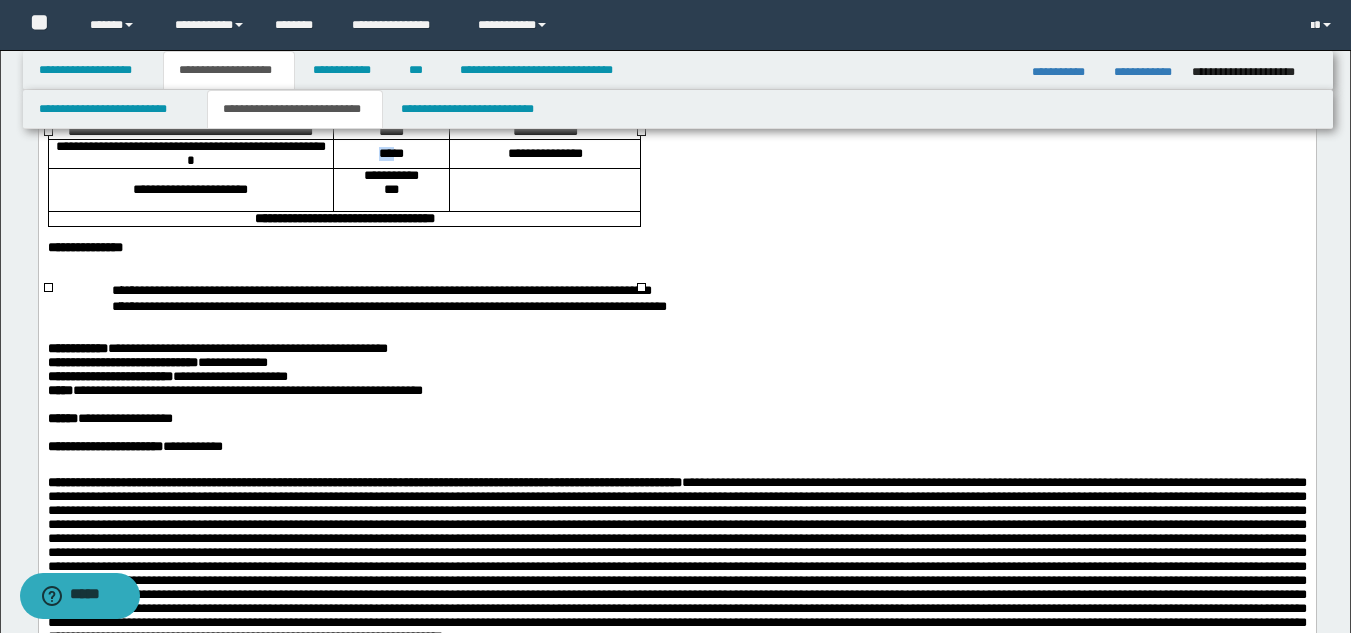 drag, startPoint x: 354, startPoint y: 212, endPoint x: 391, endPoint y: 207, distance: 37.336308 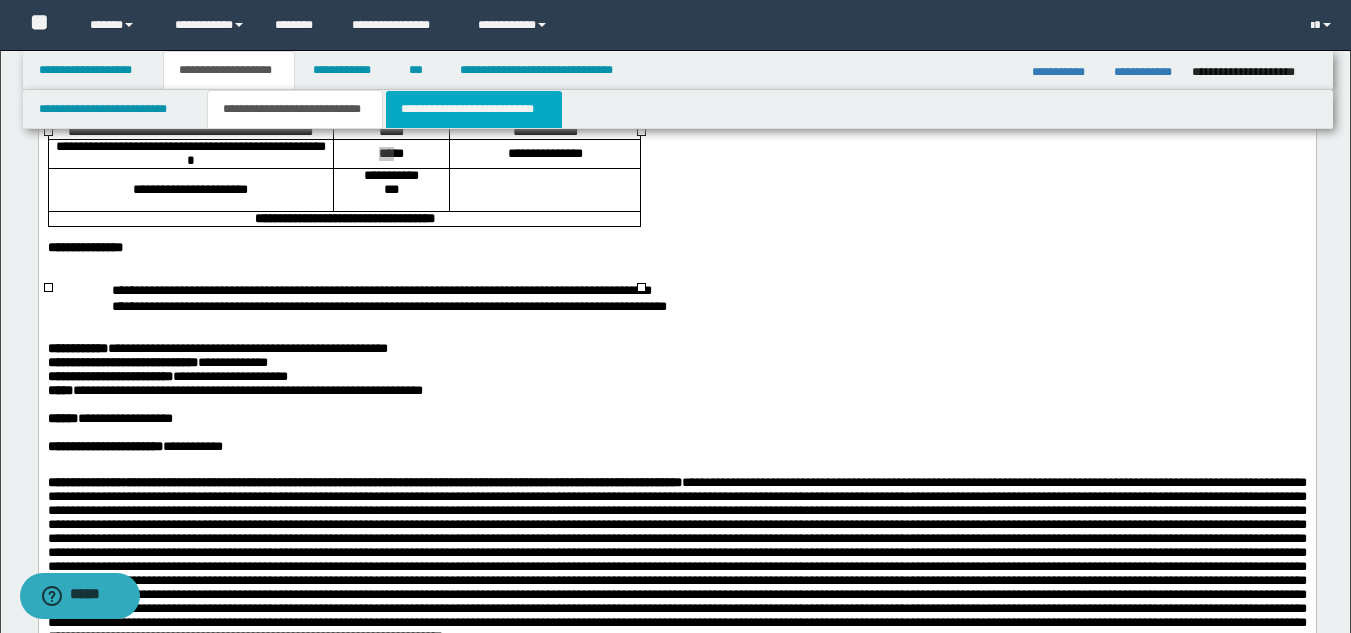 click on "**********" at bounding box center [474, 109] 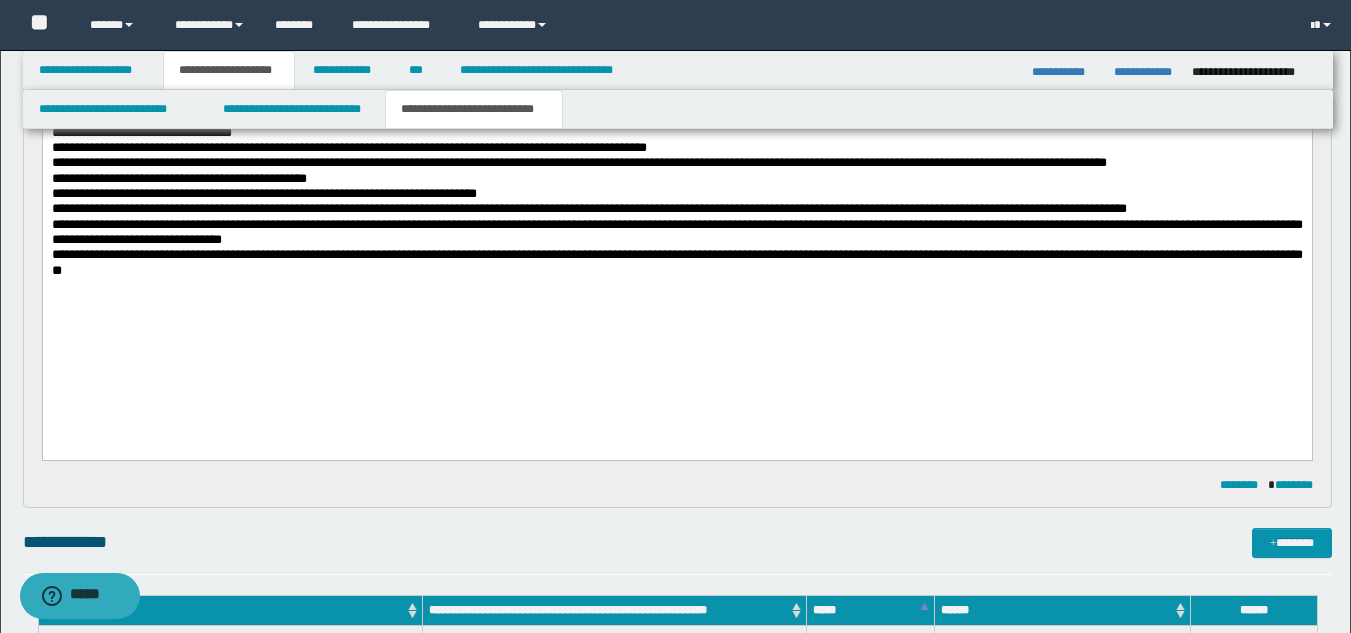 scroll, scrollTop: 993, scrollLeft: 0, axis: vertical 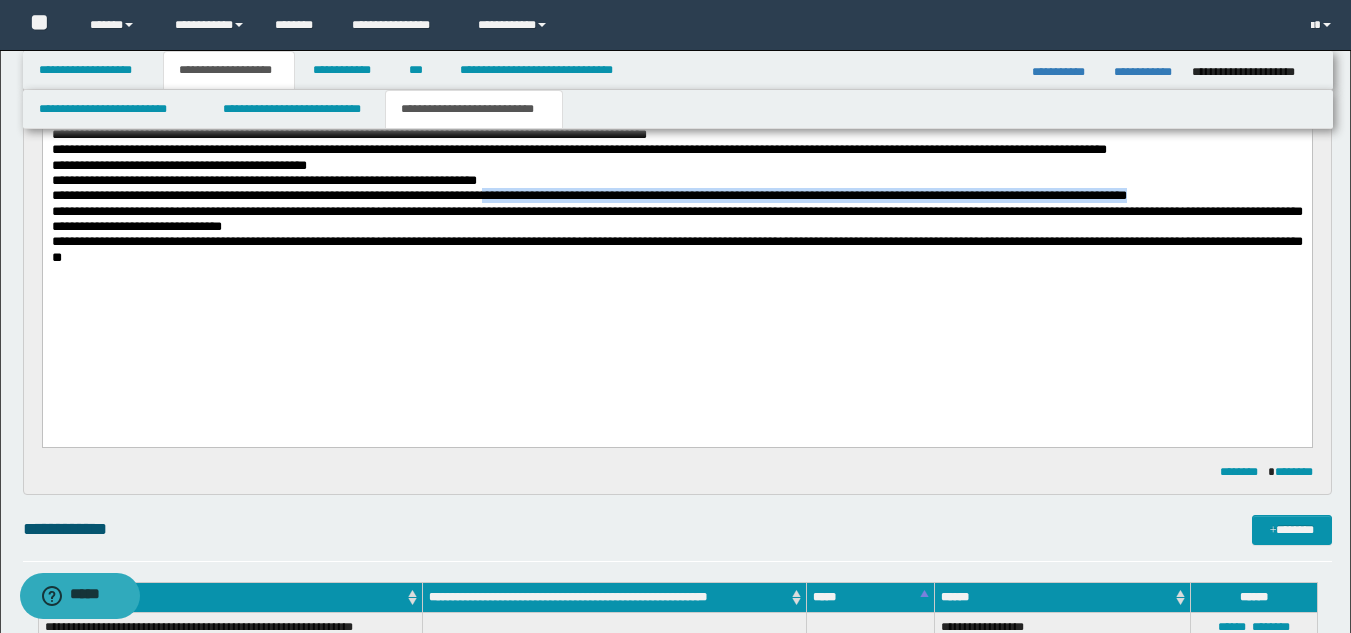 drag, startPoint x: 579, startPoint y: 221, endPoint x: 587, endPoint y: 238, distance: 18.788294 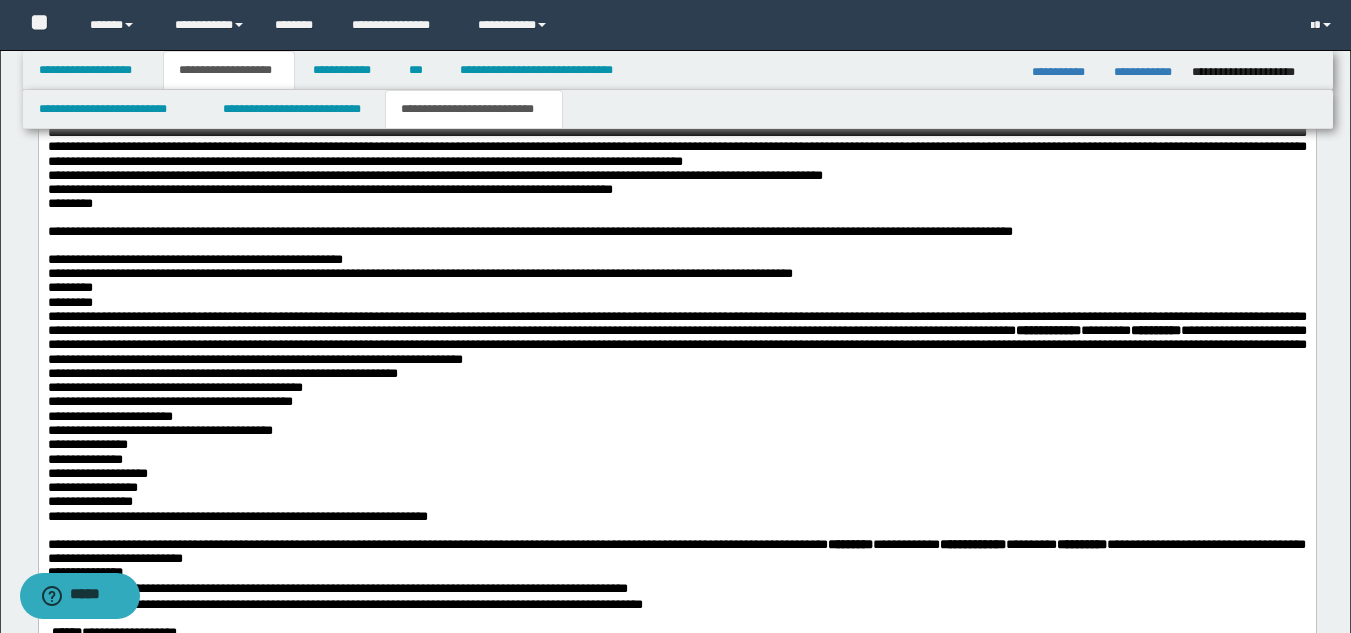 scroll, scrollTop: 2261, scrollLeft: 0, axis: vertical 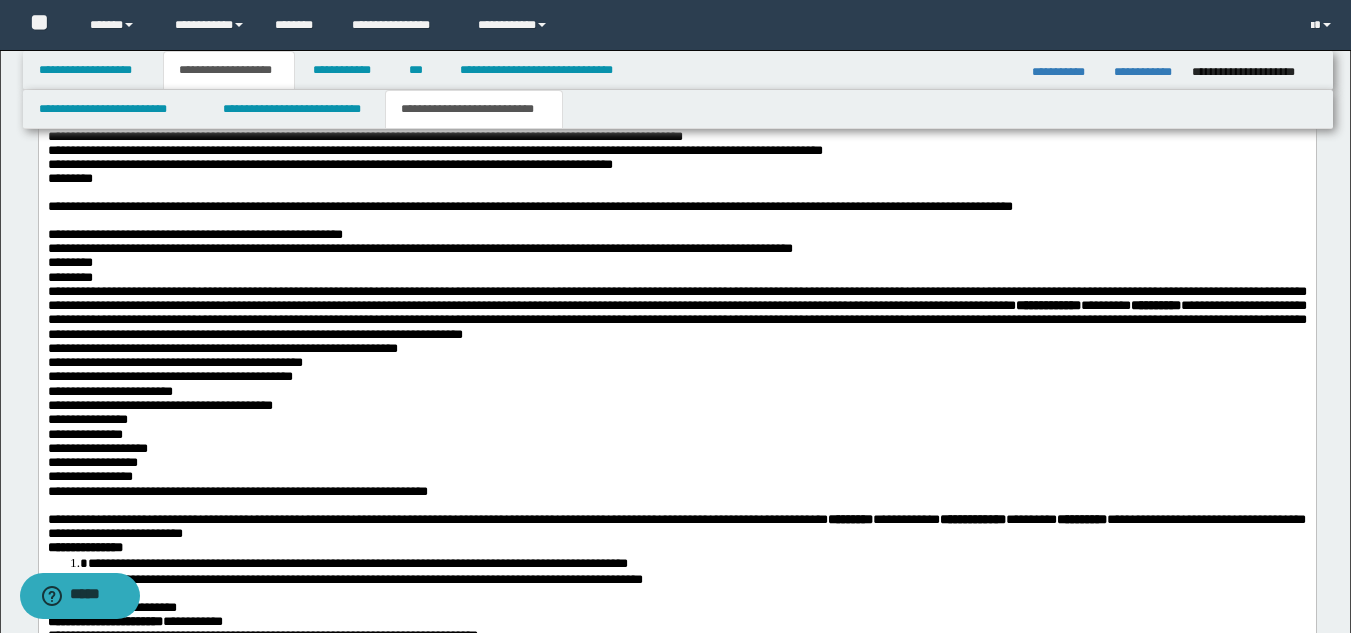 drag, startPoint x: 1365, startPoint y: 225, endPoint x: 757, endPoint y: 909, distance: 915.1612 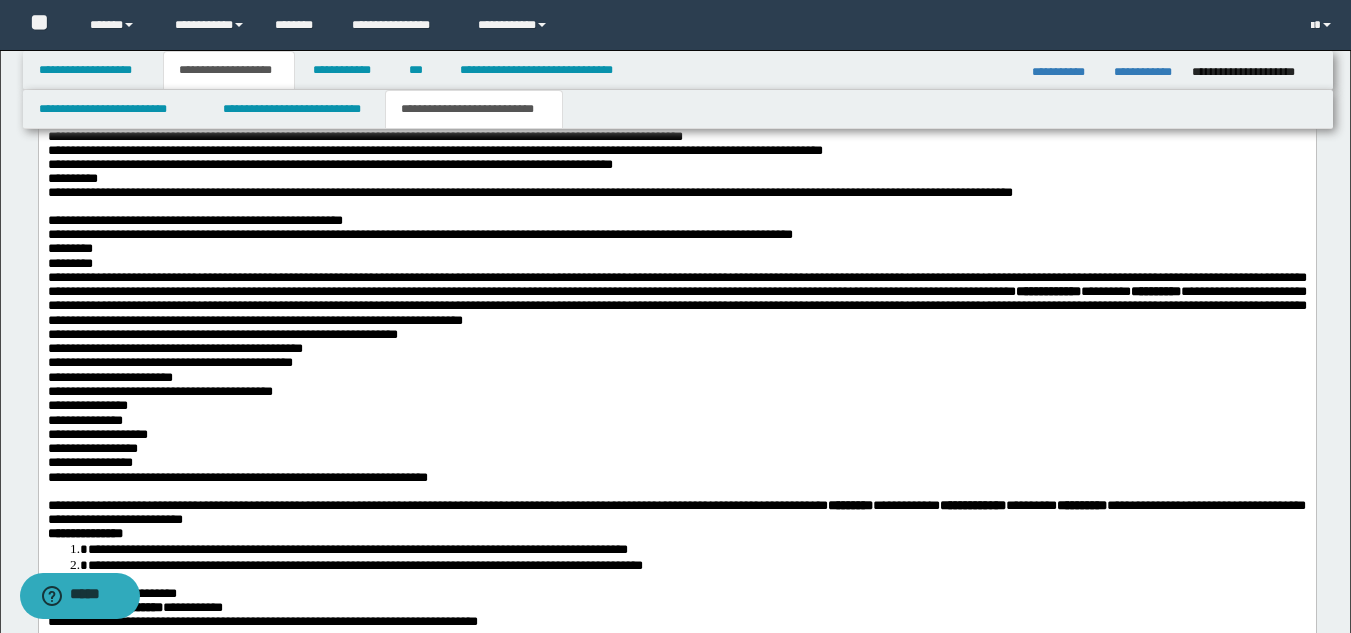 click at bounding box center (49, 206) 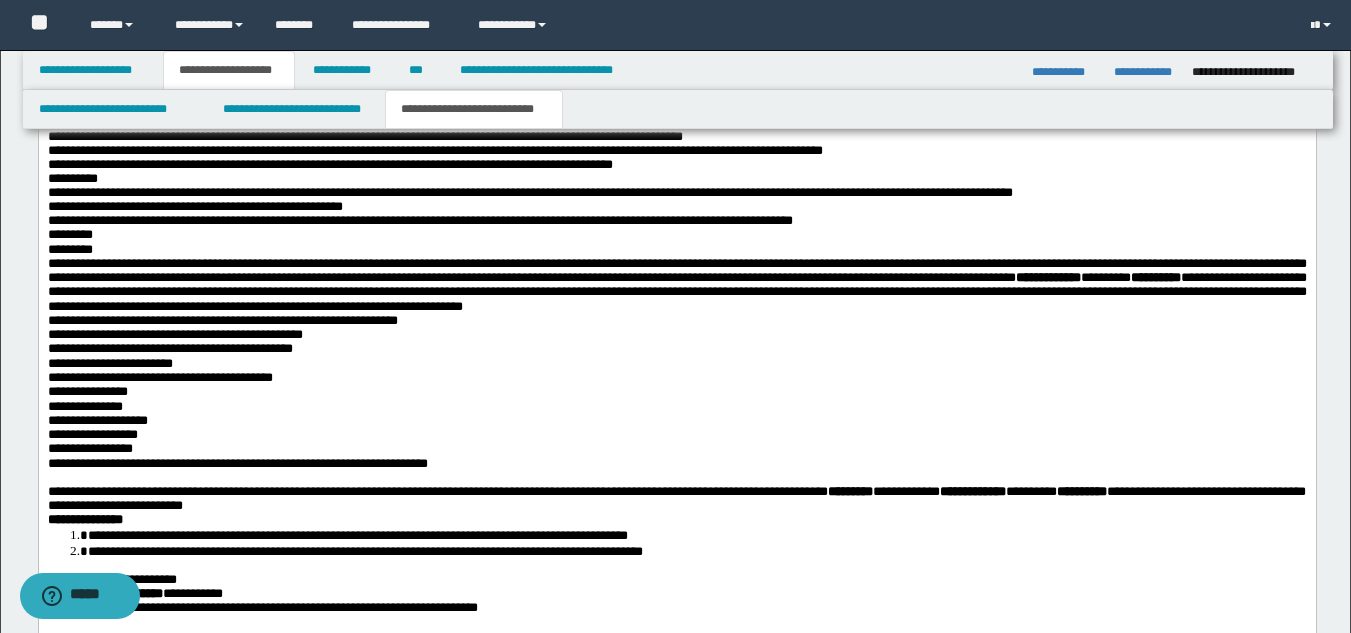 drag, startPoint x: 507, startPoint y: 426, endPoint x: 497, endPoint y: 447, distance: 23.259407 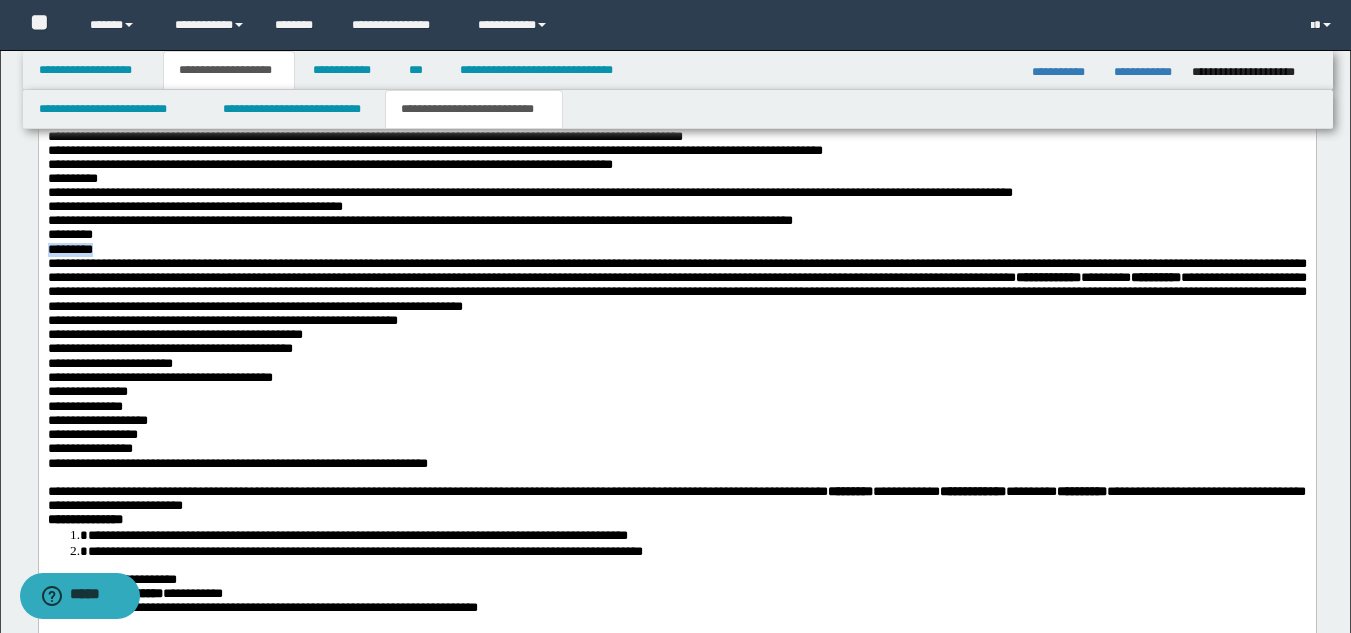 drag, startPoint x: 184, startPoint y: 430, endPoint x: 16, endPoint y: 431, distance: 168.00298 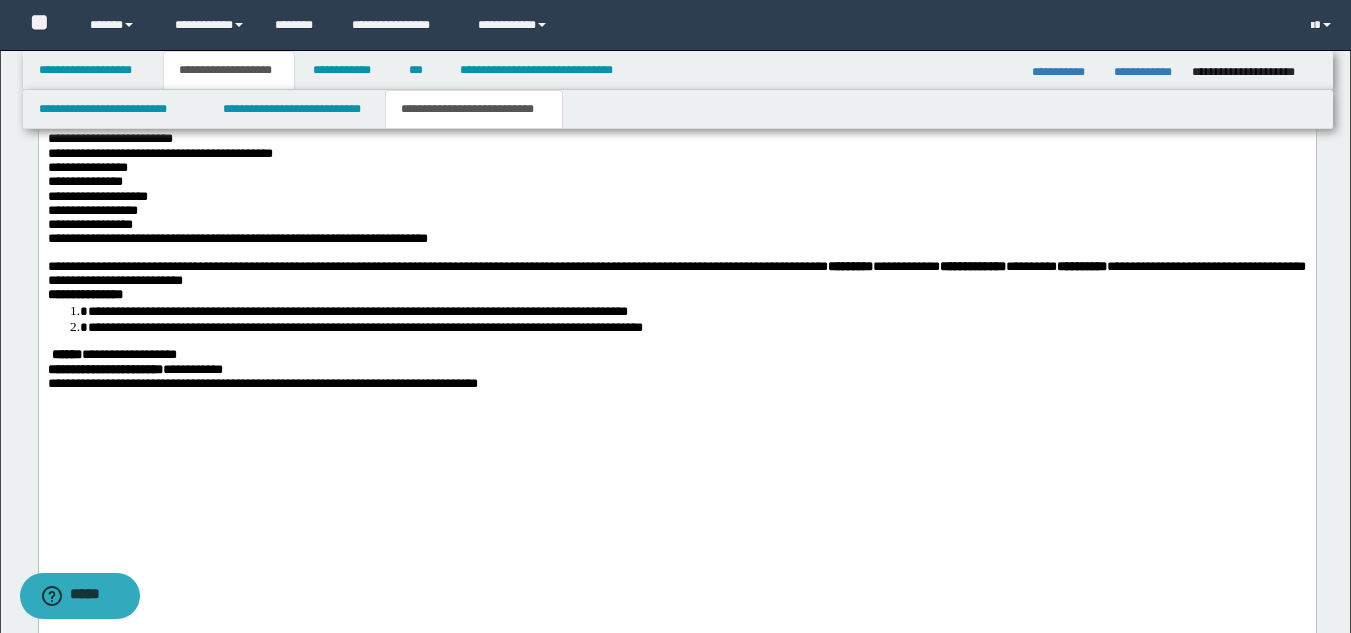 scroll, scrollTop: 2490, scrollLeft: 0, axis: vertical 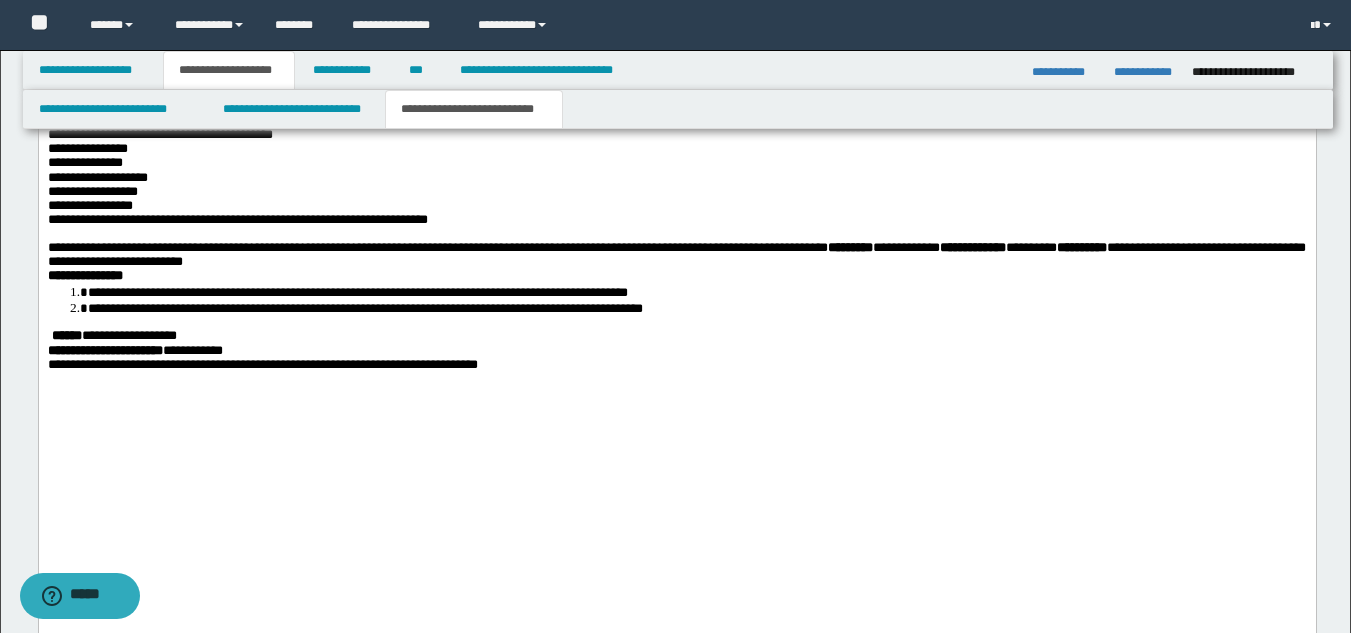 click at bounding box center [676, 234] 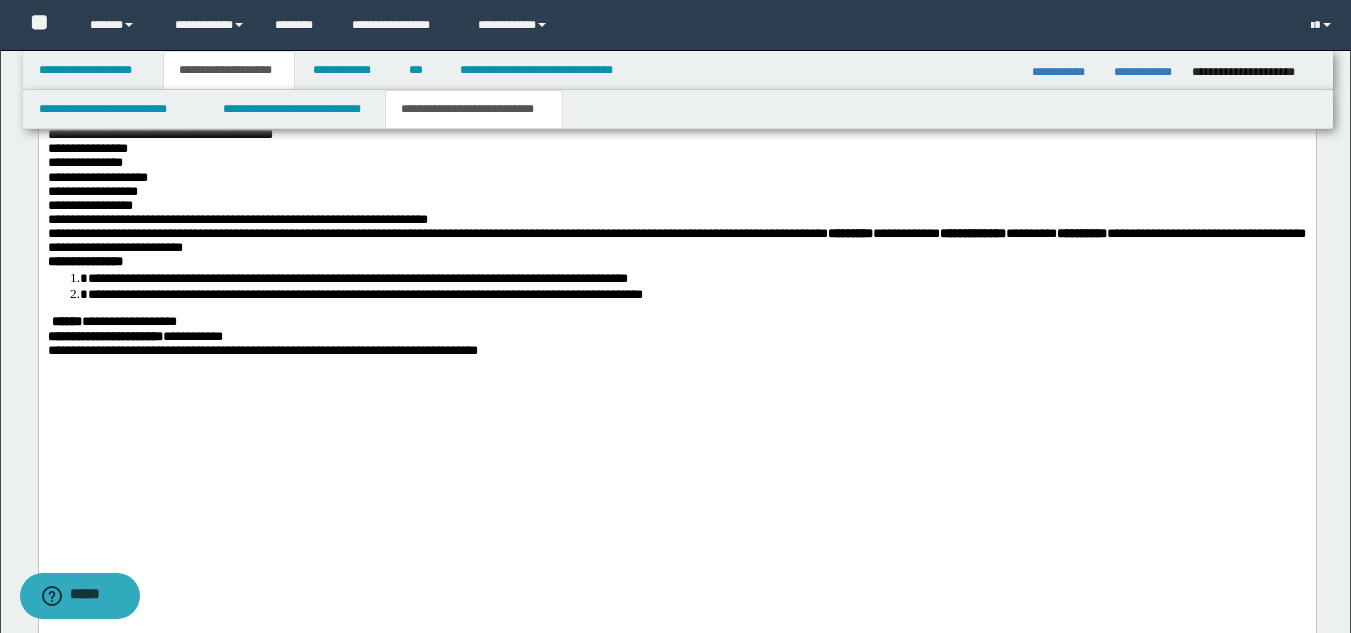 click on "**********" at bounding box center [676, -147] 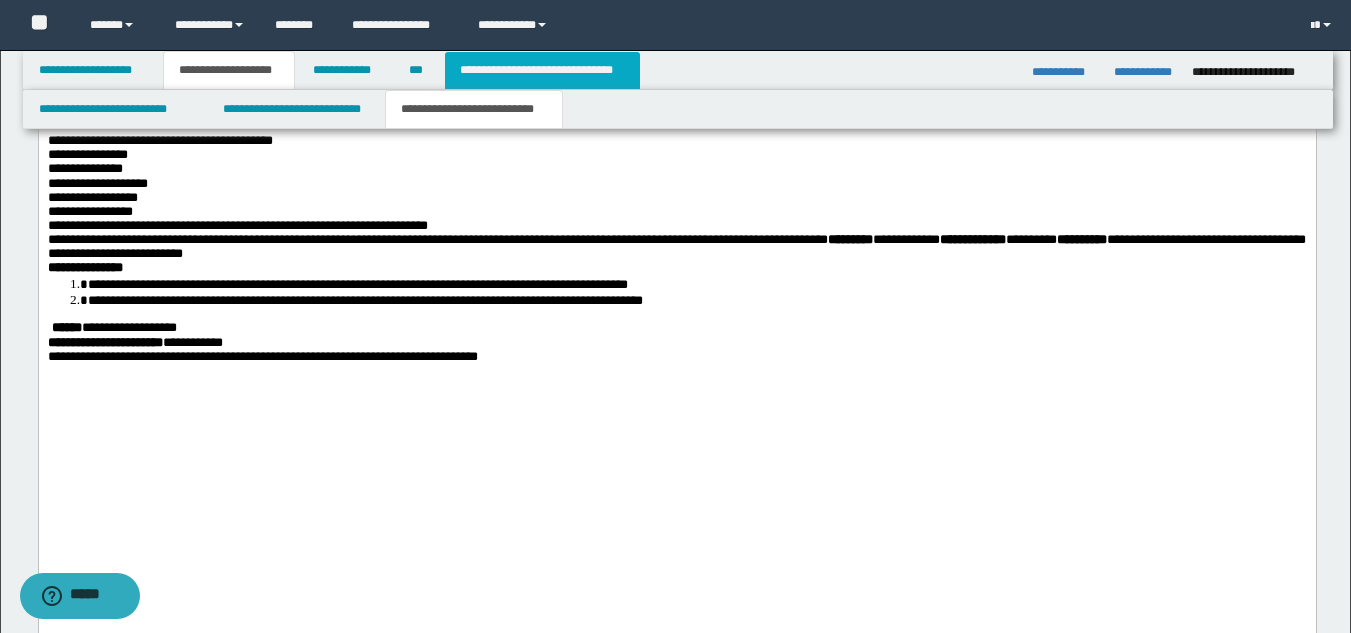 click on "**********" at bounding box center [542, 70] 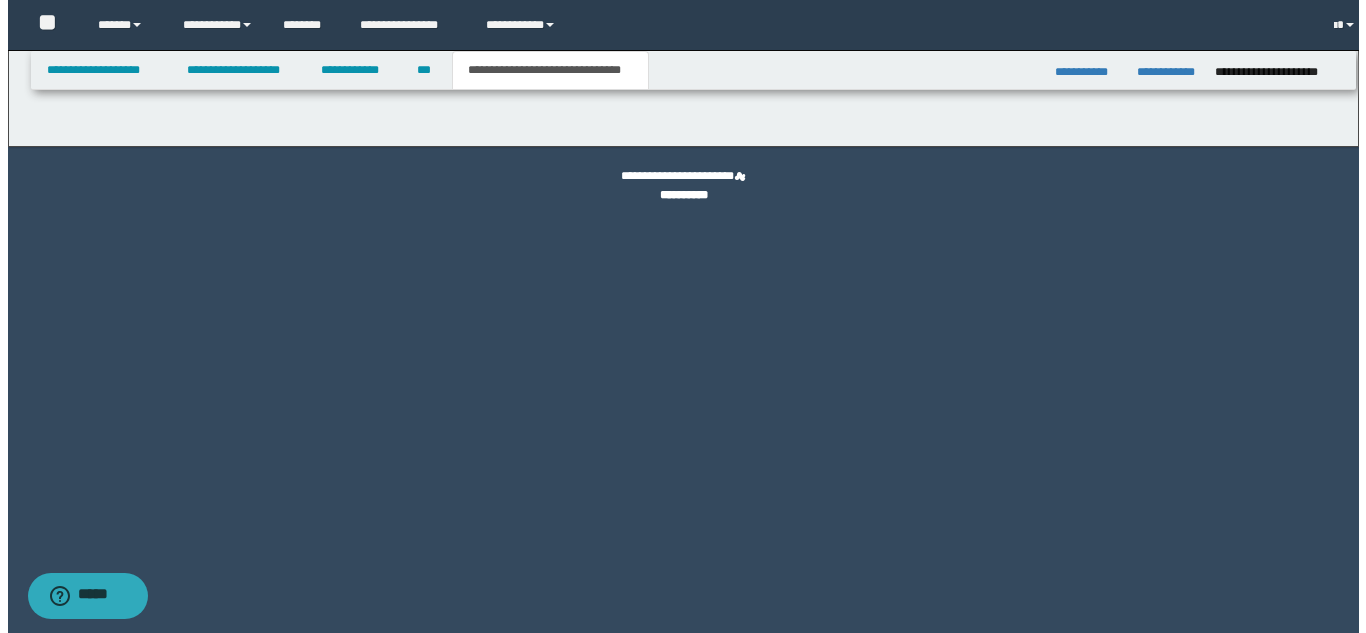 scroll, scrollTop: 0, scrollLeft: 0, axis: both 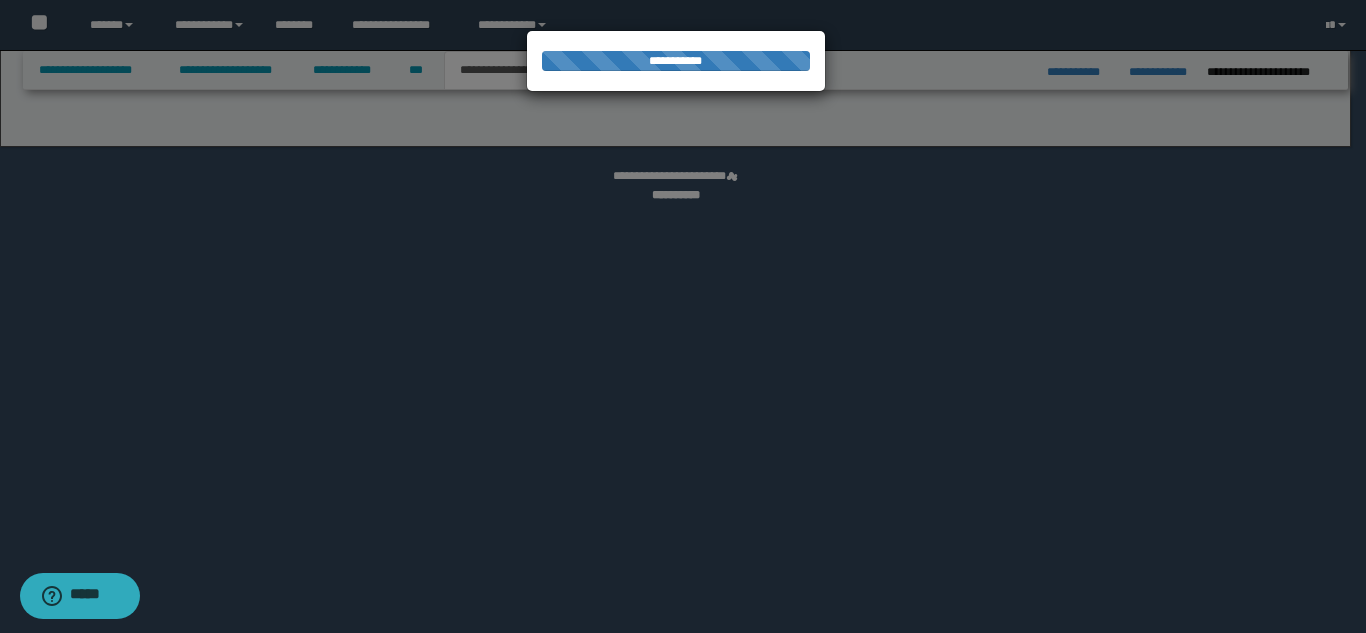 select on "*" 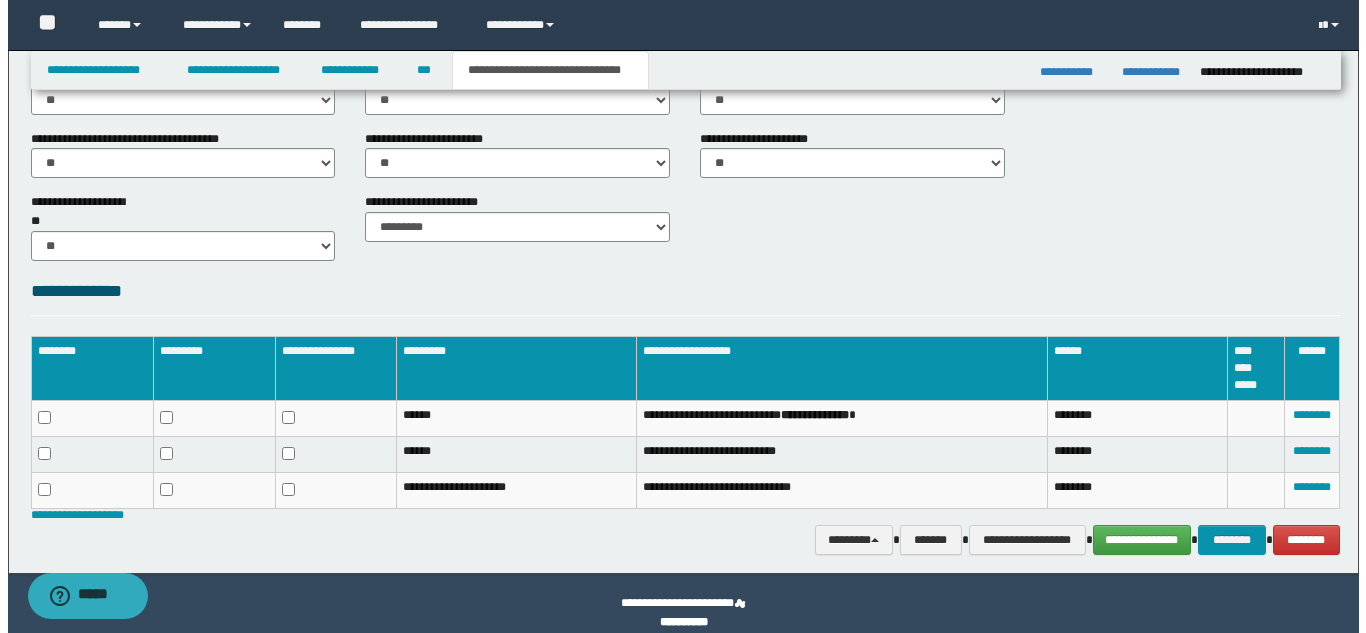scroll, scrollTop: 800, scrollLeft: 0, axis: vertical 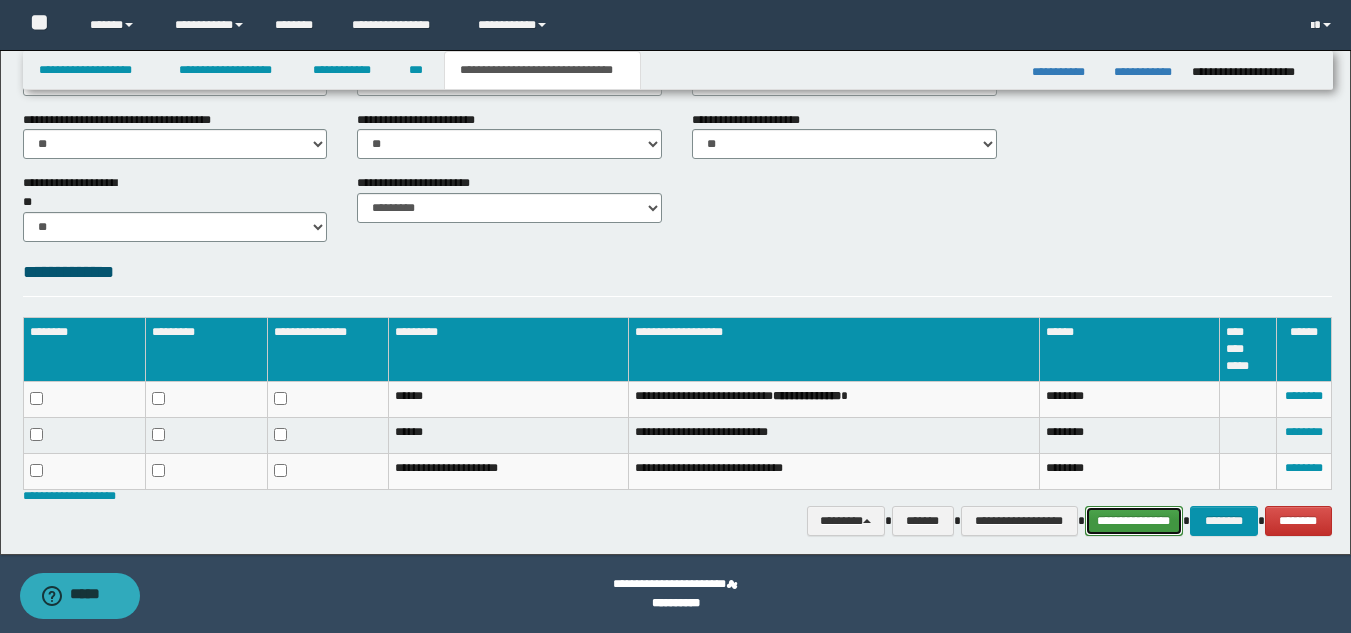 click on "**********" at bounding box center (1134, 521) 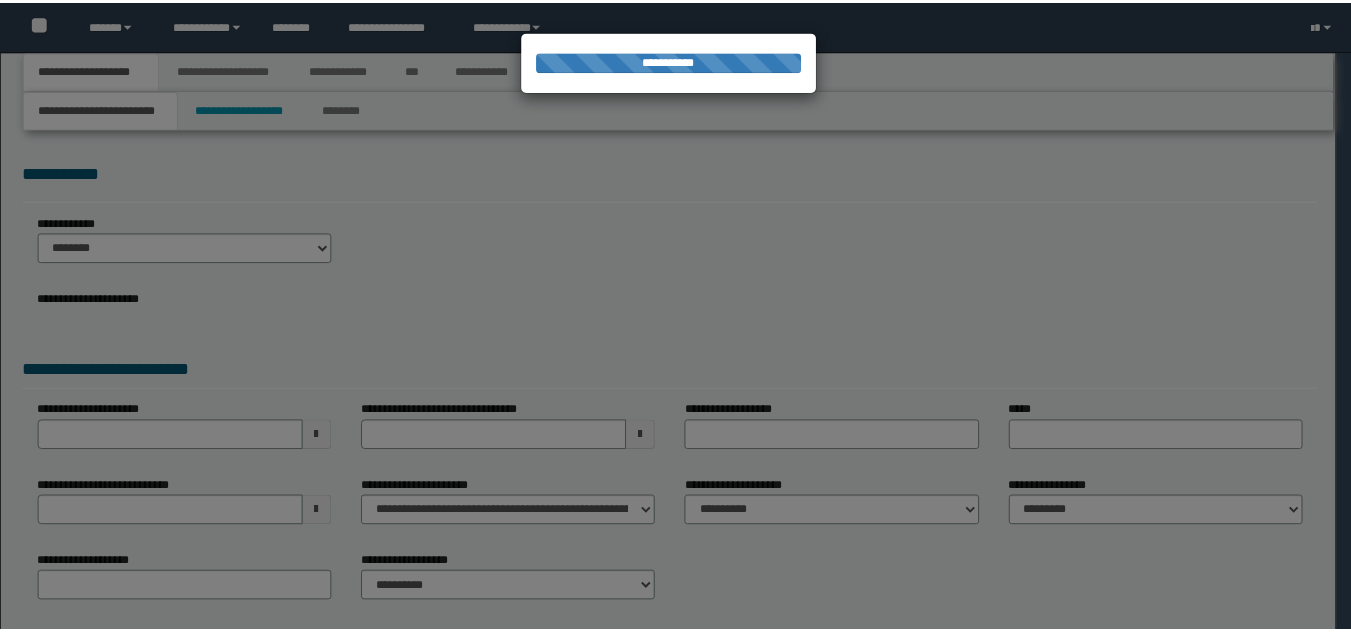 scroll, scrollTop: 0, scrollLeft: 0, axis: both 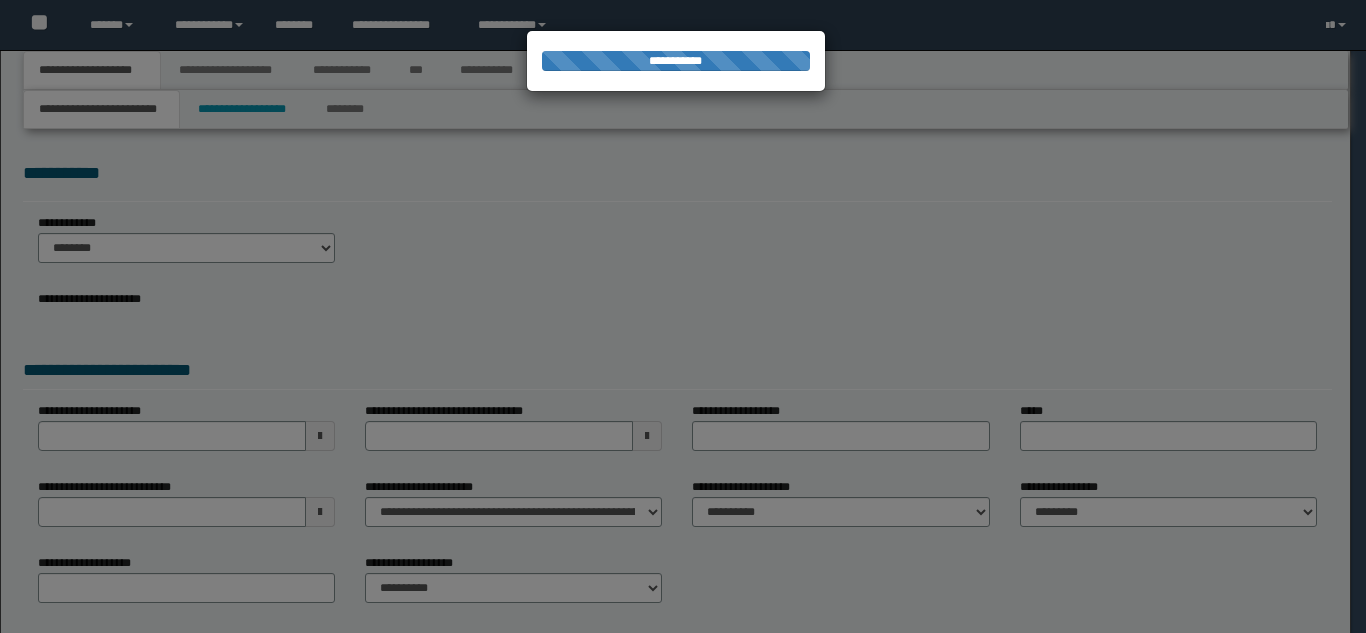 select on "**" 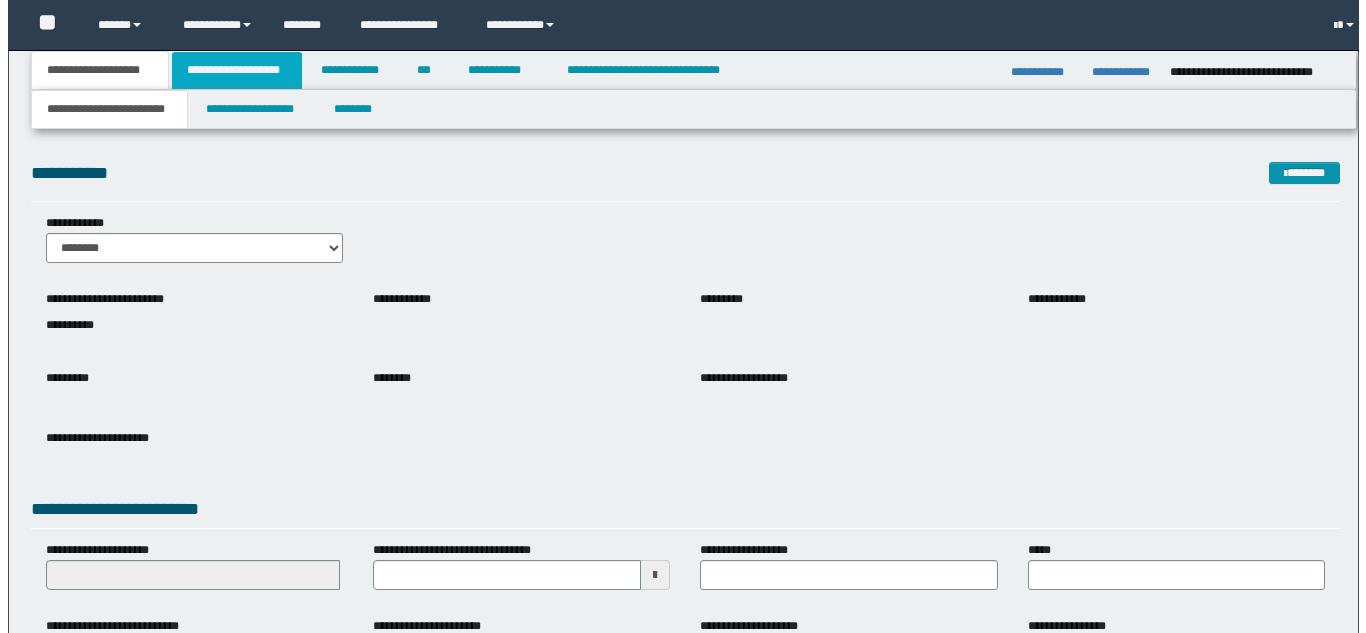 scroll, scrollTop: 0, scrollLeft: 0, axis: both 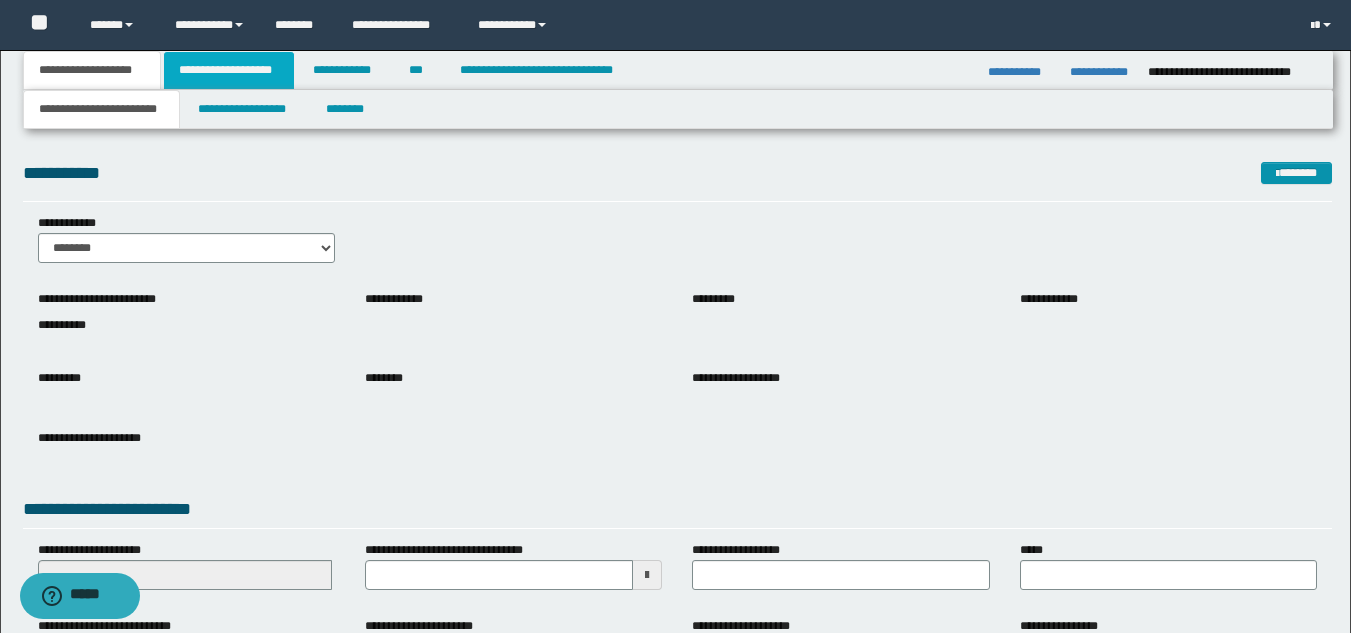 click on "**********" at bounding box center (229, 70) 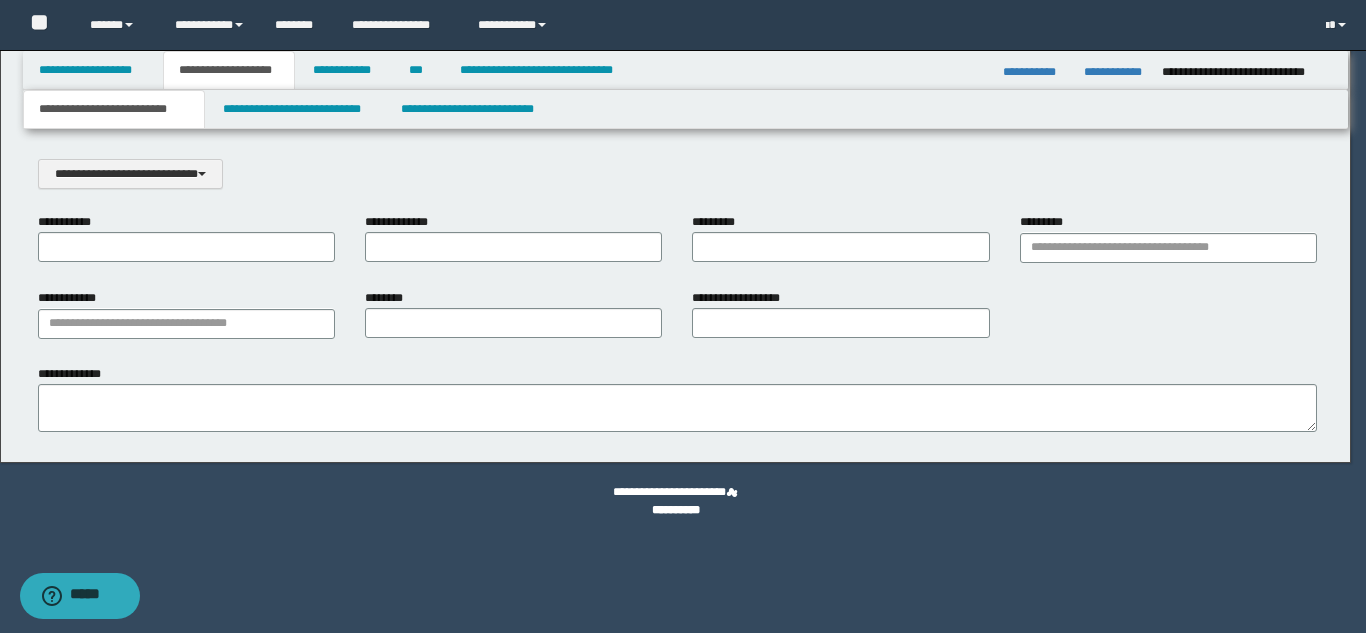 scroll, scrollTop: 0, scrollLeft: 0, axis: both 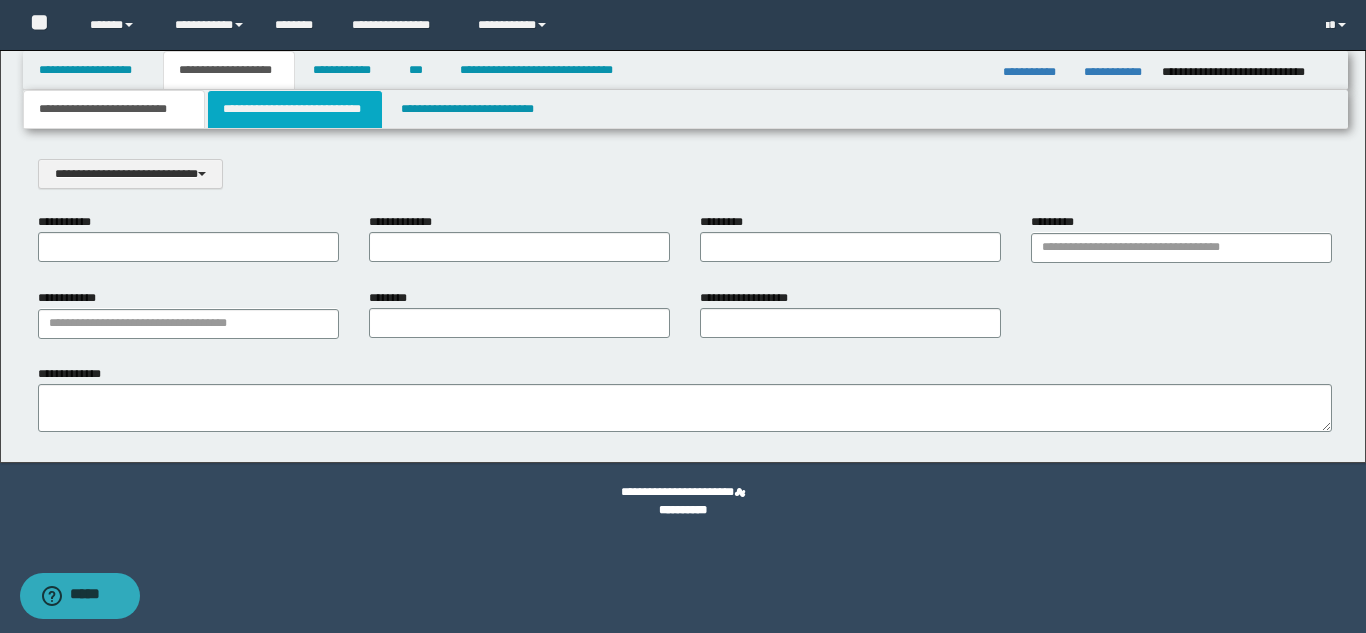 click on "**********" at bounding box center [295, 109] 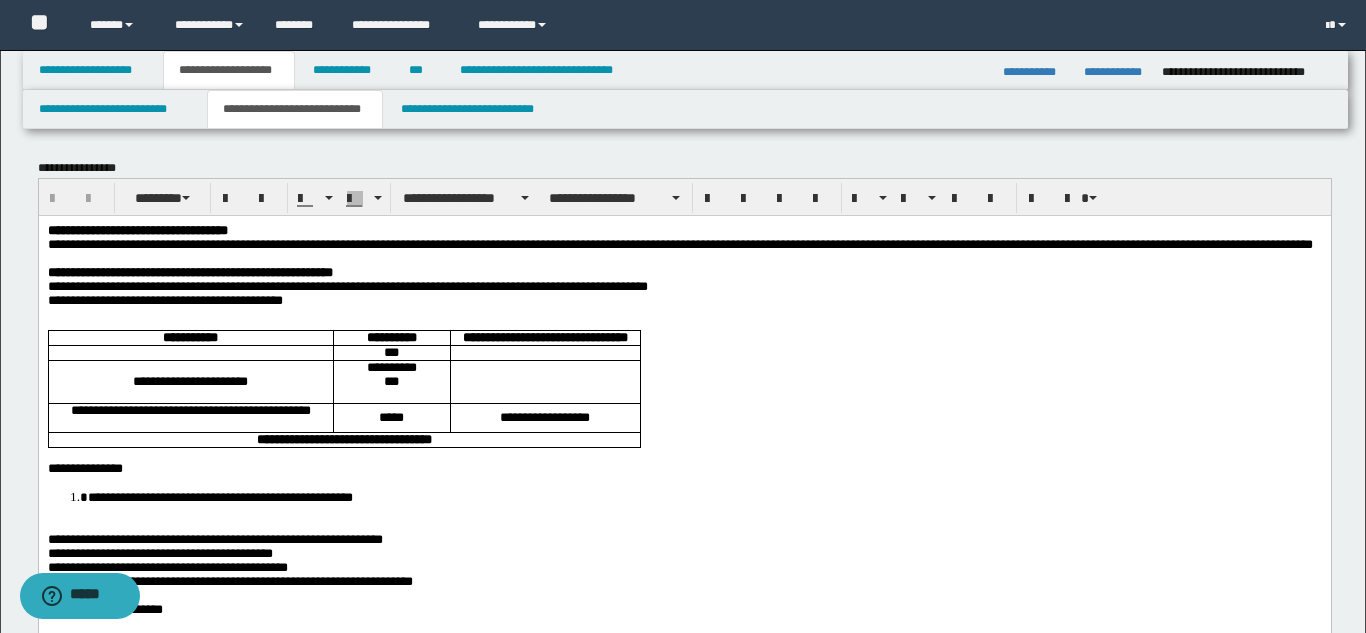 scroll, scrollTop: 0, scrollLeft: 0, axis: both 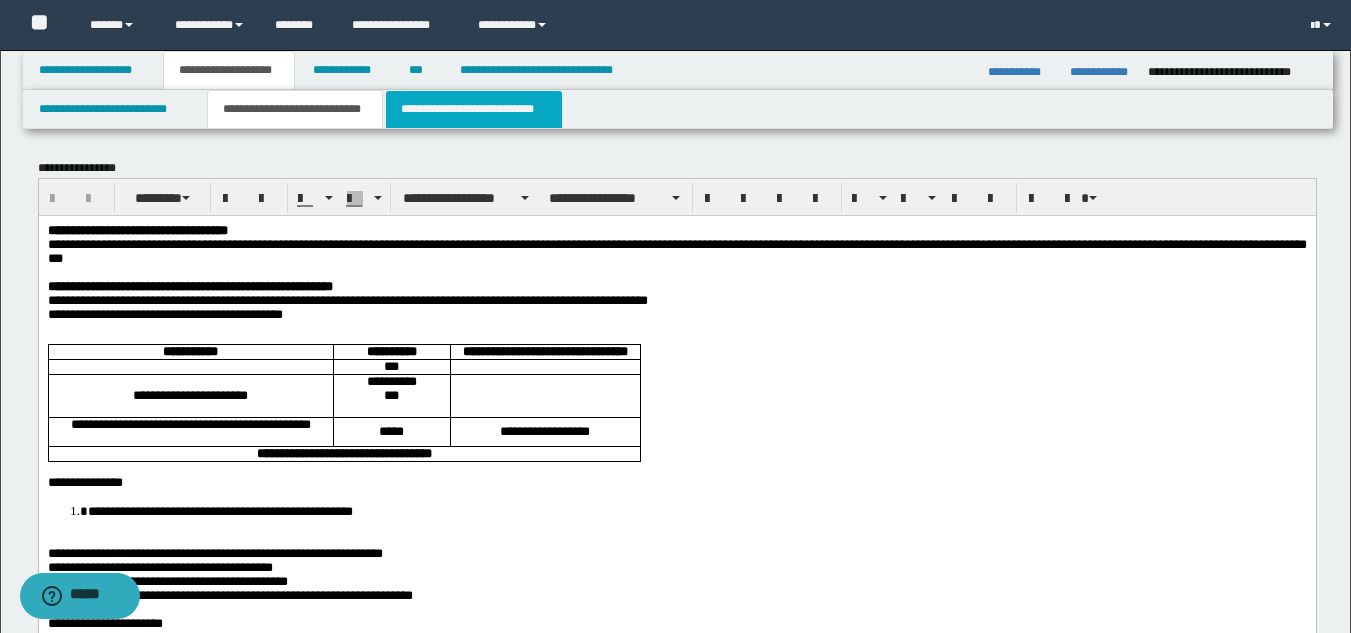 click on "**********" at bounding box center [474, 109] 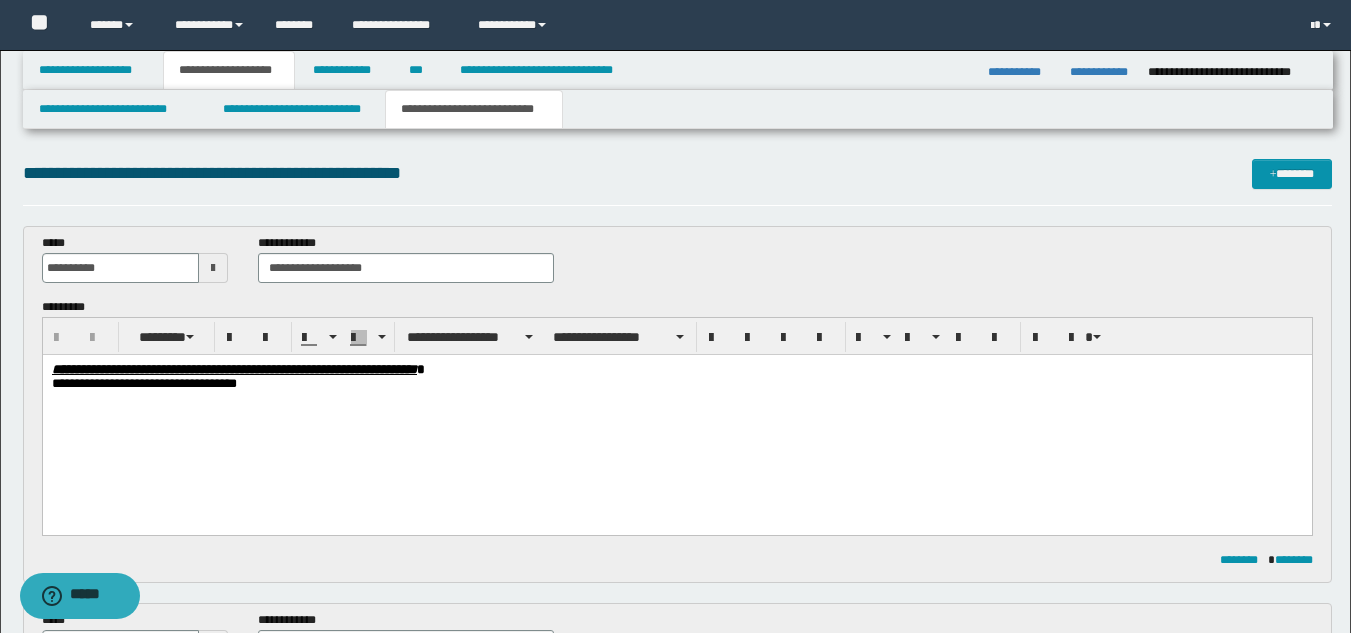 scroll, scrollTop: 0, scrollLeft: 0, axis: both 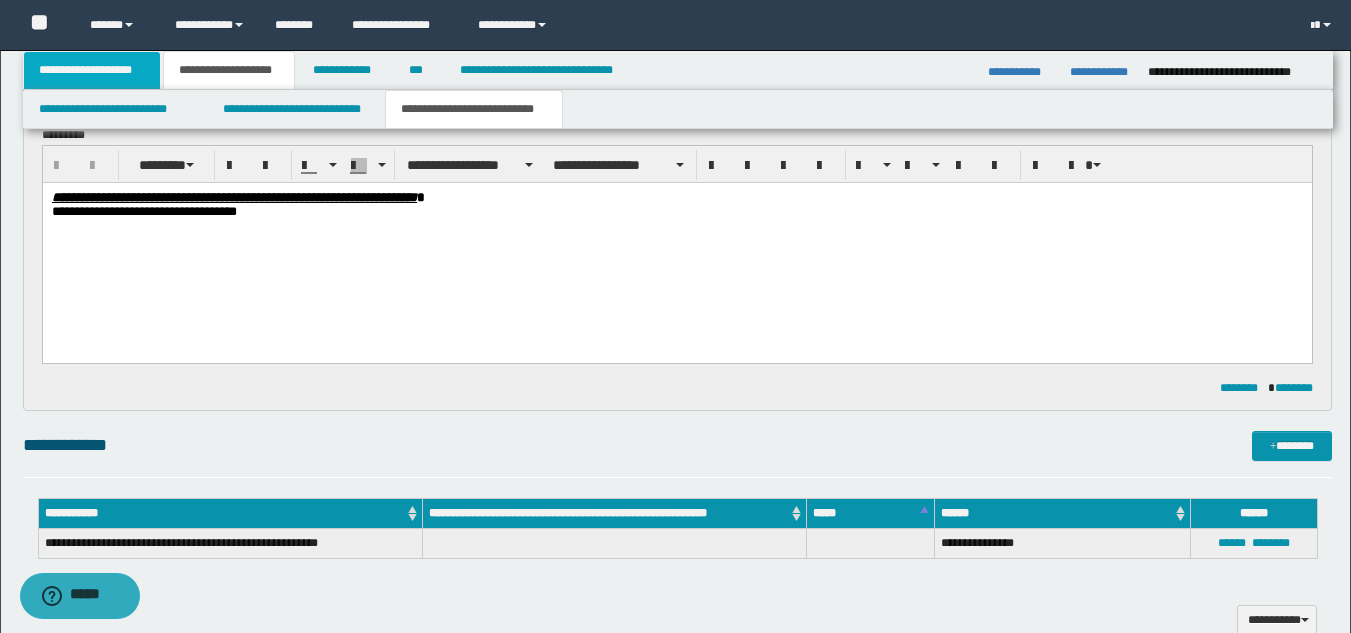 click on "**********" at bounding box center [92, 70] 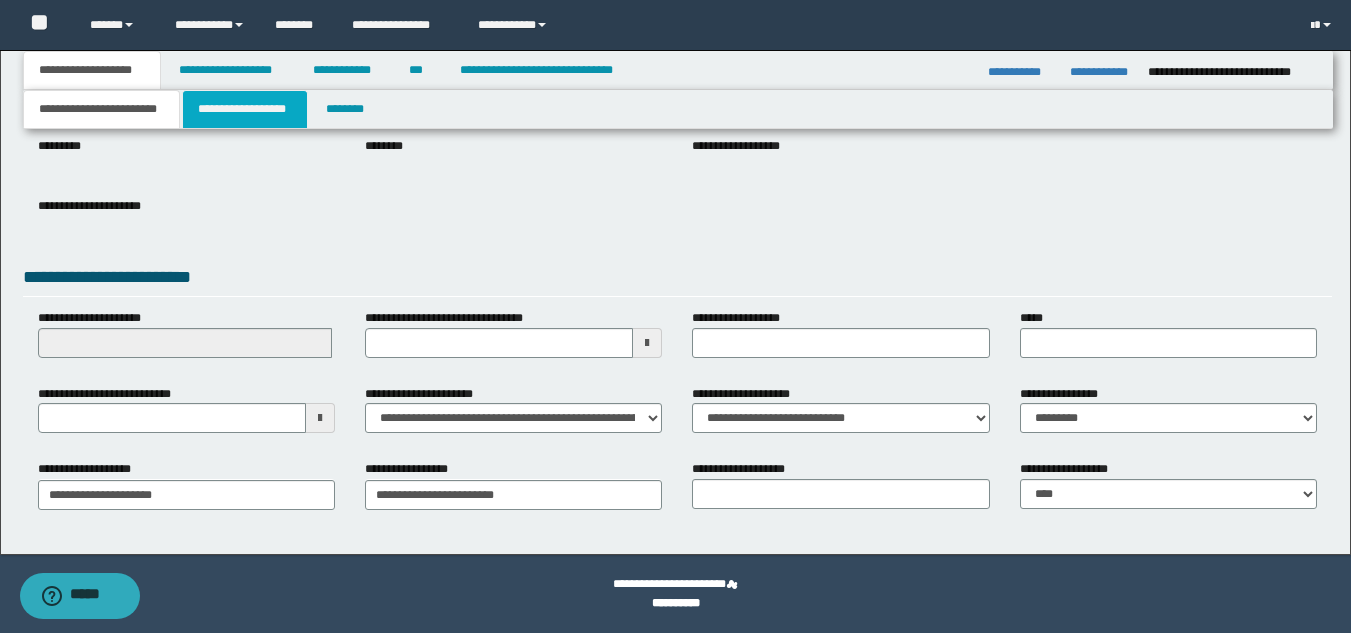 click on "**********" at bounding box center [245, 109] 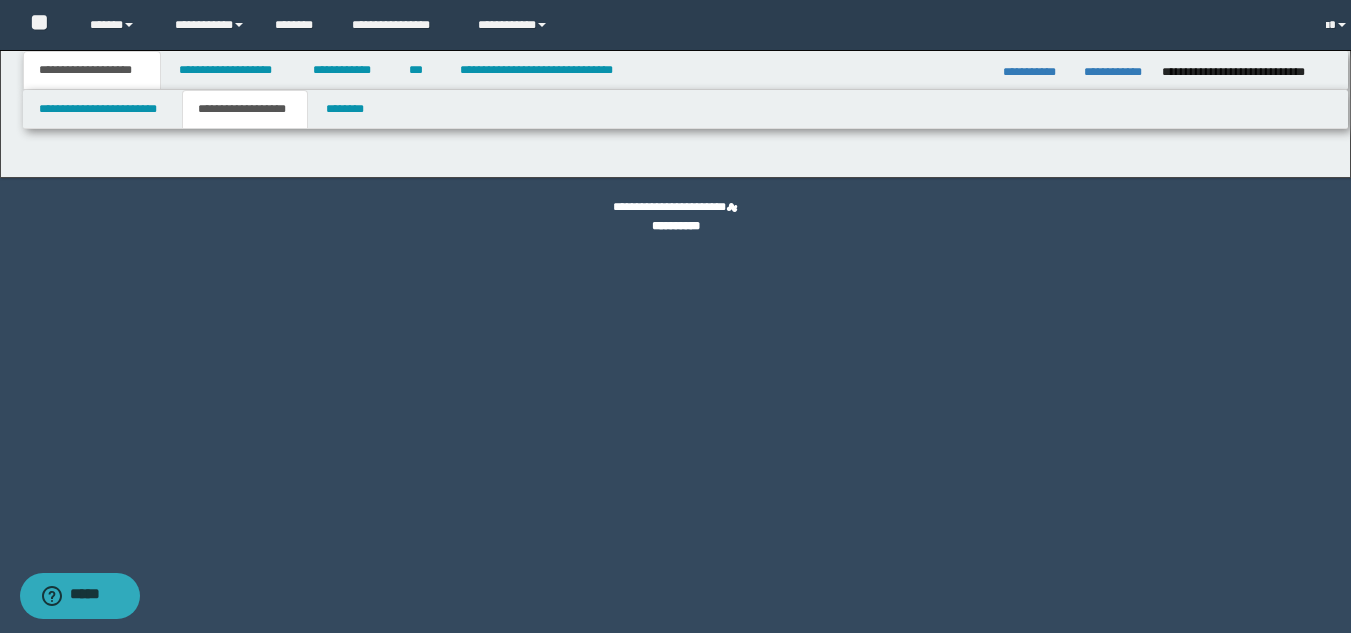 scroll, scrollTop: 0, scrollLeft: 0, axis: both 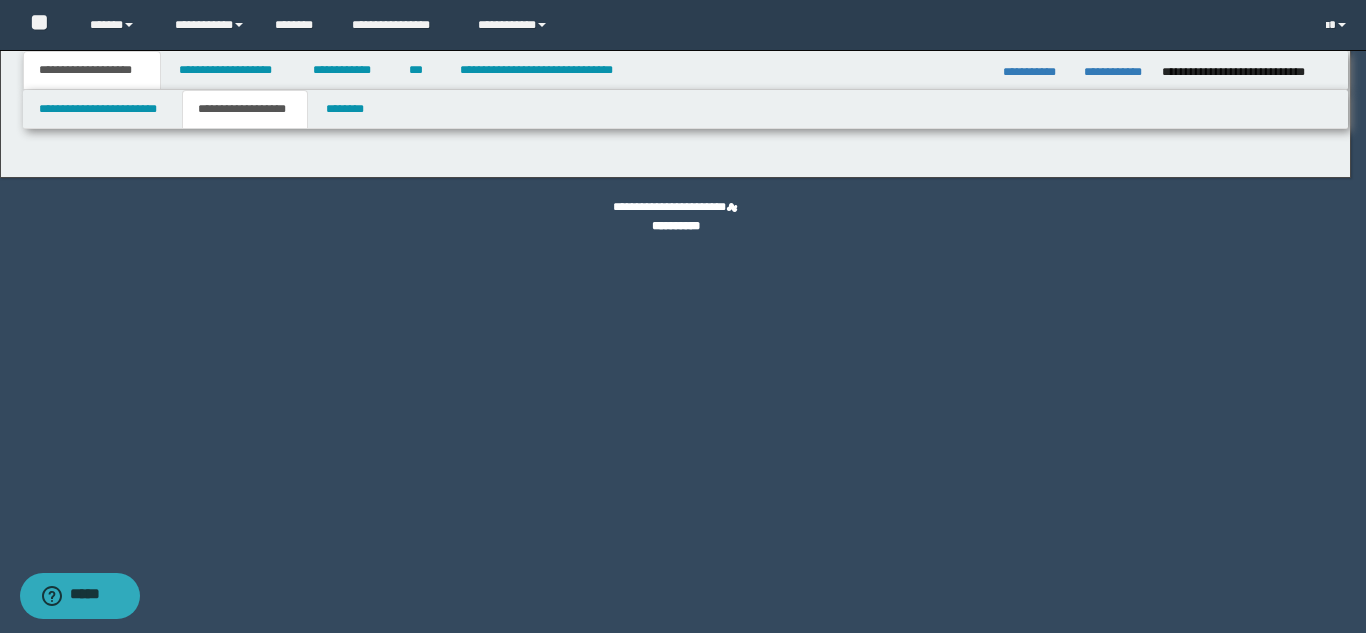type on "********" 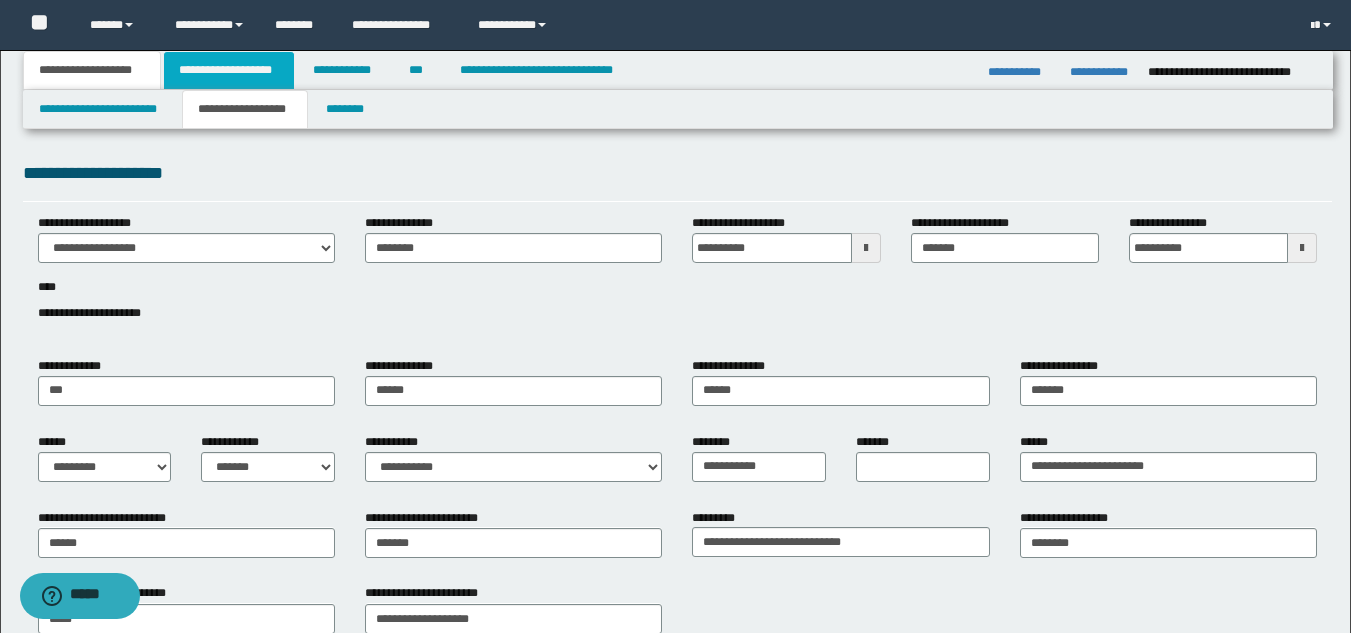 click on "**********" at bounding box center (229, 70) 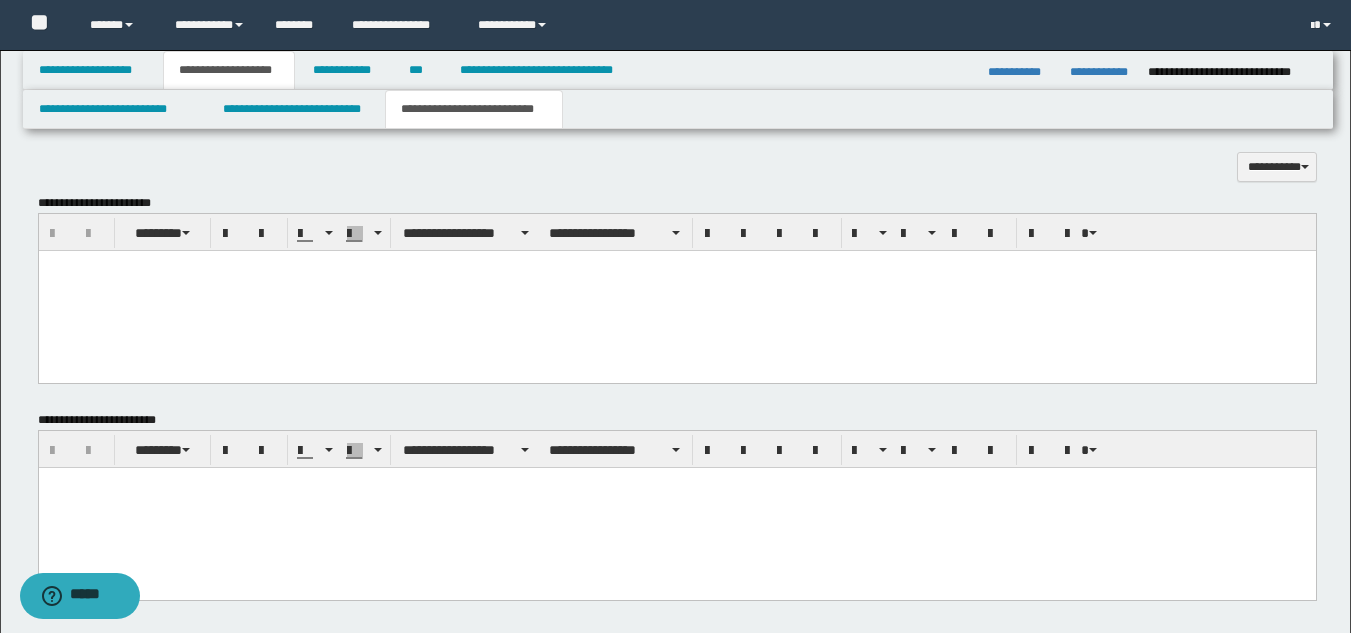 drag, startPoint x: 1365, startPoint y: 86, endPoint x: 1173, endPoint y: 35, distance: 198.658 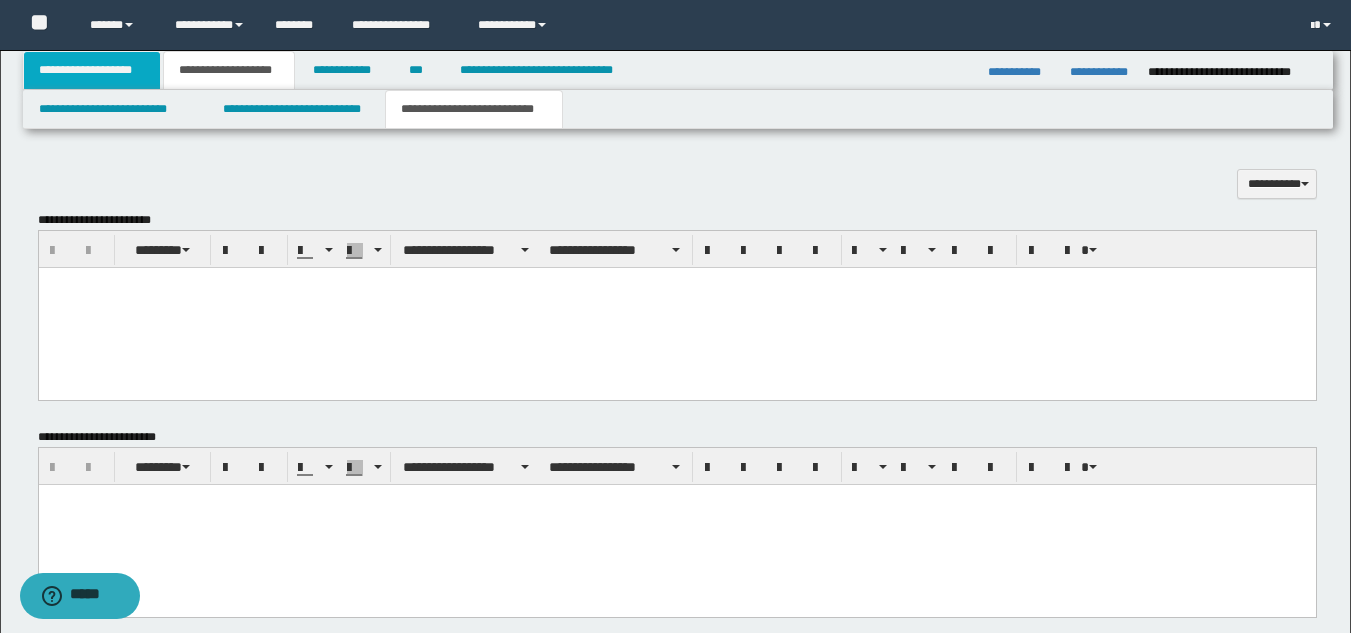 click on "**********" at bounding box center (92, 70) 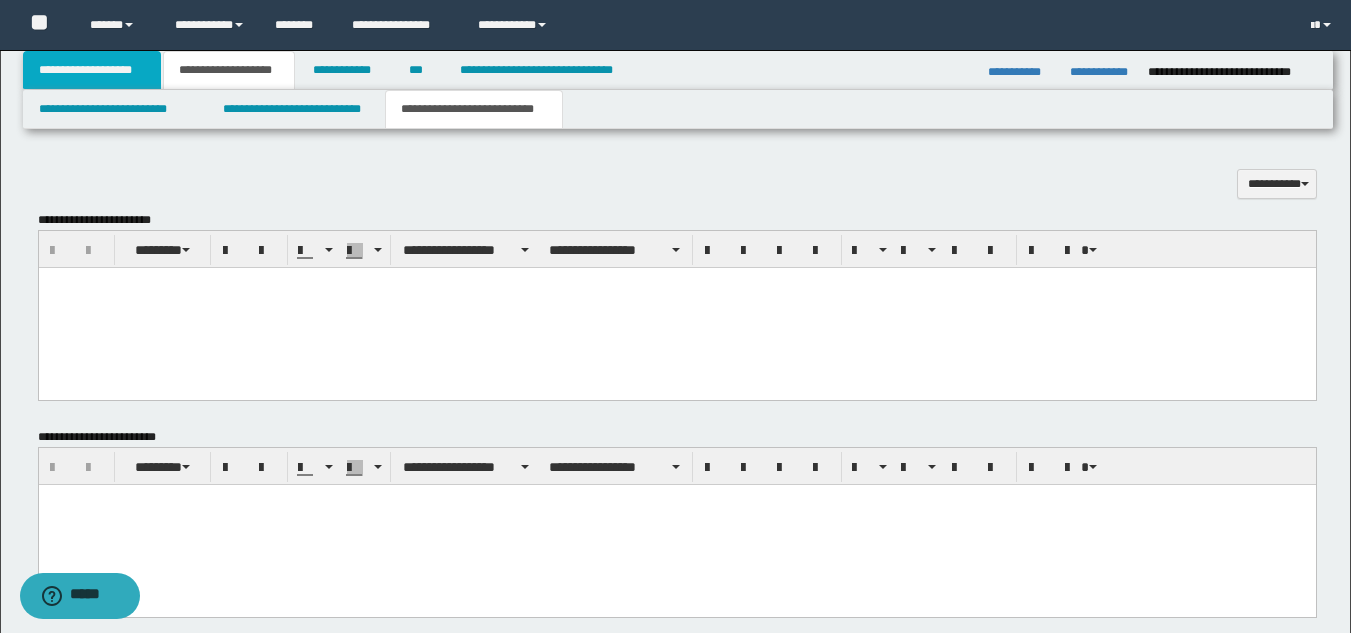 scroll, scrollTop: 474, scrollLeft: 0, axis: vertical 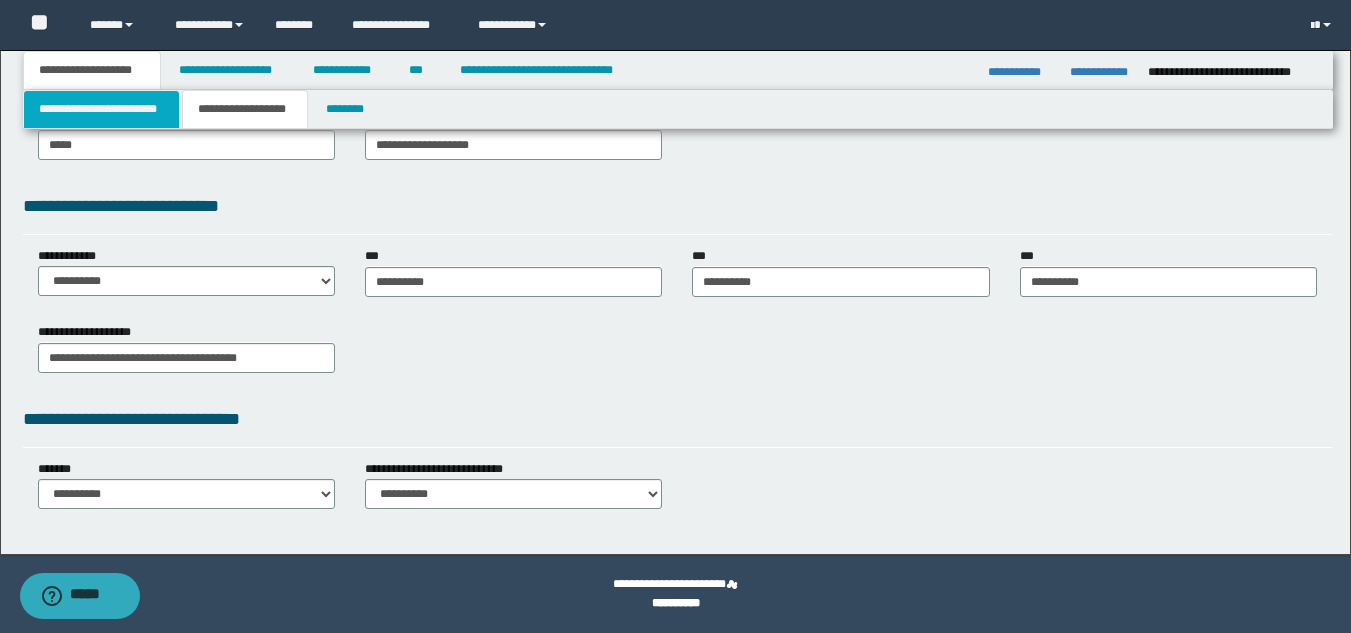 click on "**********" at bounding box center [101, 109] 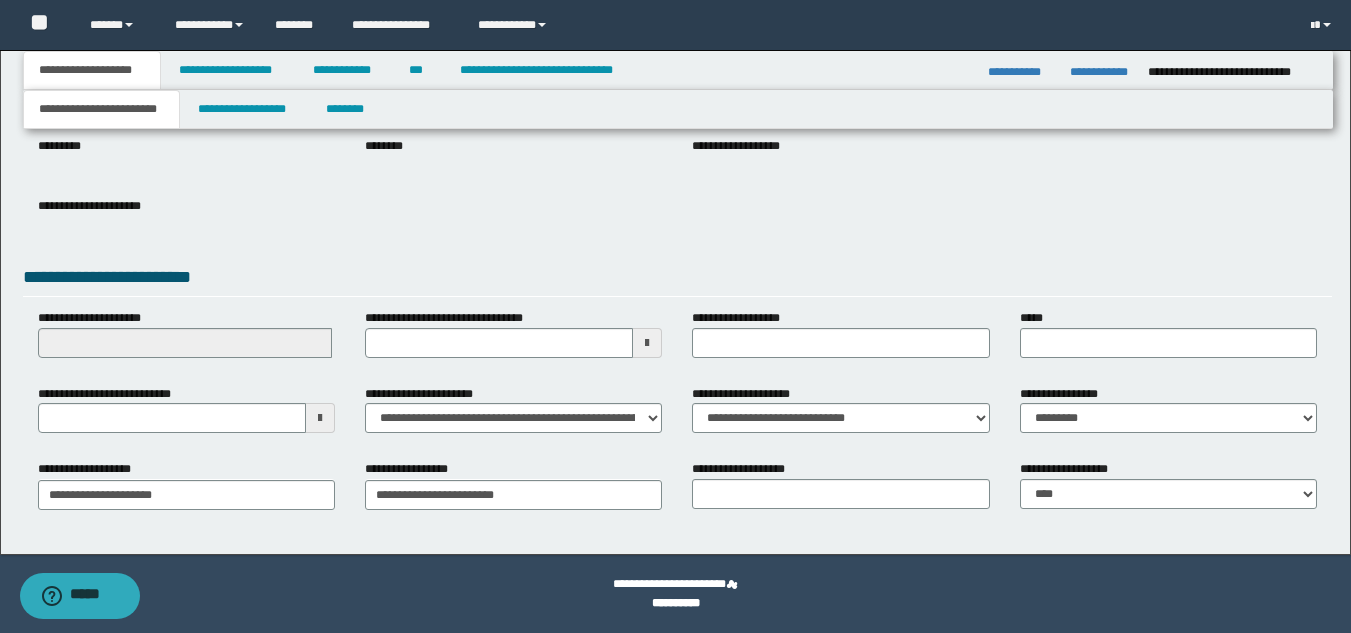 click at bounding box center (320, 418) 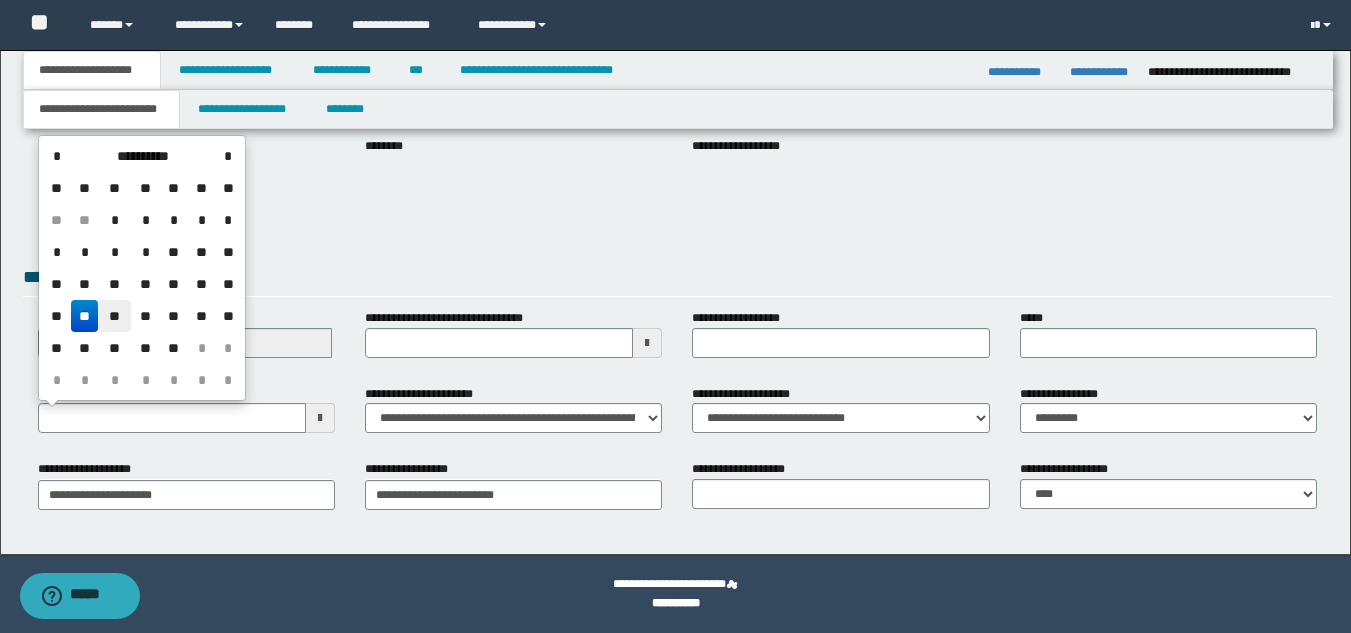 click on "**" at bounding box center (114, 316) 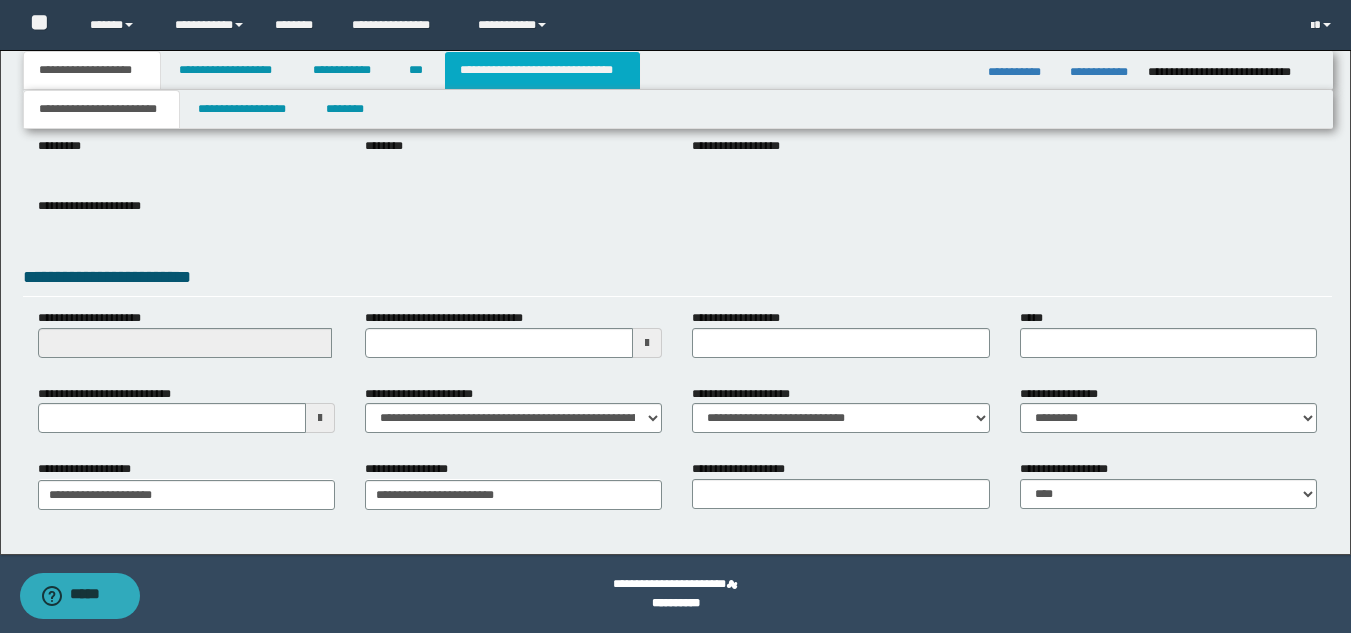 click on "**********" at bounding box center (542, 70) 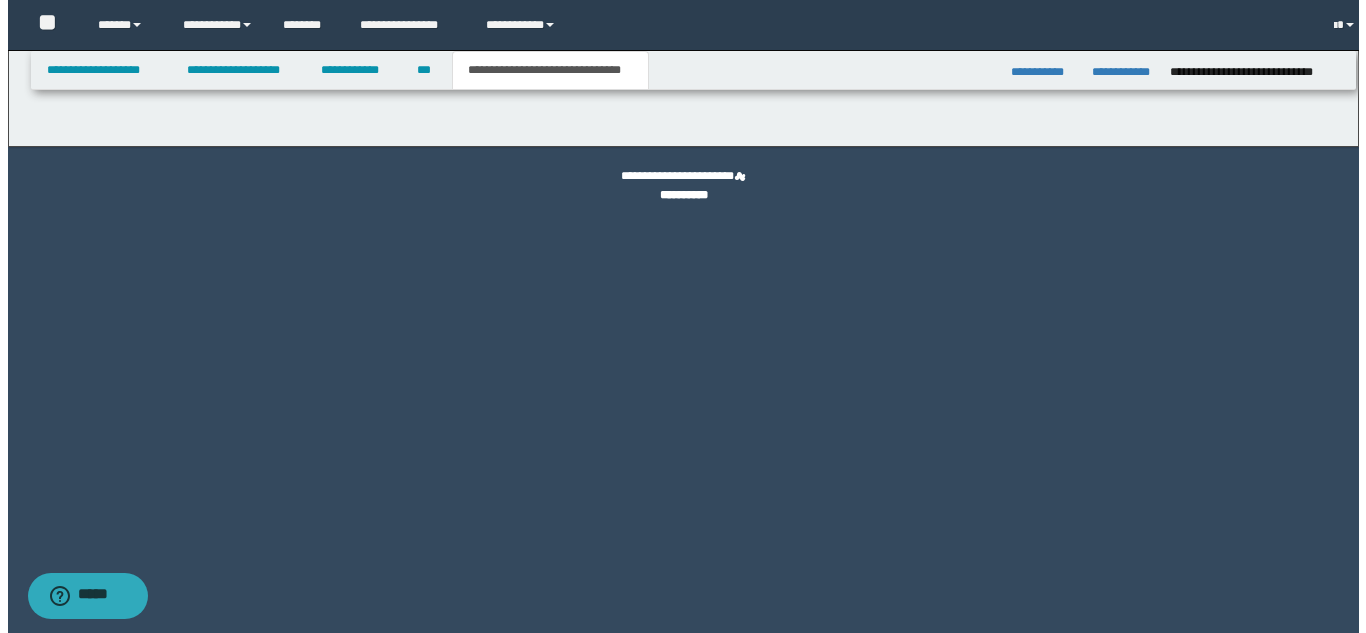 scroll, scrollTop: 0, scrollLeft: 0, axis: both 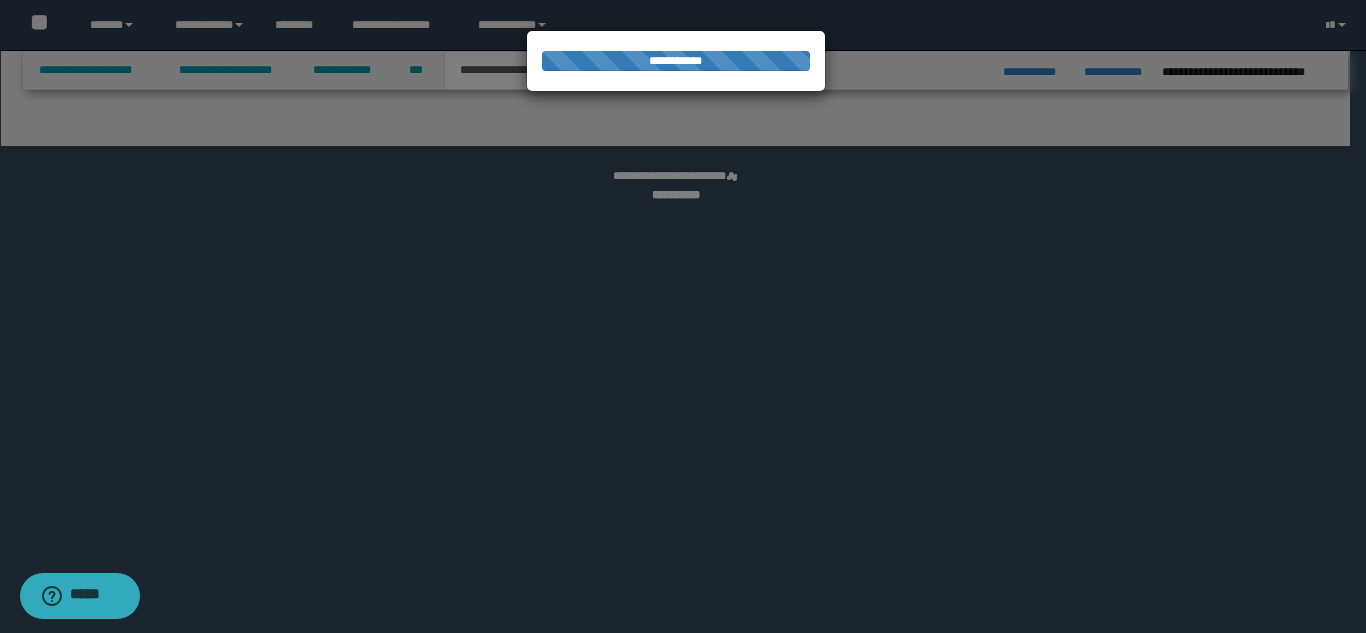 select on "*" 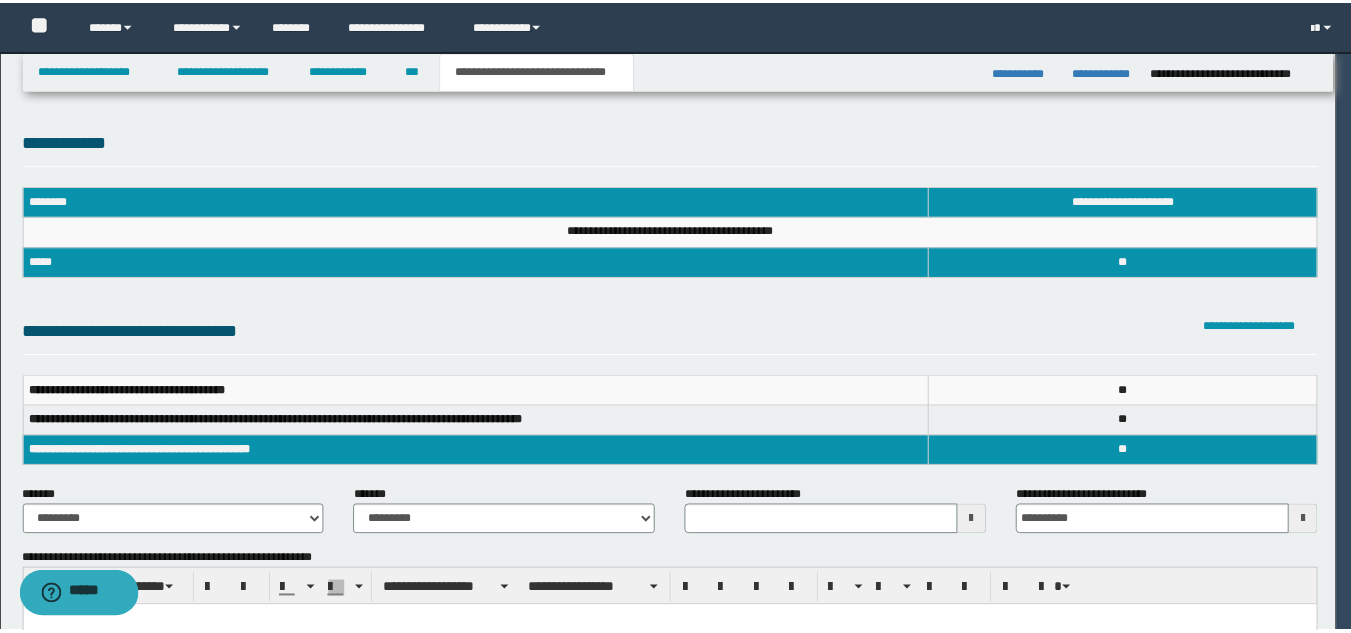 scroll, scrollTop: 0, scrollLeft: 0, axis: both 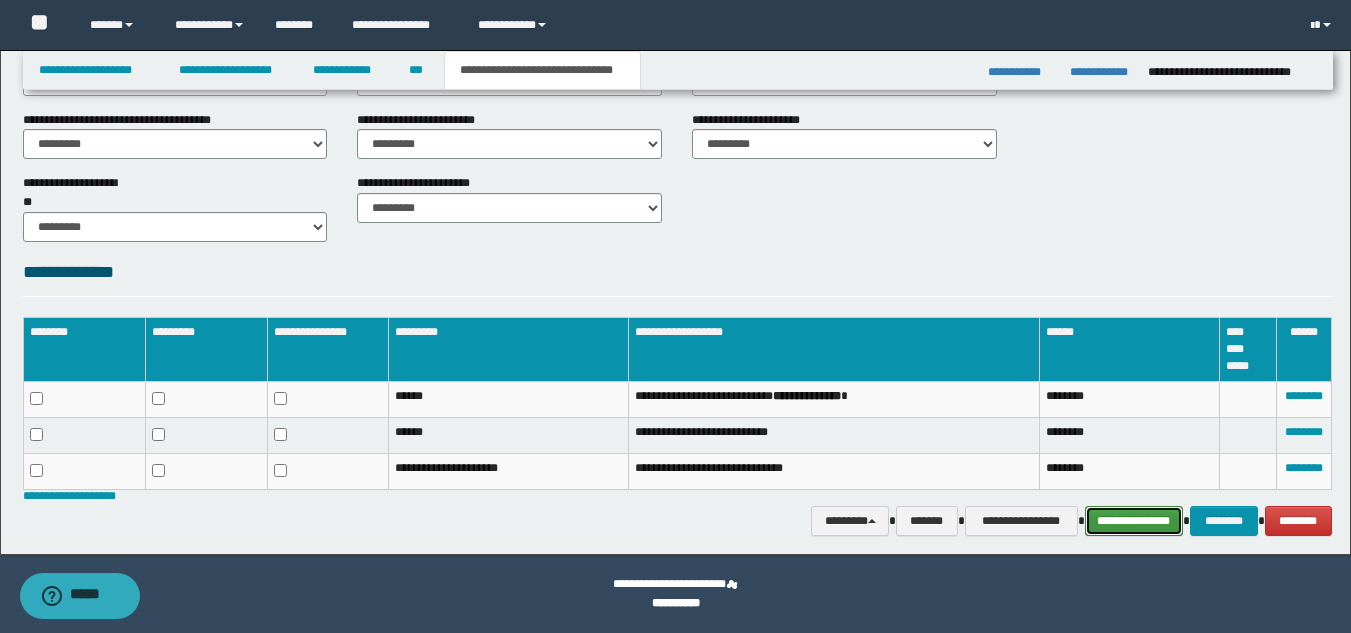 drag, startPoint x: 1127, startPoint y: 518, endPoint x: 1100, endPoint y: 529, distance: 29.15476 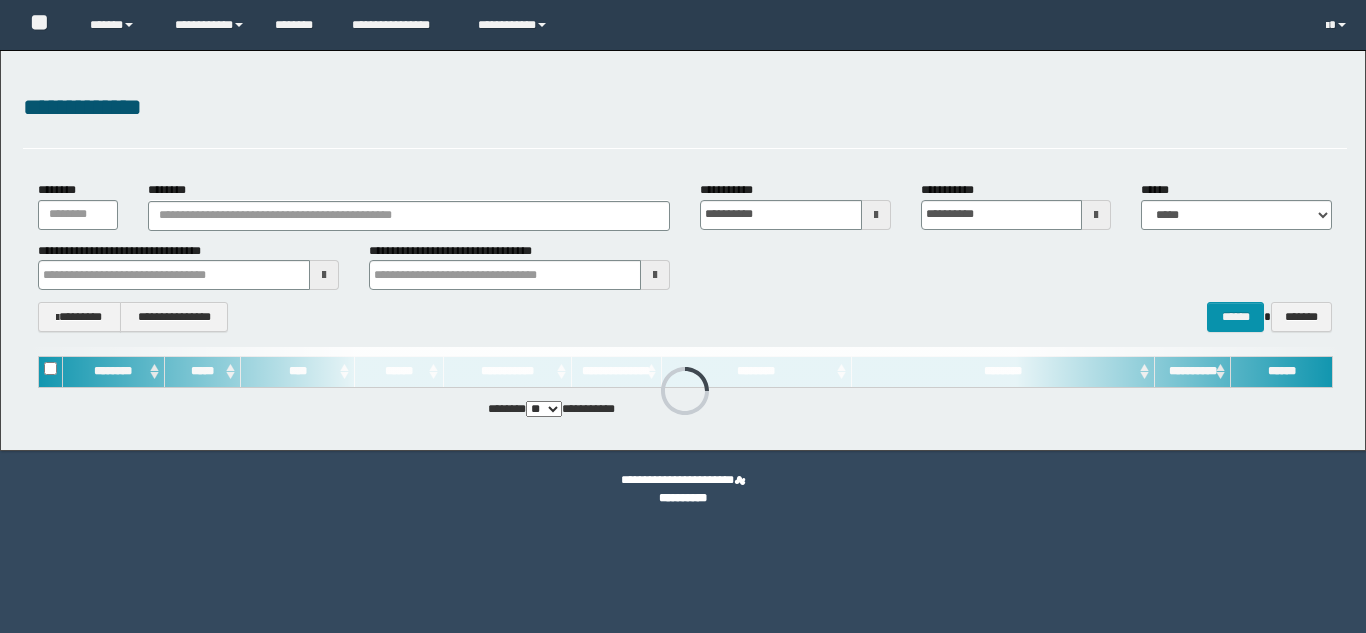 scroll, scrollTop: 0, scrollLeft: 0, axis: both 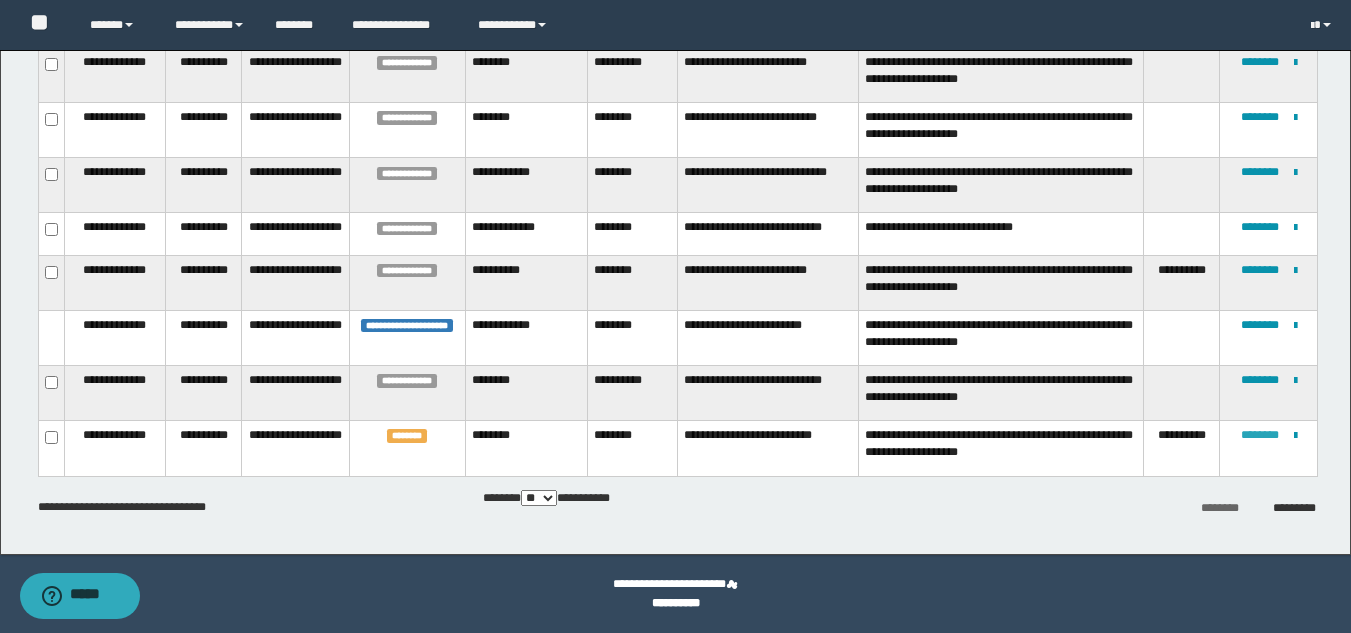 click on "********" at bounding box center (1260, 435) 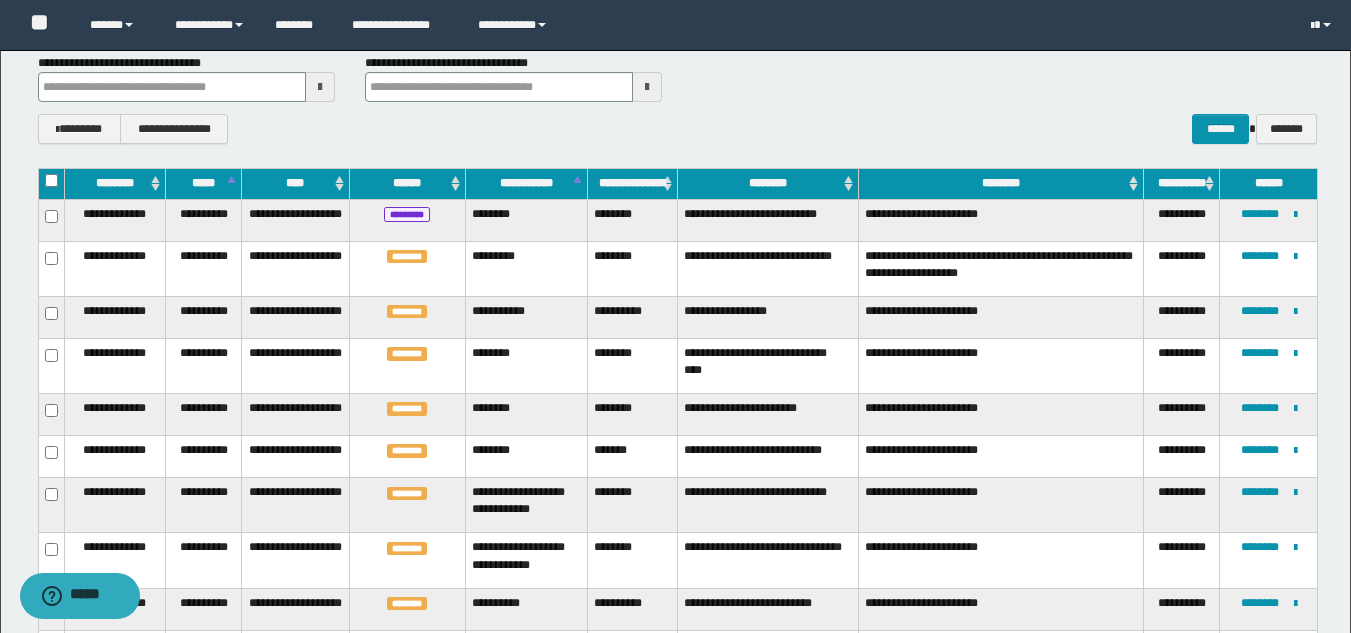 scroll, scrollTop: 132, scrollLeft: 0, axis: vertical 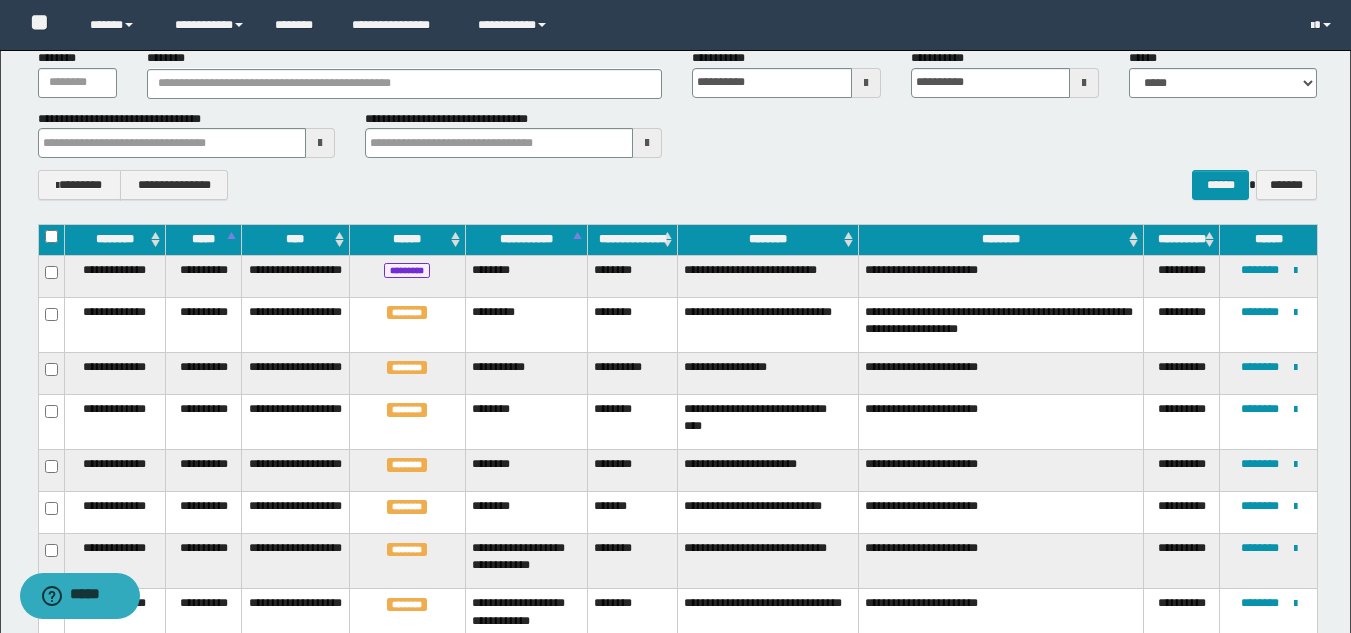 drag, startPoint x: 1365, startPoint y: 541, endPoint x: 1342, endPoint y: 95, distance: 446.59265 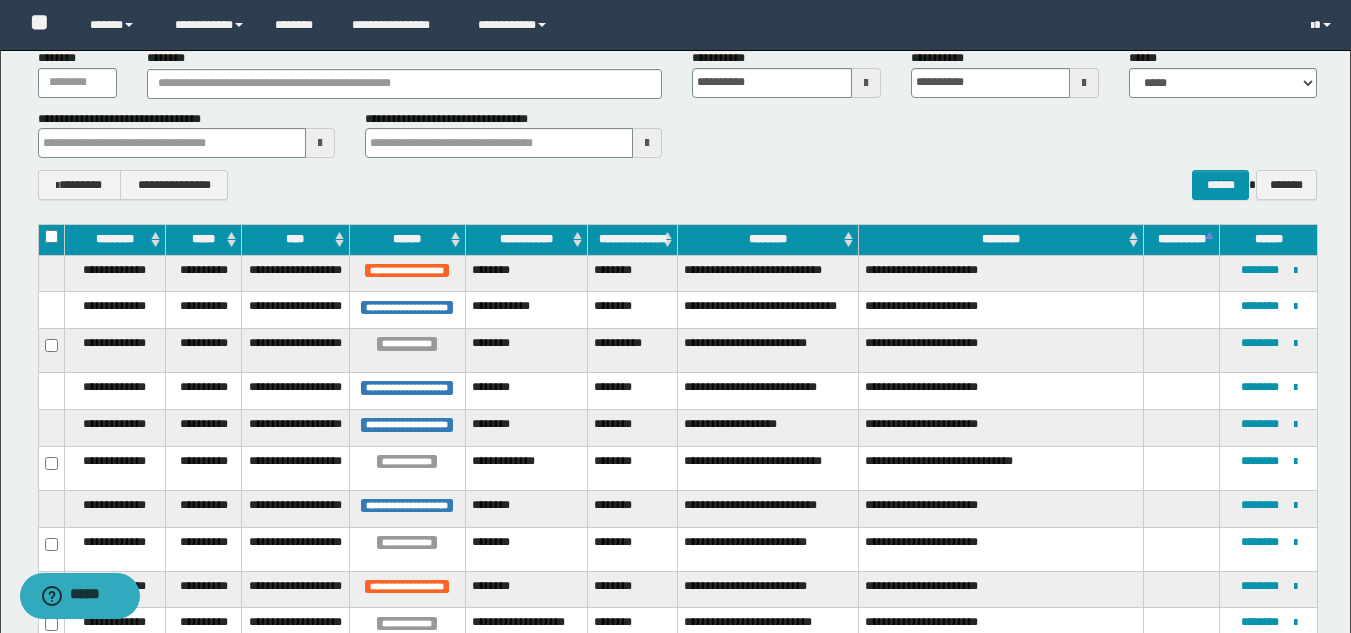 click on "**********" at bounding box center (1182, 240) 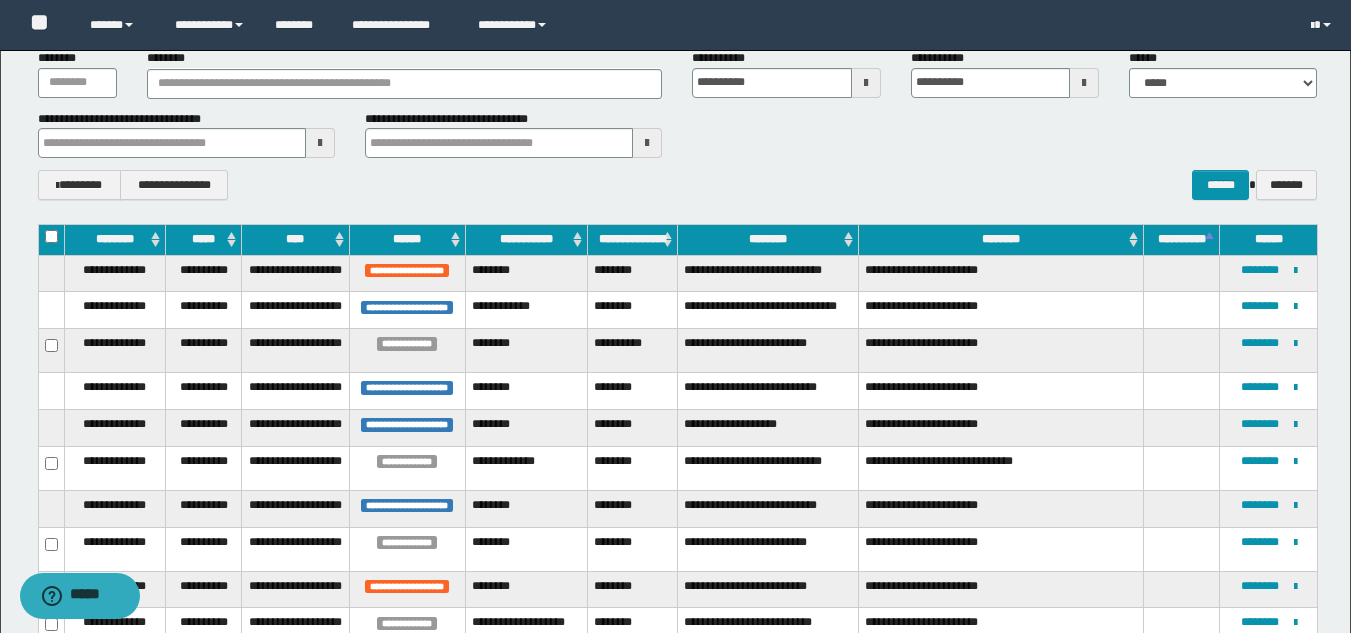 click on "**********" at bounding box center (1182, 240) 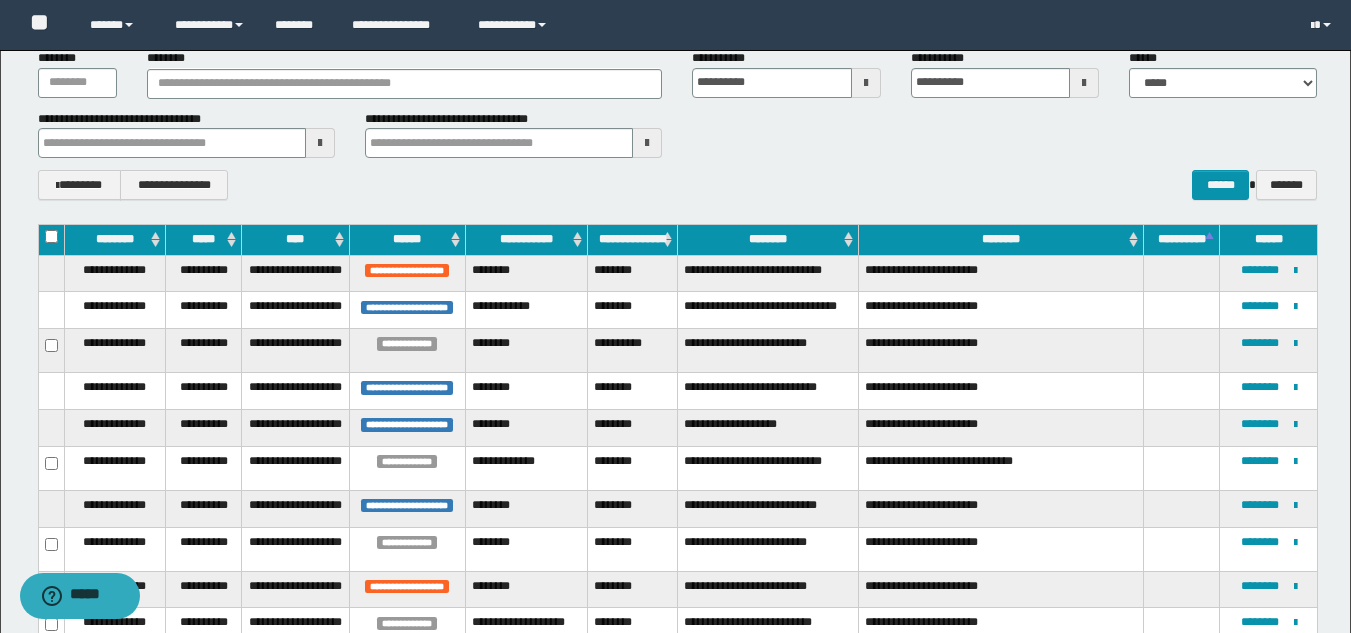 click on "**********" at bounding box center [1182, 240] 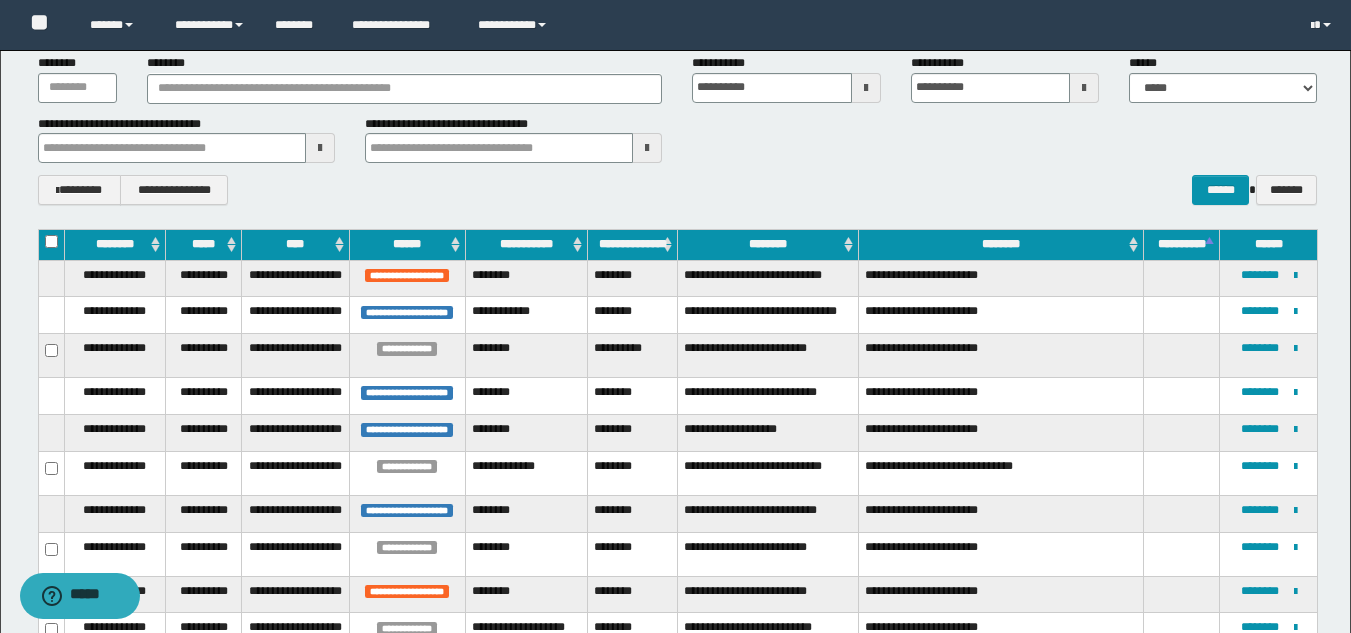 scroll, scrollTop: 0, scrollLeft: 0, axis: both 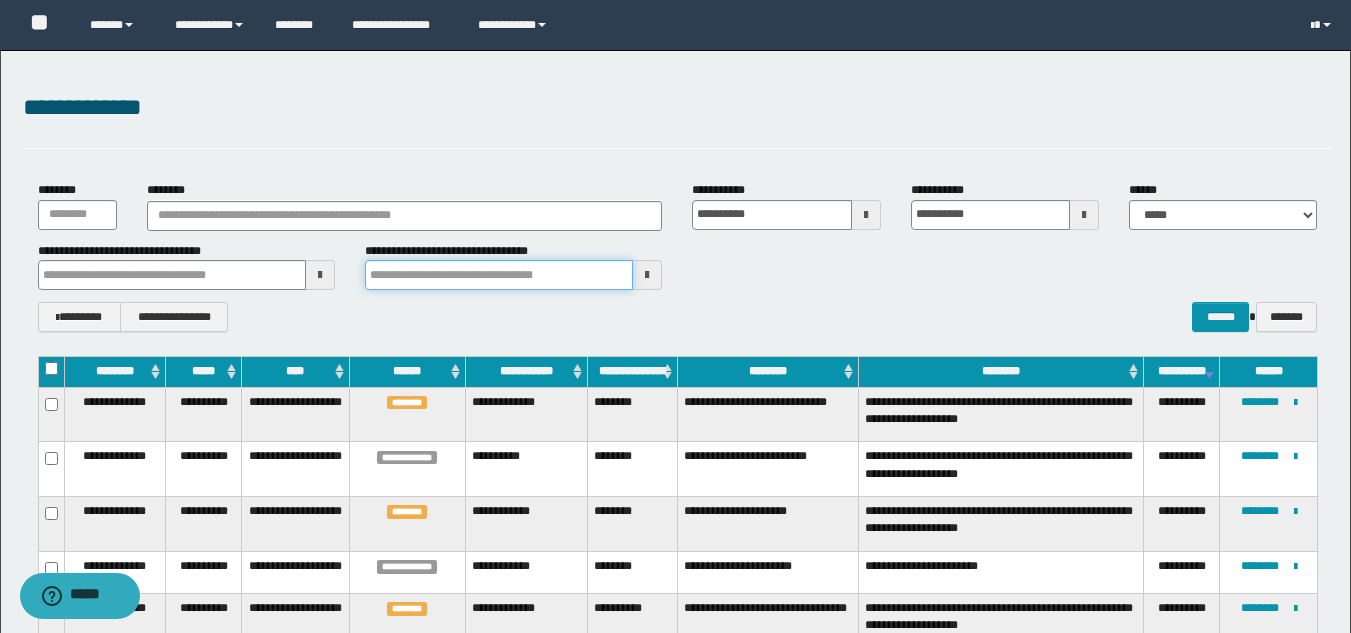 click at bounding box center [499, 275] 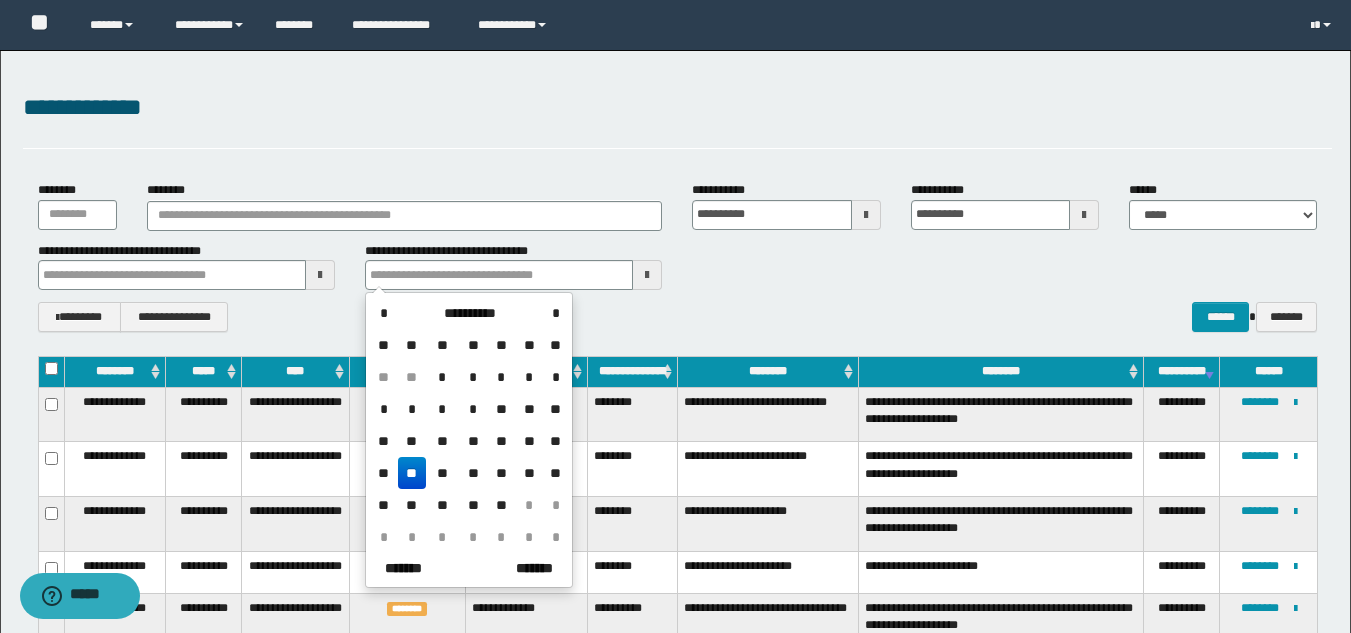 click on "**" at bounding box center [412, 473] 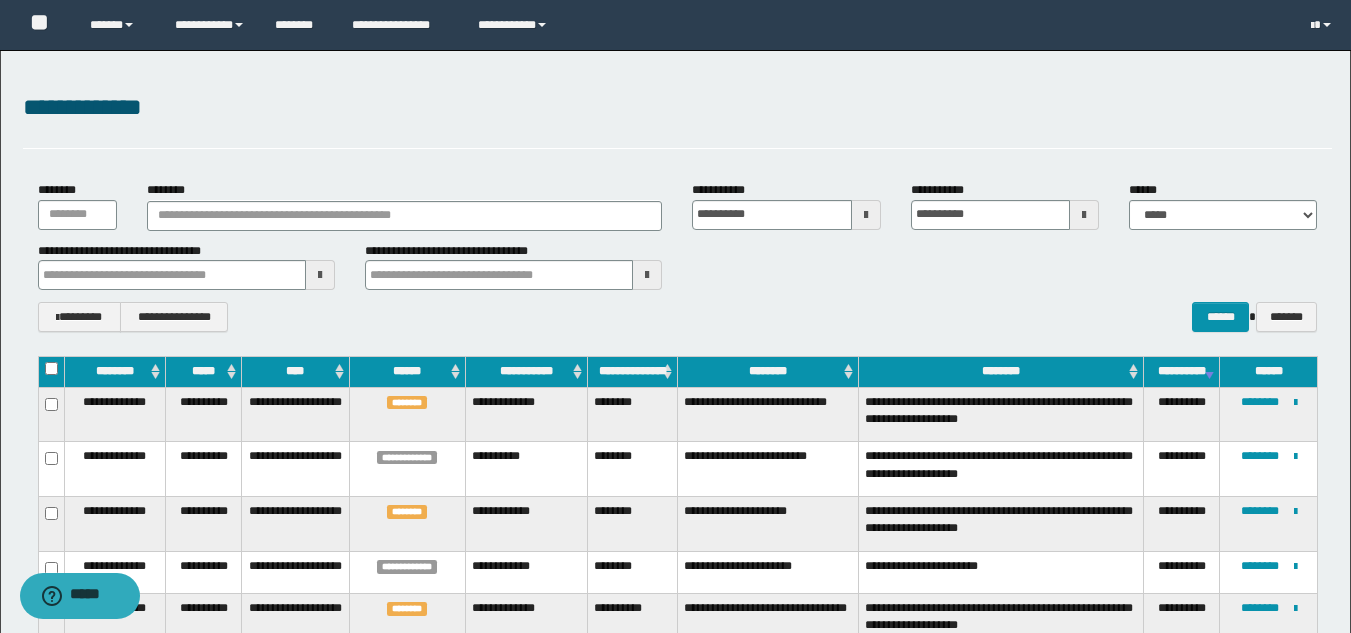 click at bounding box center [320, 275] 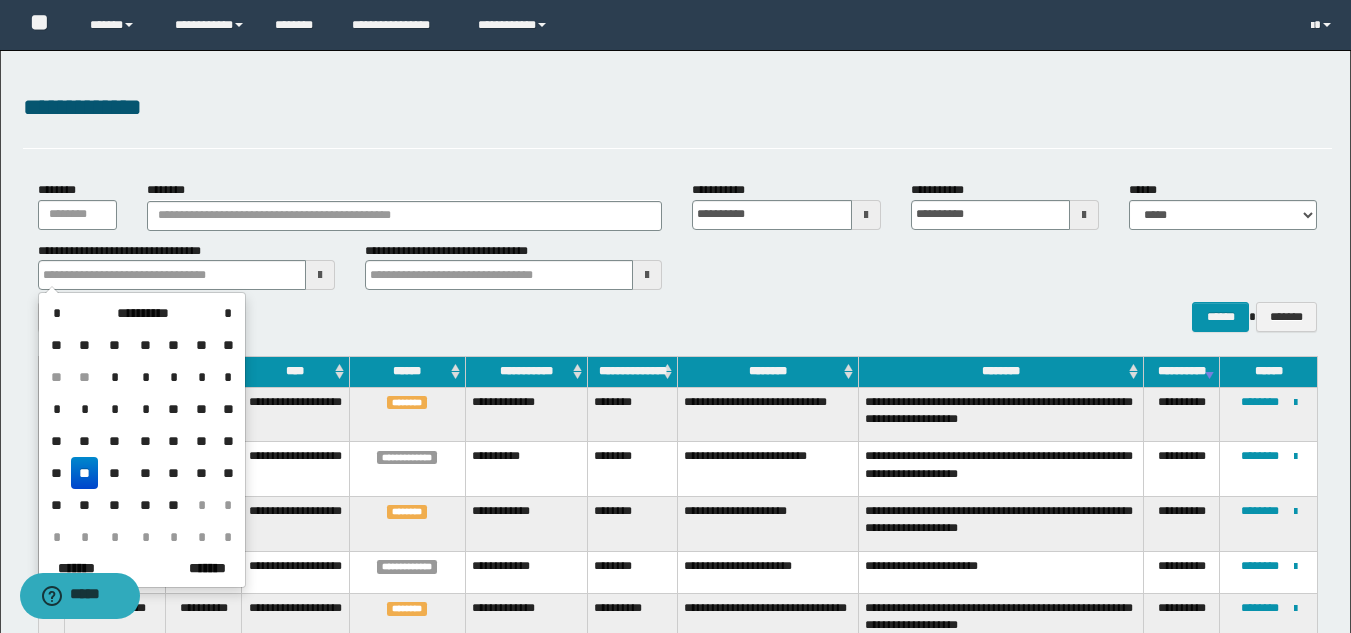 click on "**" at bounding box center [85, 473] 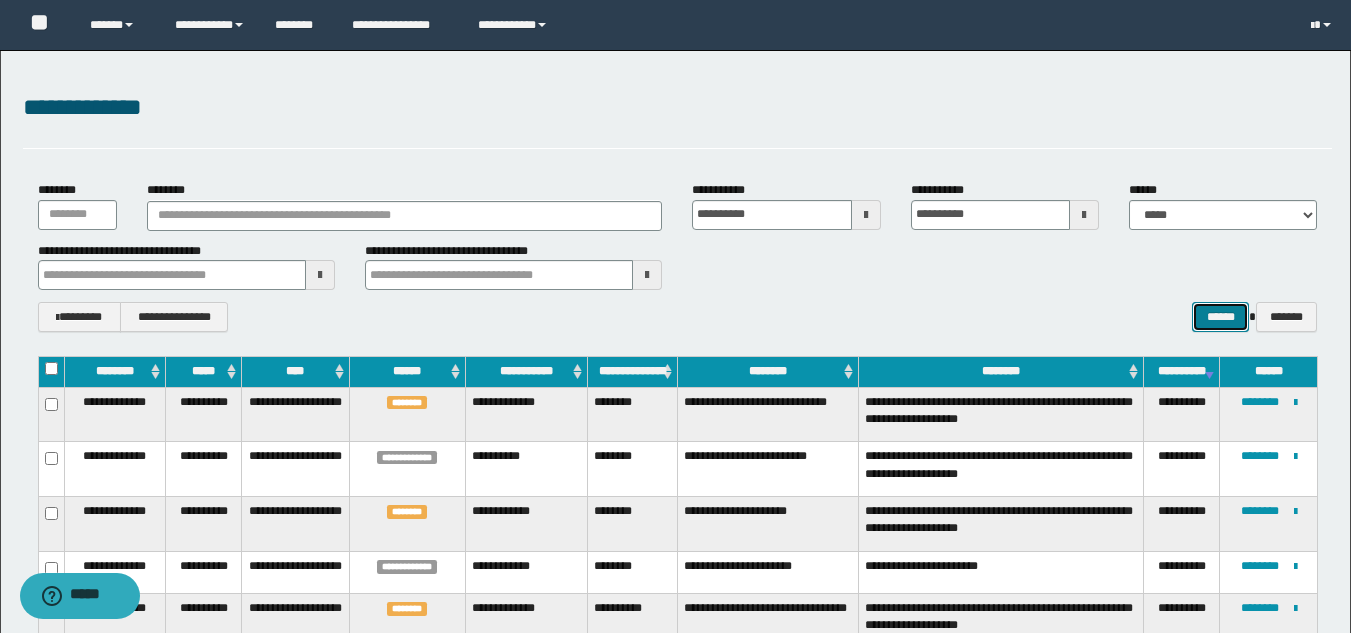 click on "******" at bounding box center [1220, 317] 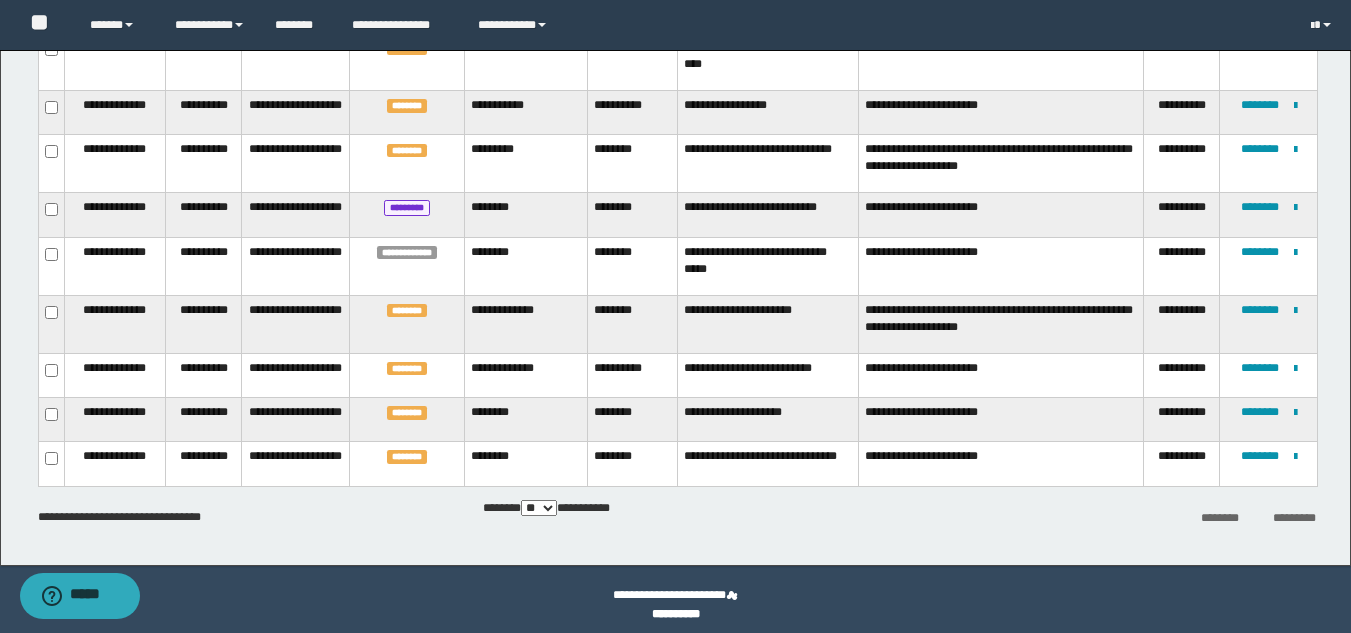 scroll, scrollTop: 1429, scrollLeft: 0, axis: vertical 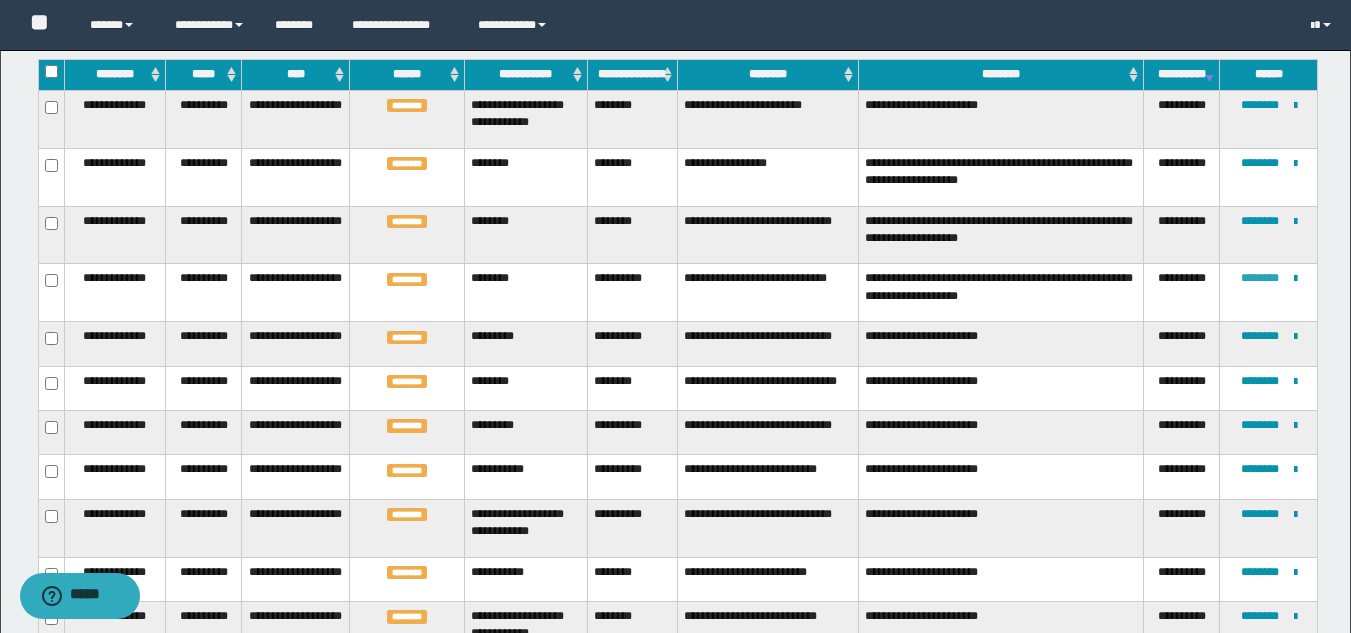 click on "********" at bounding box center [1260, 278] 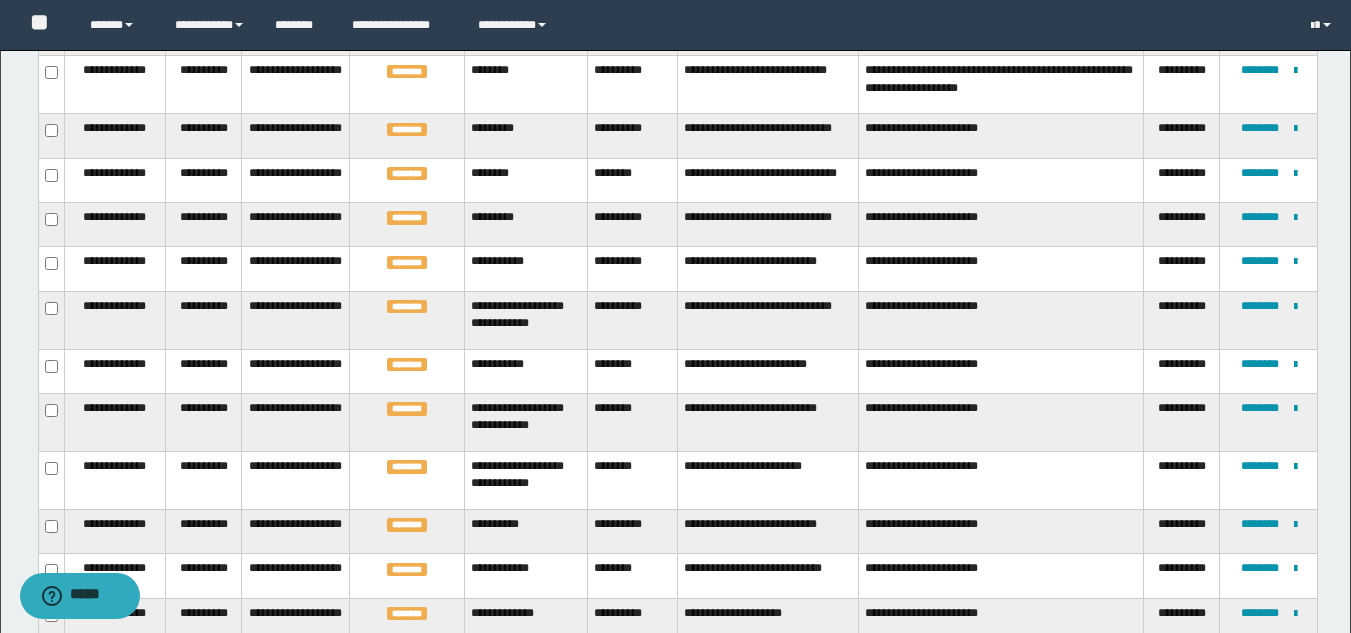 scroll, scrollTop: 522, scrollLeft: 0, axis: vertical 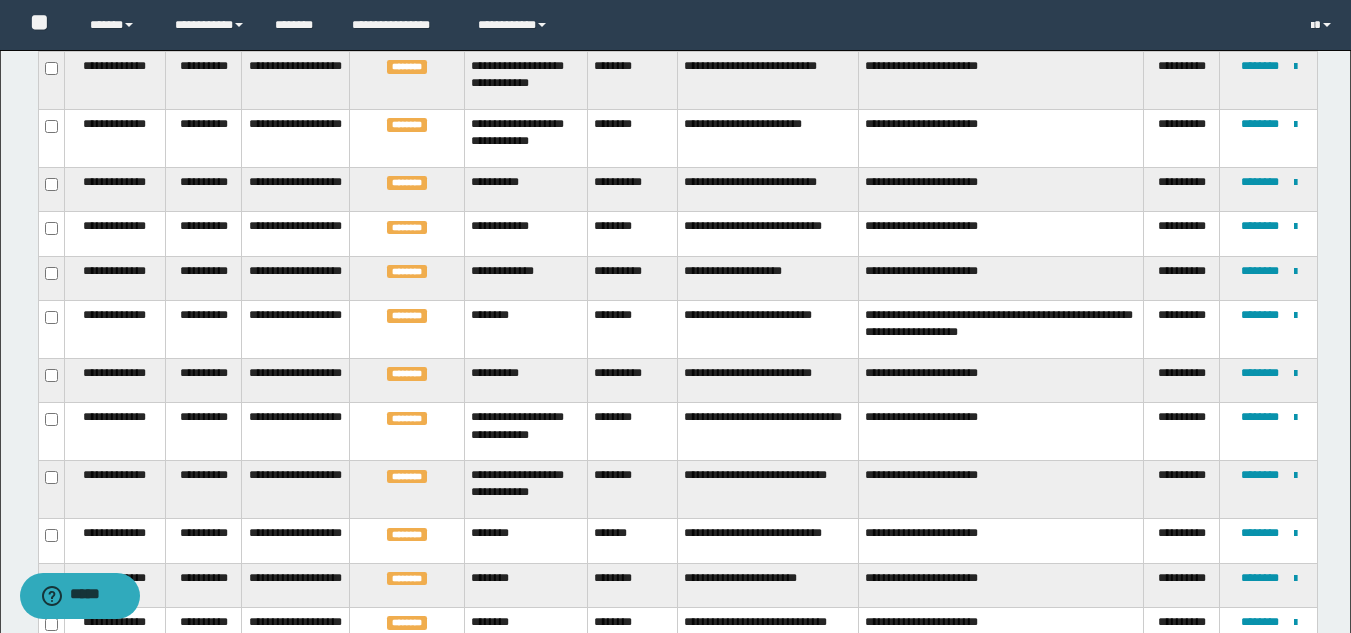 click at bounding box center (0, 0) 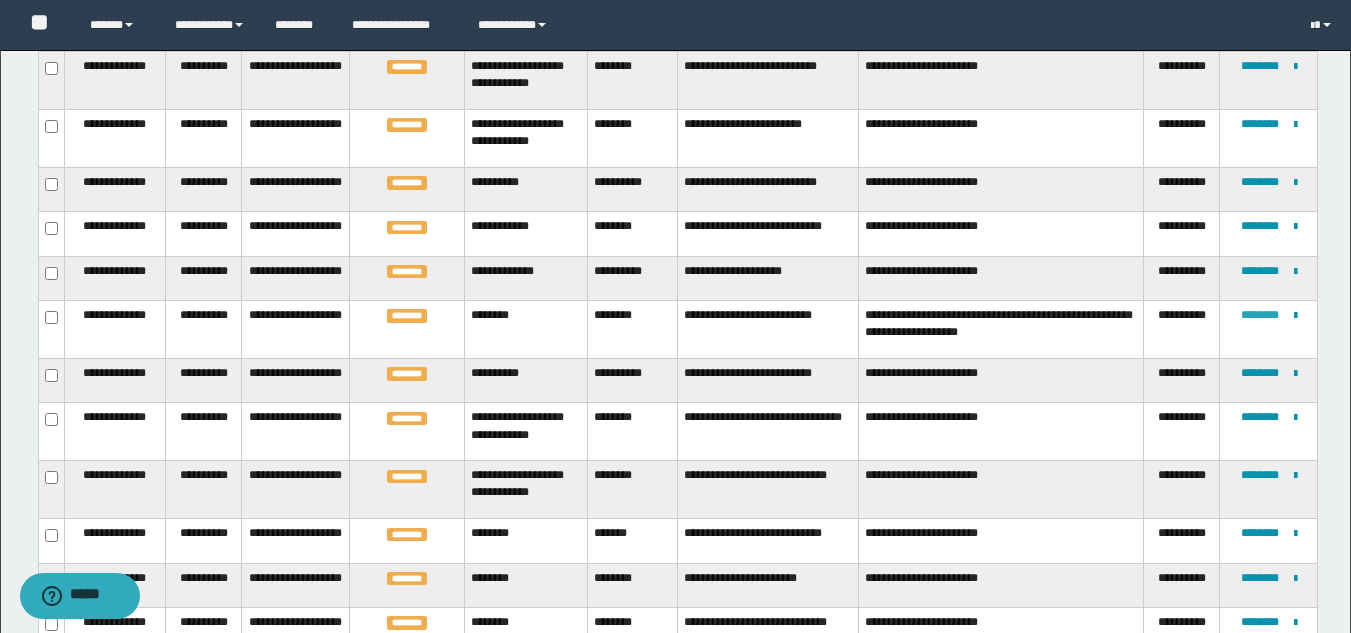 click on "********" at bounding box center [1260, 315] 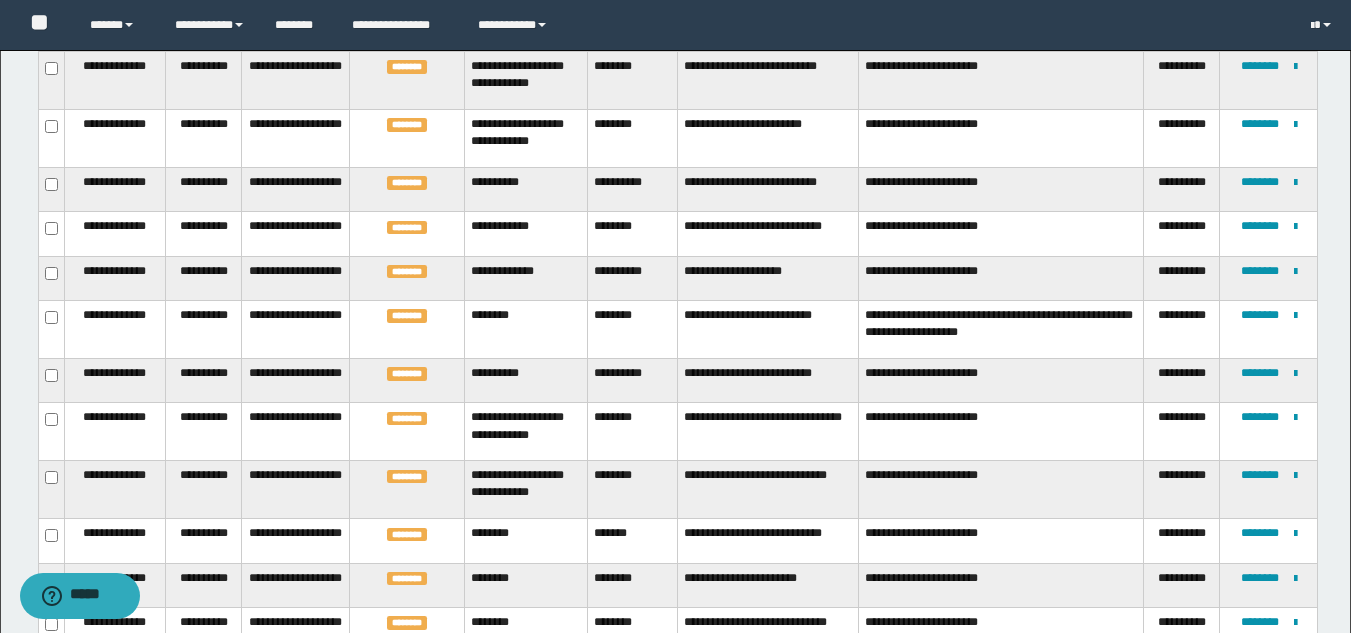 scroll, scrollTop: 458, scrollLeft: 0, axis: vertical 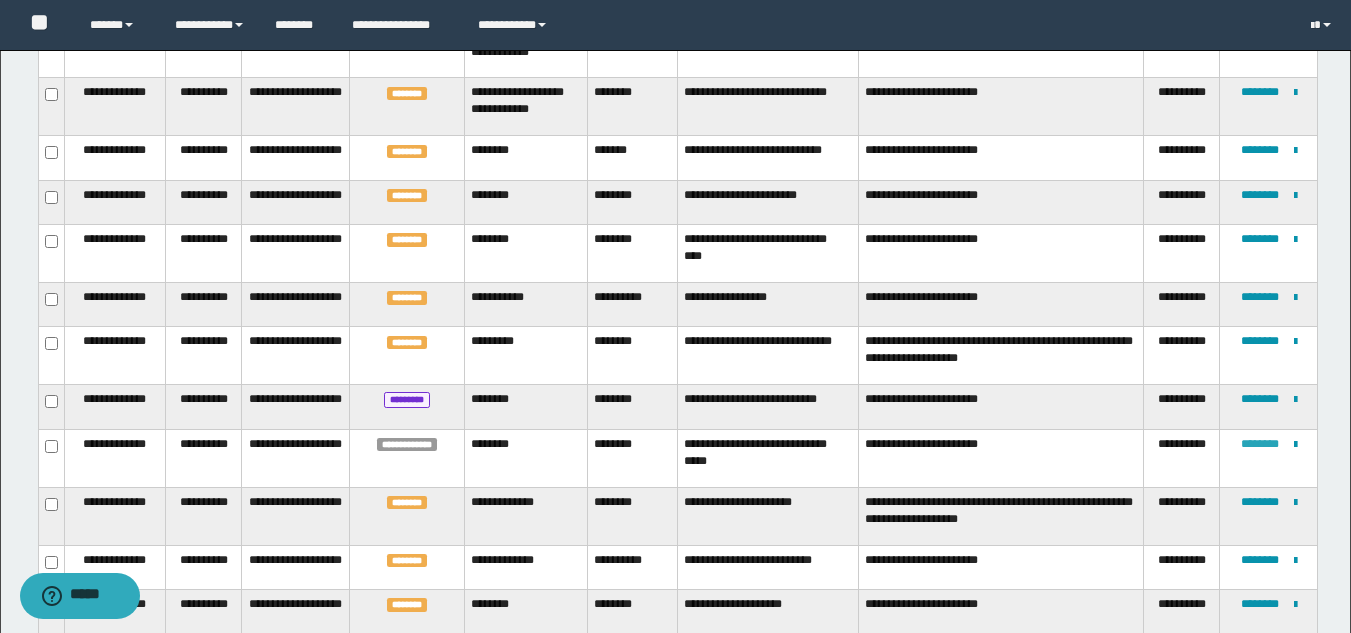 click on "********" at bounding box center (1260, 444) 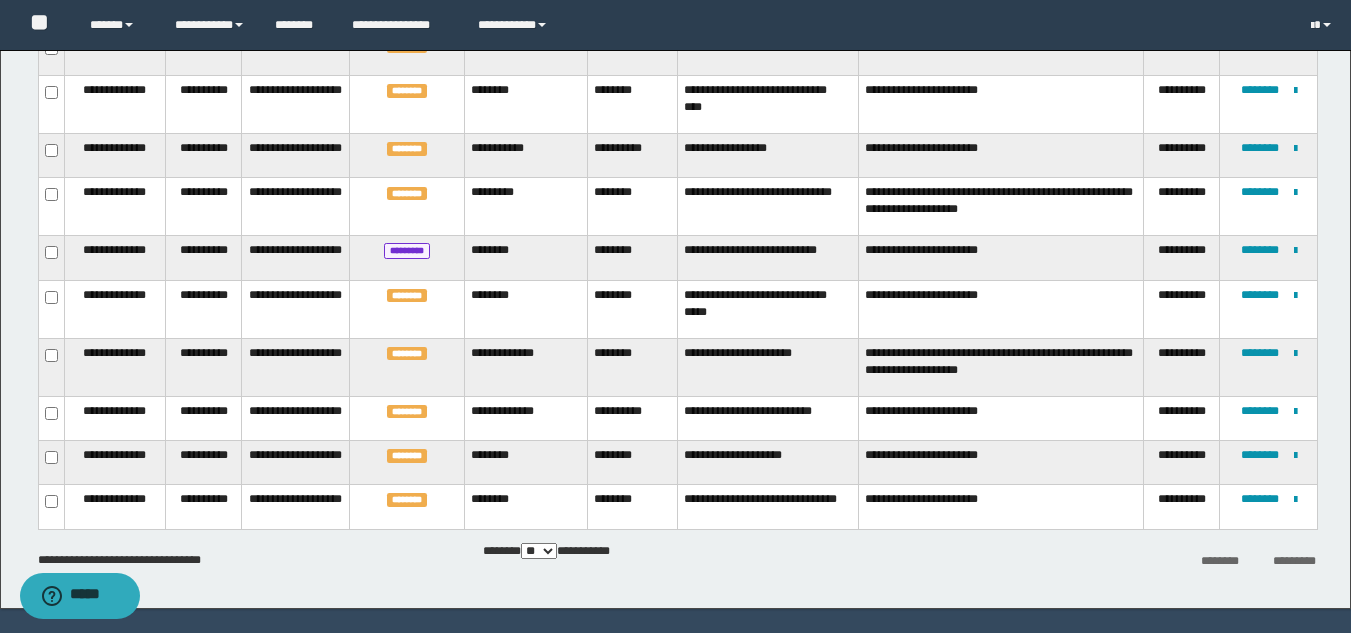 scroll, scrollTop: 1385, scrollLeft: 0, axis: vertical 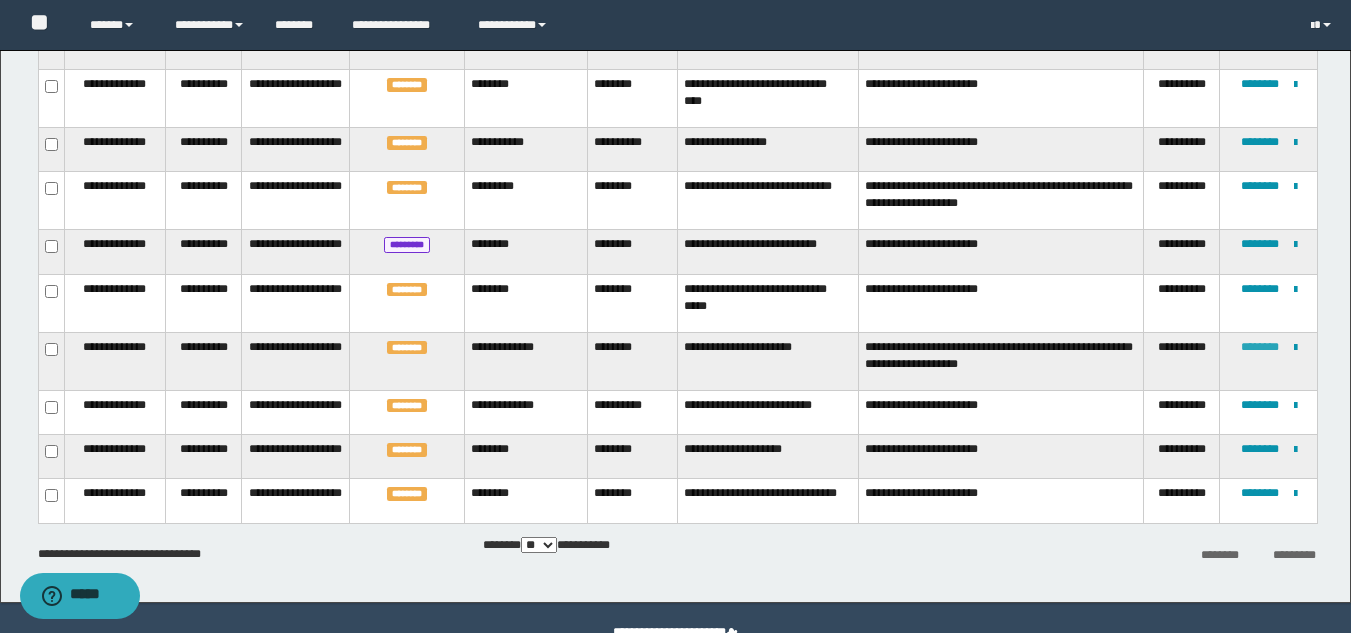 click on "********" at bounding box center (1260, 347) 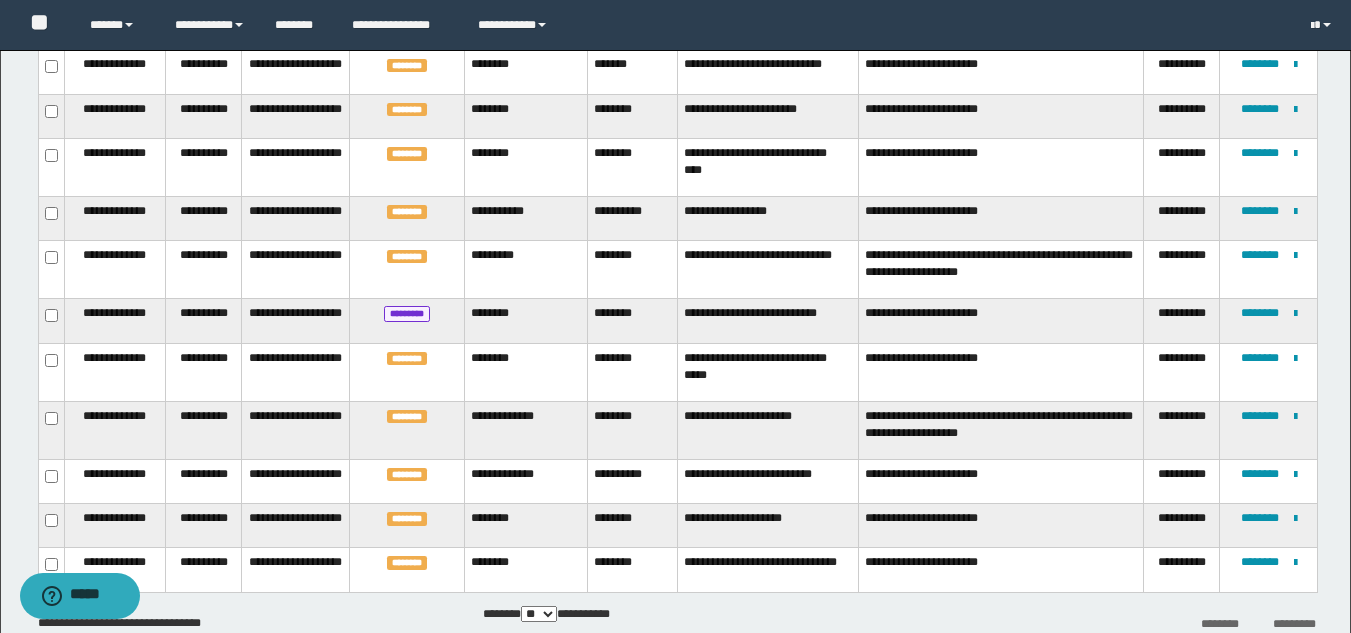 scroll, scrollTop: 1340, scrollLeft: 0, axis: vertical 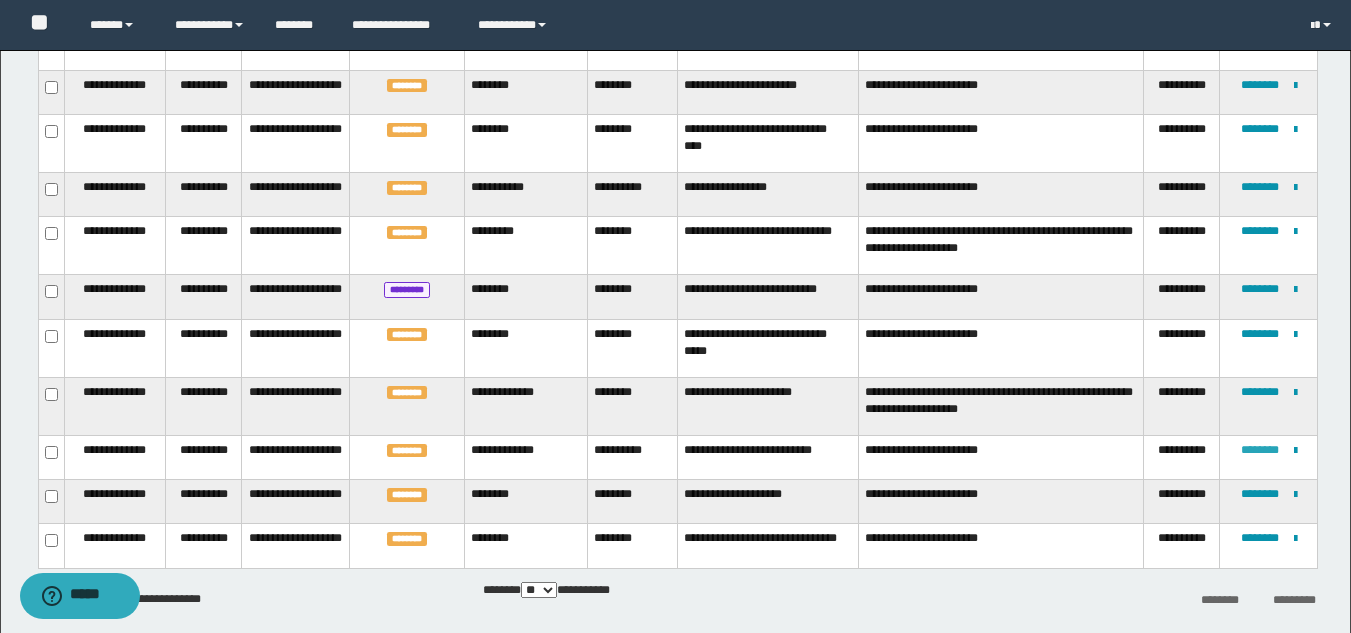 click on "********" at bounding box center [1260, 450] 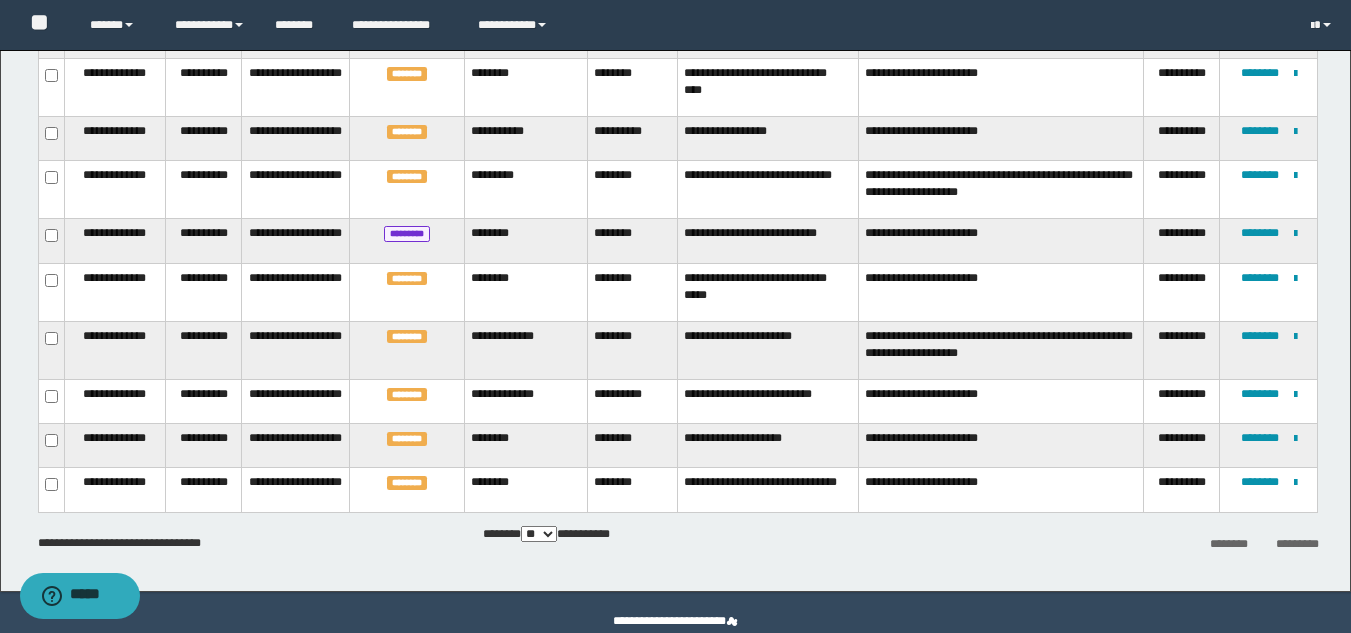 scroll, scrollTop: 17, scrollLeft: 0, axis: vertical 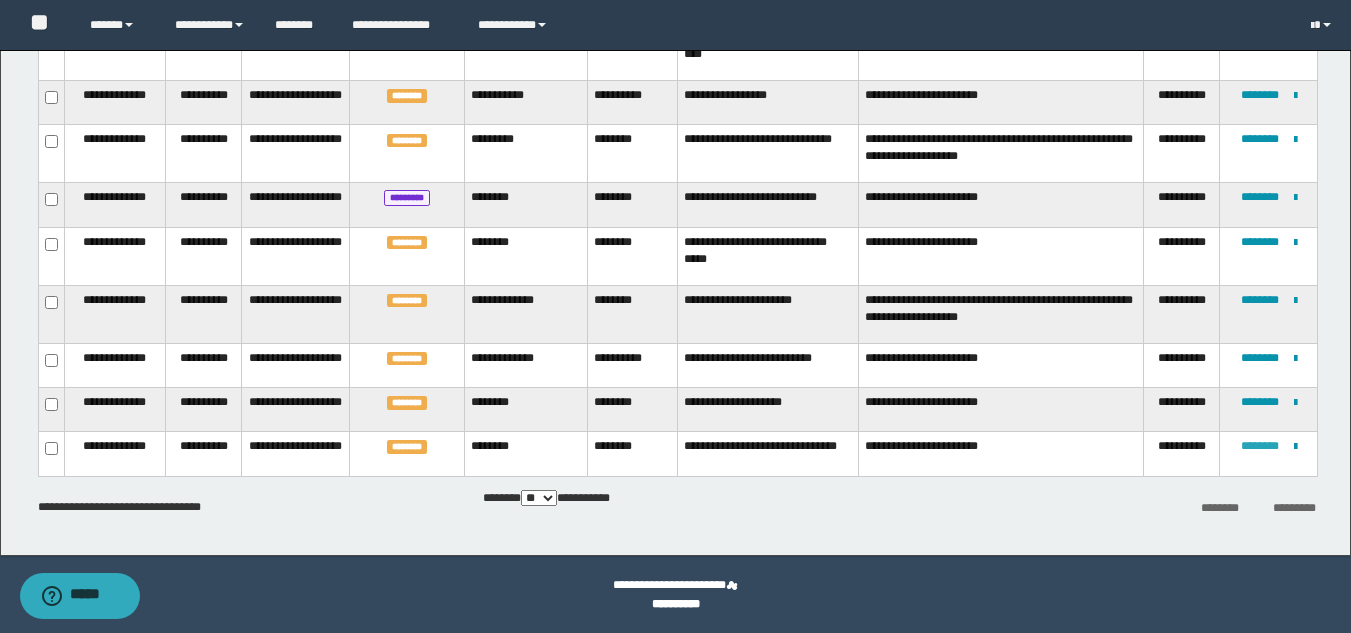 click on "********" at bounding box center [1260, 446] 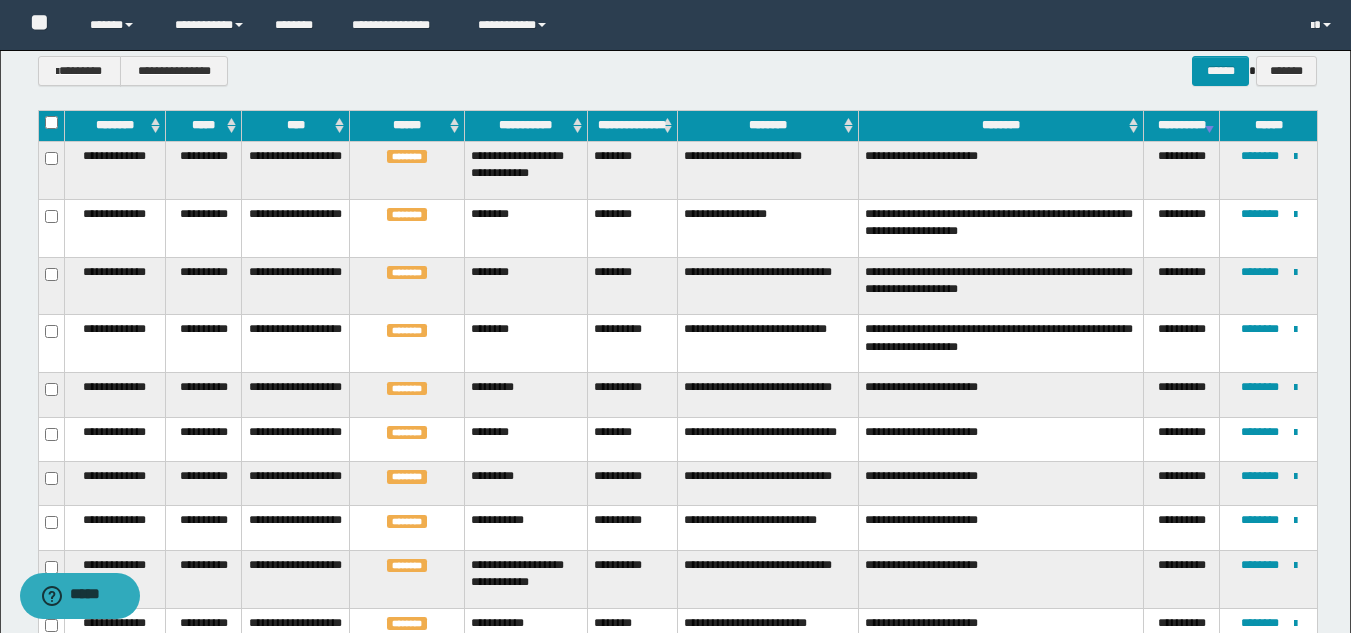 scroll, scrollTop: 0, scrollLeft: 0, axis: both 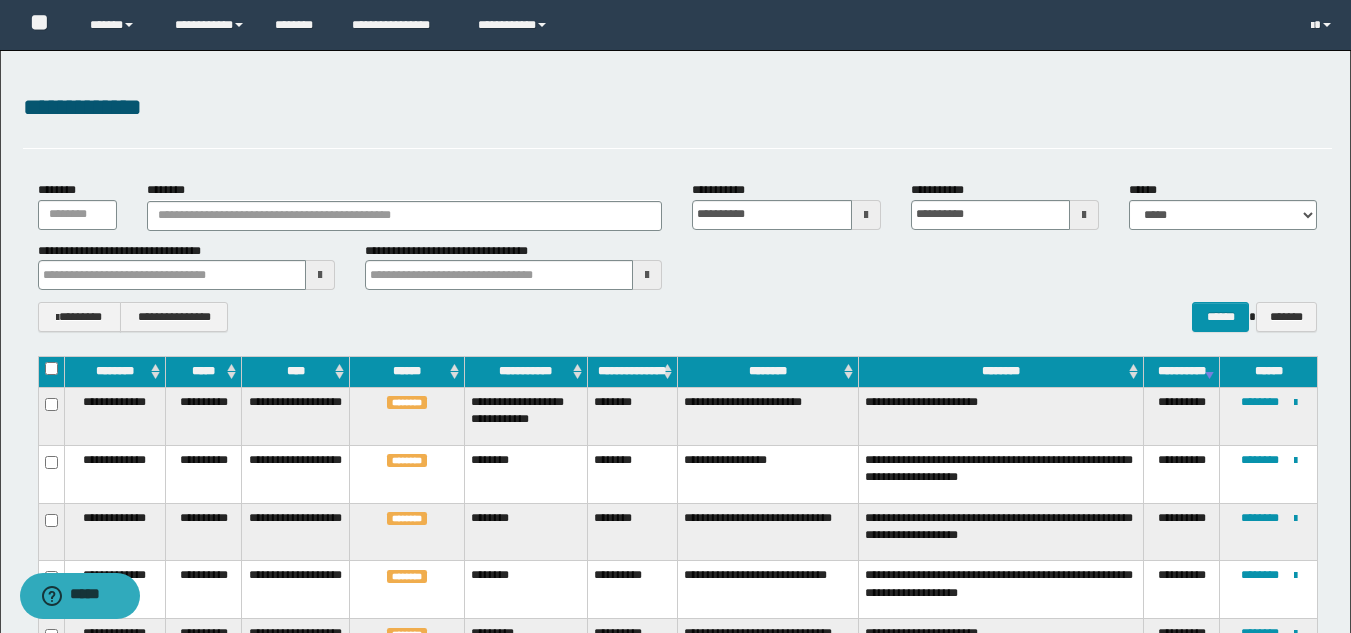 click on "**********" at bounding box center (675, 1019) 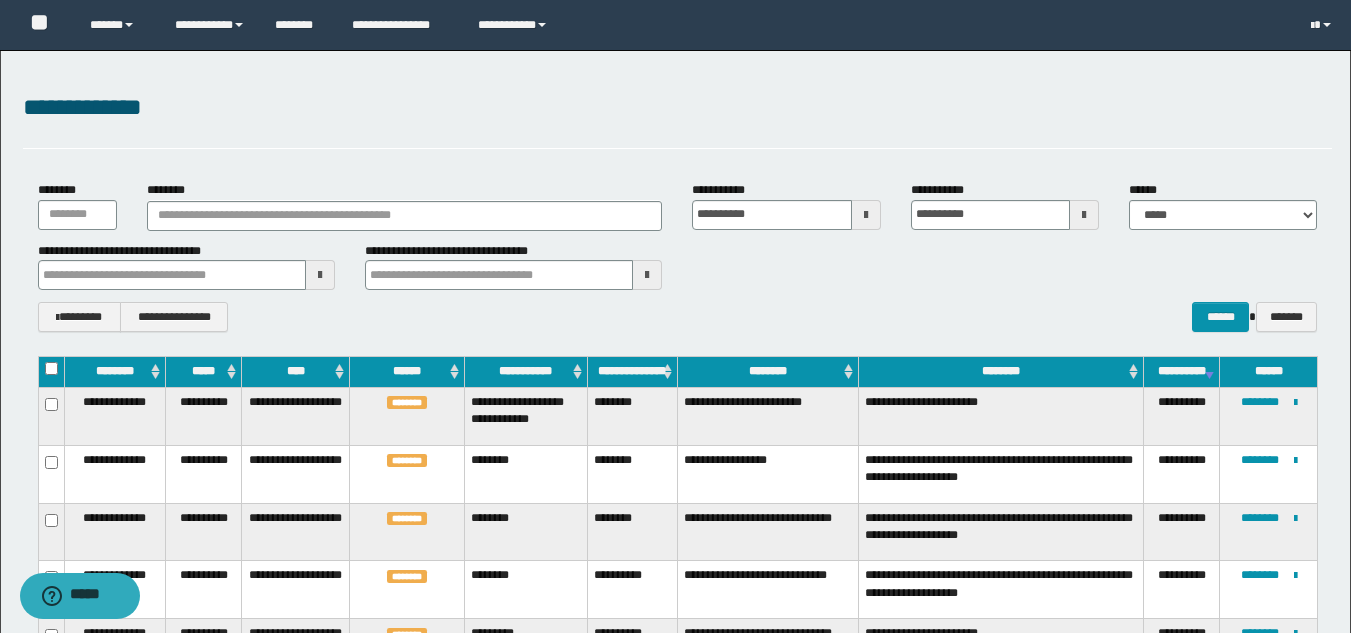 click at bounding box center [320, 275] 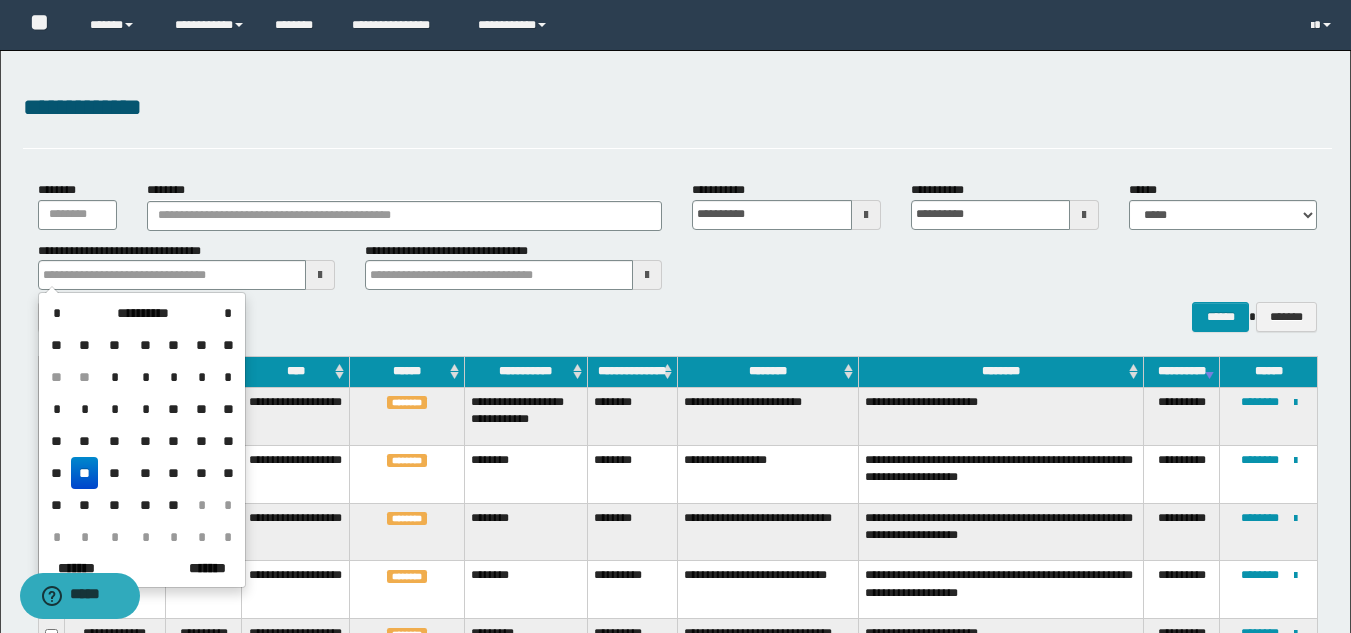 click on "**" at bounding box center (114, 473) 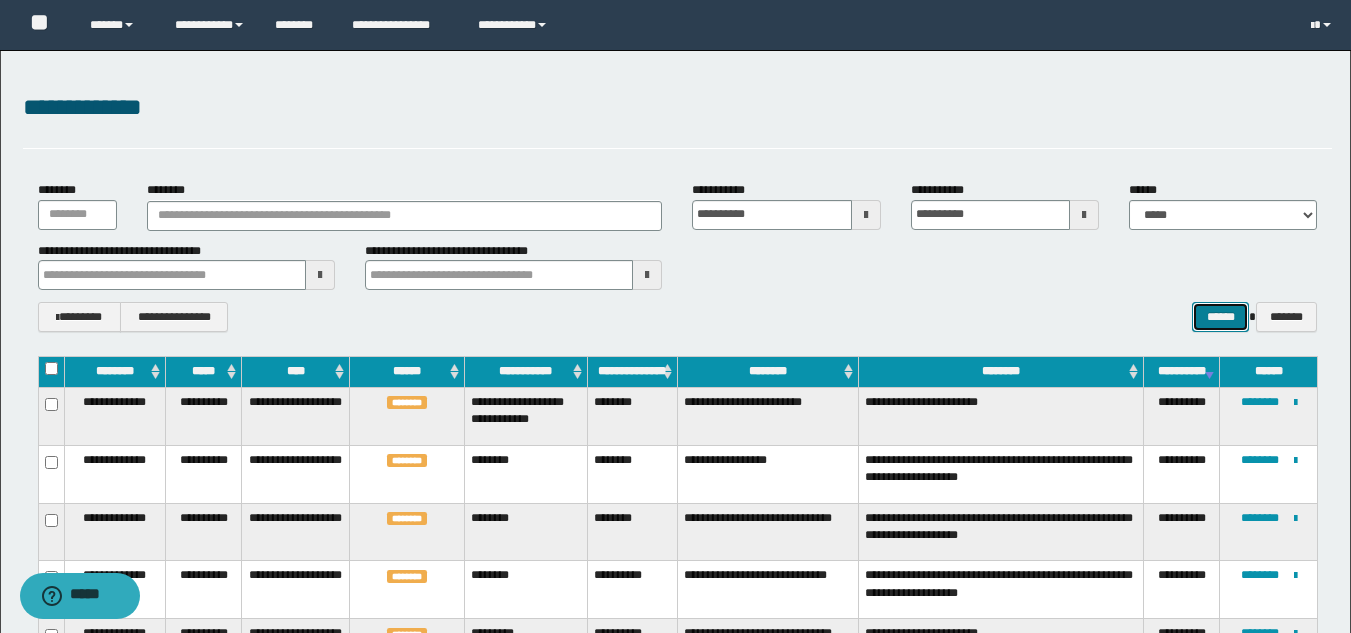 click on "******" at bounding box center [1220, 317] 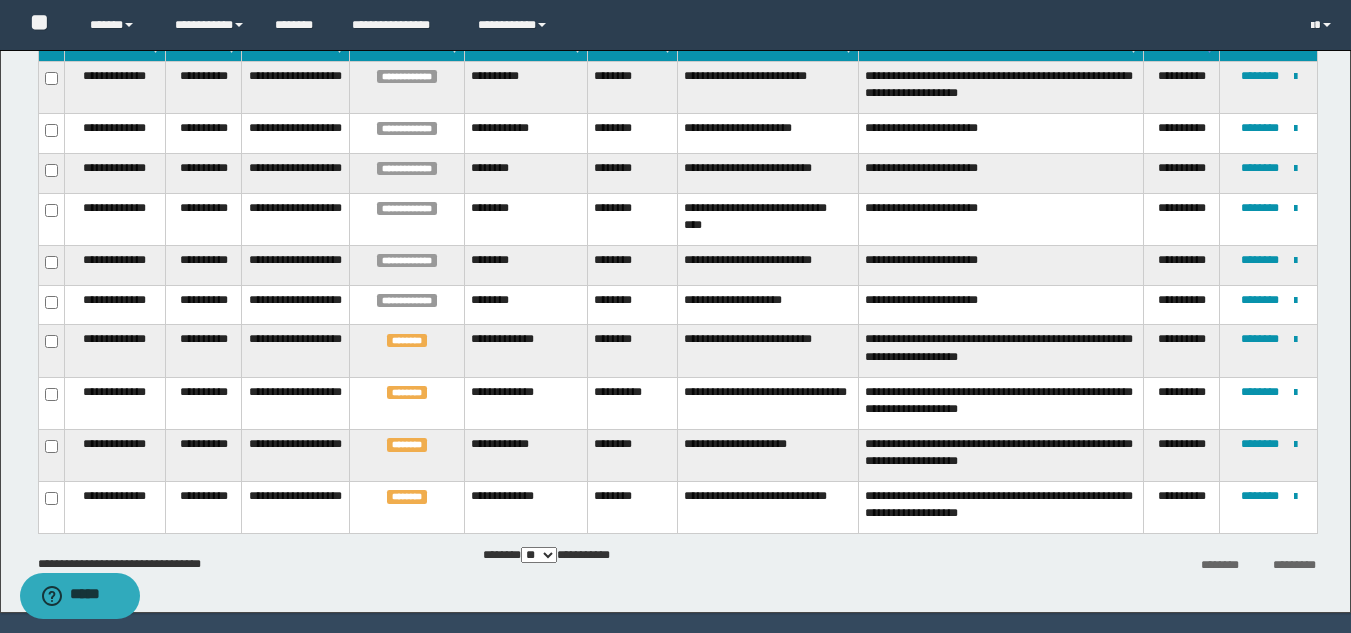 scroll, scrollTop: 304, scrollLeft: 0, axis: vertical 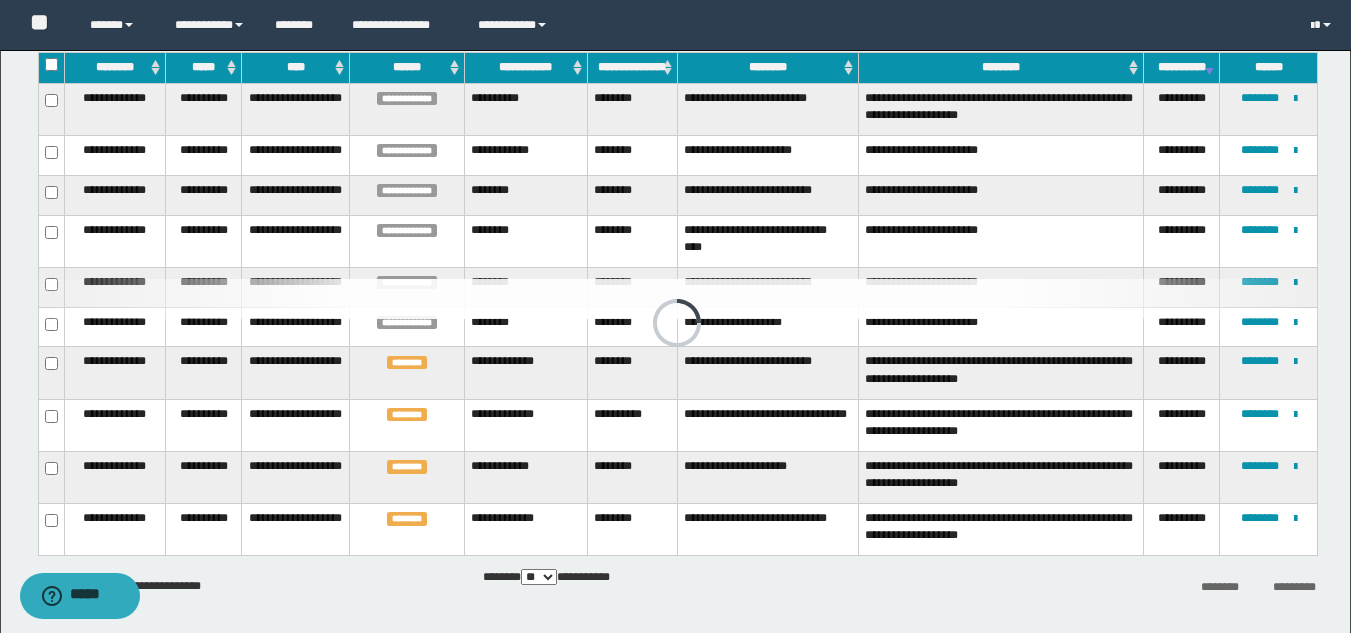 click on "**********" at bounding box center (675, 190) 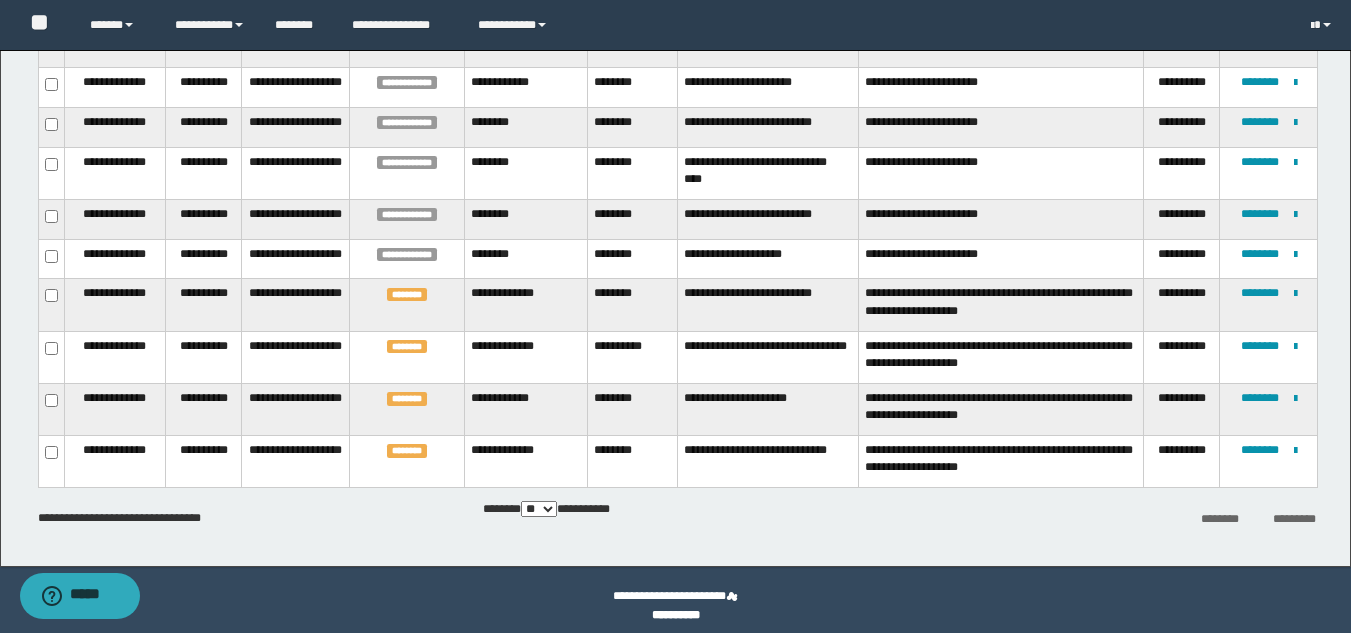 scroll, scrollTop: 384, scrollLeft: 0, axis: vertical 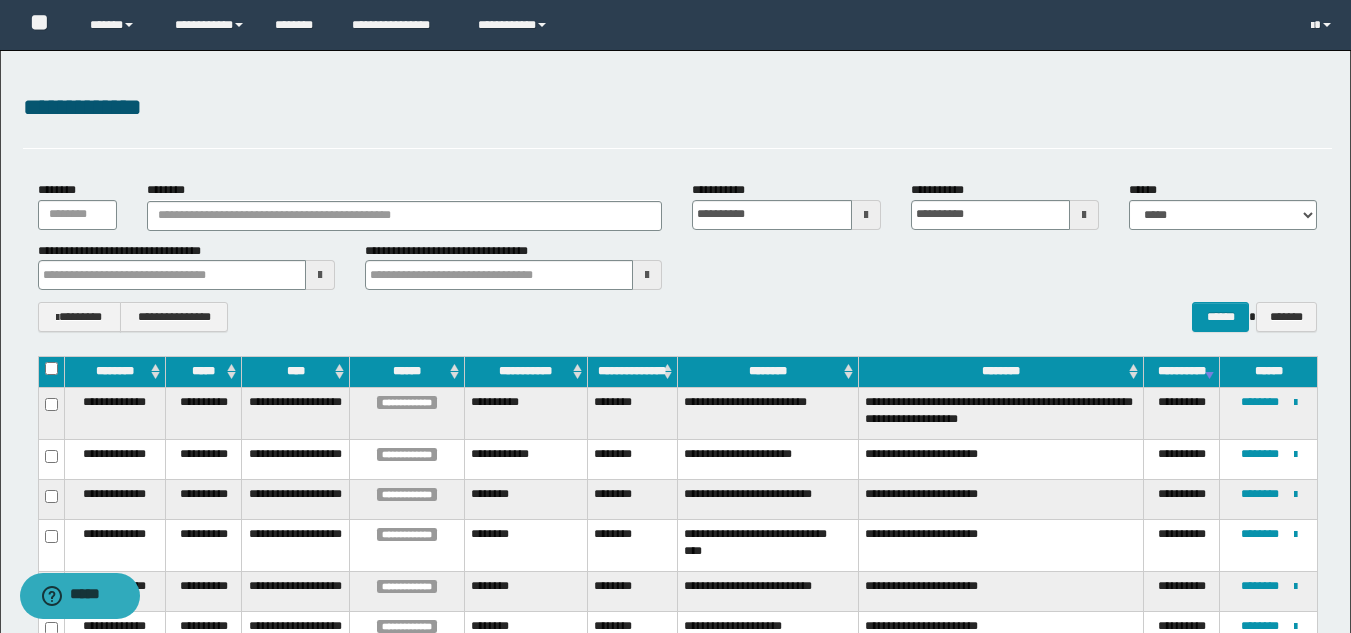 click at bounding box center [320, 275] 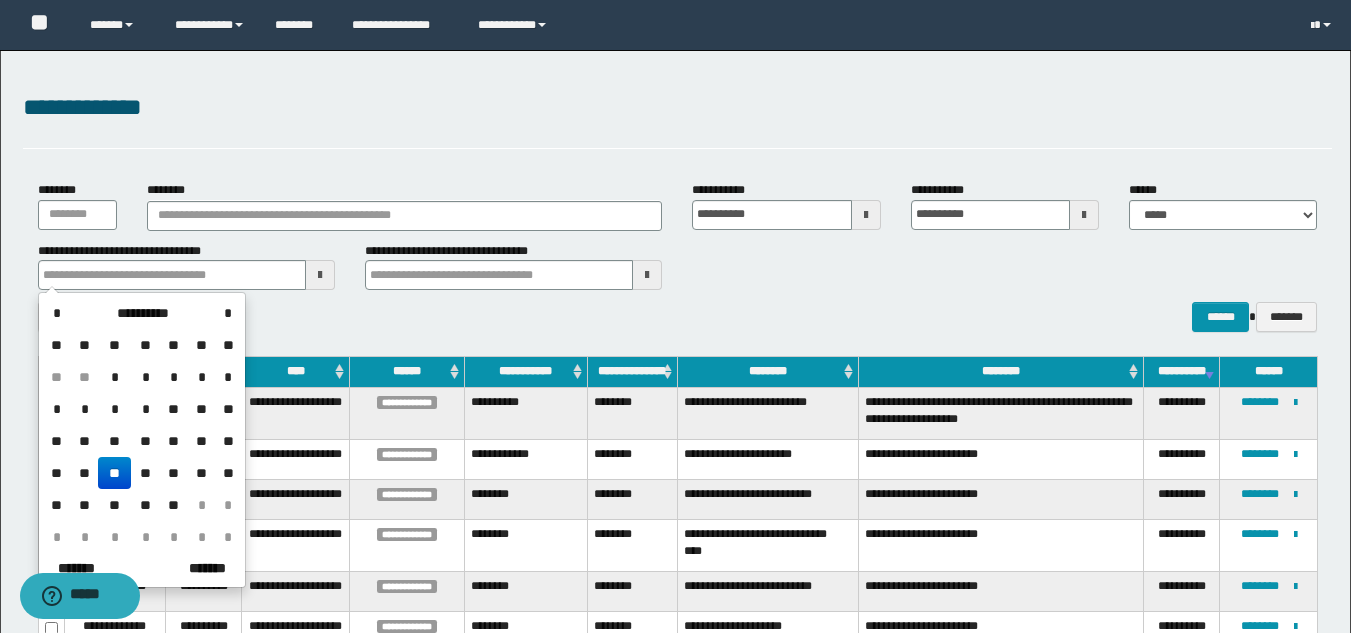 click on "**" at bounding box center (85, 473) 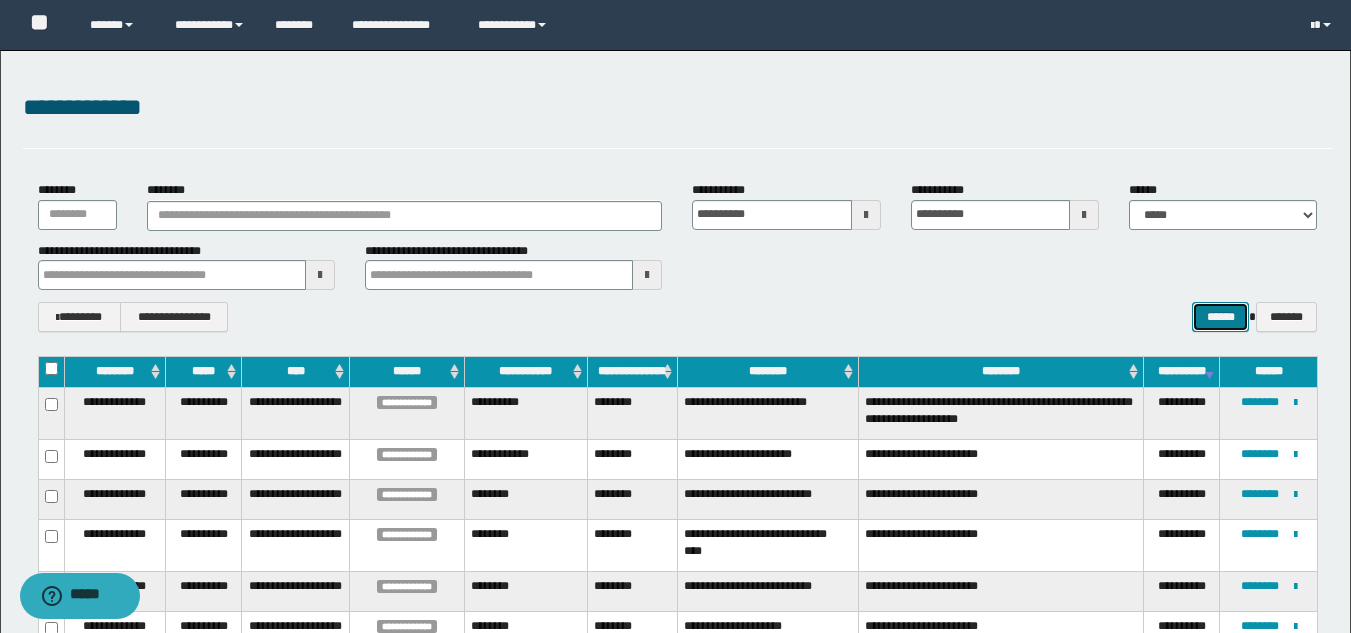 click on "******" at bounding box center [1220, 317] 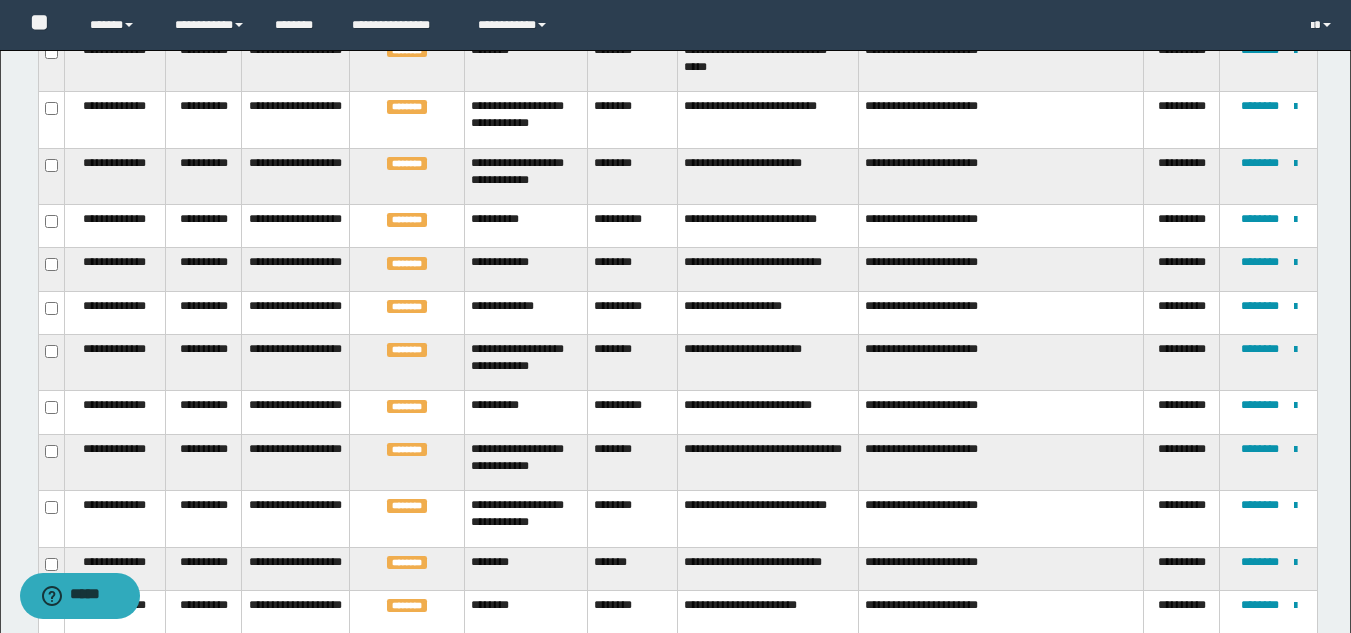 scroll, scrollTop: 1539, scrollLeft: 0, axis: vertical 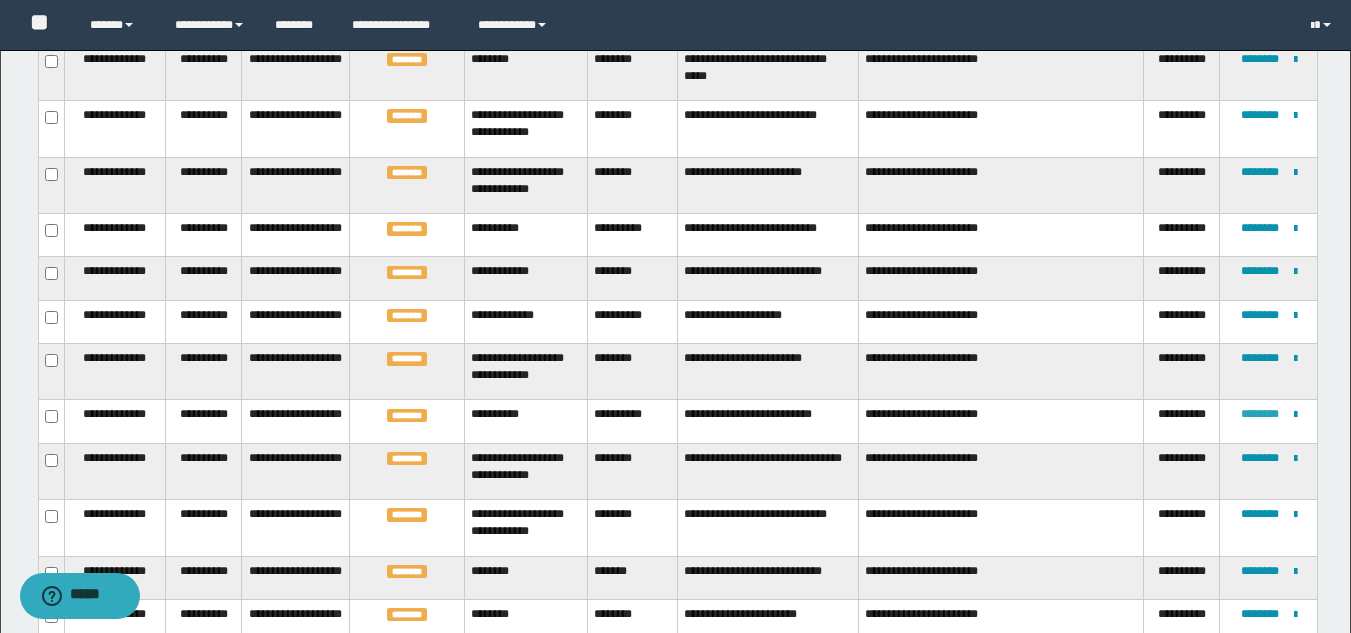 click on "********" at bounding box center (1260, 414) 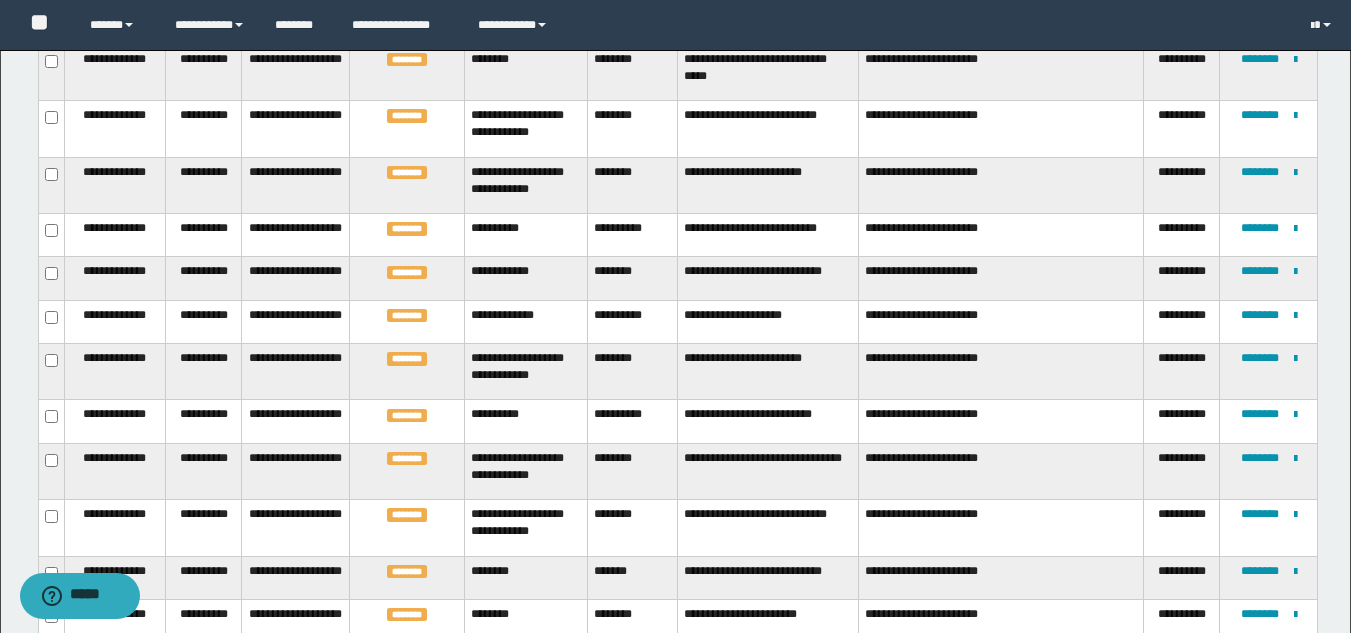 scroll, scrollTop: 5, scrollLeft: 0, axis: vertical 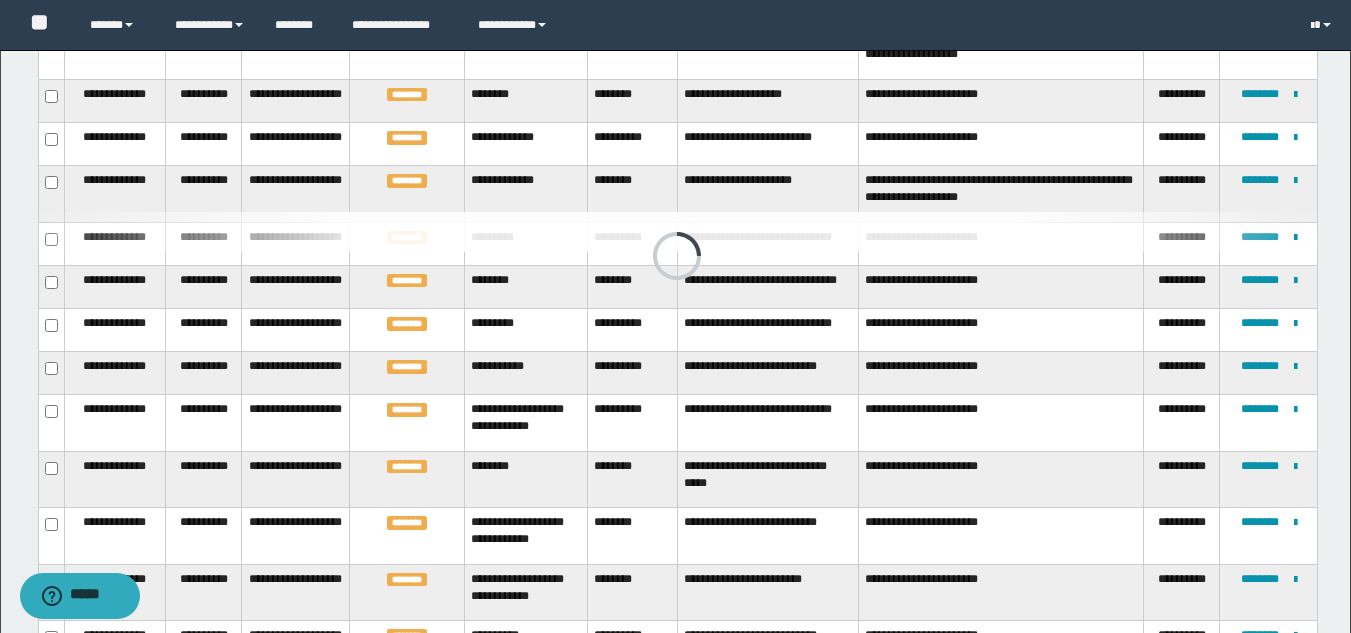 click on "**********" at bounding box center (675, 123) 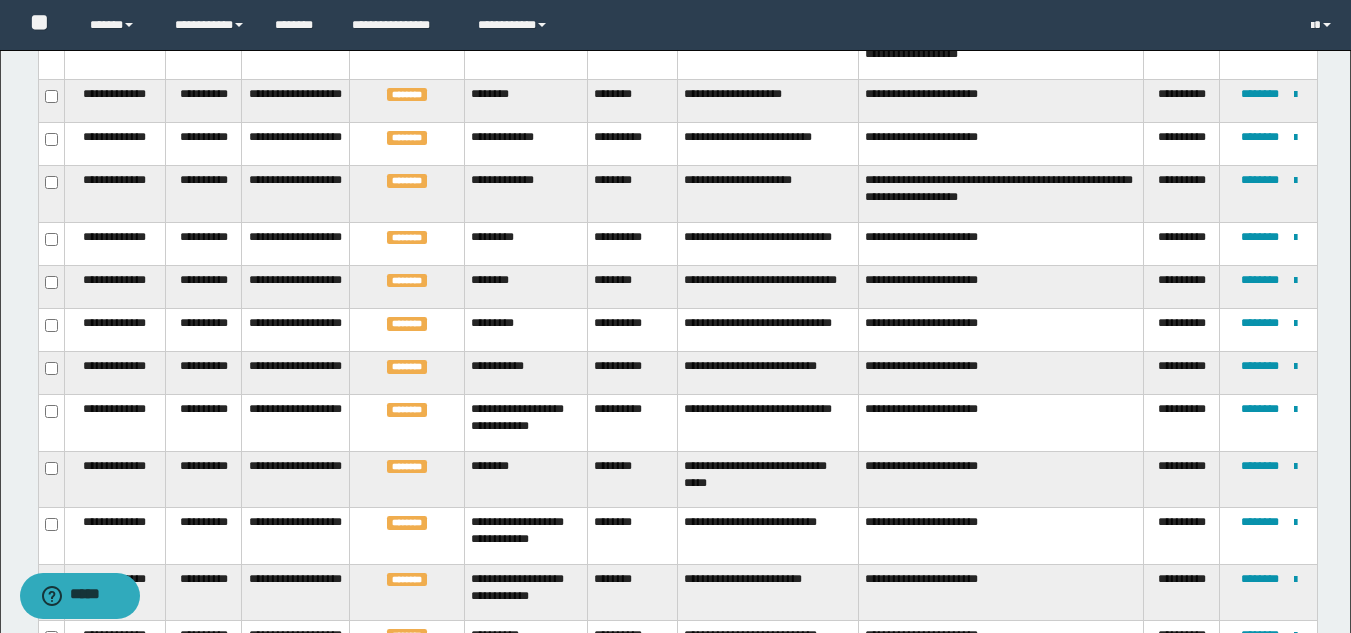 click on "**********" at bounding box center [675, 123] 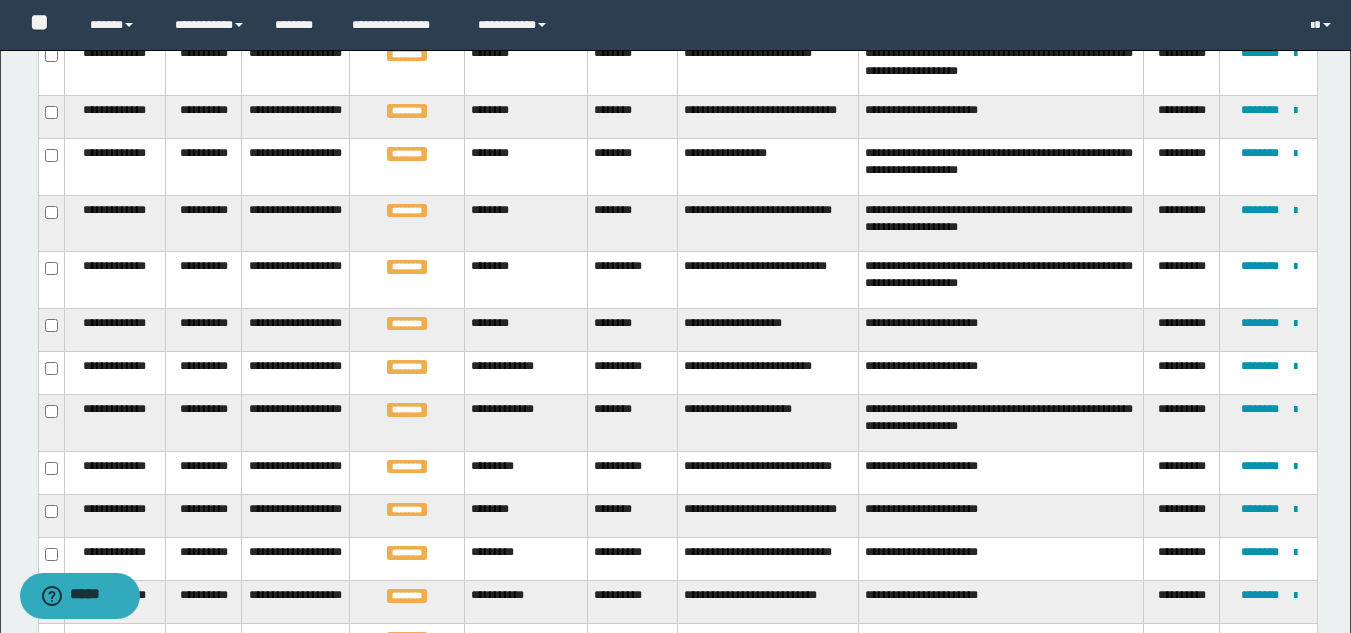 scroll, scrollTop: 1132, scrollLeft: 0, axis: vertical 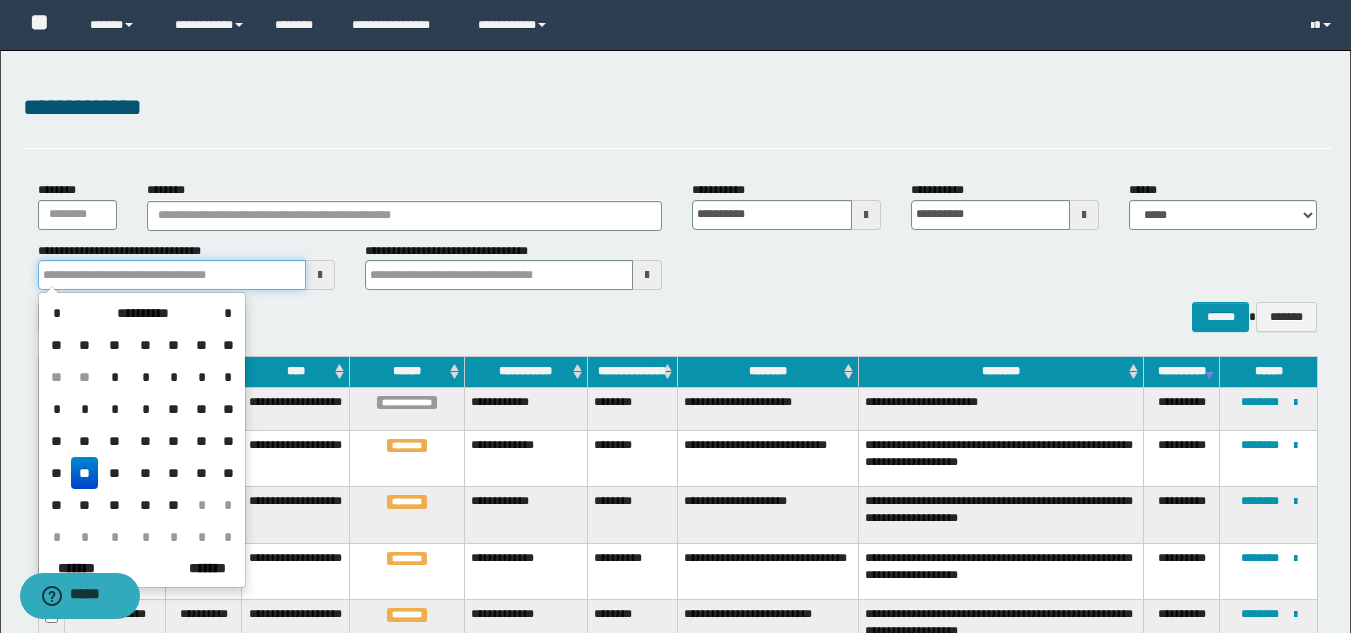 drag, startPoint x: 192, startPoint y: 267, endPoint x: 1, endPoint y: 286, distance: 191.9427 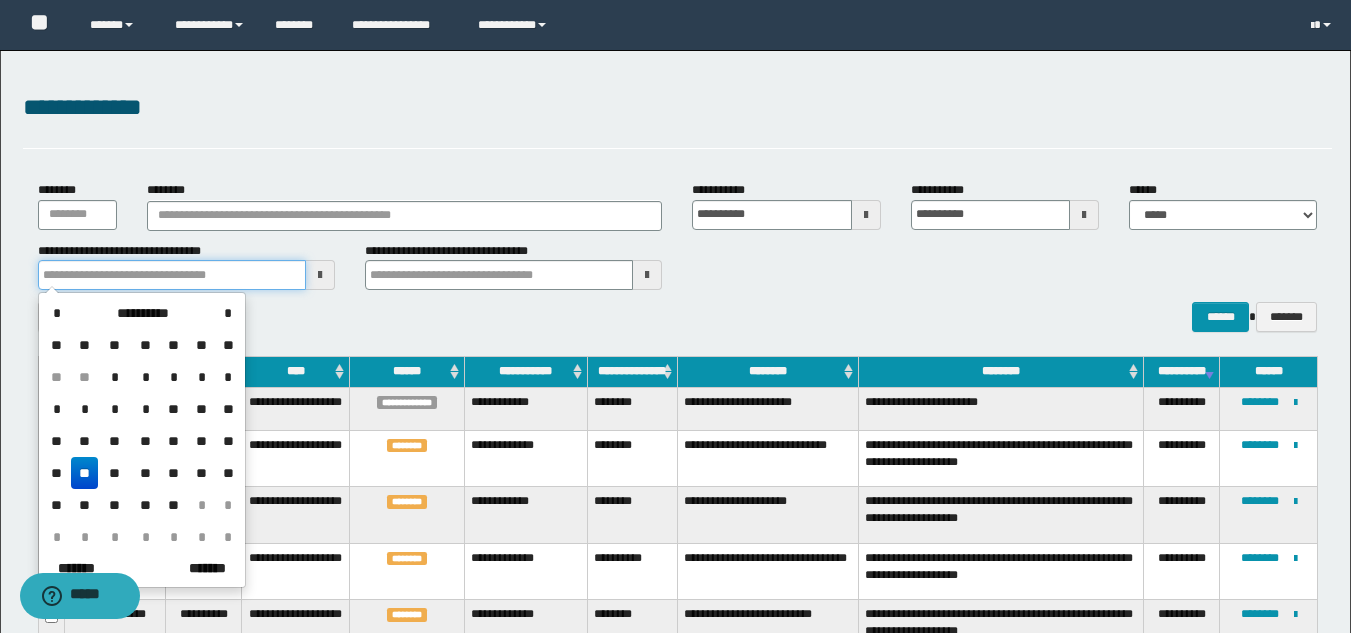type on "**********" 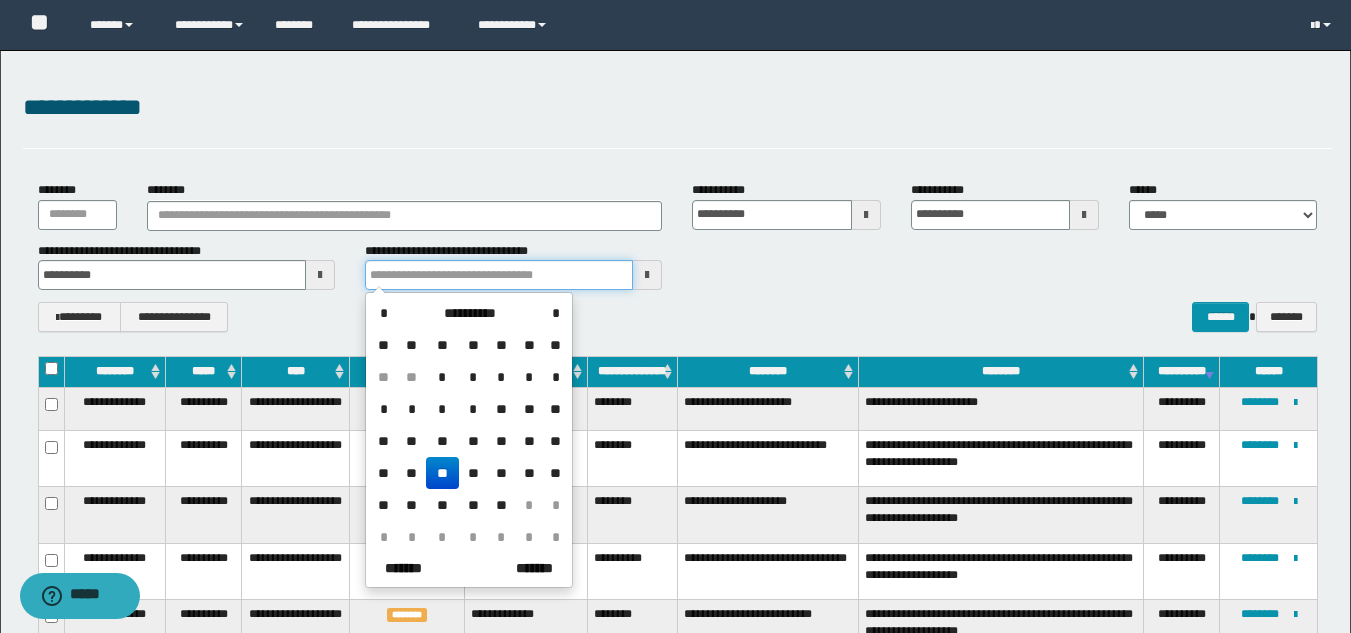 drag, startPoint x: 489, startPoint y: 279, endPoint x: 360, endPoint y: 278, distance: 129.00388 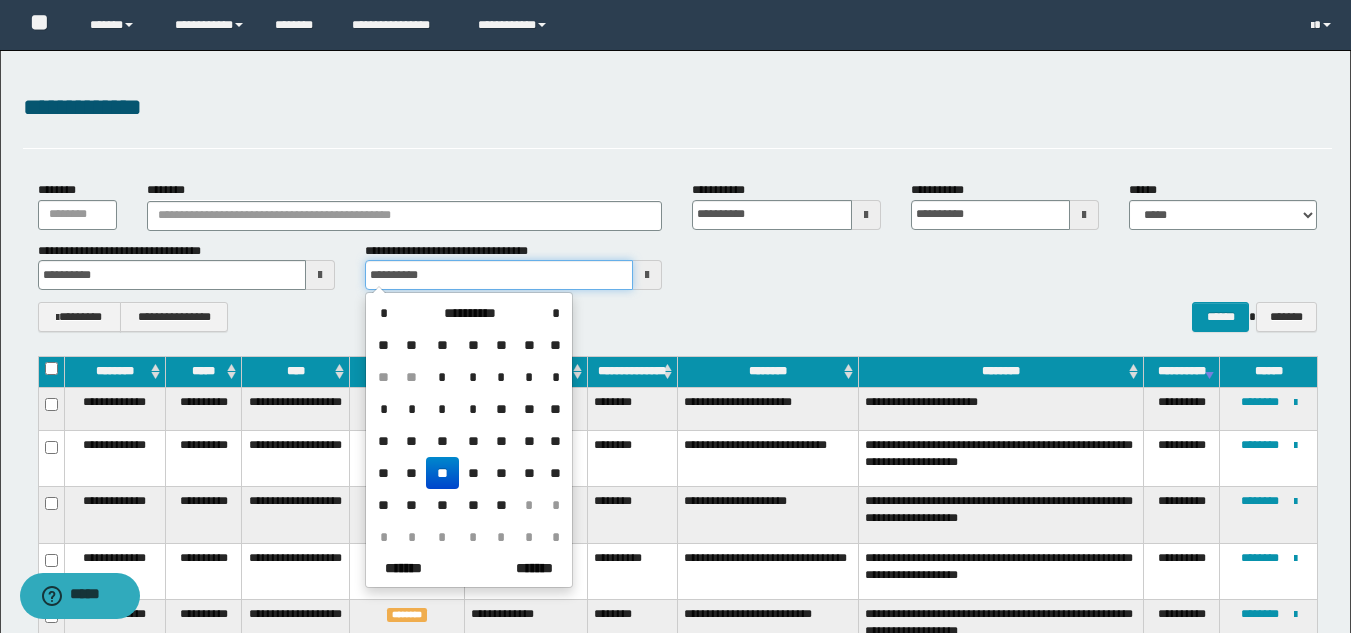 type 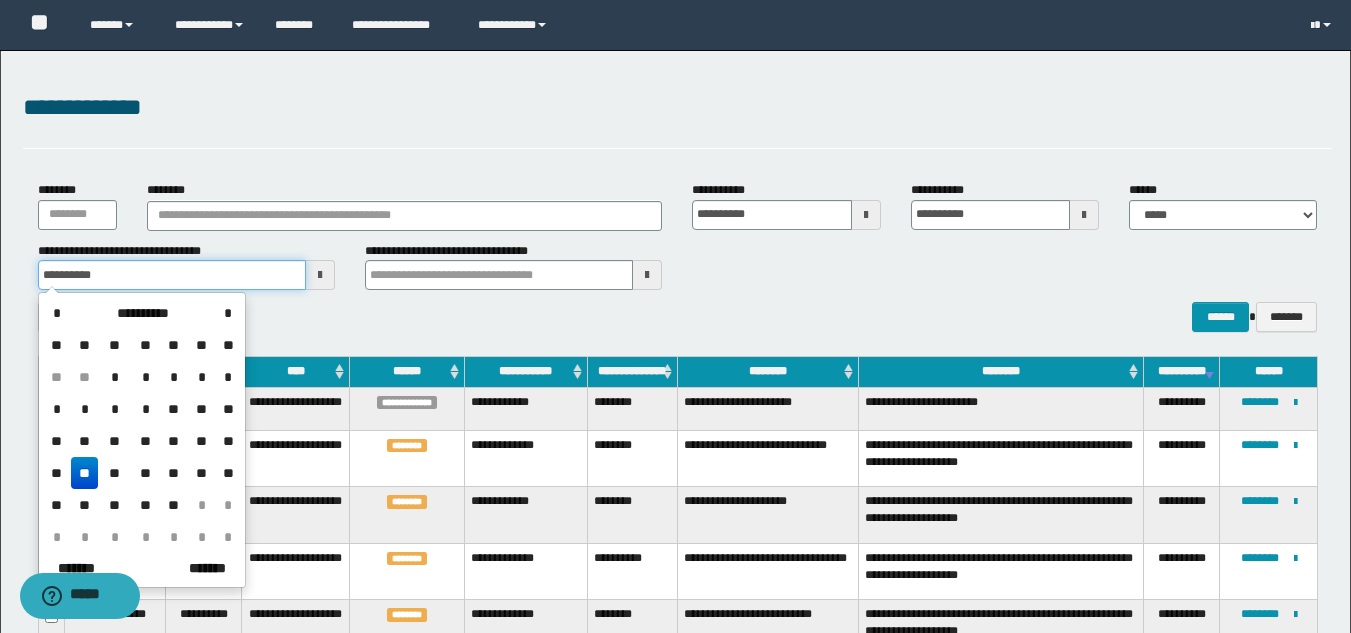 drag, startPoint x: 190, startPoint y: 281, endPoint x: 0, endPoint y: 280, distance: 190.00262 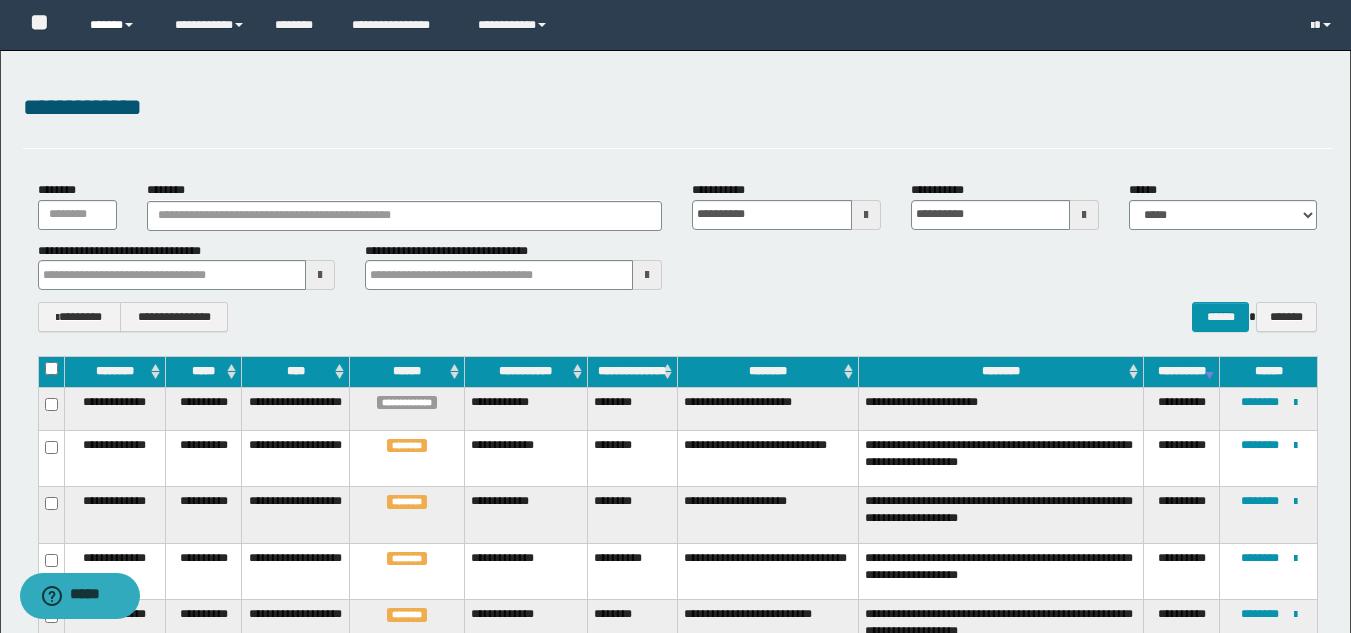 click on "******" at bounding box center [117, 25] 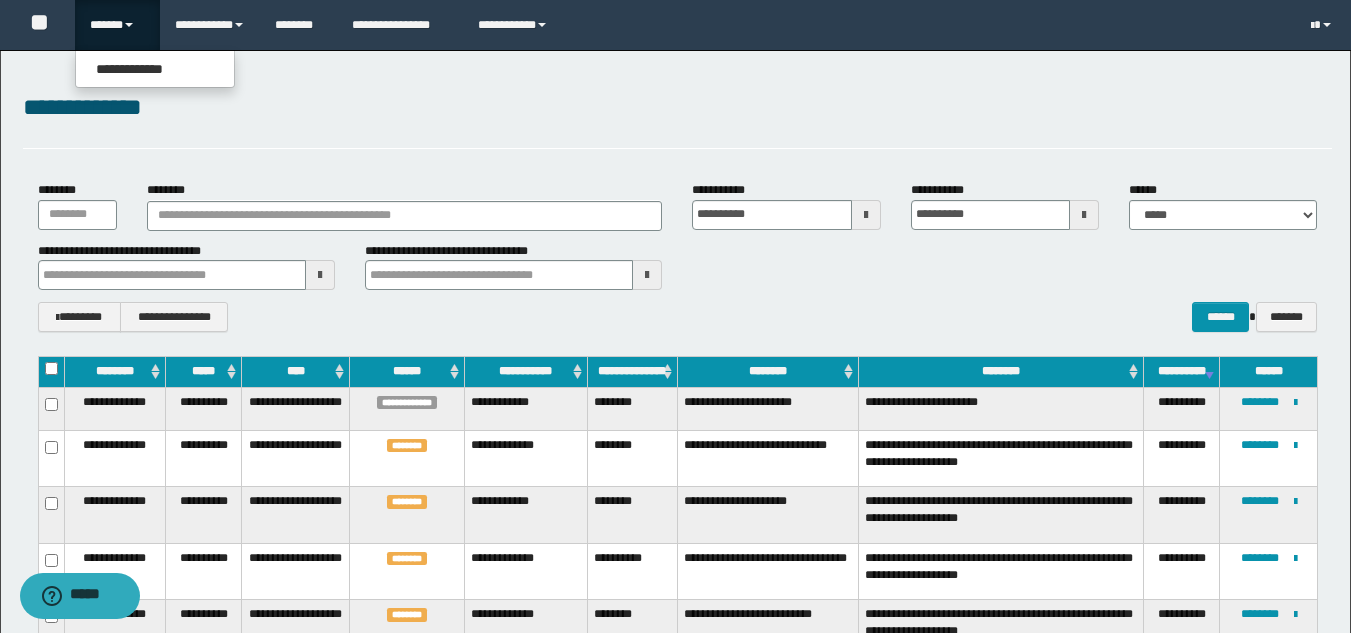 click on "**********" at bounding box center [155, 69] 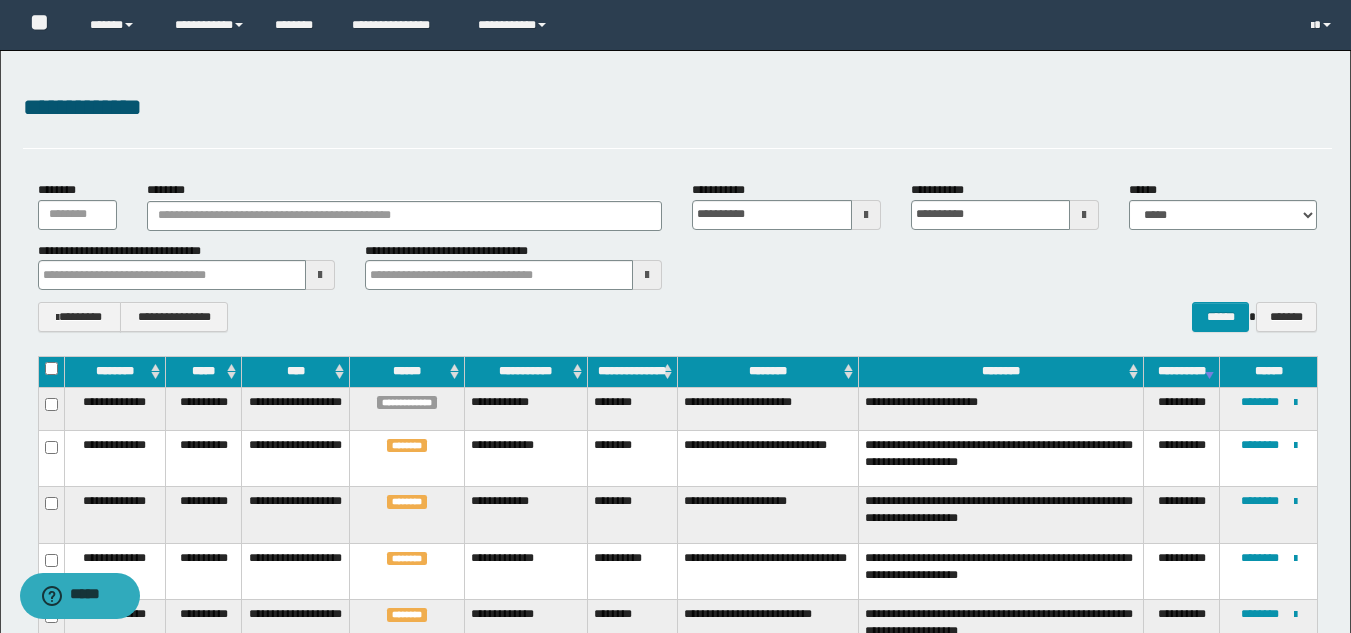 click on "**********" at bounding box center (675, 1255) 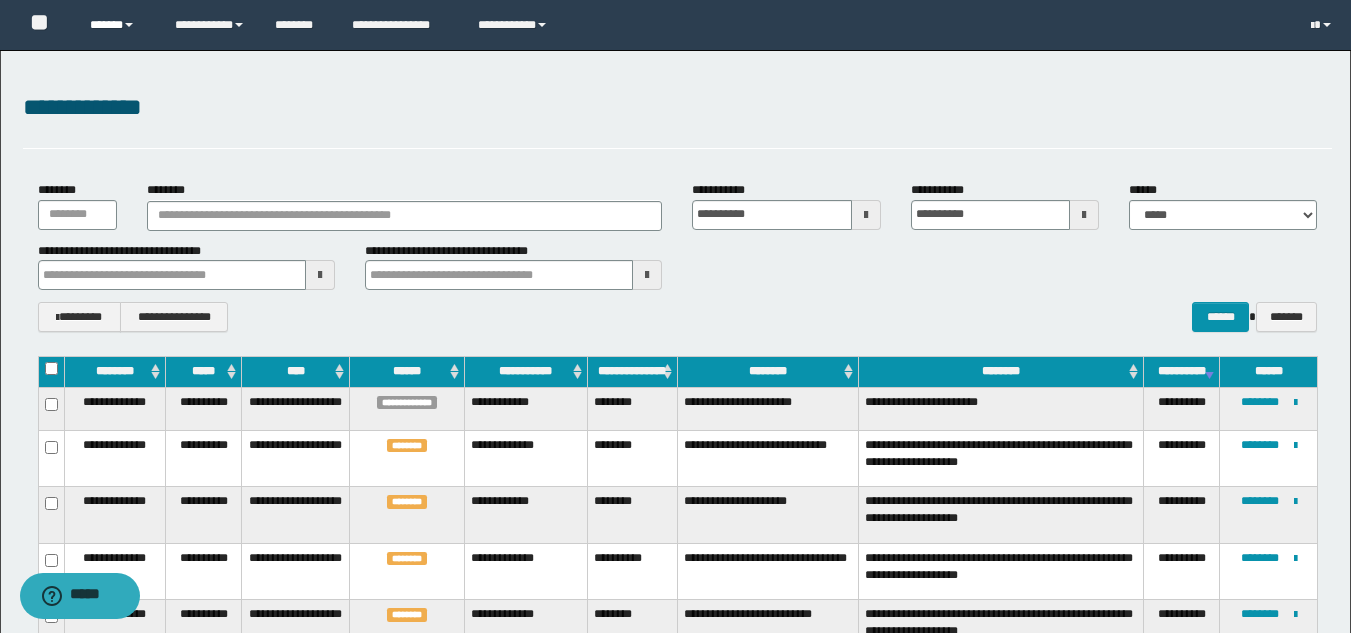 drag, startPoint x: 108, startPoint y: 30, endPoint x: 106, endPoint y: 62, distance: 32.06244 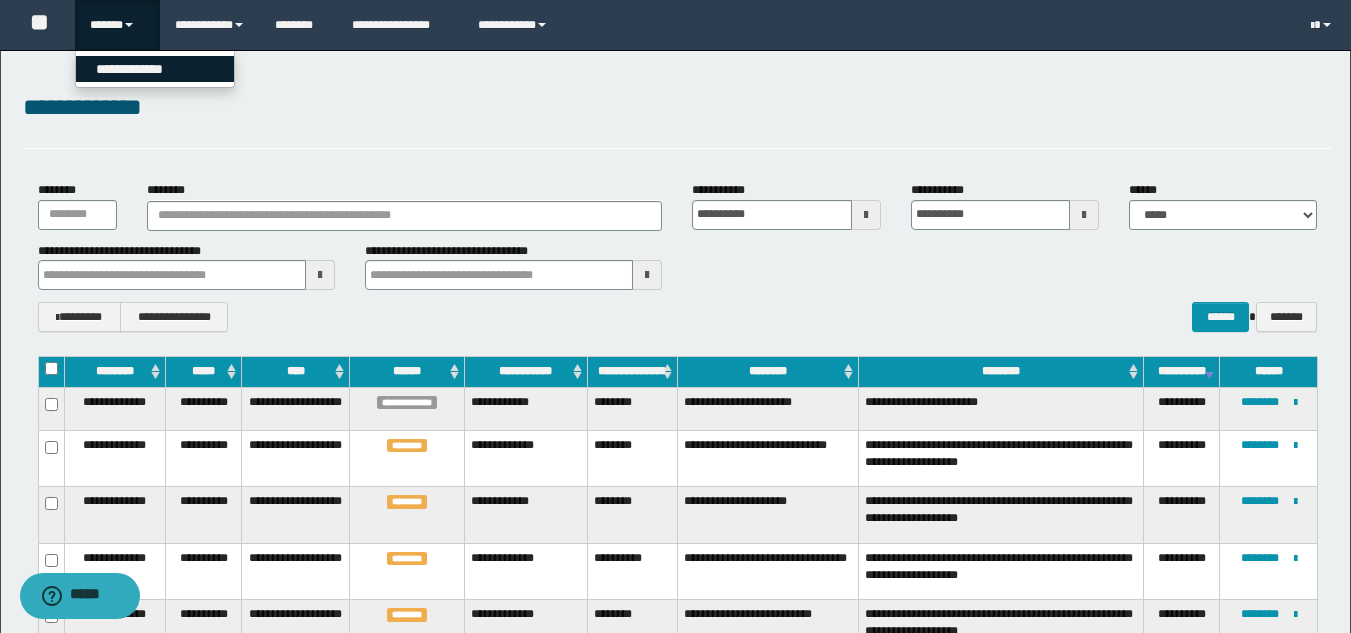 click on "**********" at bounding box center [155, 69] 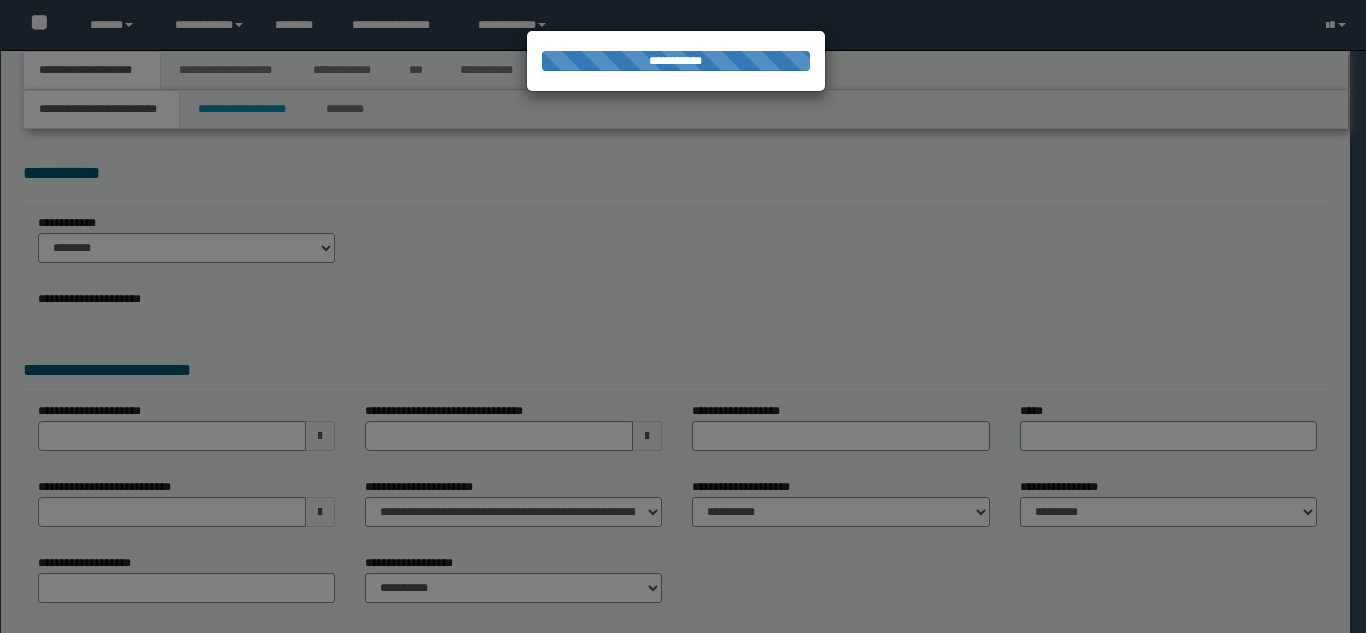 scroll, scrollTop: 0, scrollLeft: 0, axis: both 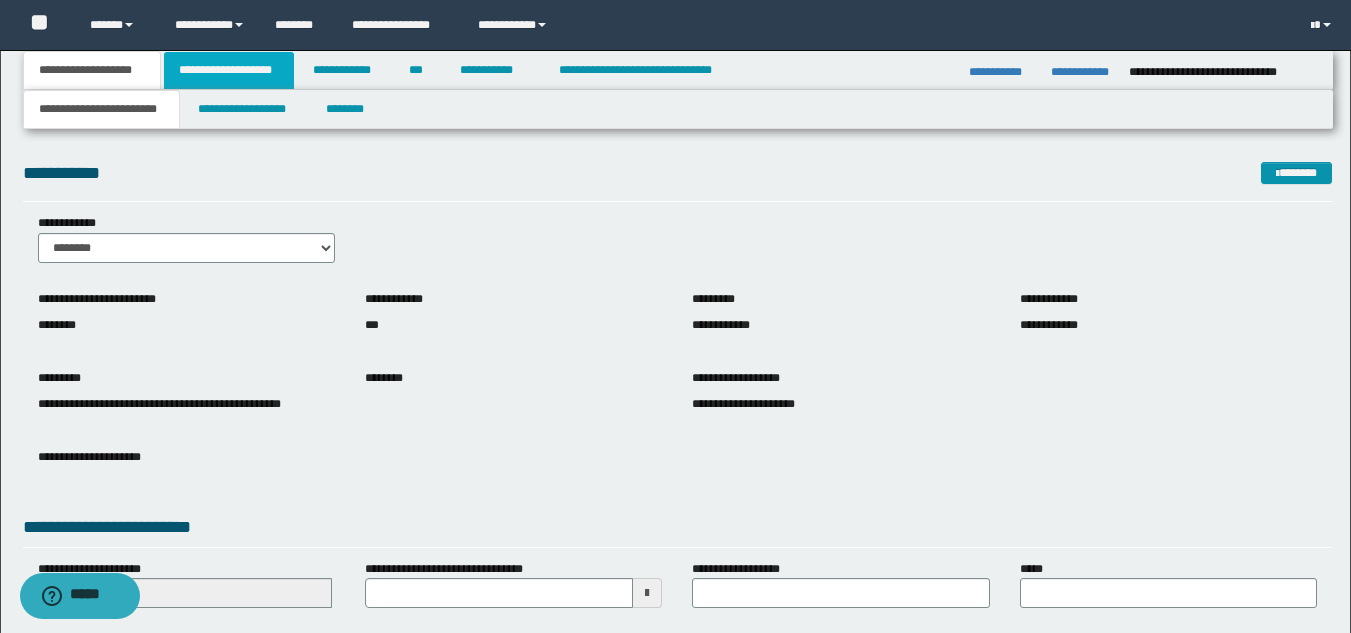click on "**********" at bounding box center [229, 70] 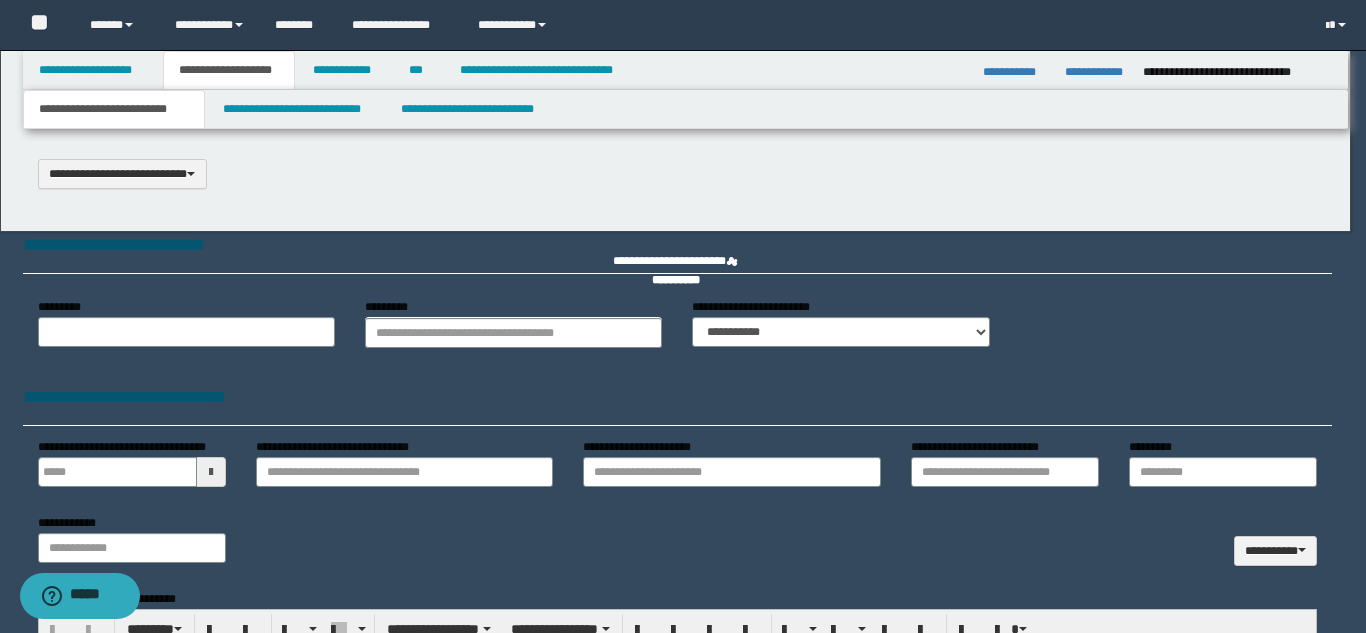 type 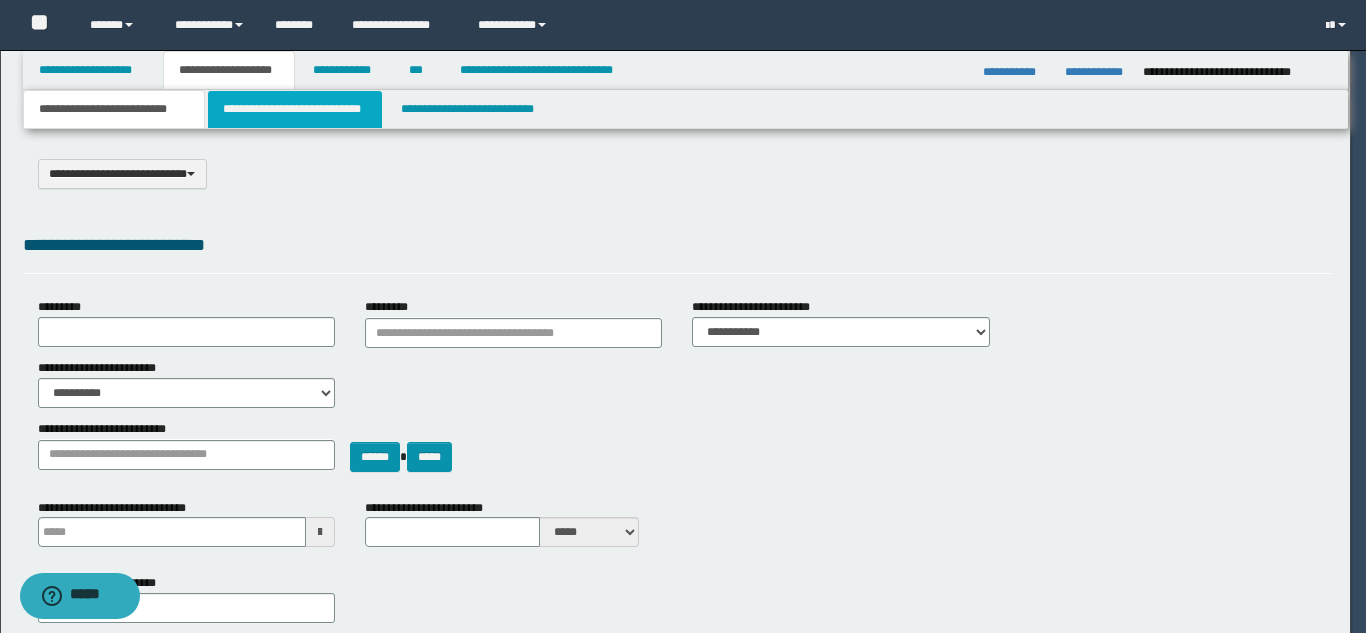 type on "********" 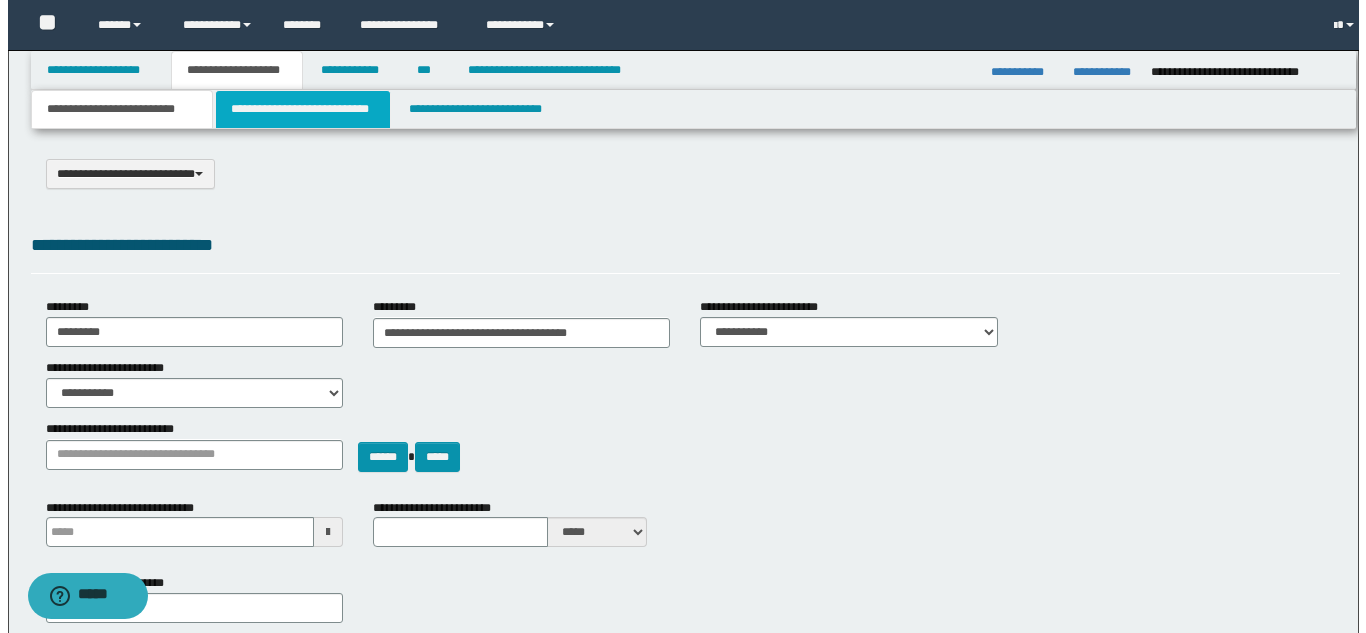 scroll, scrollTop: 0, scrollLeft: 0, axis: both 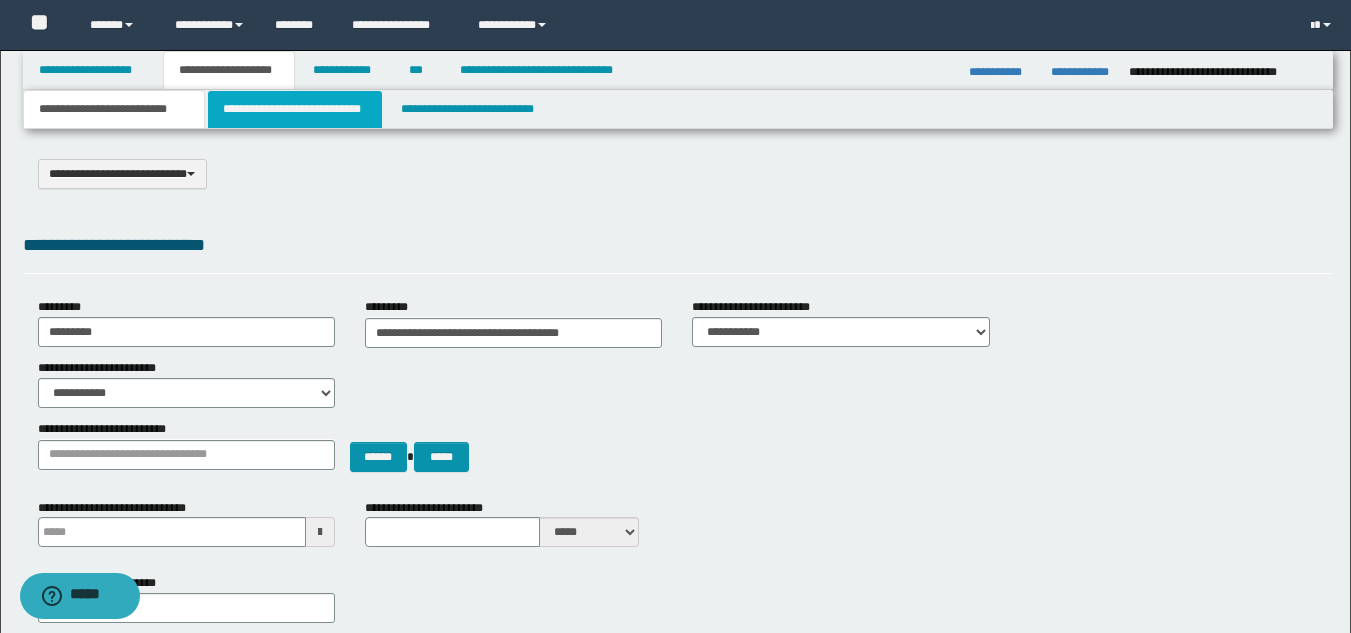 click on "**********" at bounding box center [295, 109] 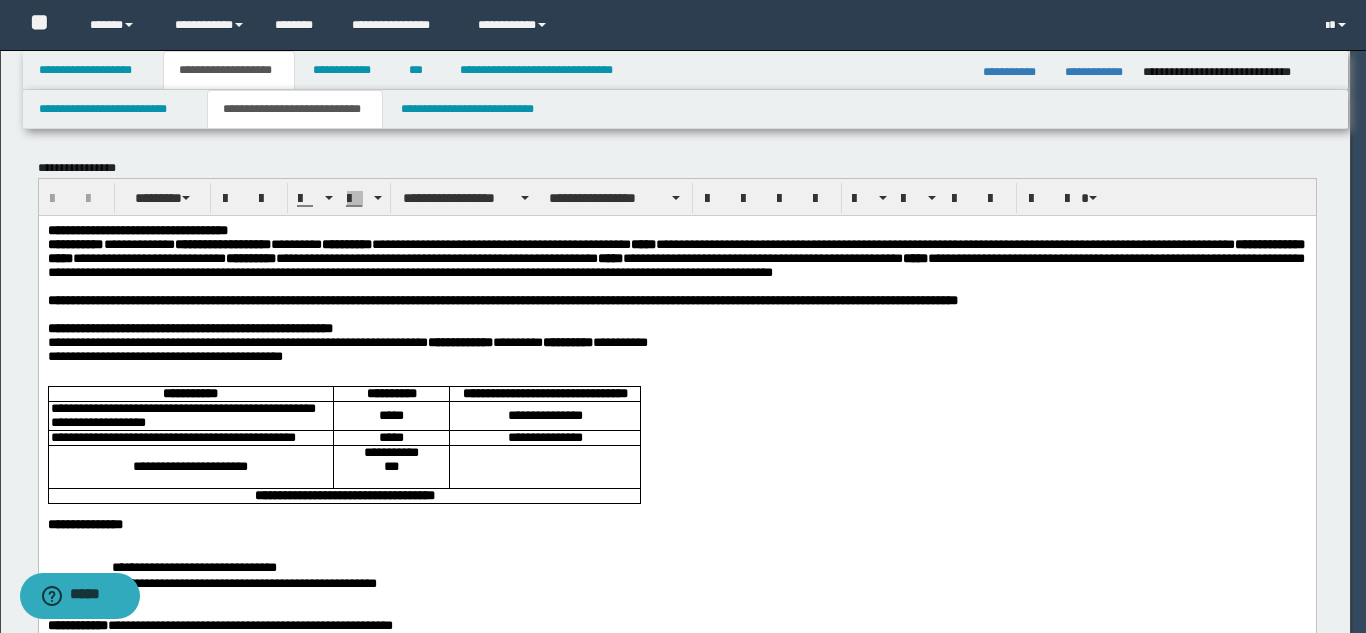 scroll, scrollTop: 0, scrollLeft: 0, axis: both 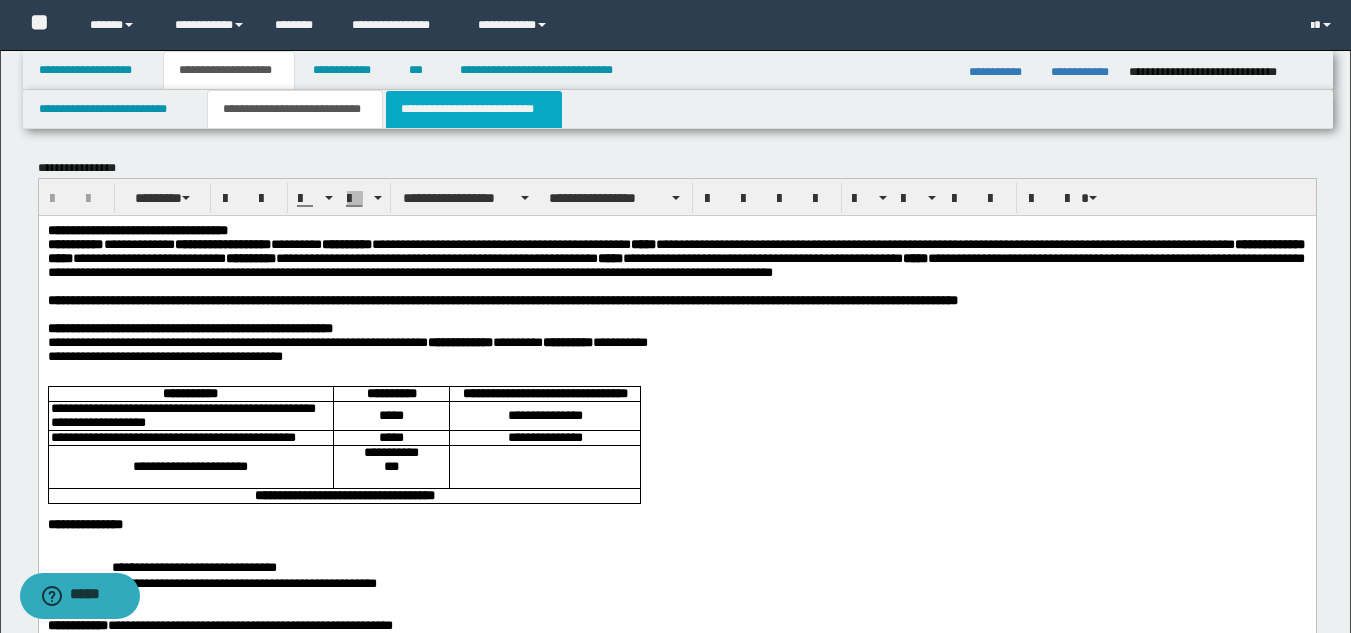 click on "**********" at bounding box center [474, 109] 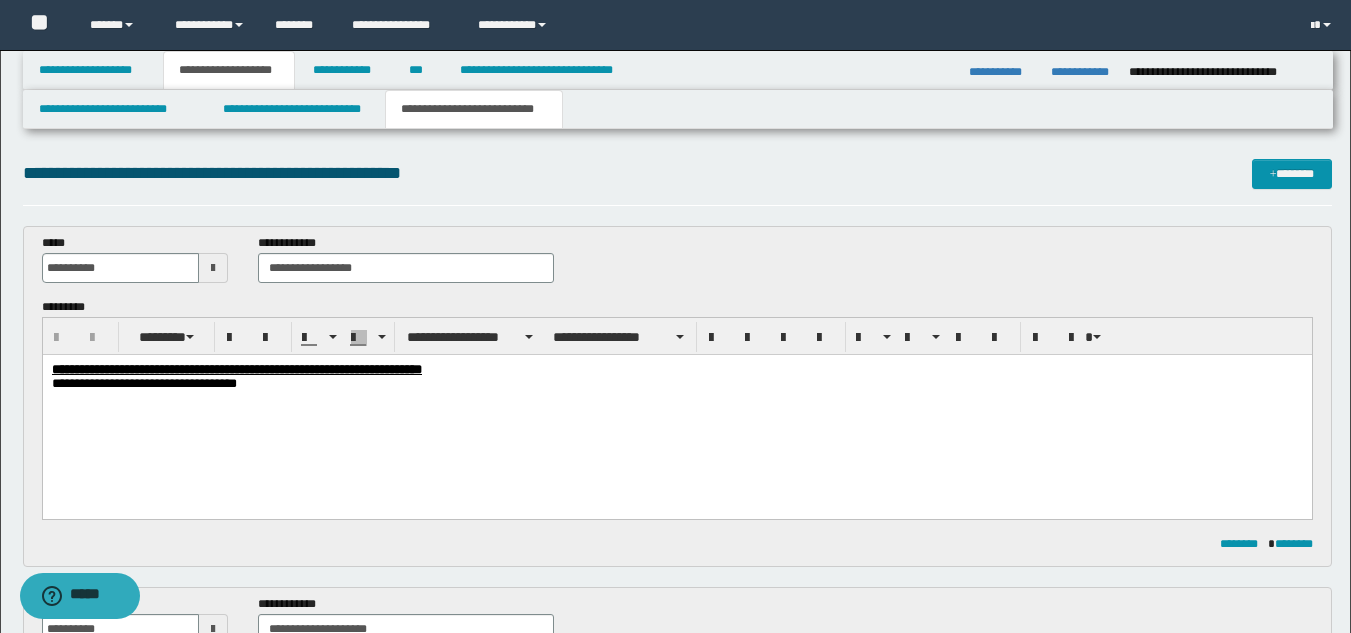scroll, scrollTop: 0, scrollLeft: 0, axis: both 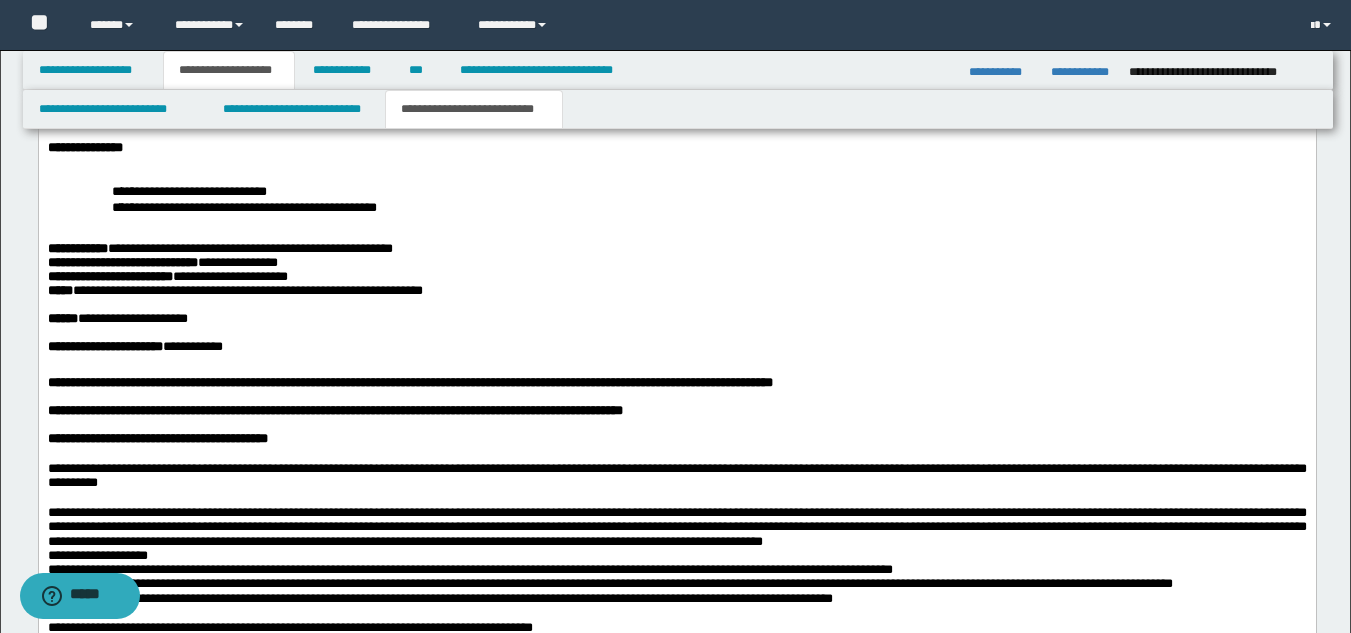 drag, startPoint x: 1365, startPoint y: 82, endPoint x: 1131, endPoint y: 609, distance: 576.6151 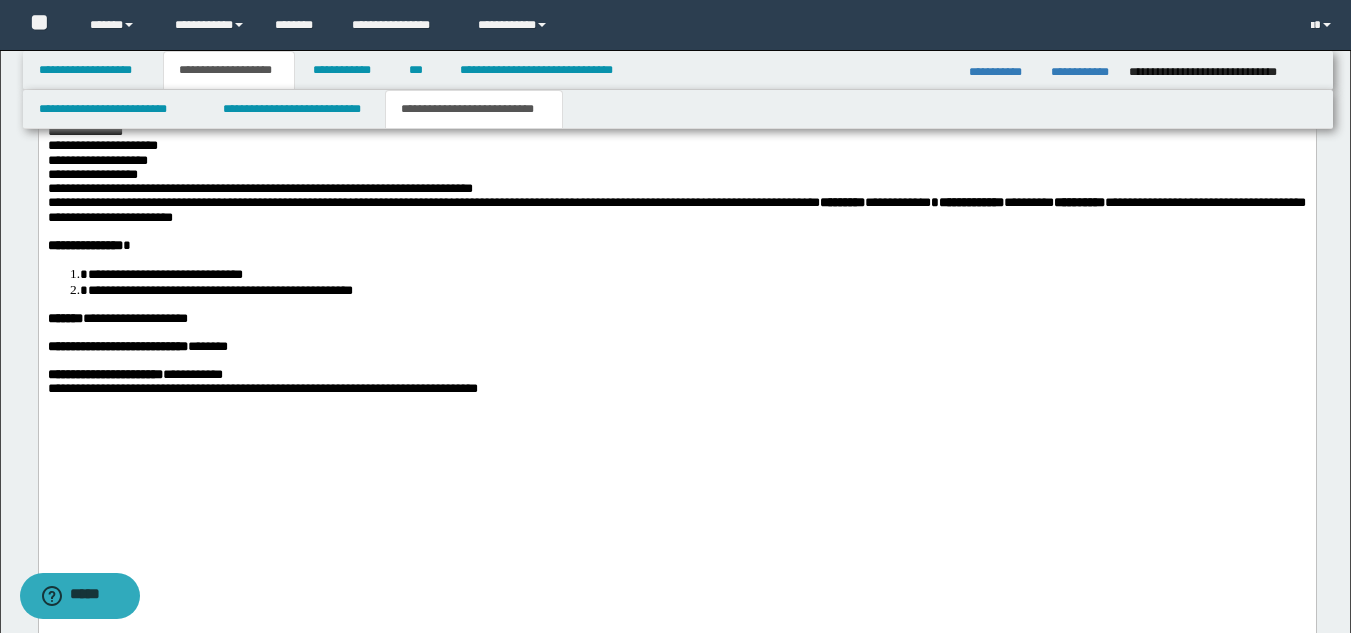 scroll, scrollTop: 2262, scrollLeft: 0, axis: vertical 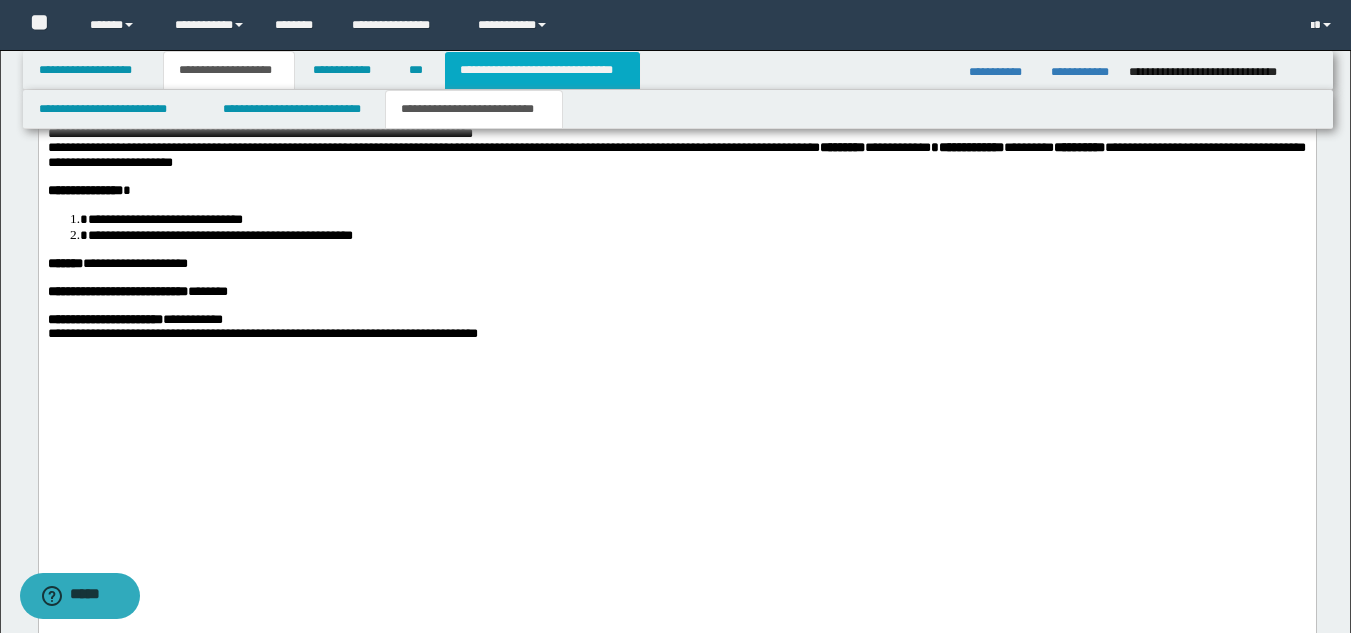 click on "**********" at bounding box center [542, 70] 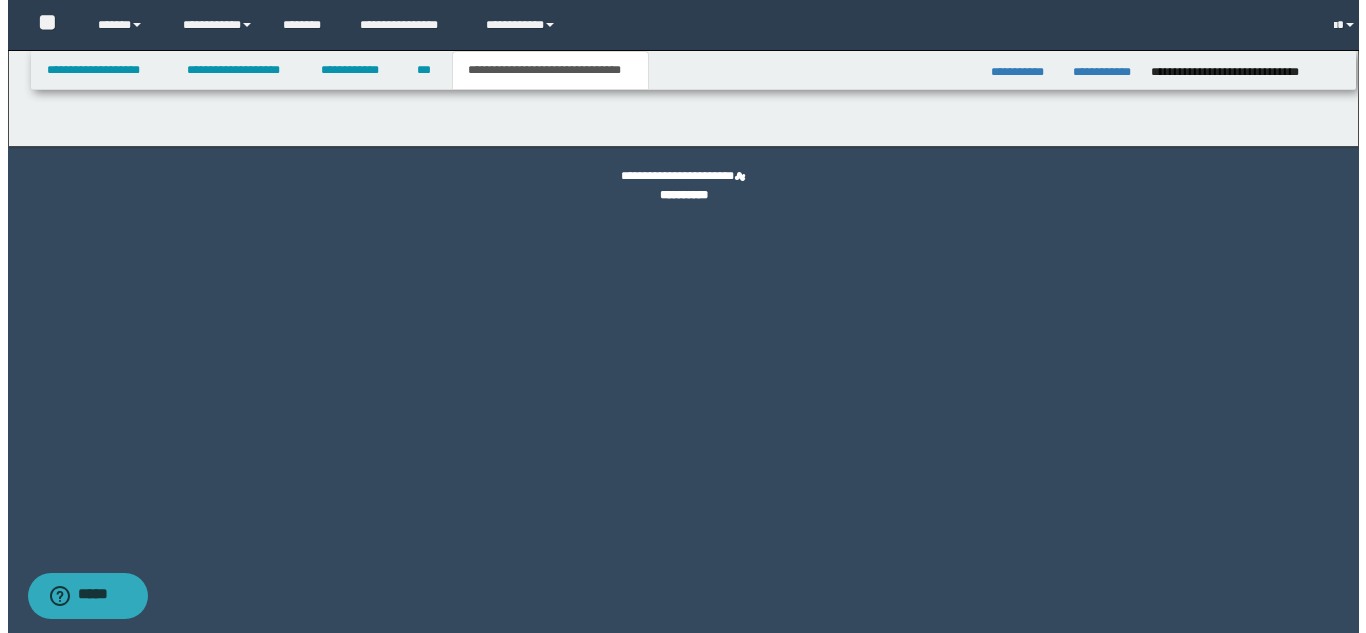 scroll, scrollTop: 0, scrollLeft: 0, axis: both 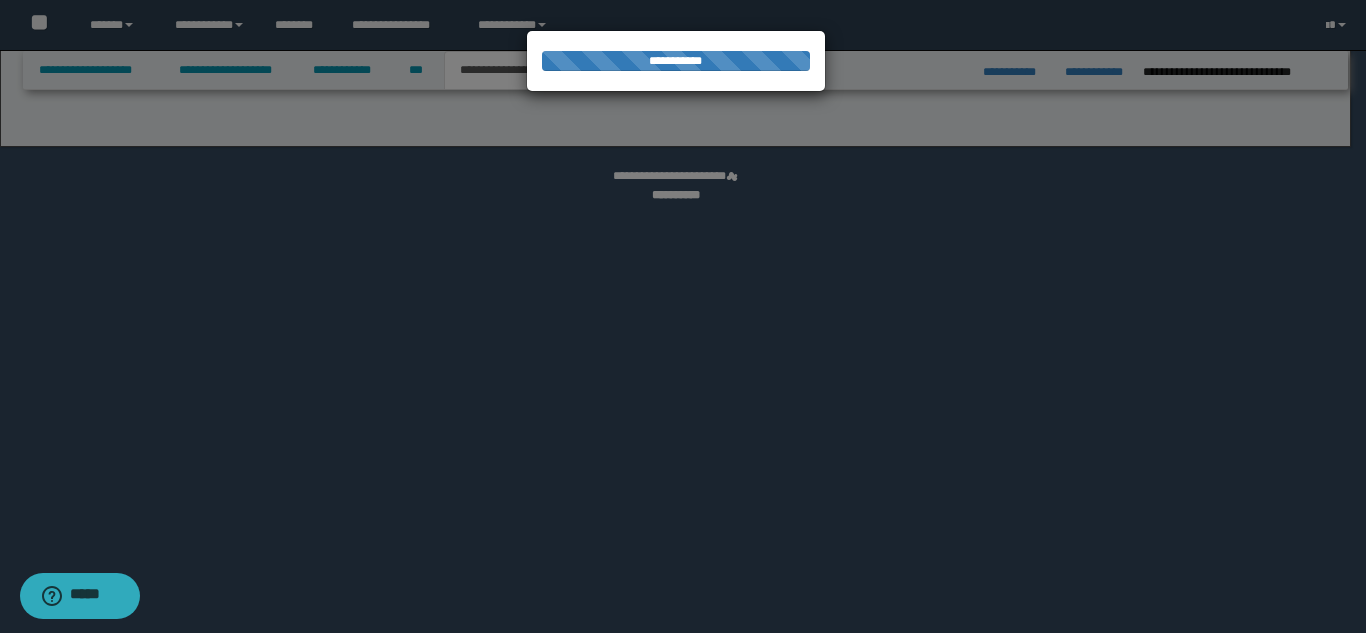 select on "*" 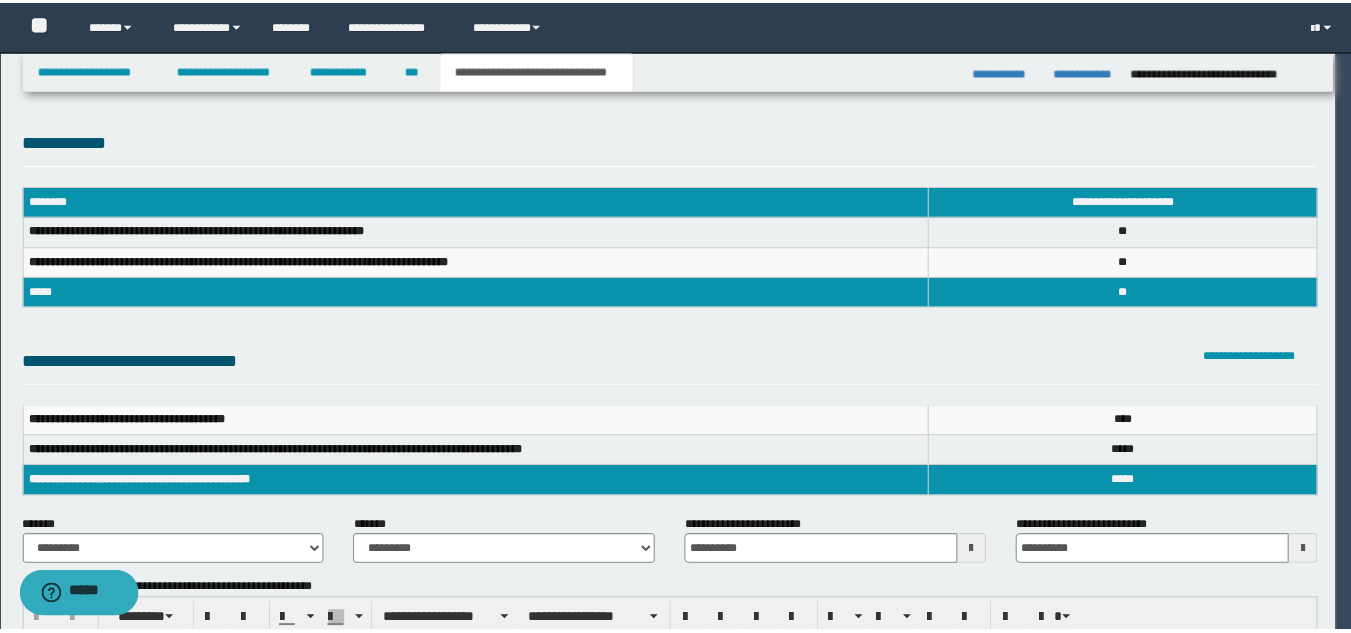 scroll, scrollTop: 0, scrollLeft: 0, axis: both 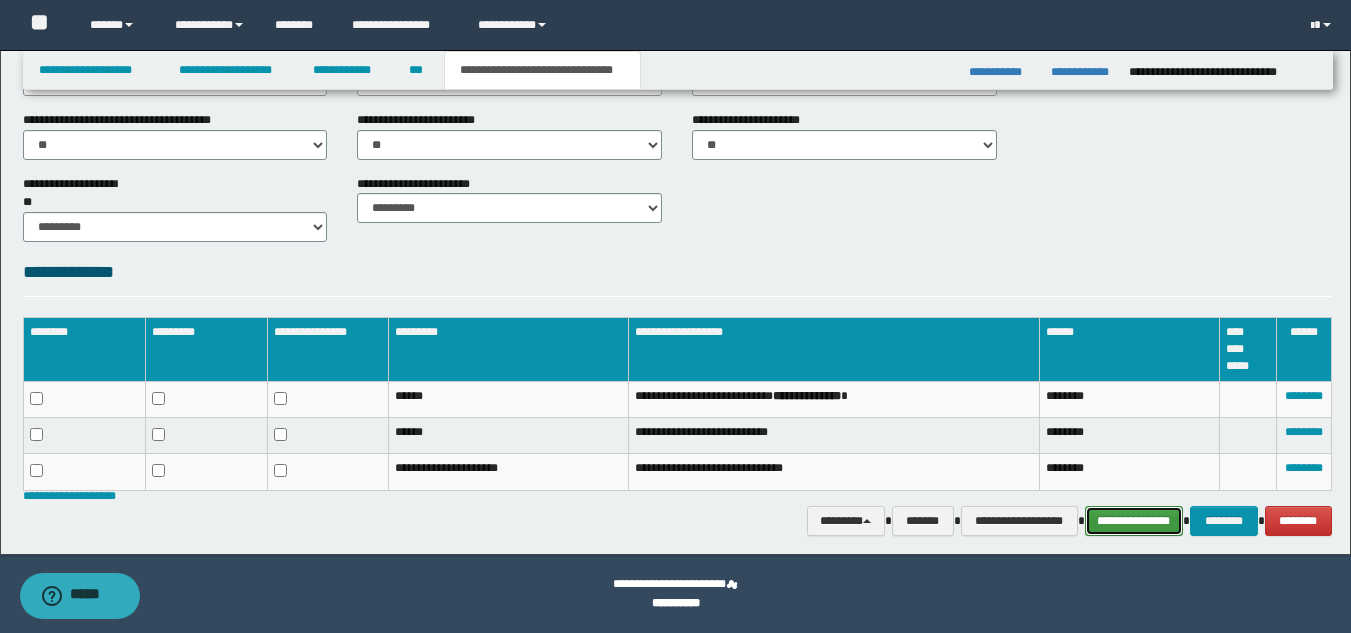 click on "**********" at bounding box center [1134, 521] 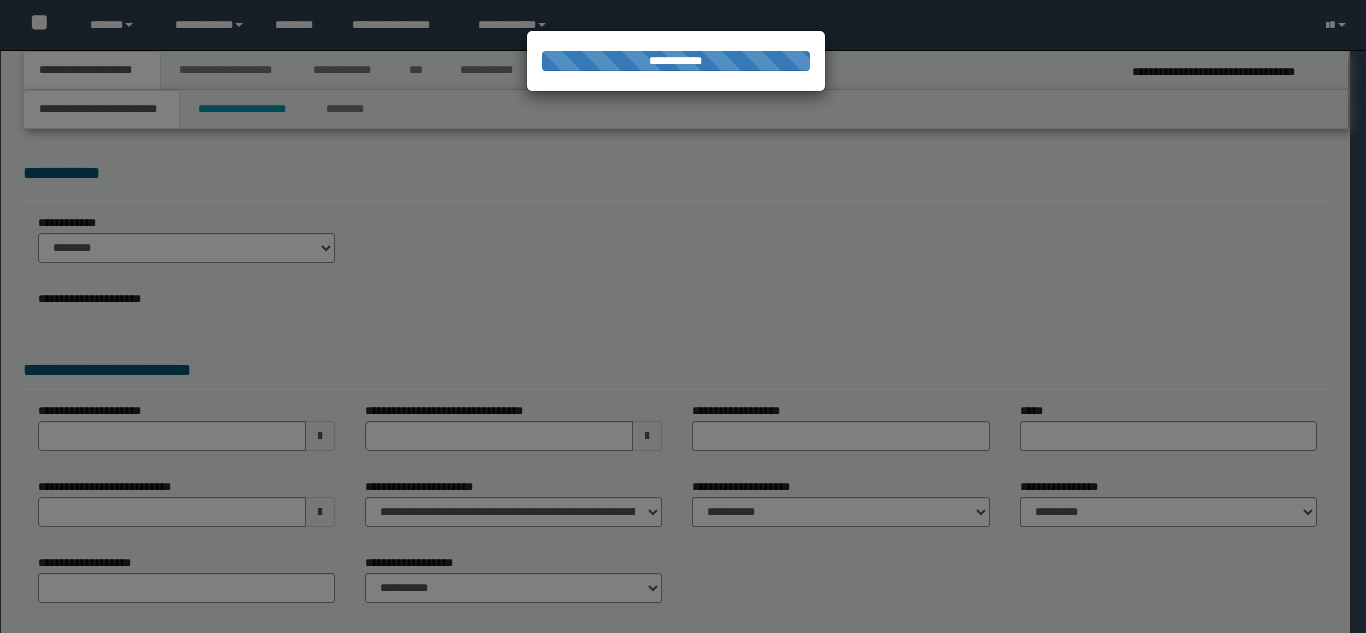 scroll, scrollTop: 0, scrollLeft: 0, axis: both 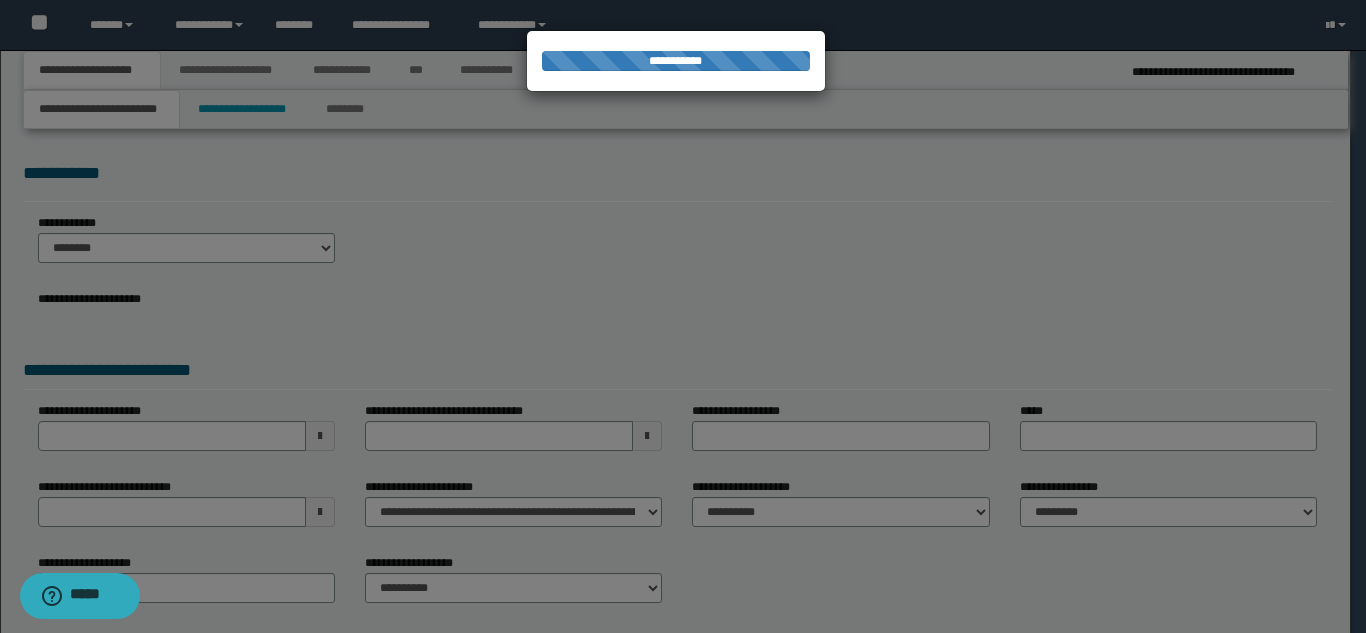 select on "**" 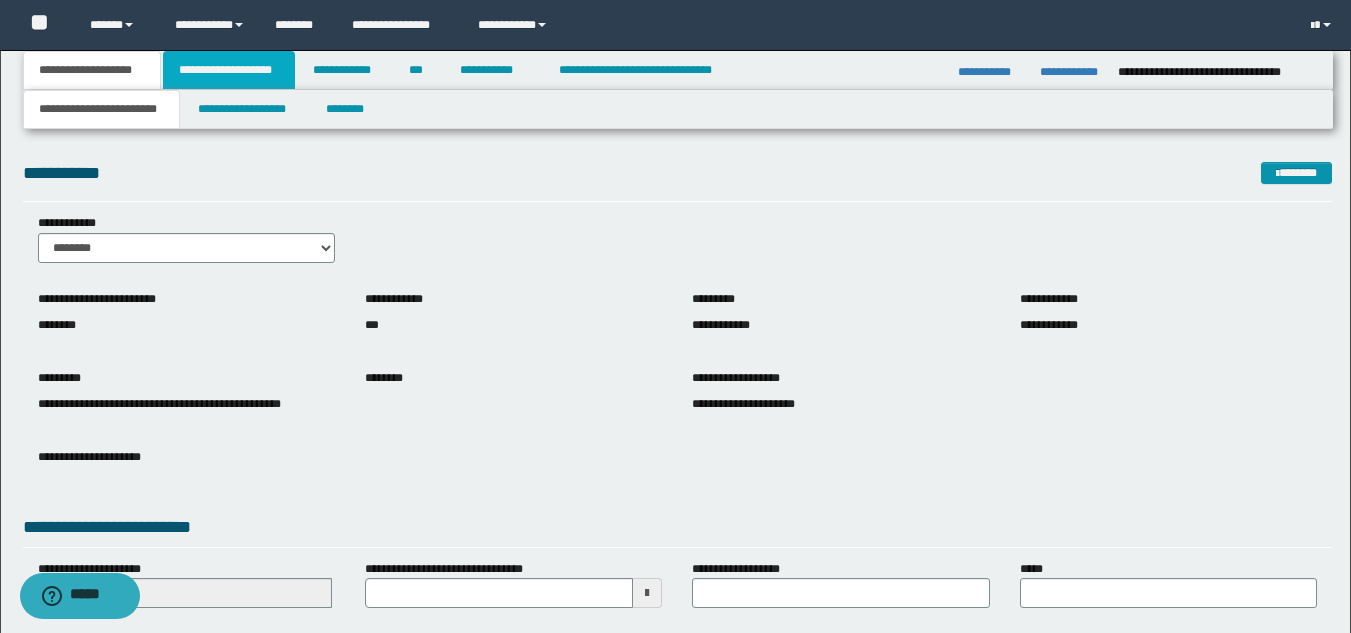 click on "**********" at bounding box center [229, 70] 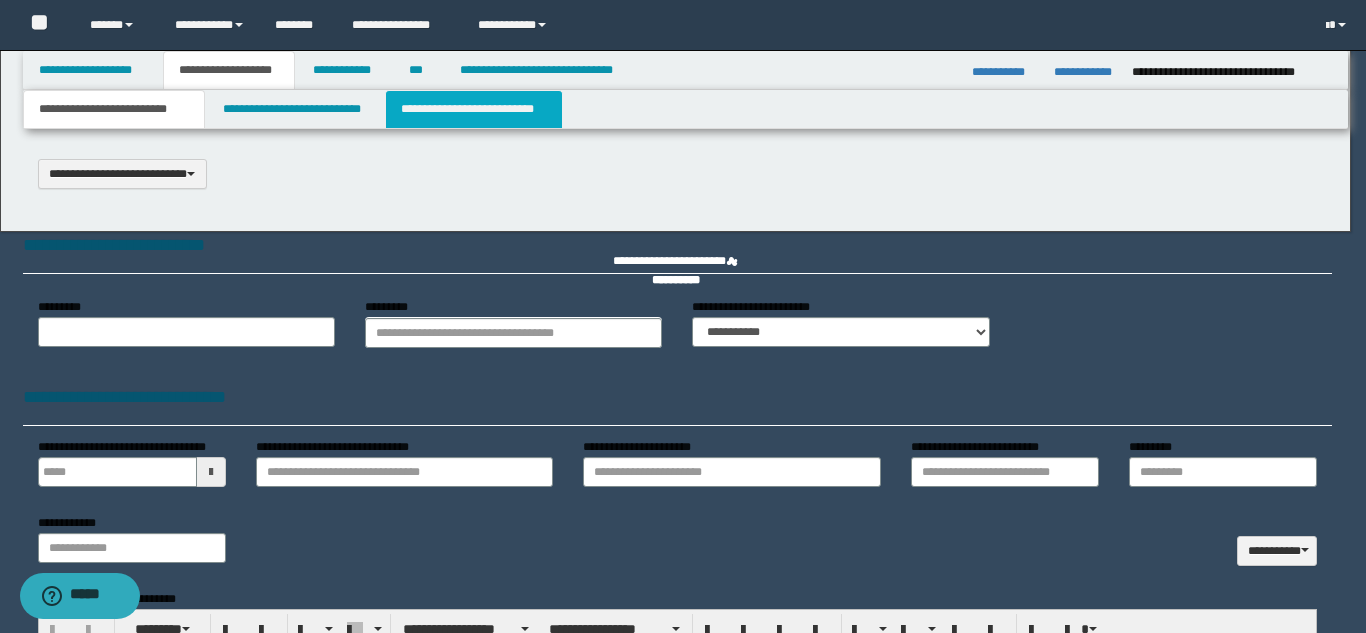 type on "**********" 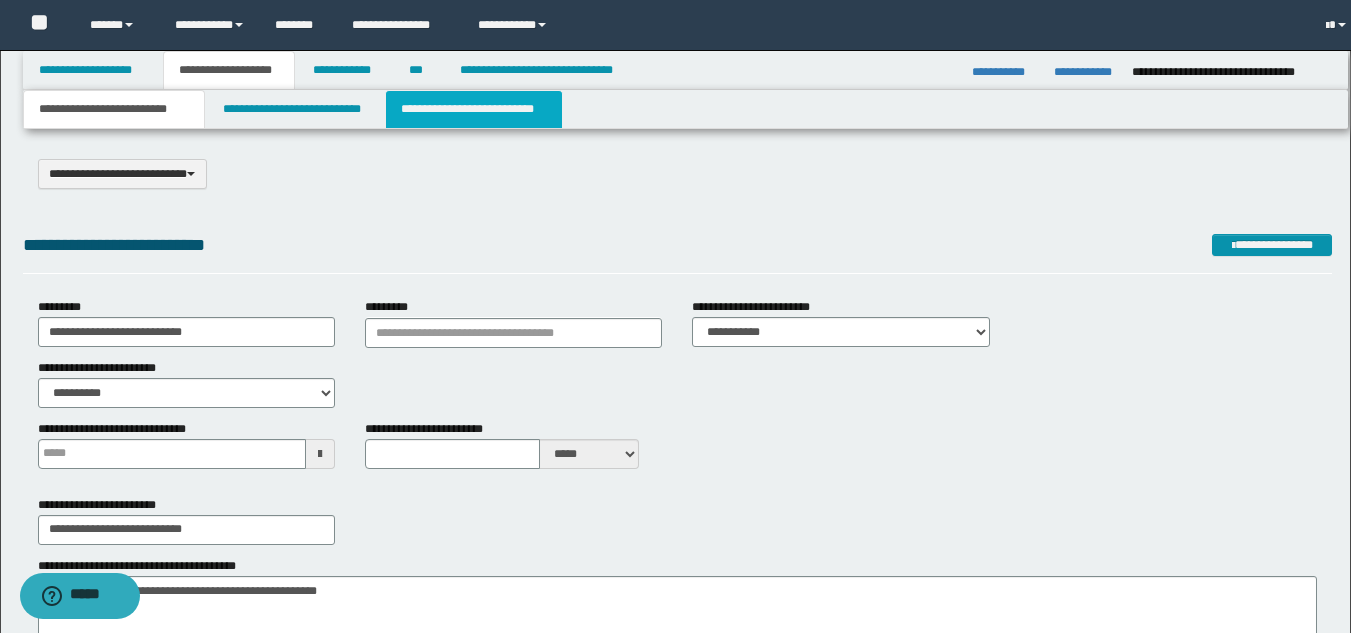 scroll, scrollTop: 0, scrollLeft: 0, axis: both 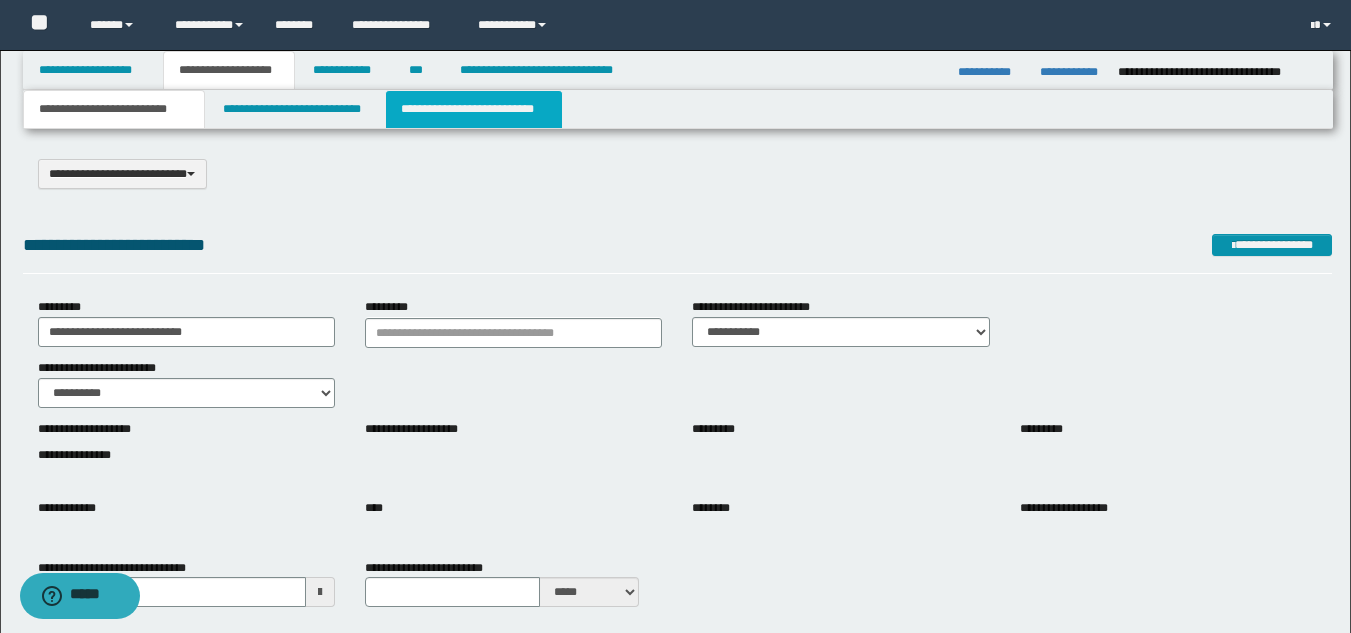 click on "**********" at bounding box center (474, 109) 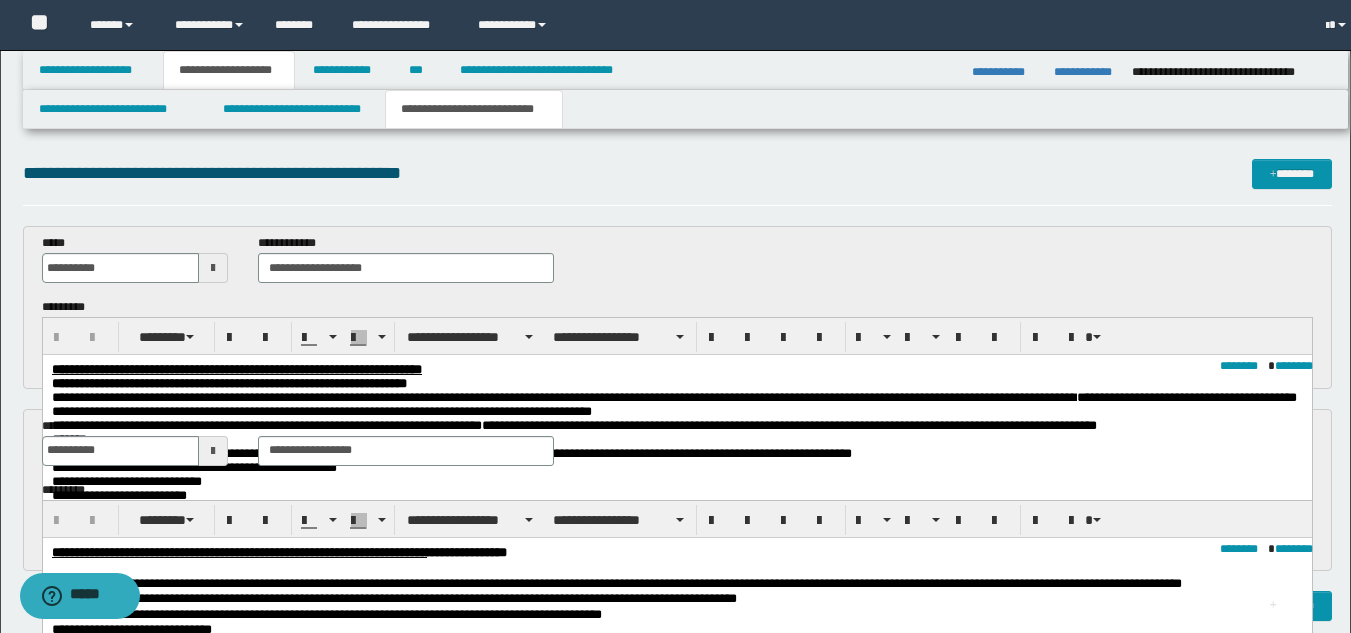 scroll, scrollTop: 0, scrollLeft: 0, axis: both 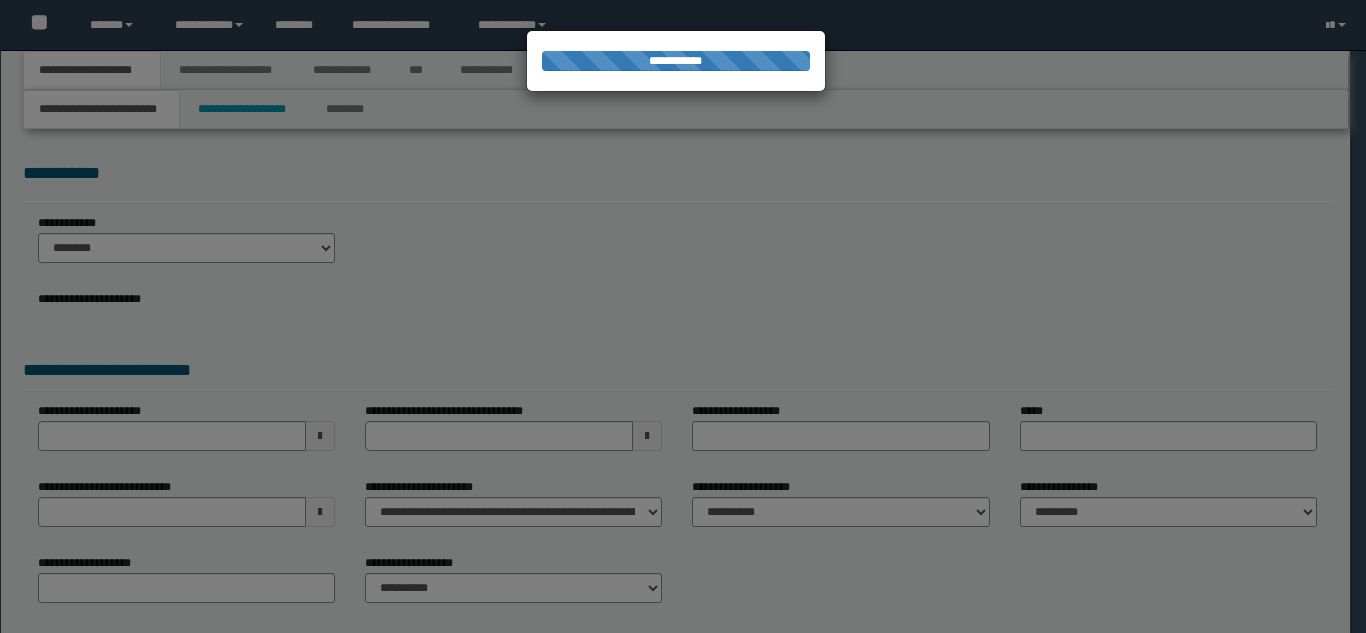 select on "**" 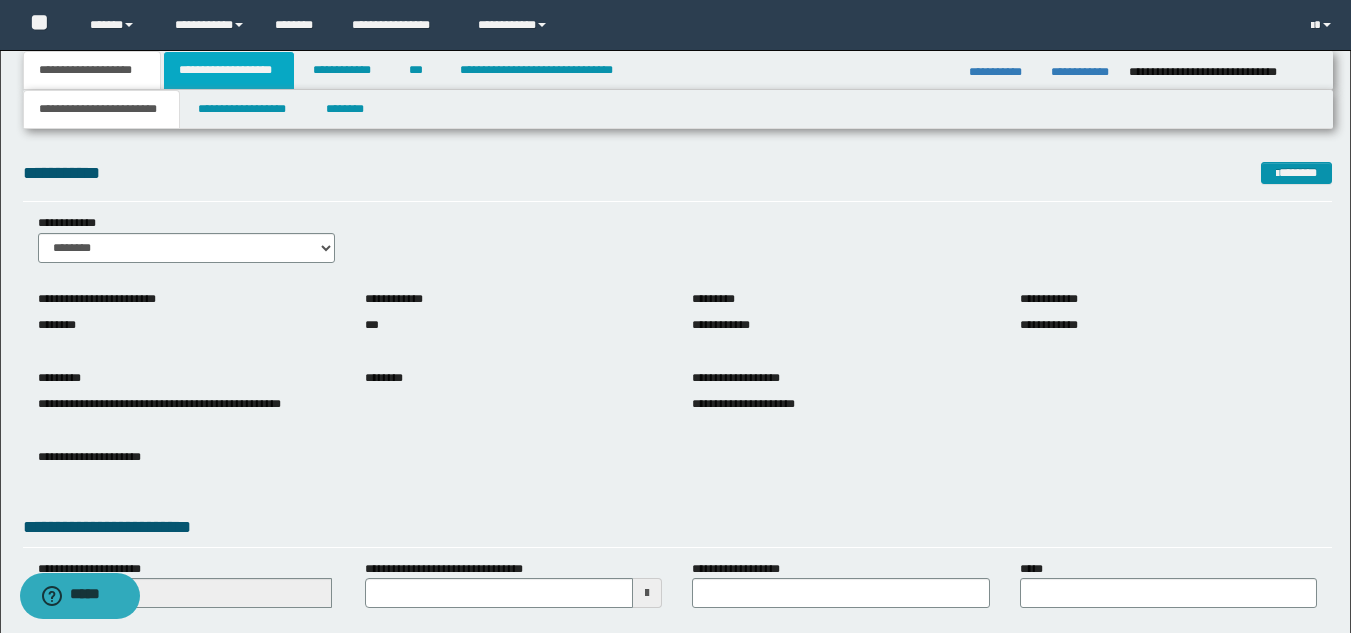 click on "**********" at bounding box center [229, 70] 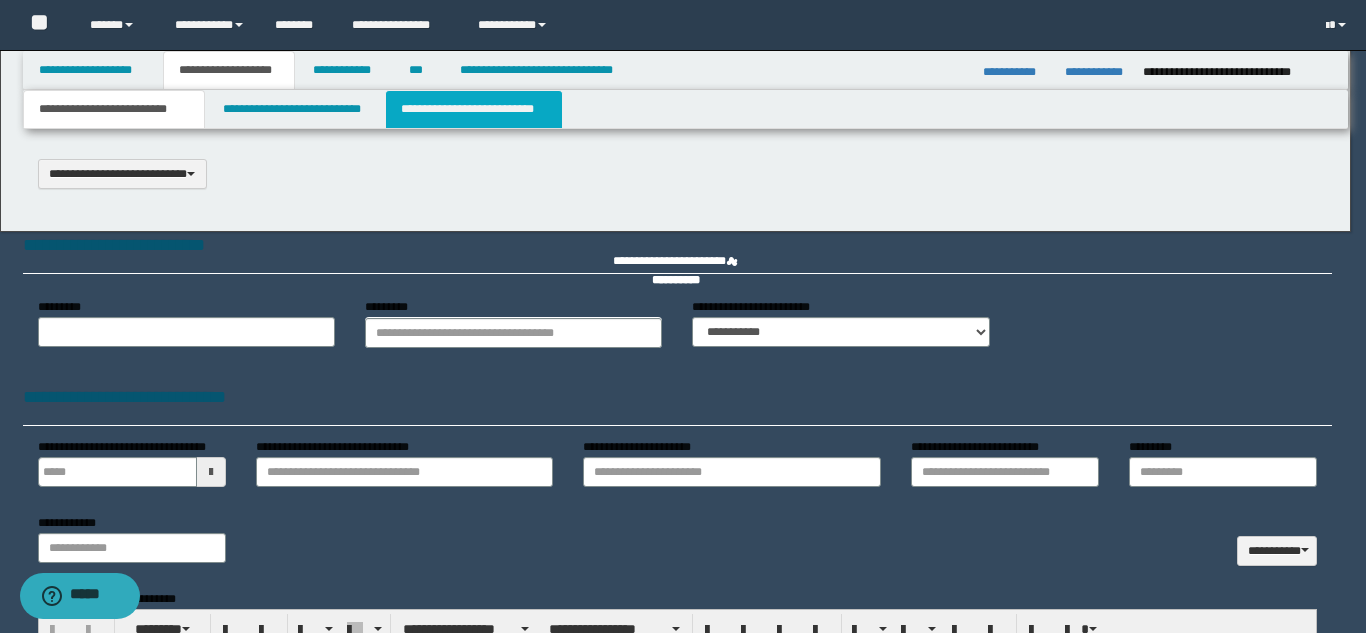 type on "********" 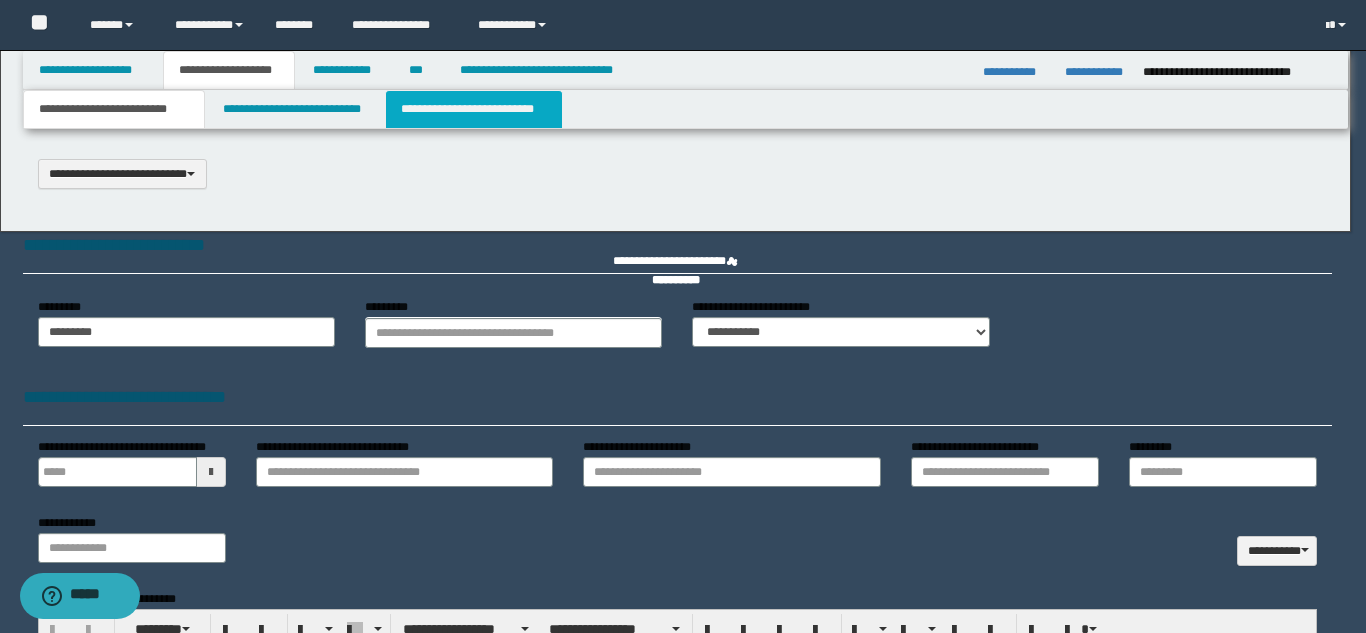 type on "**********" 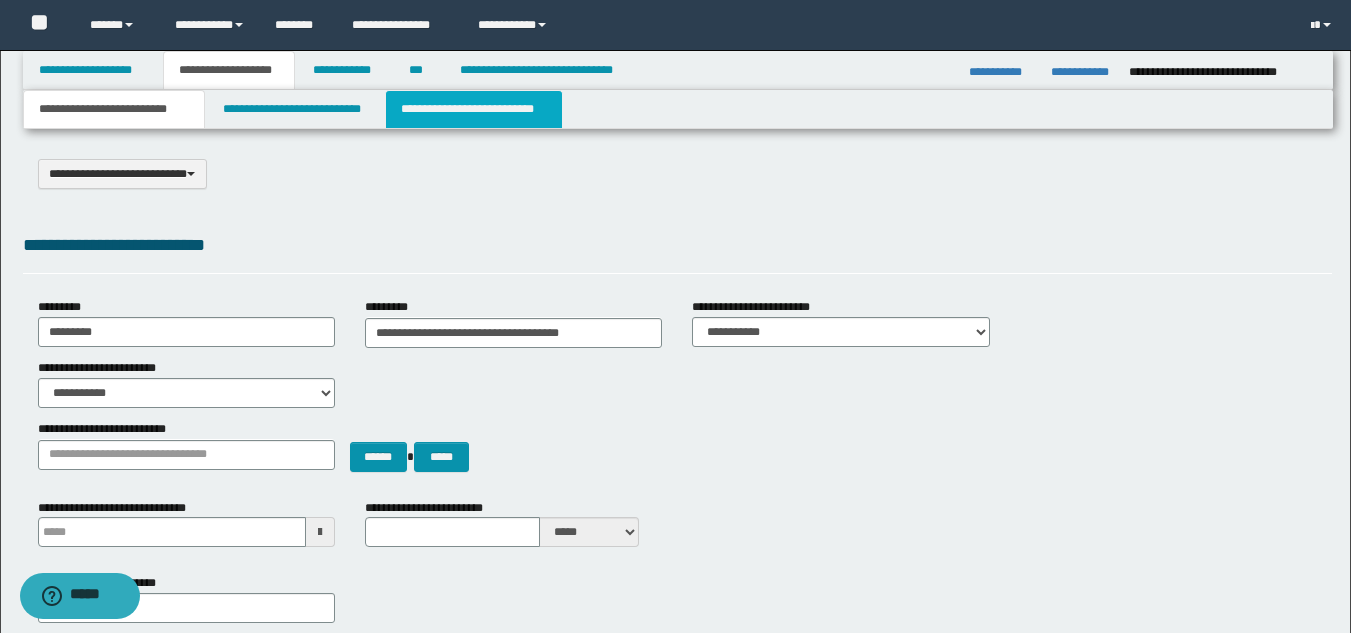 scroll, scrollTop: 0, scrollLeft: 0, axis: both 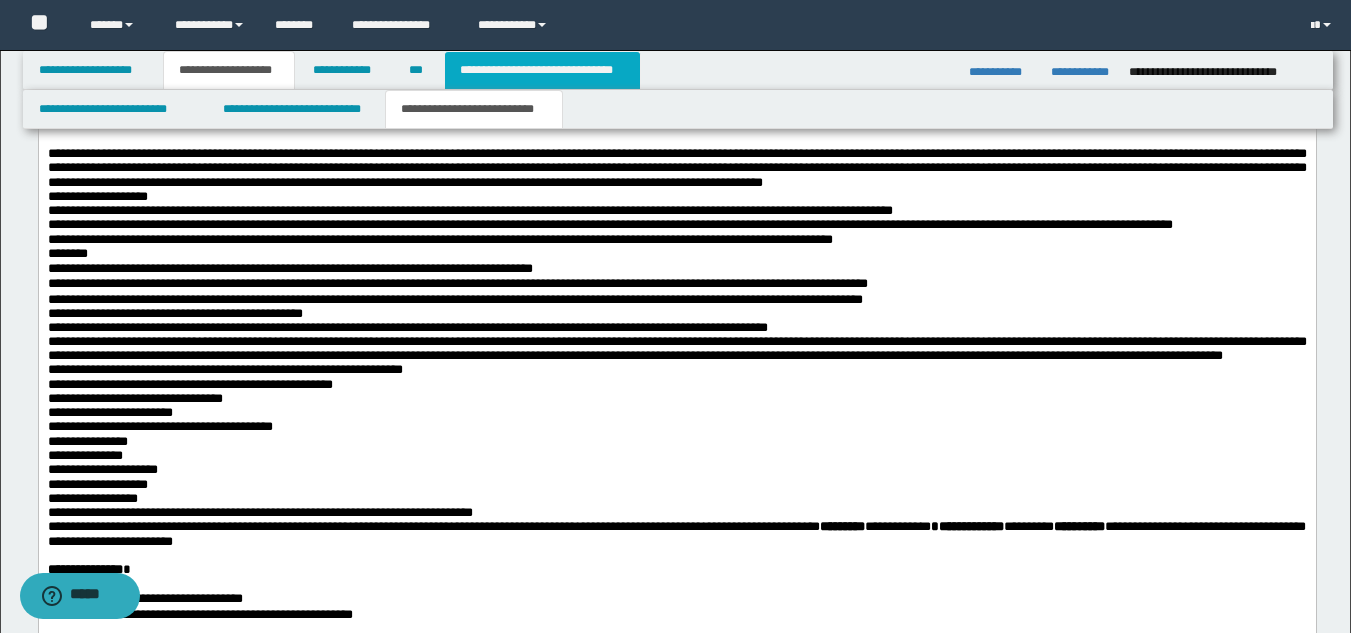 click on "**********" at bounding box center (542, 70) 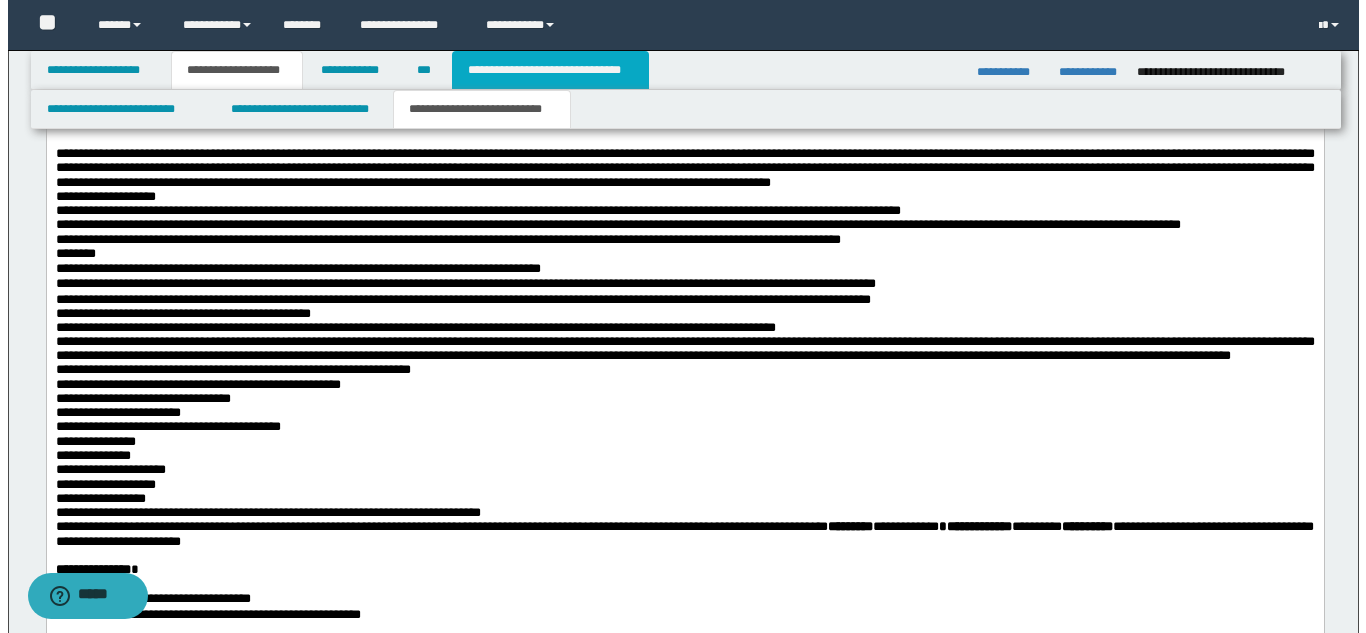 scroll, scrollTop: 0, scrollLeft: 0, axis: both 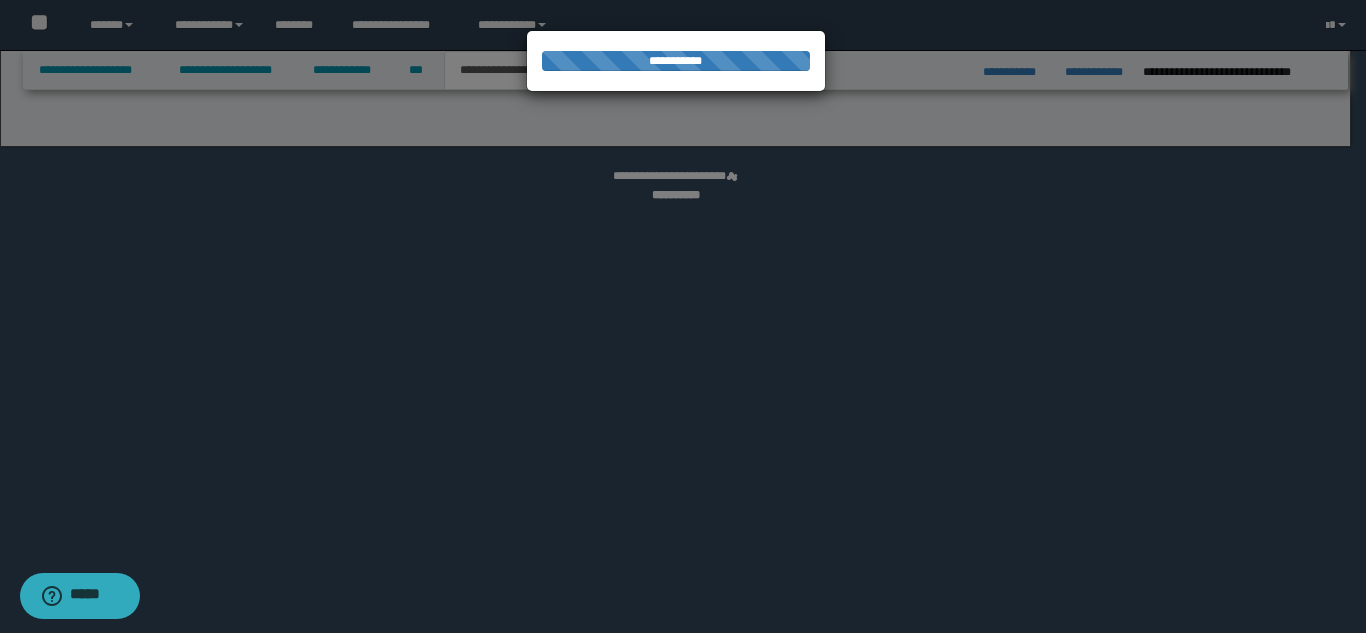 select on "*" 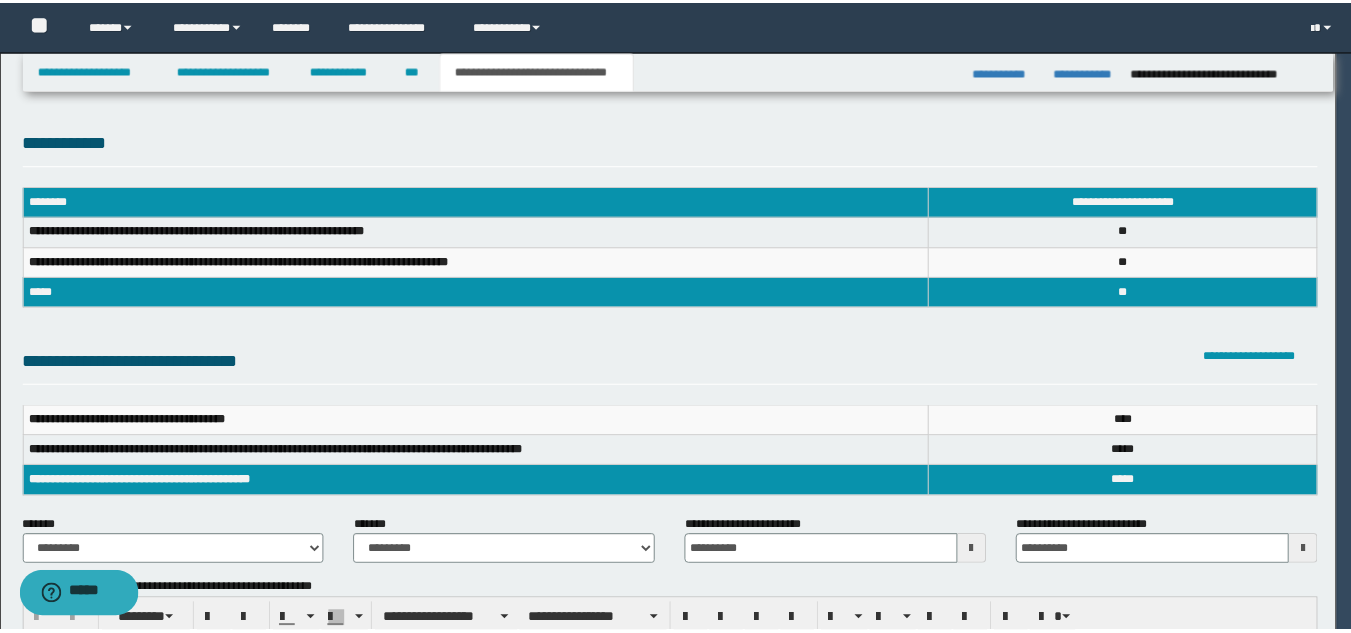 scroll, scrollTop: 0, scrollLeft: 0, axis: both 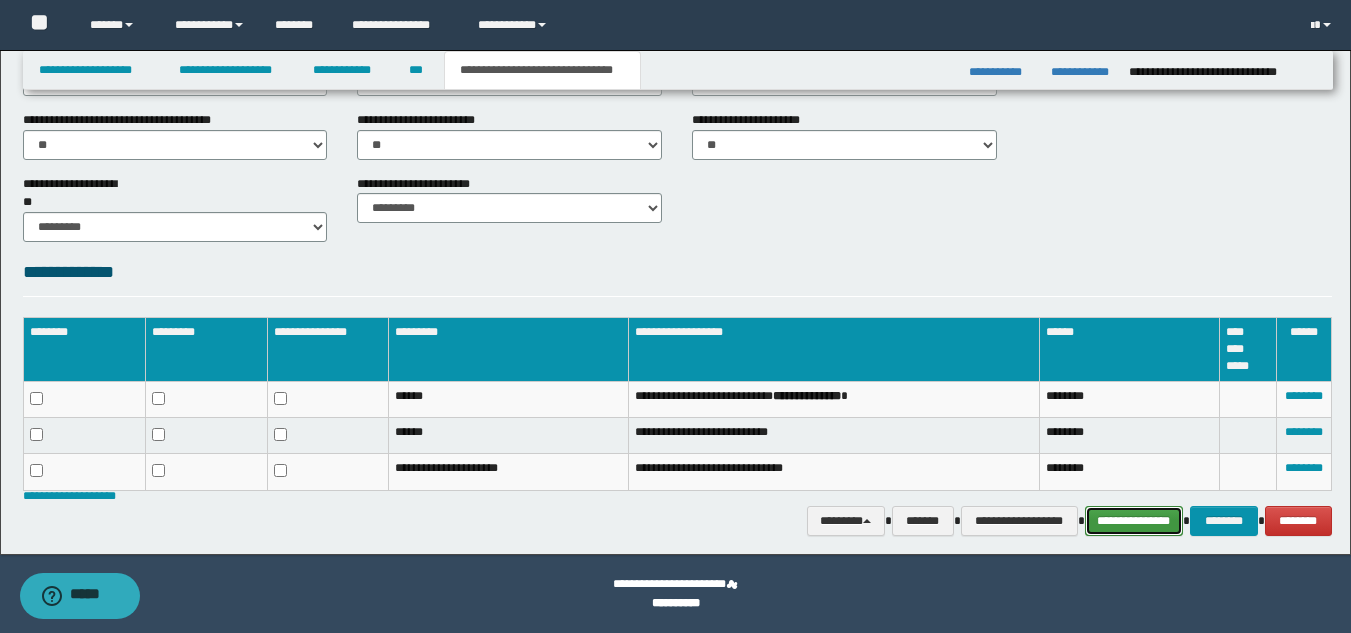 click on "**********" at bounding box center (1134, 521) 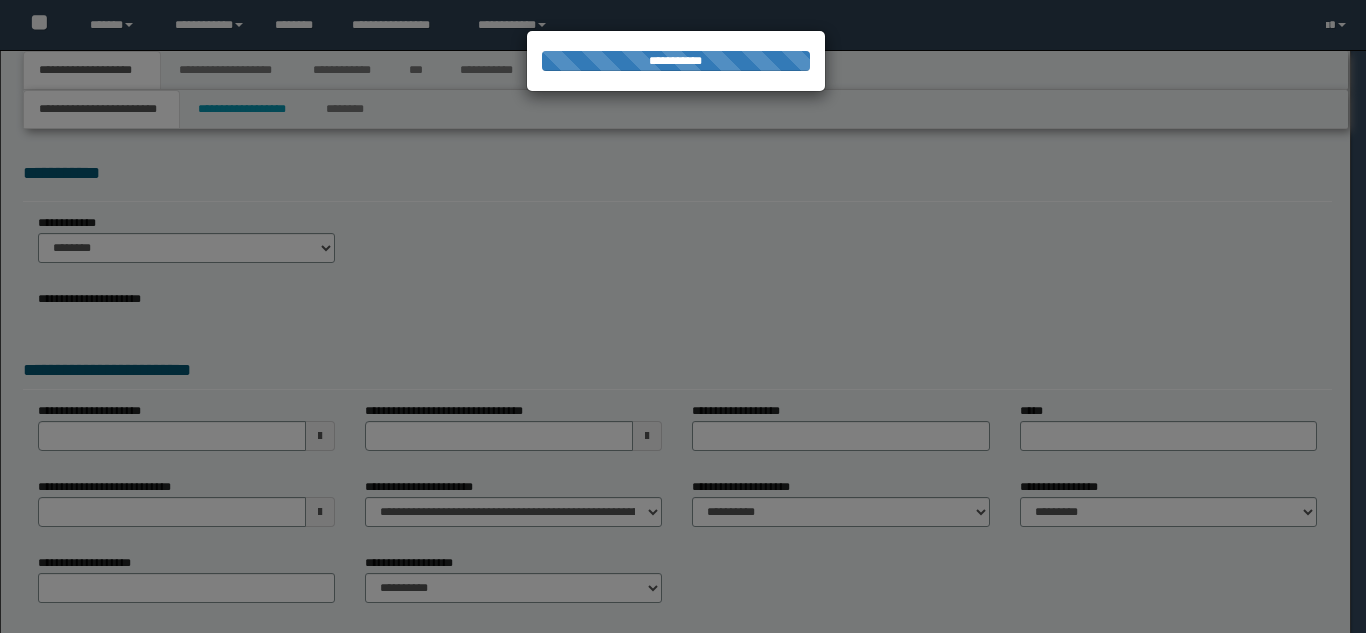 scroll, scrollTop: 0, scrollLeft: 0, axis: both 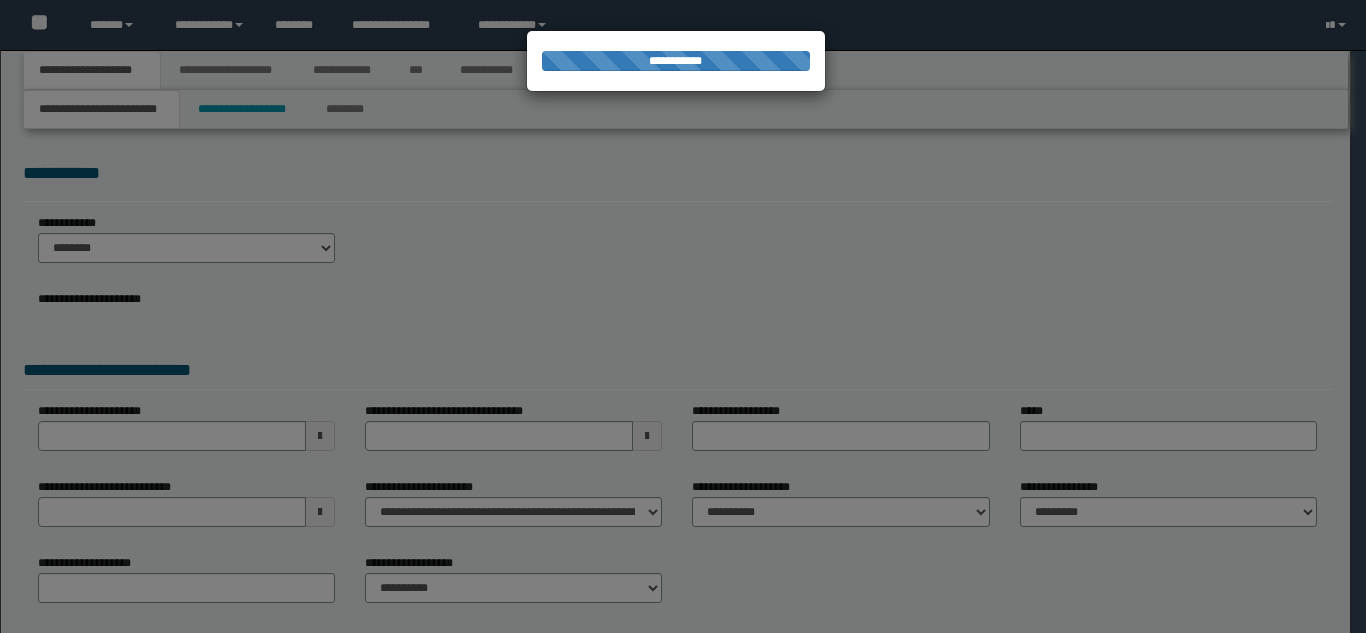 select on "*" 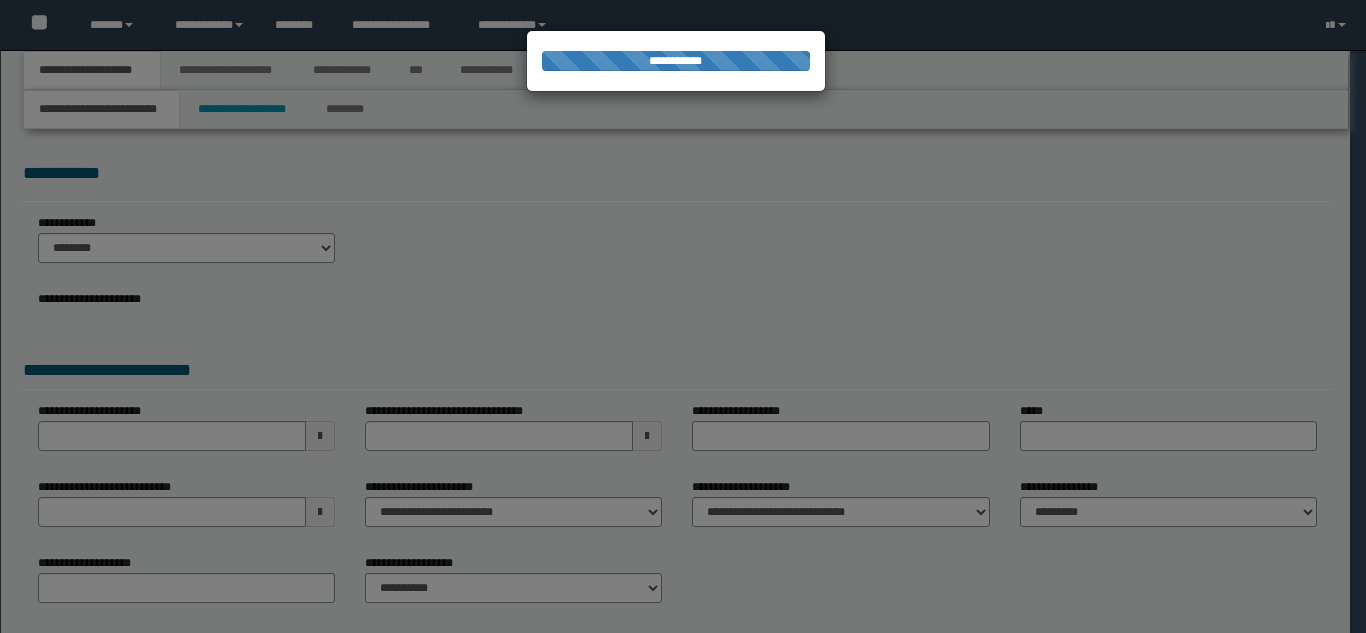 type on "**********" 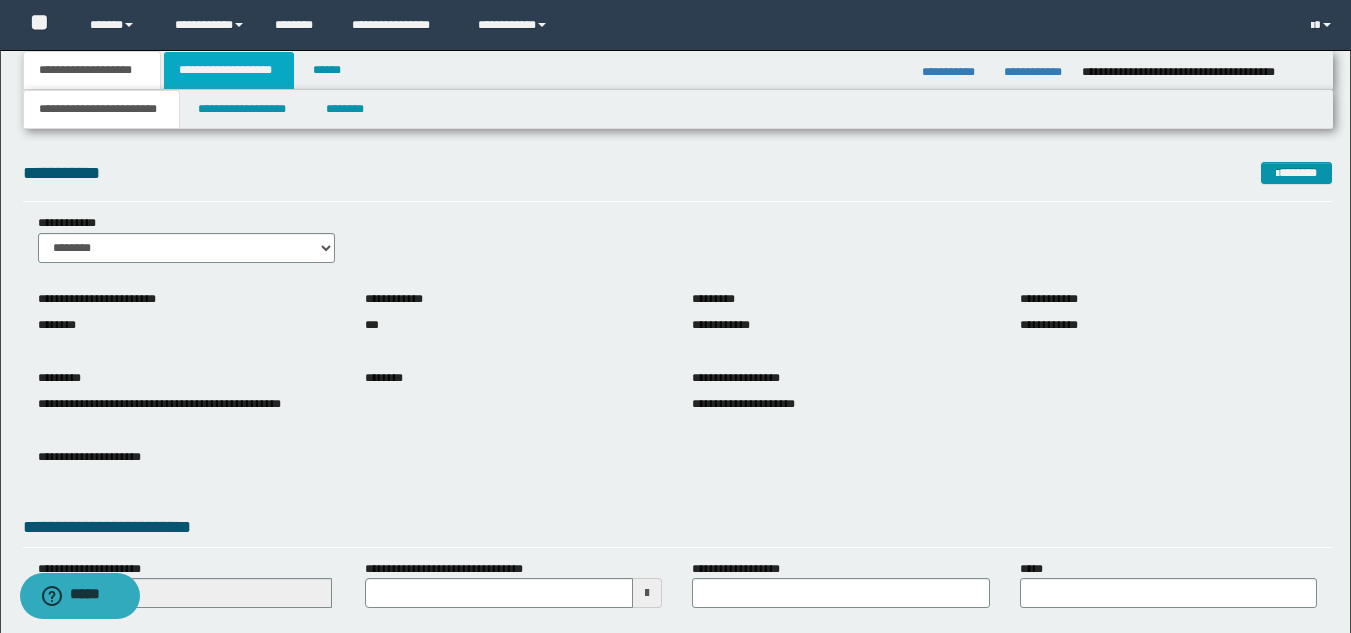 click on "**********" at bounding box center (229, 70) 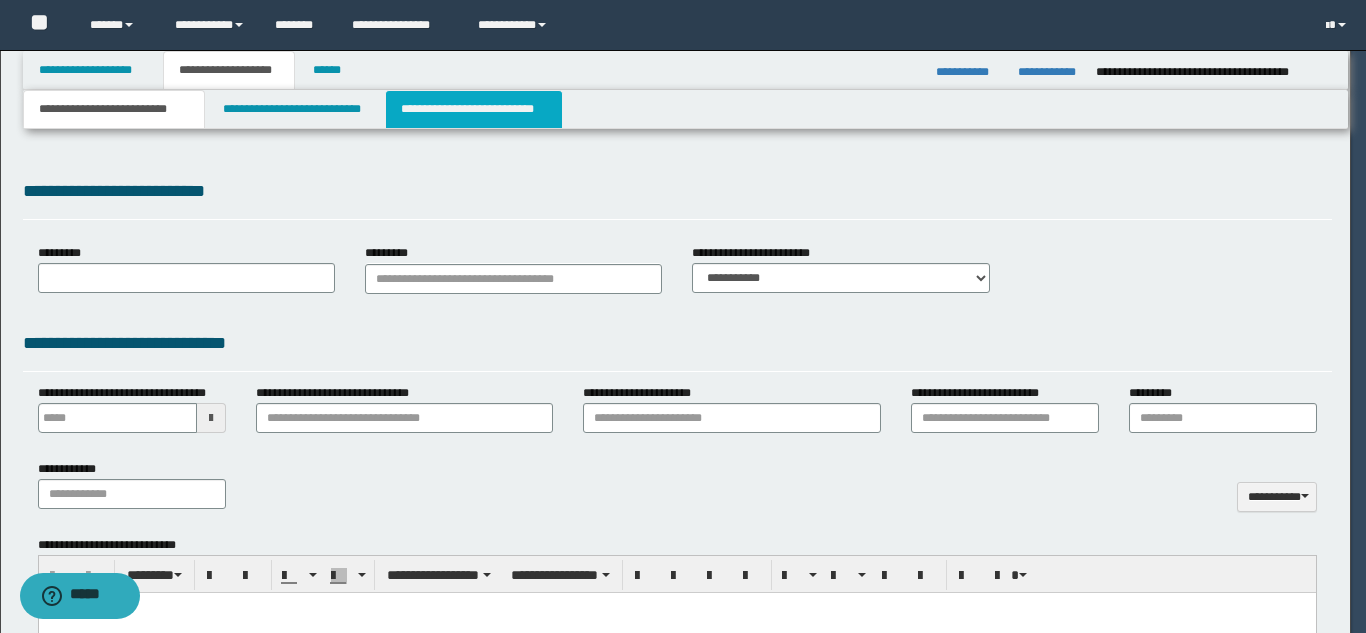 type 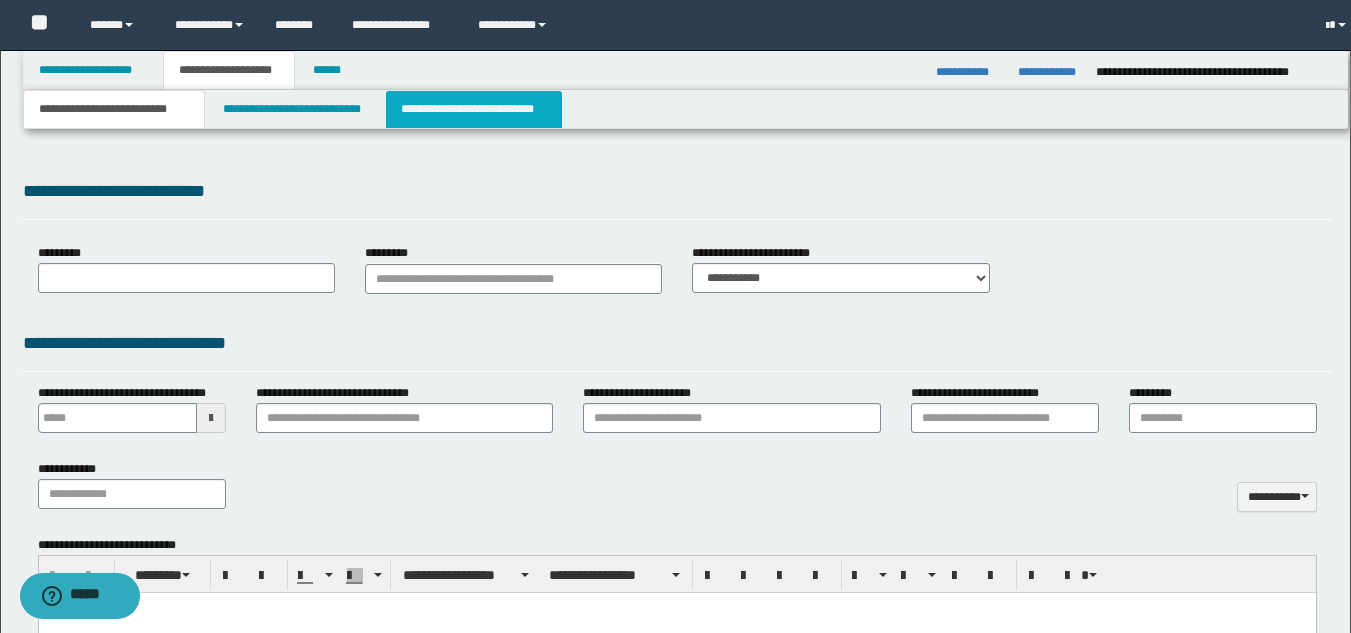 select on "*" 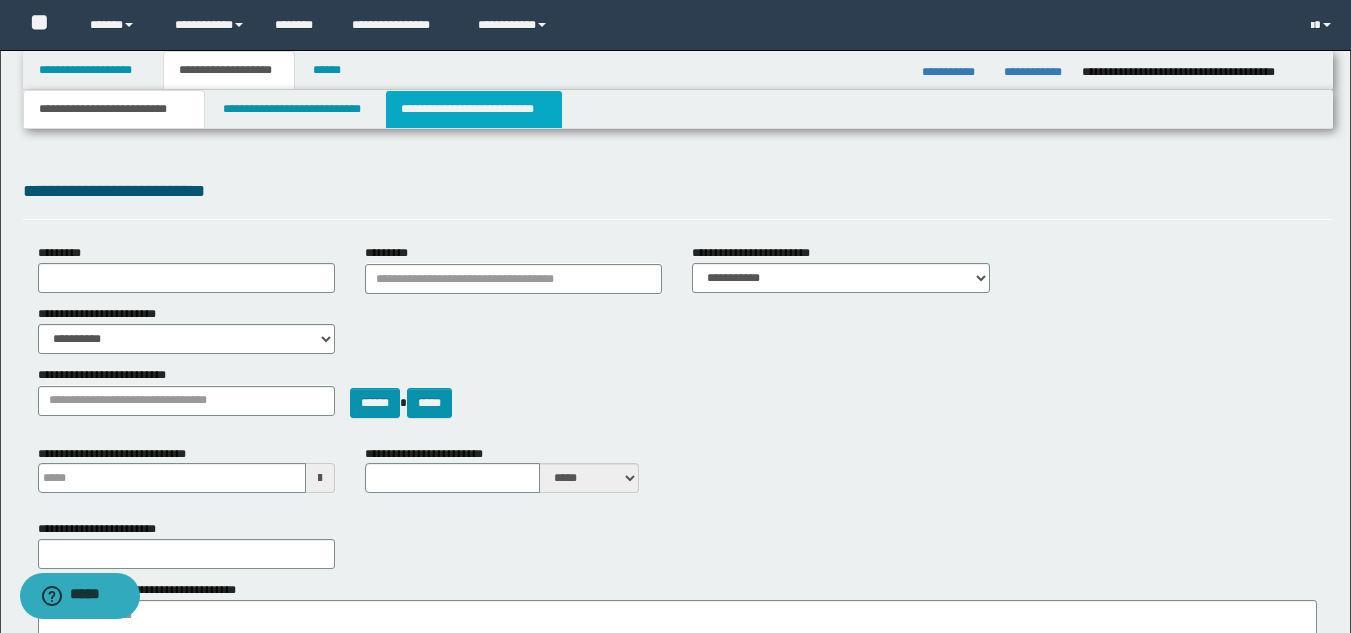 scroll, scrollTop: 0, scrollLeft: 0, axis: both 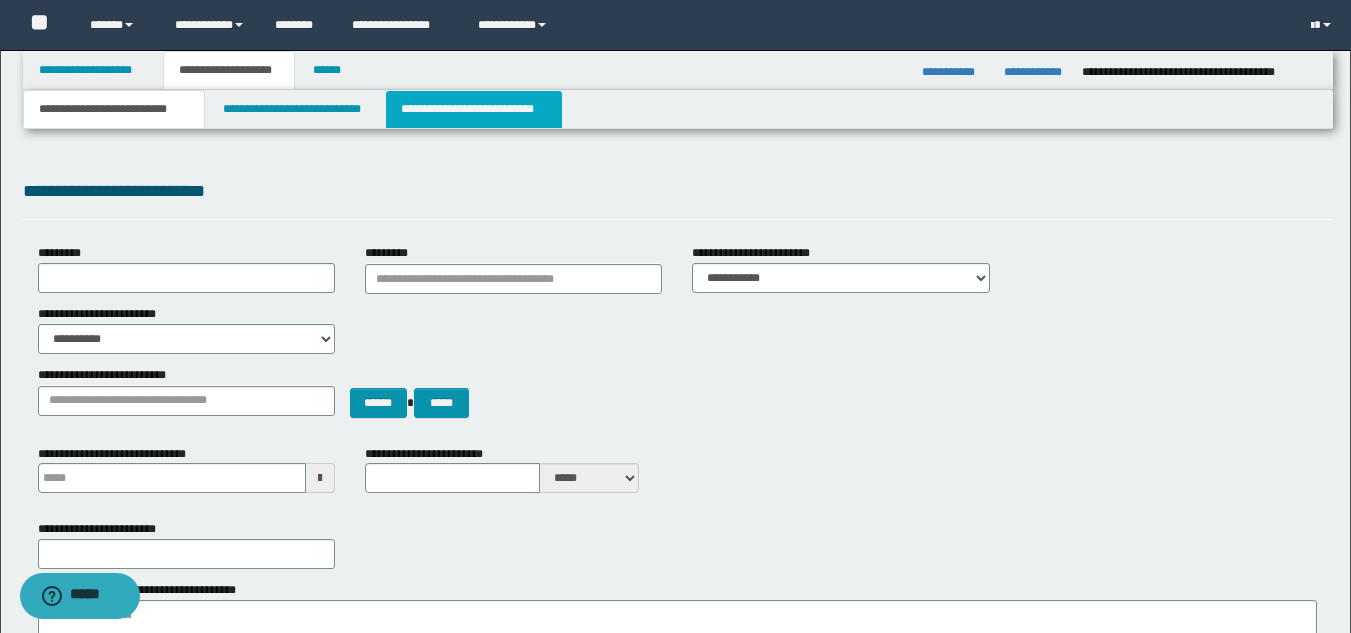 click on "**********" at bounding box center (474, 109) 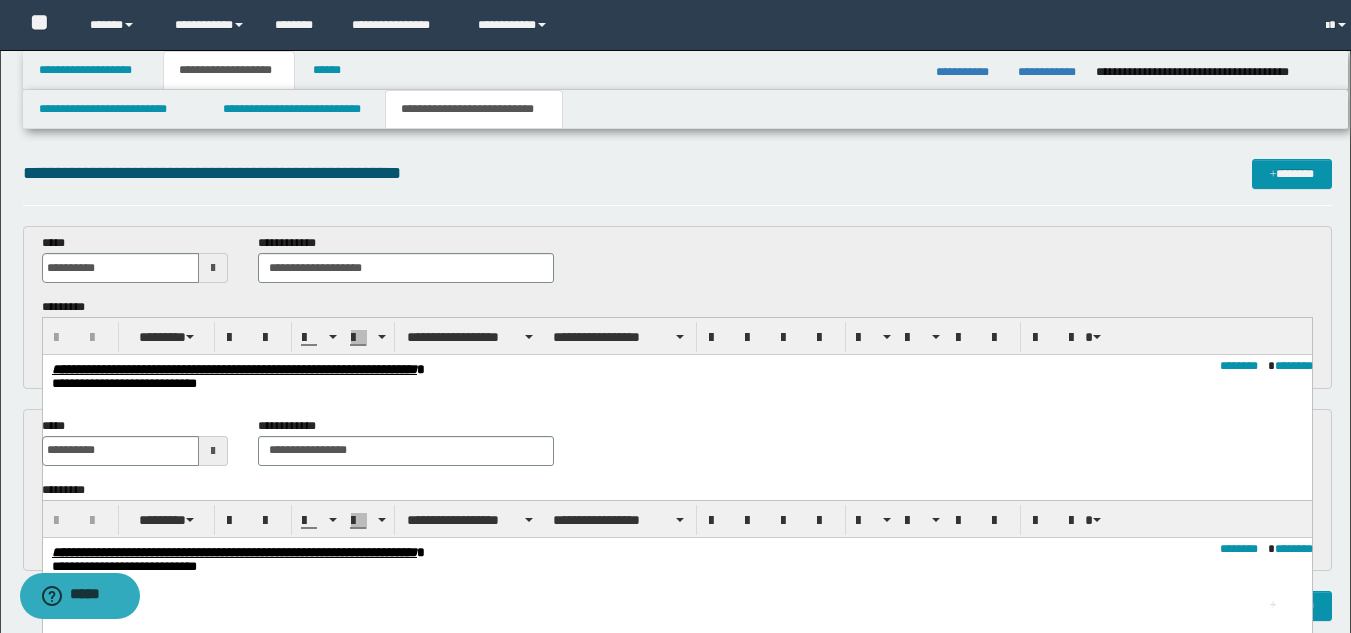 scroll, scrollTop: 0, scrollLeft: 0, axis: both 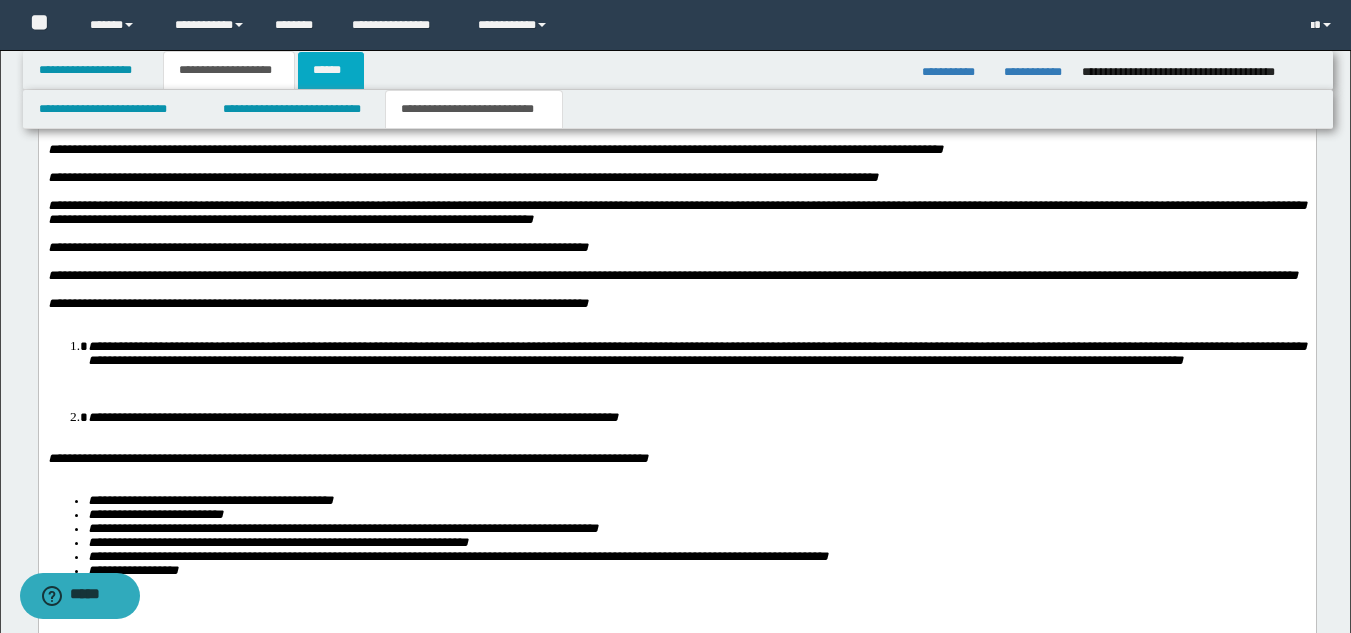 click on "******" at bounding box center (331, 70) 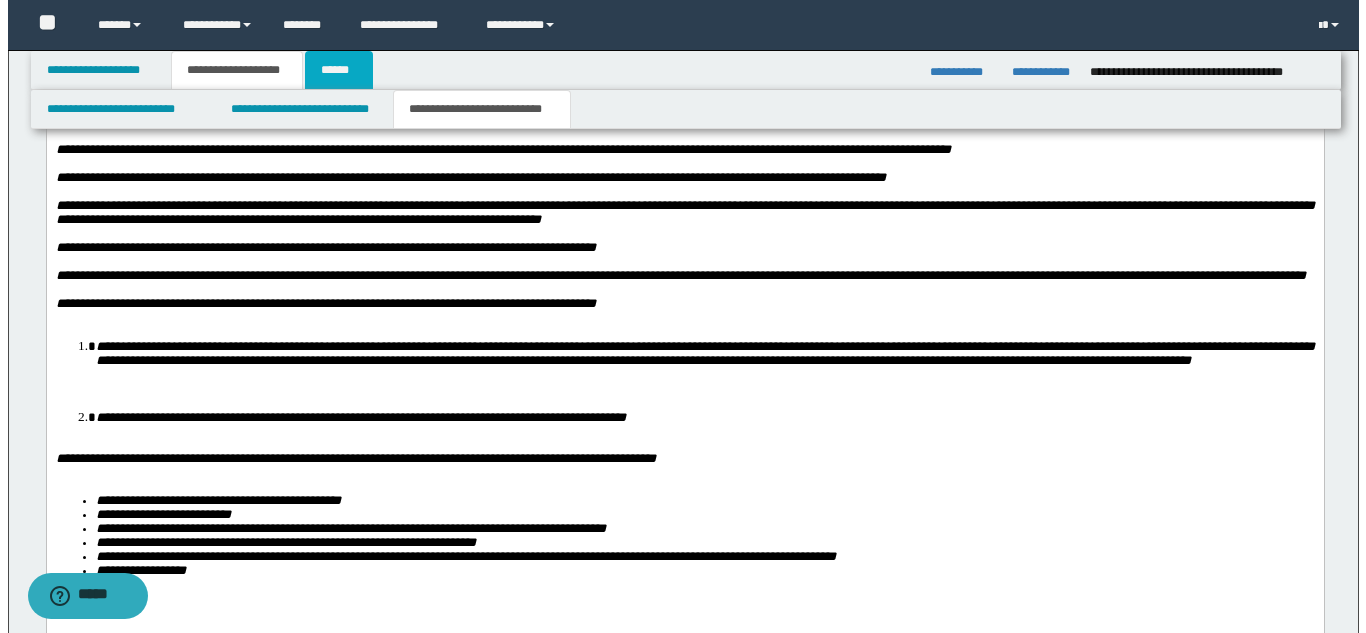 scroll, scrollTop: 0, scrollLeft: 0, axis: both 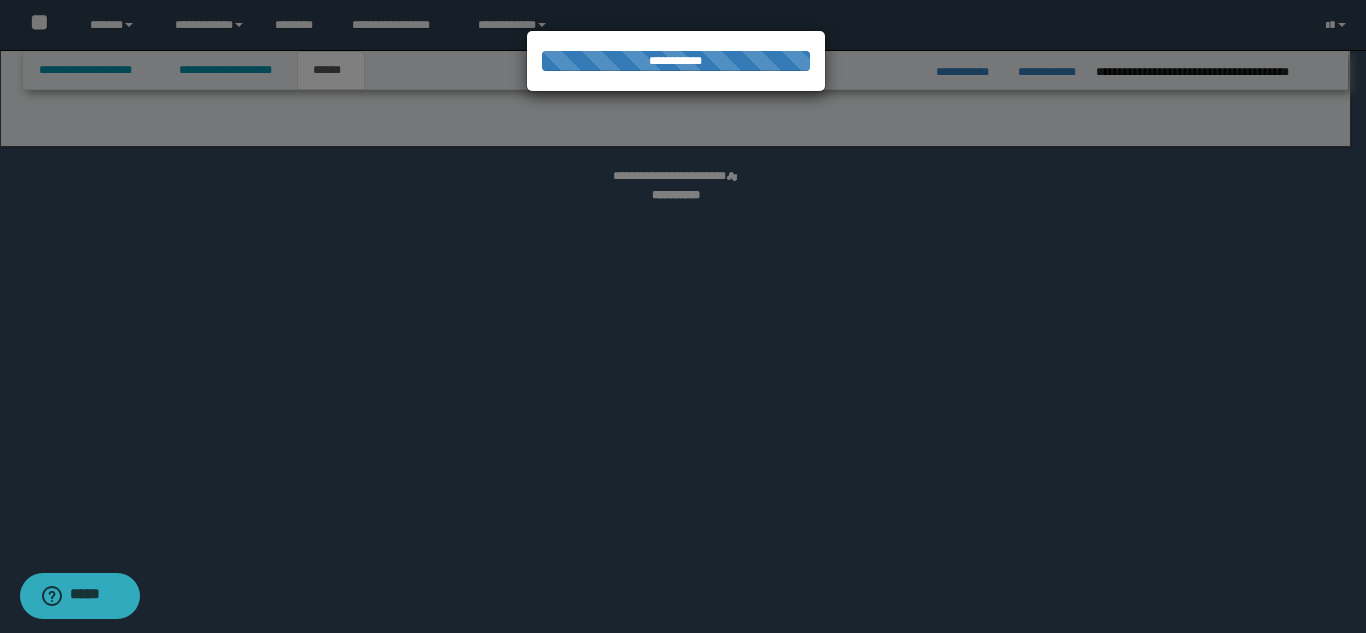 select on "*" 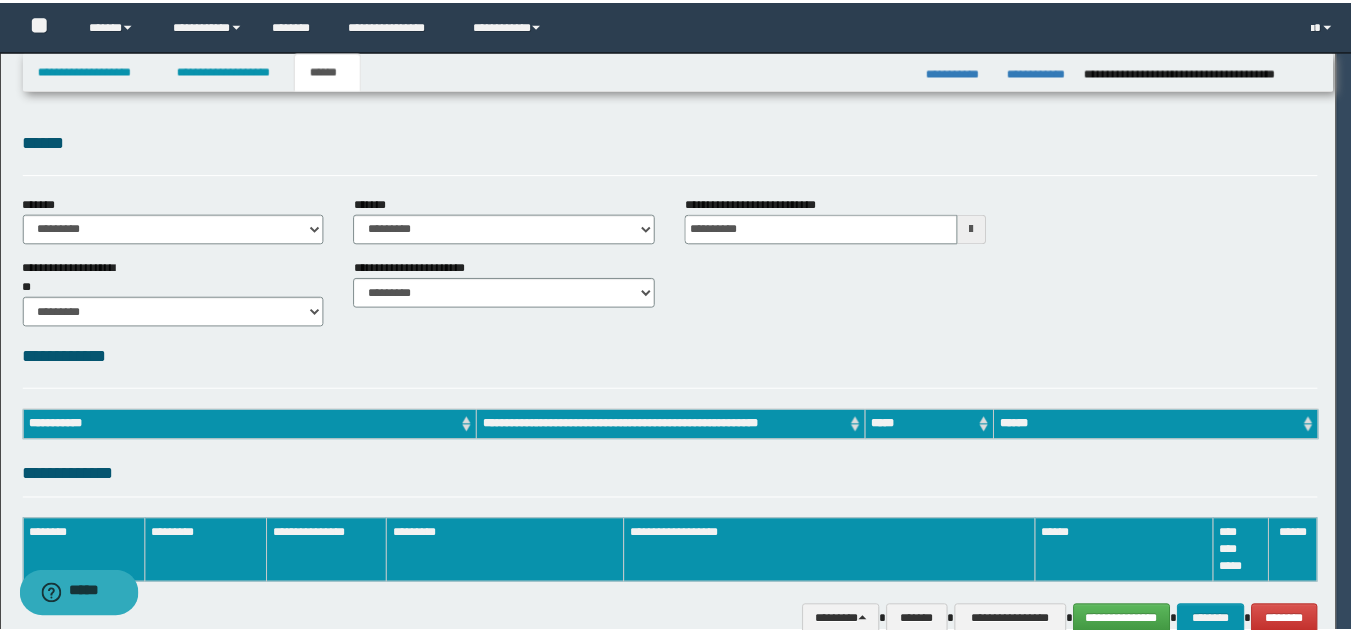 scroll, scrollTop: 0, scrollLeft: 0, axis: both 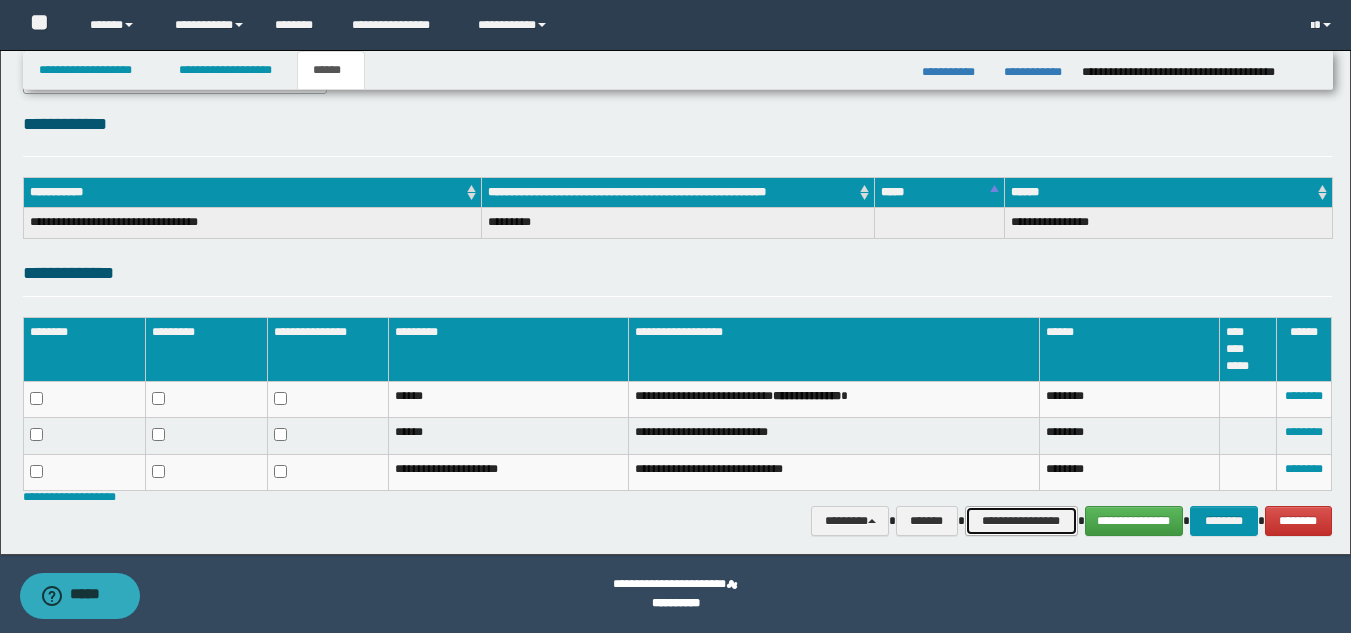 click on "**********" at bounding box center [1021, 521] 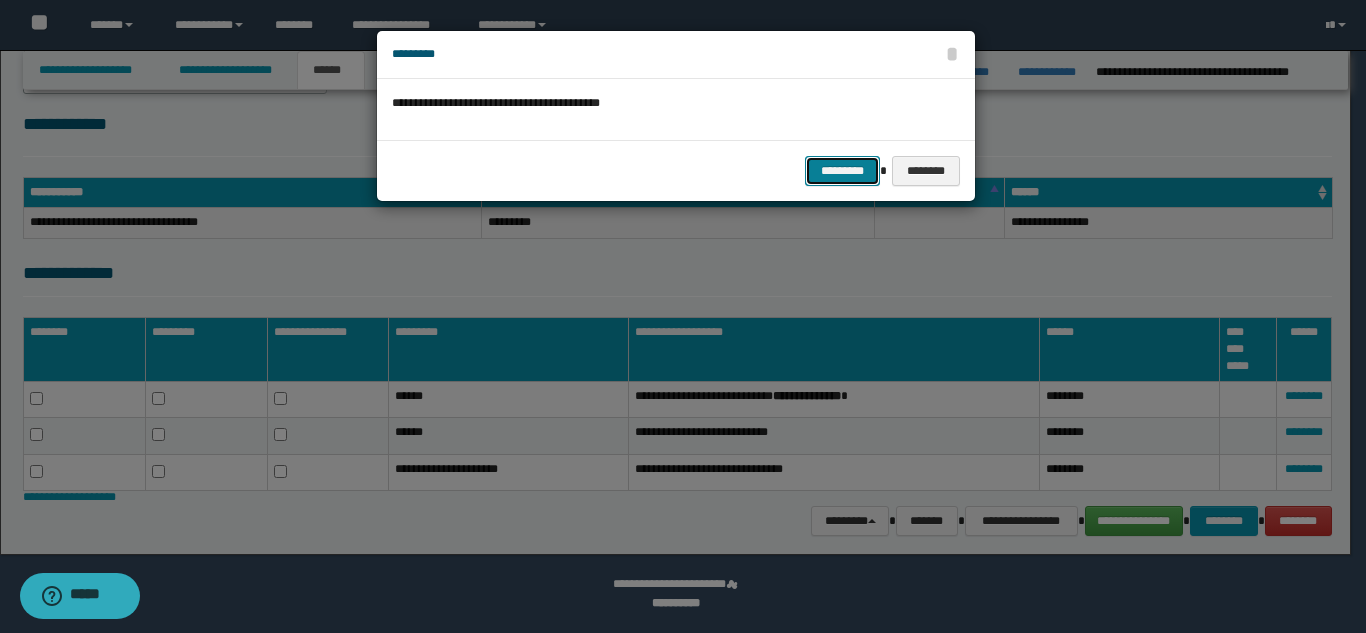 click on "*********" at bounding box center [842, 171] 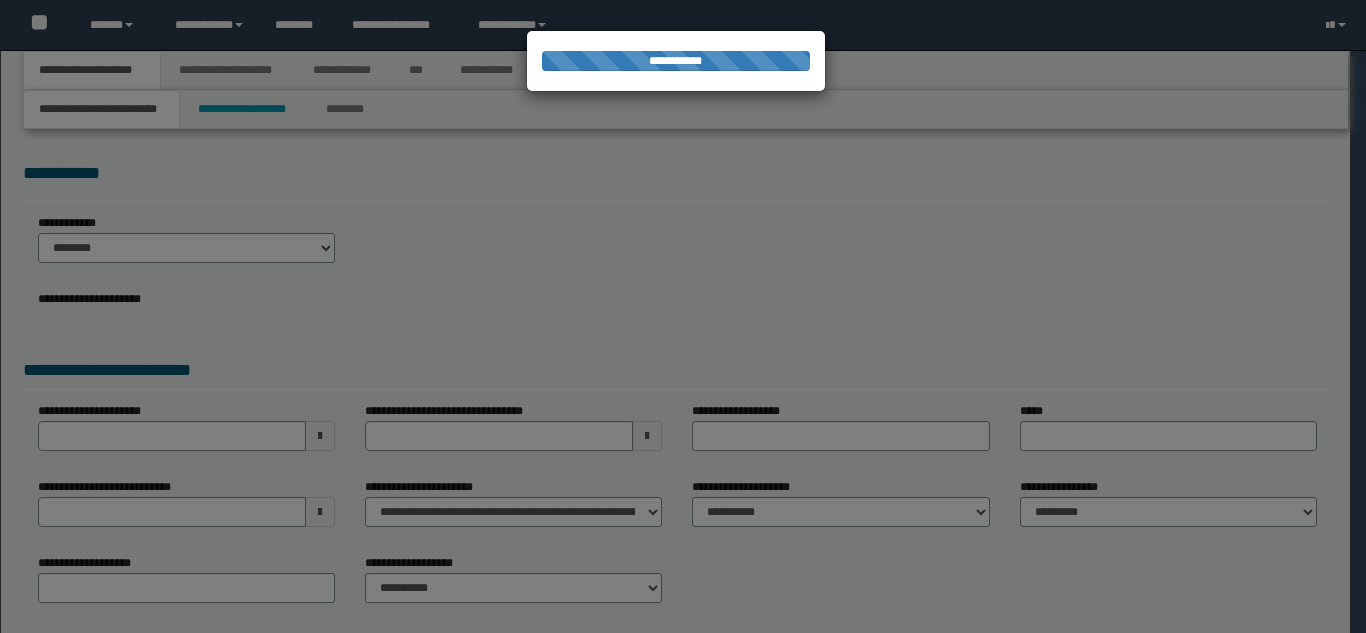 scroll, scrollTop: 0, scrollLeft: 0, axis: both 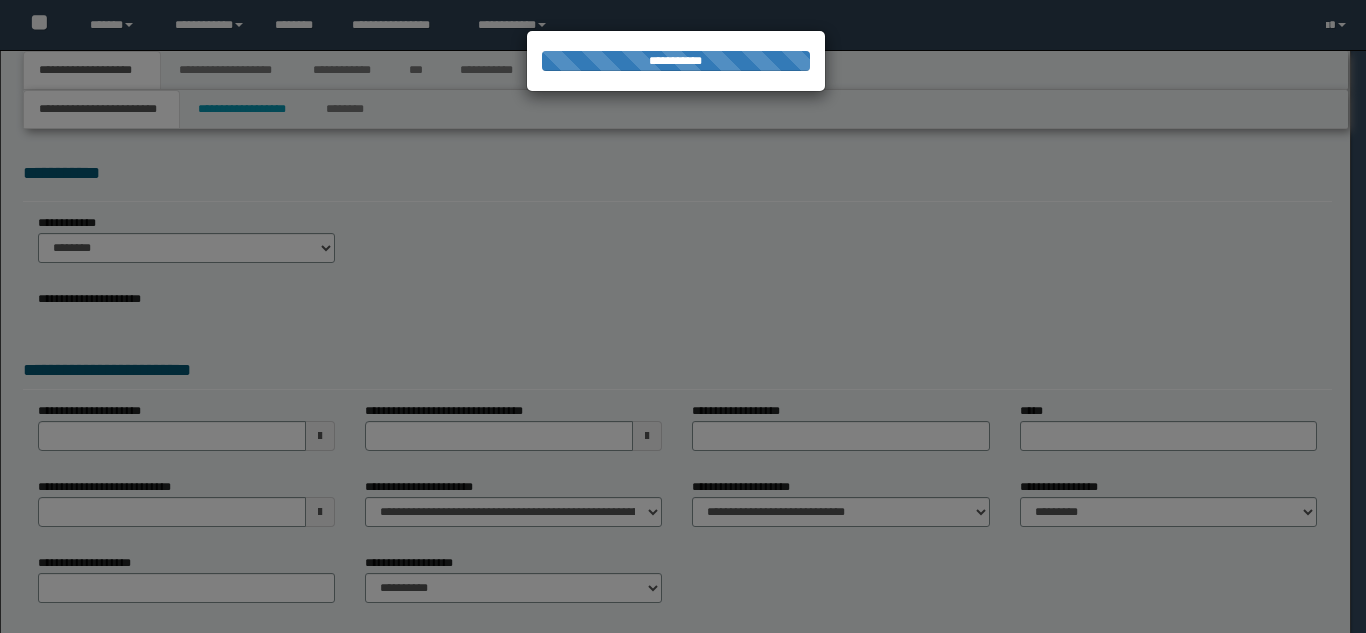 type on "**********" 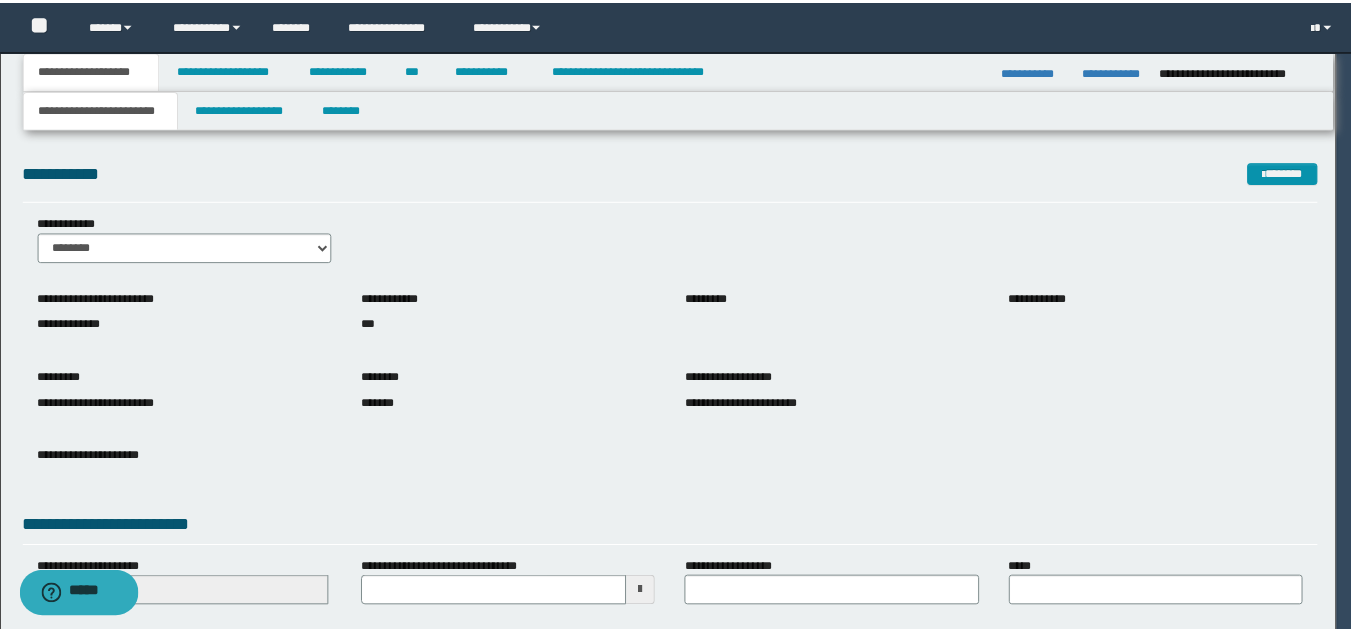 scroll, scrollTop: 0, scrollLeft: 0, axis: both 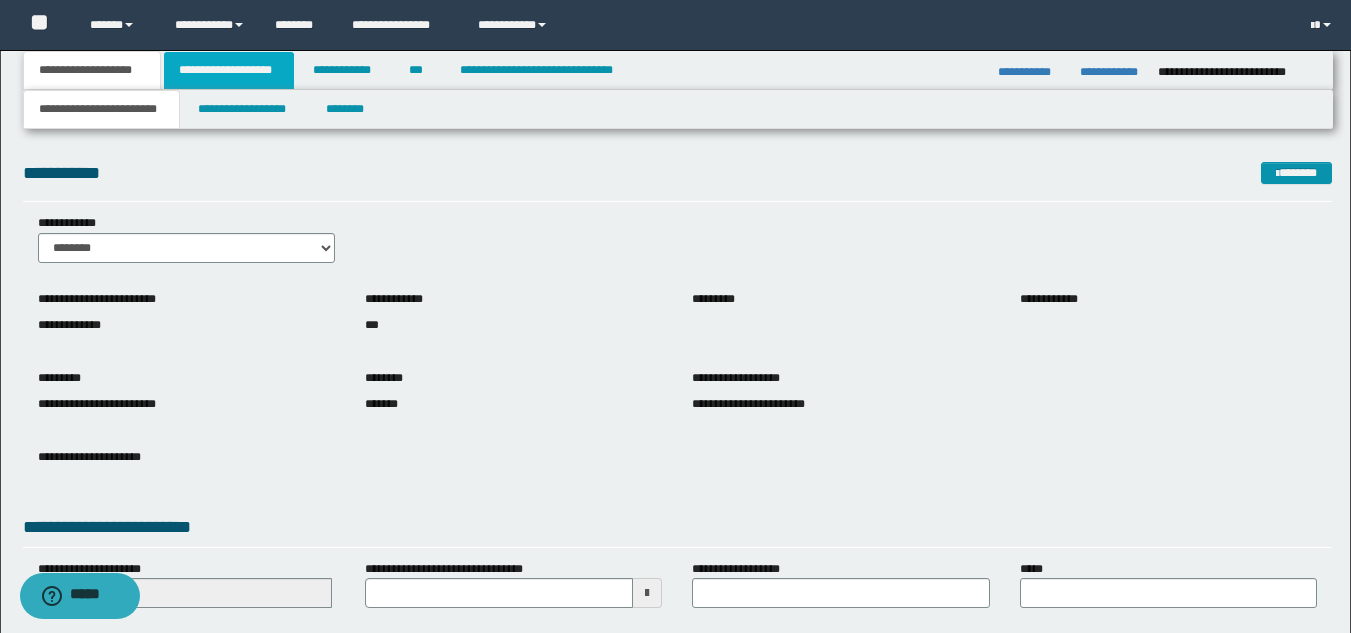 click on "**********" at bounding box center (229, 70) 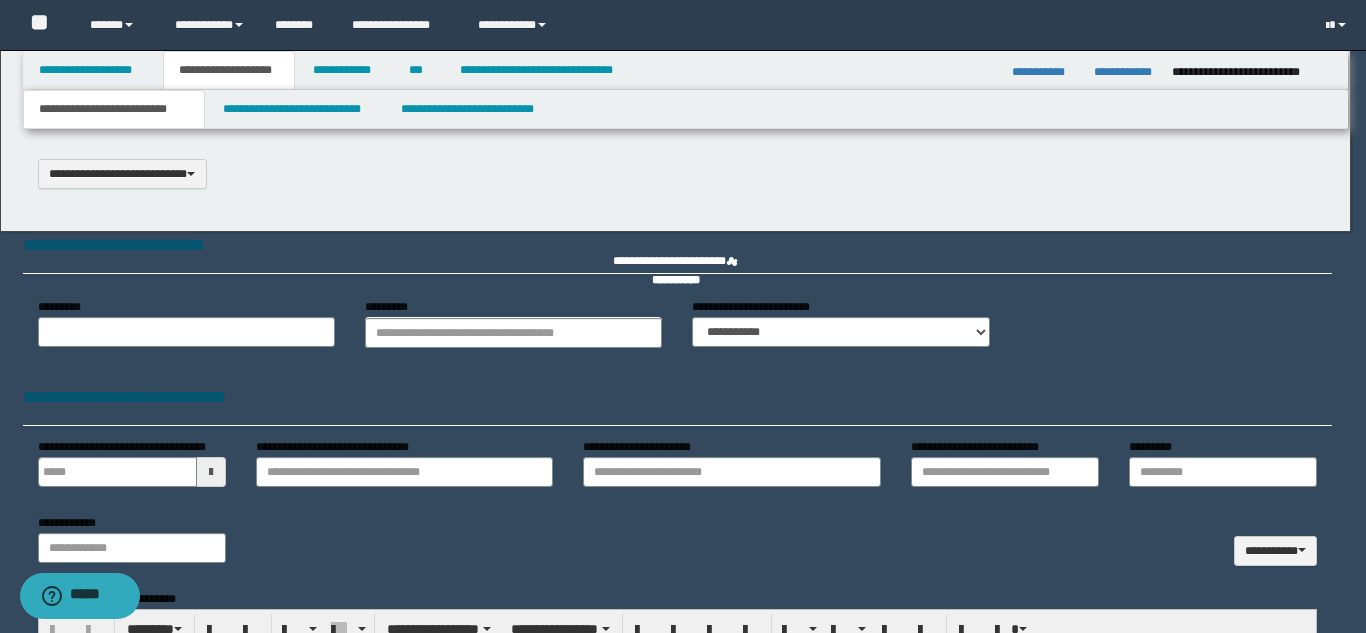 type 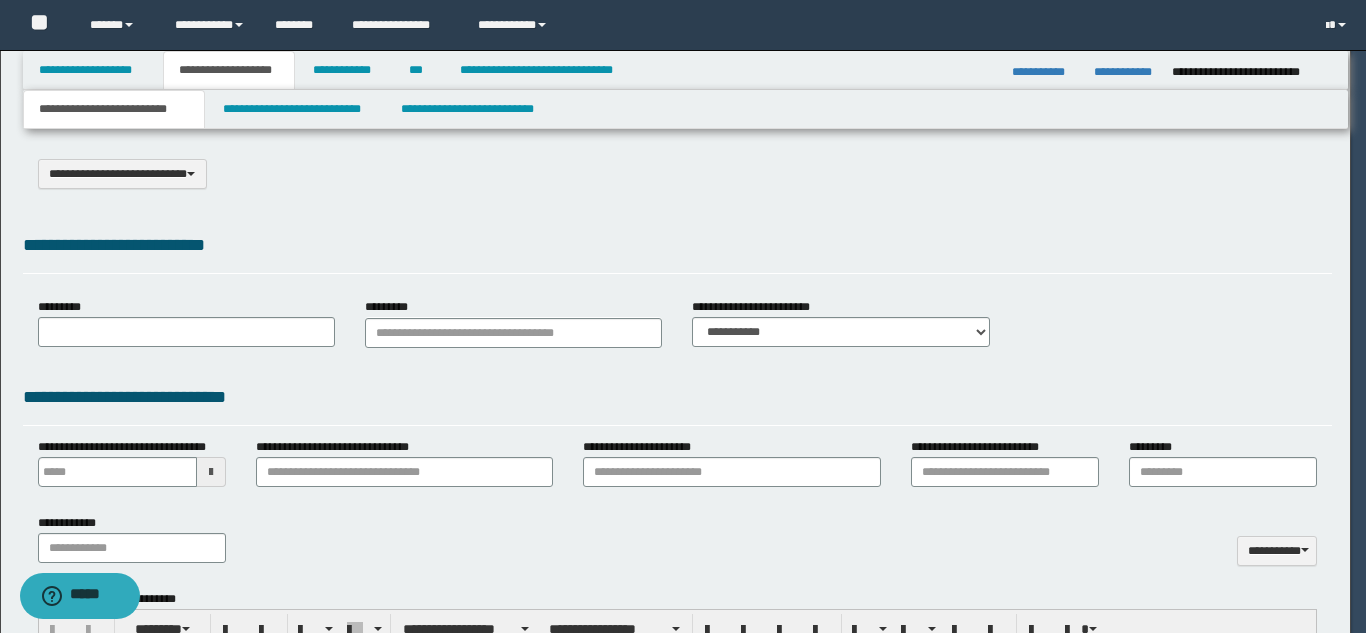 type on "*********" 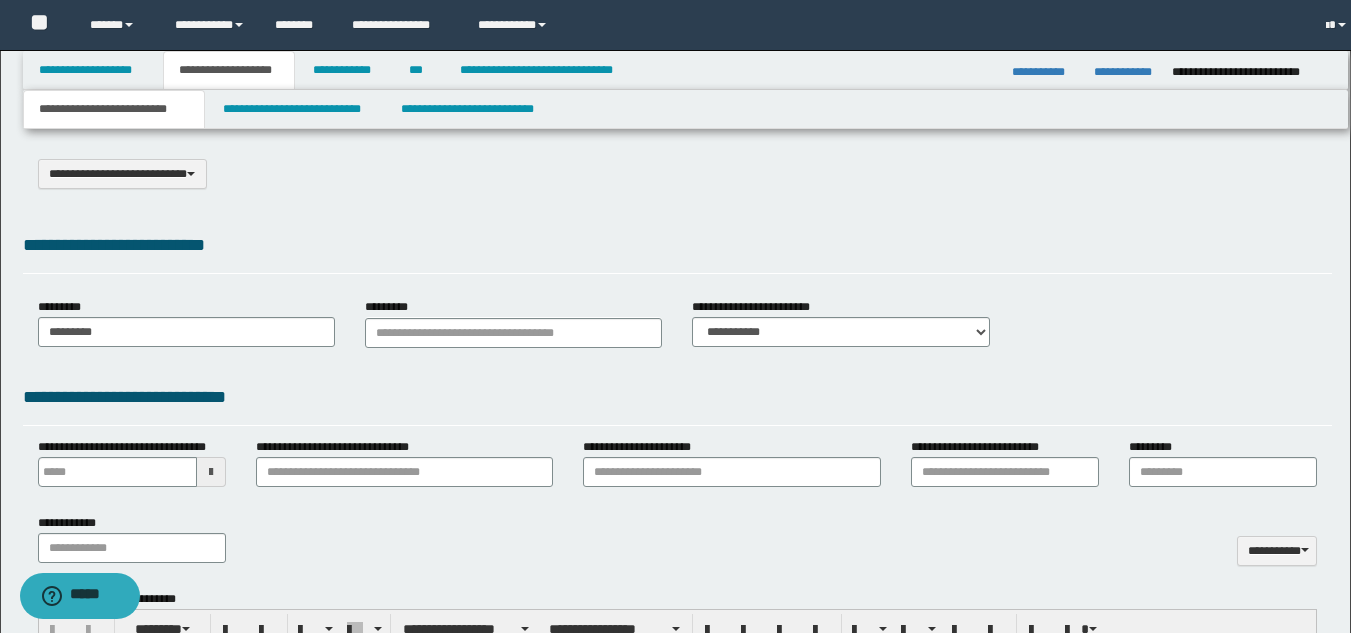scroll, scrollTop: 0, scrollLeft: 0, axis: both 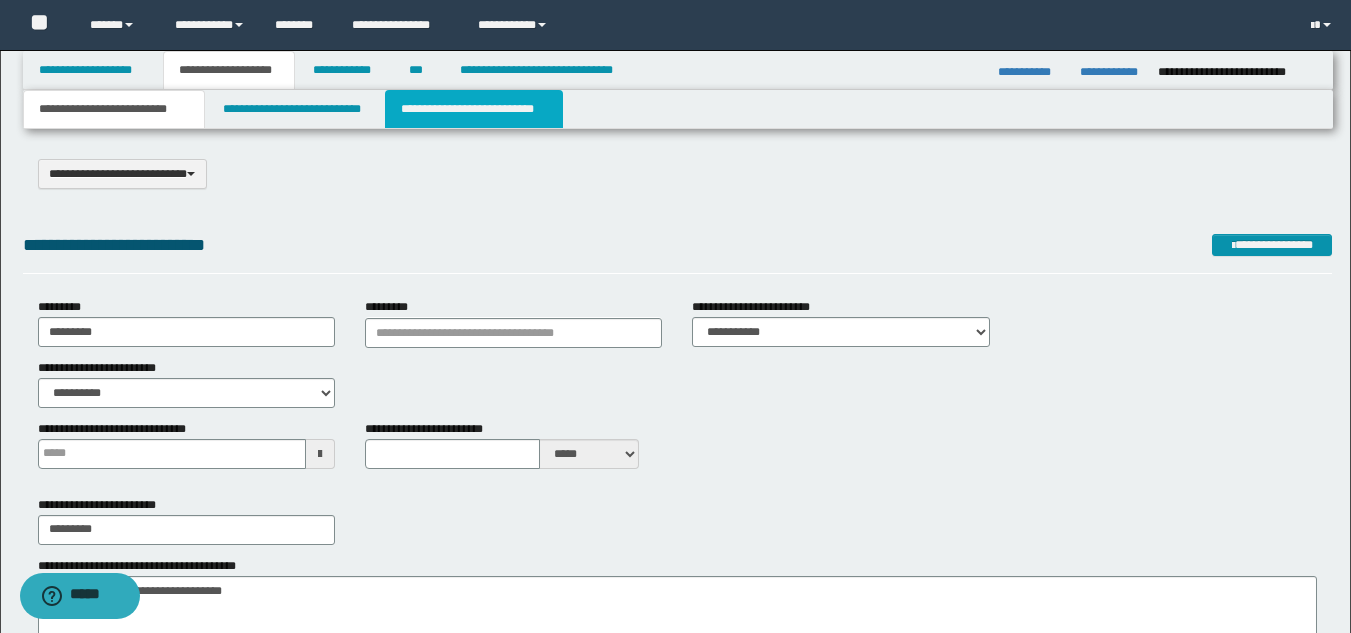 click on "**********" at bounding box center [474, 109] 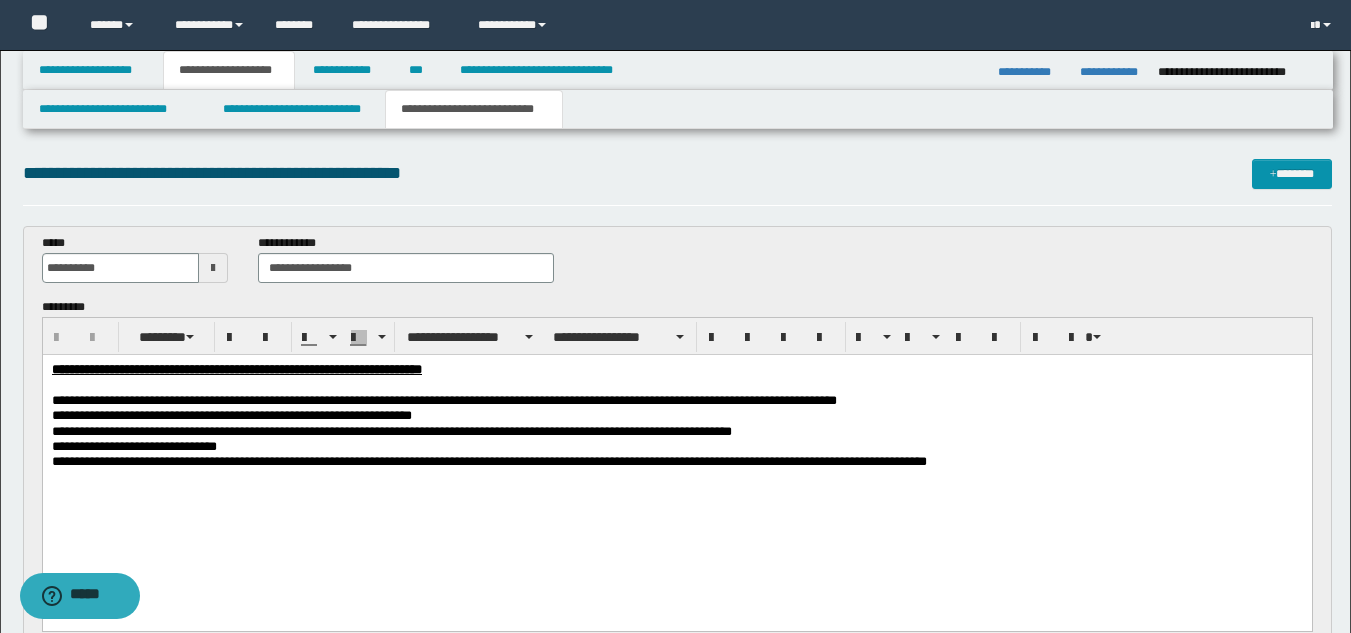 scroll, scrollTop: 0, scrollLeft: 0, axis: both 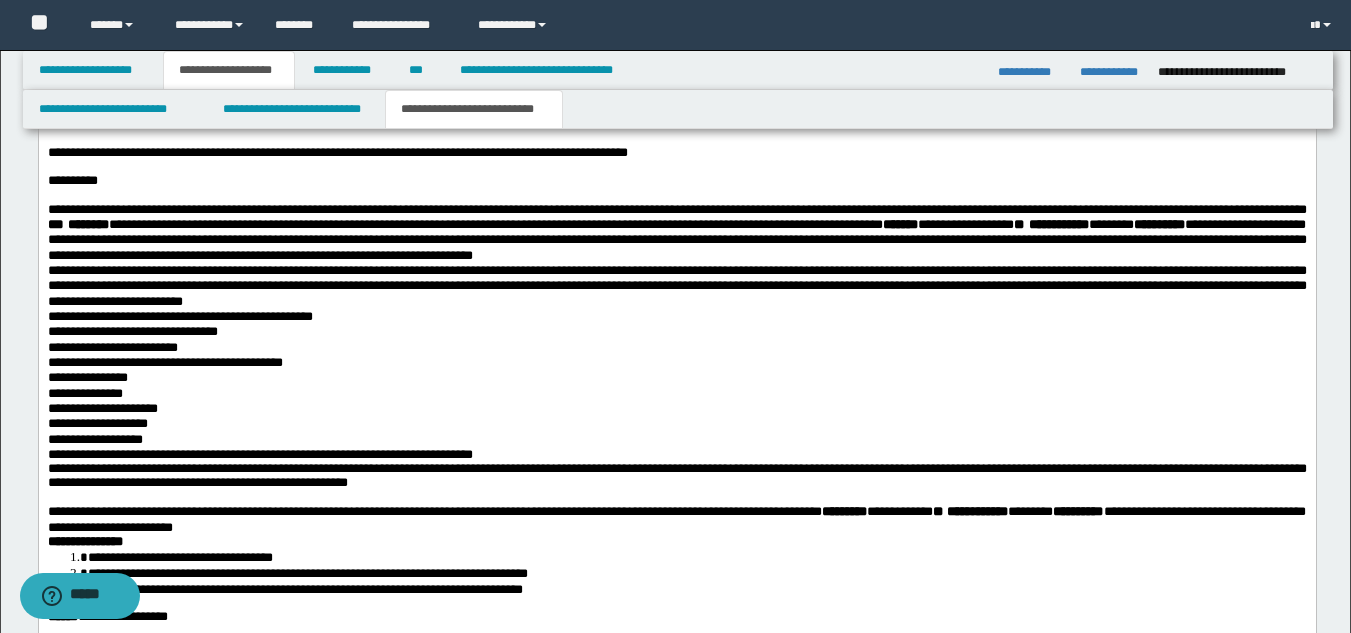 drag, startPoint x: 1360, startPoint y: 62, endPoint x: 1208, endPoint y: 852, distance: 804.4899 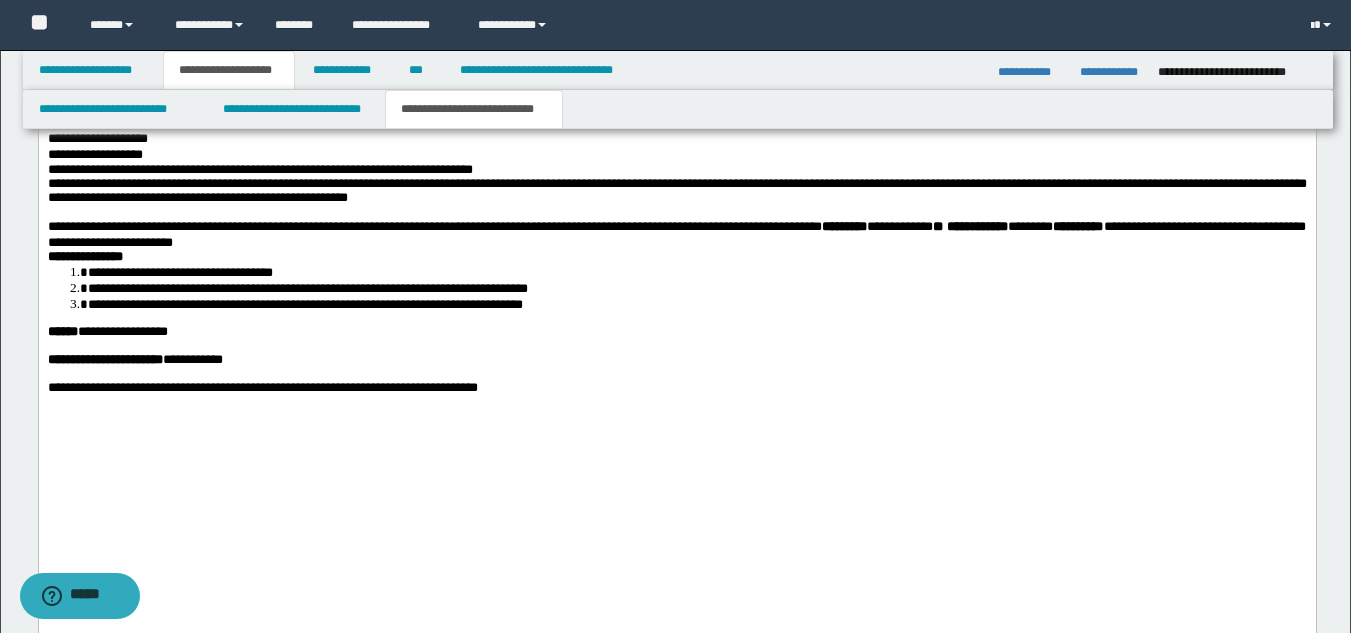 scroll, scrollTop: 2374, scrollLeft: 0, axis: vertical 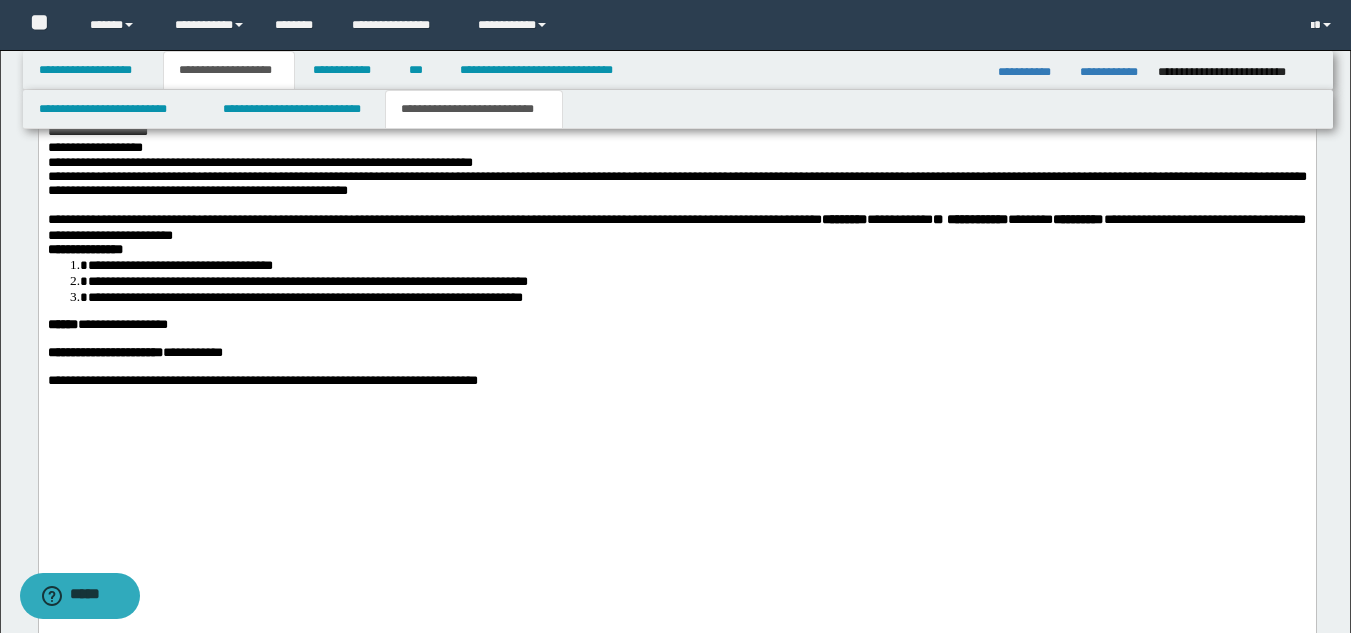 click on "**********" at bounding box center [676, -5] 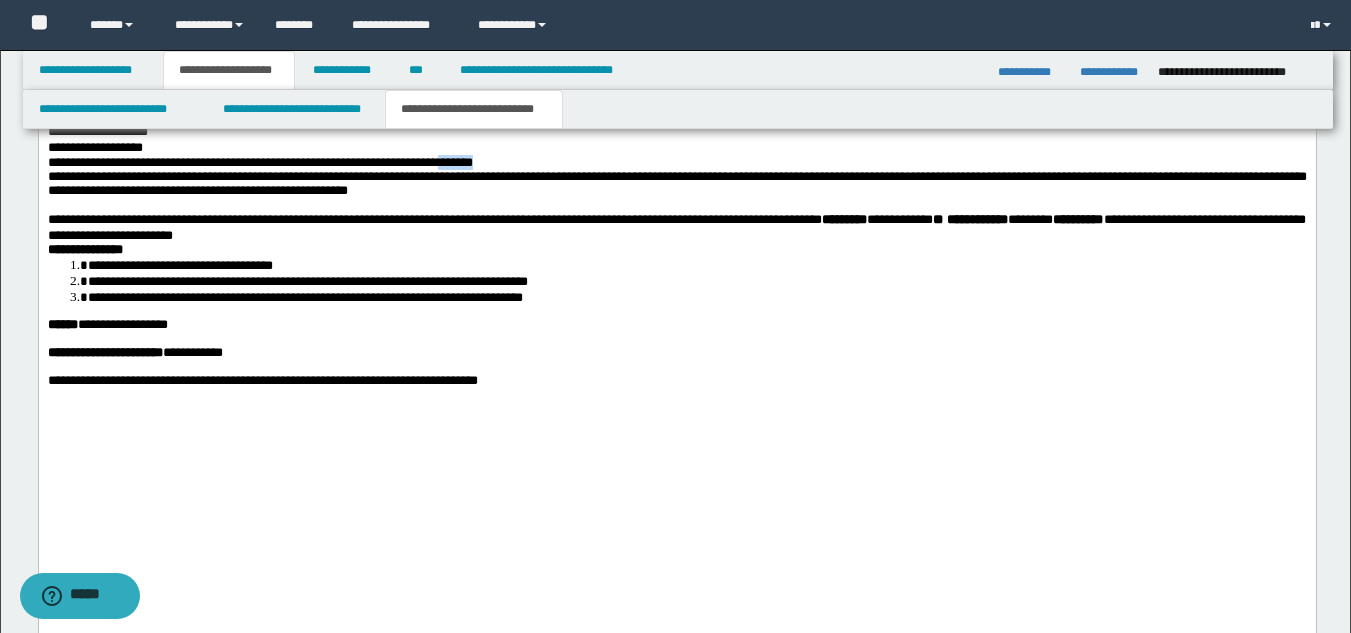 drag, startPoint x: 507, startPoint y: 391, endPoint x: 554, endPoint y: 390, distance: 47.010635 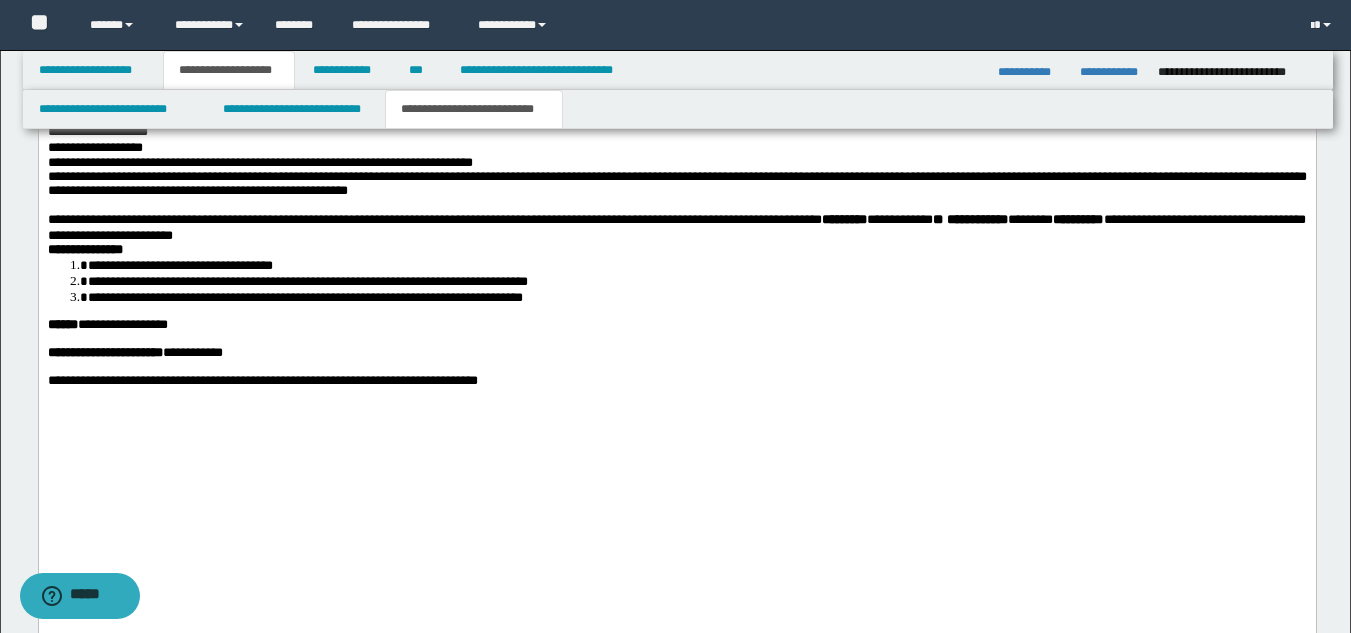click on "**********" at bounding box center [676, 251] 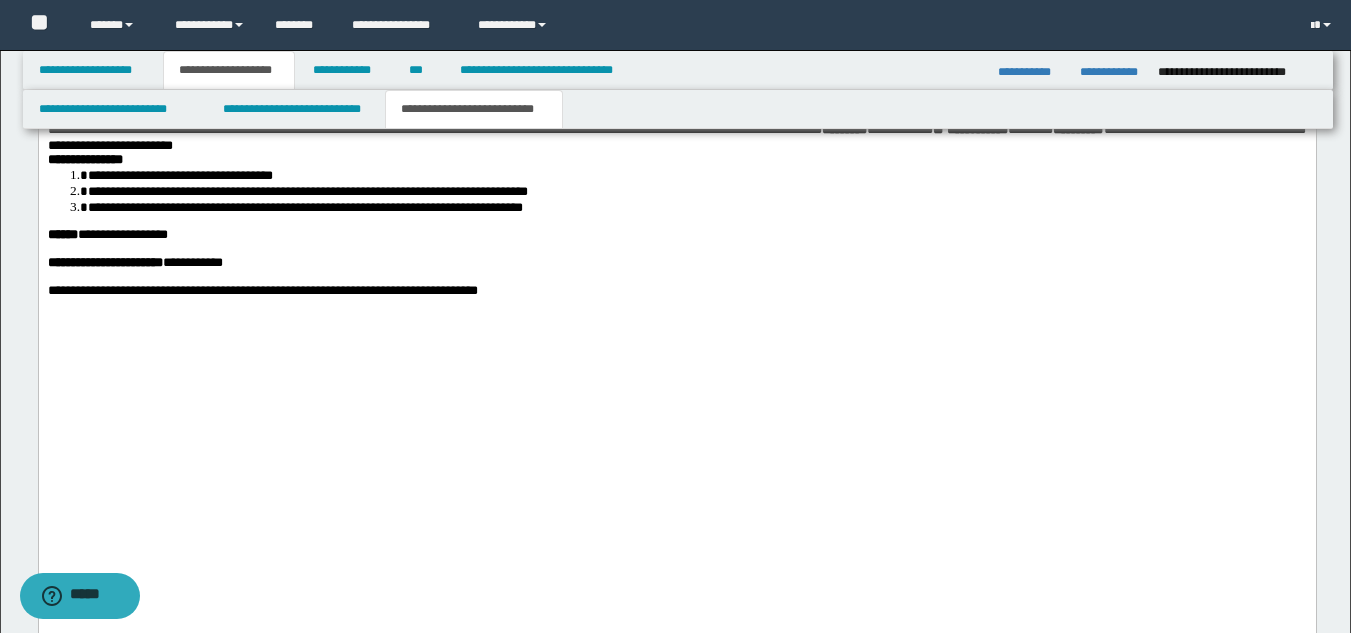 scroll, scrollTop: 2479, scrollLeft: 0, axis: vertical 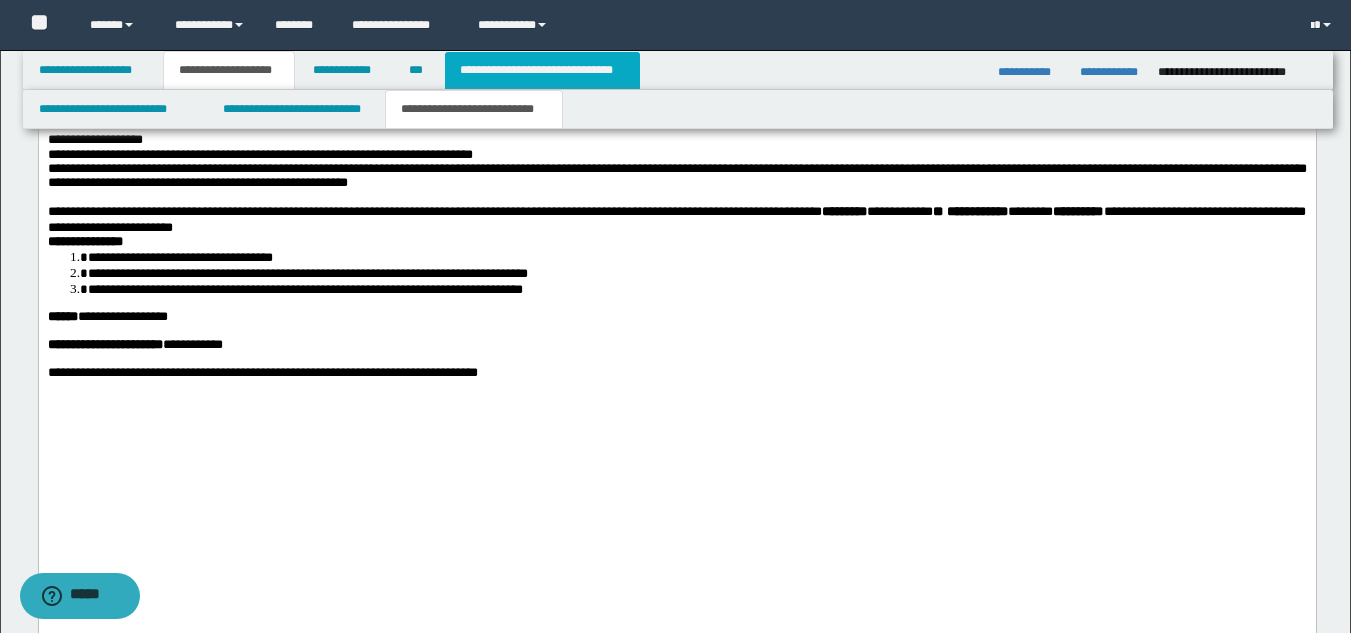 click on "**********" at bounding box center [542, 70] 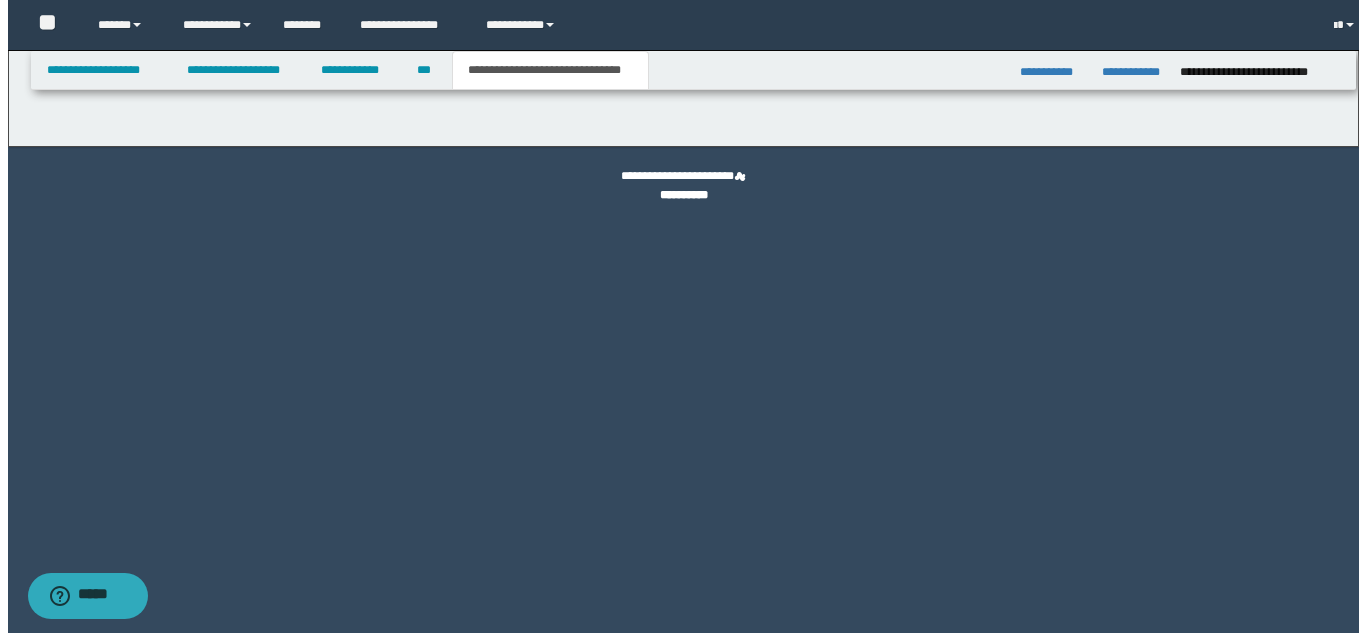 scroll, scrollTop: 0, scrollLeft: 0, axis: both 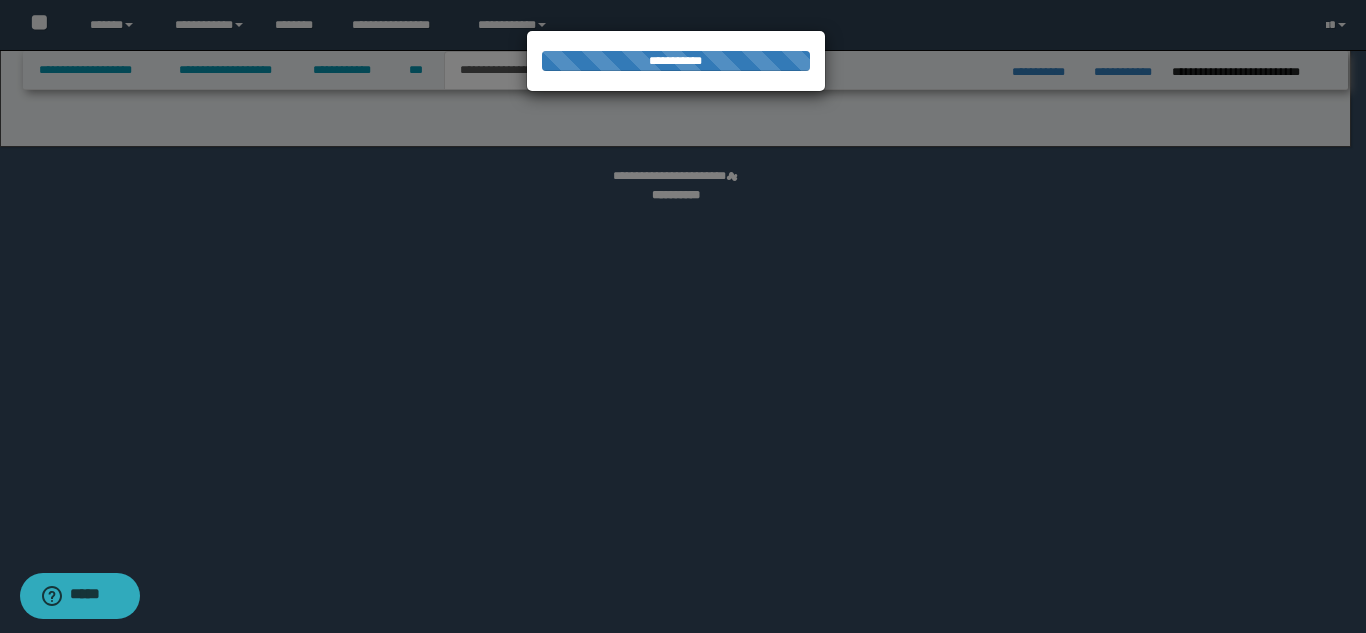 select on "*" 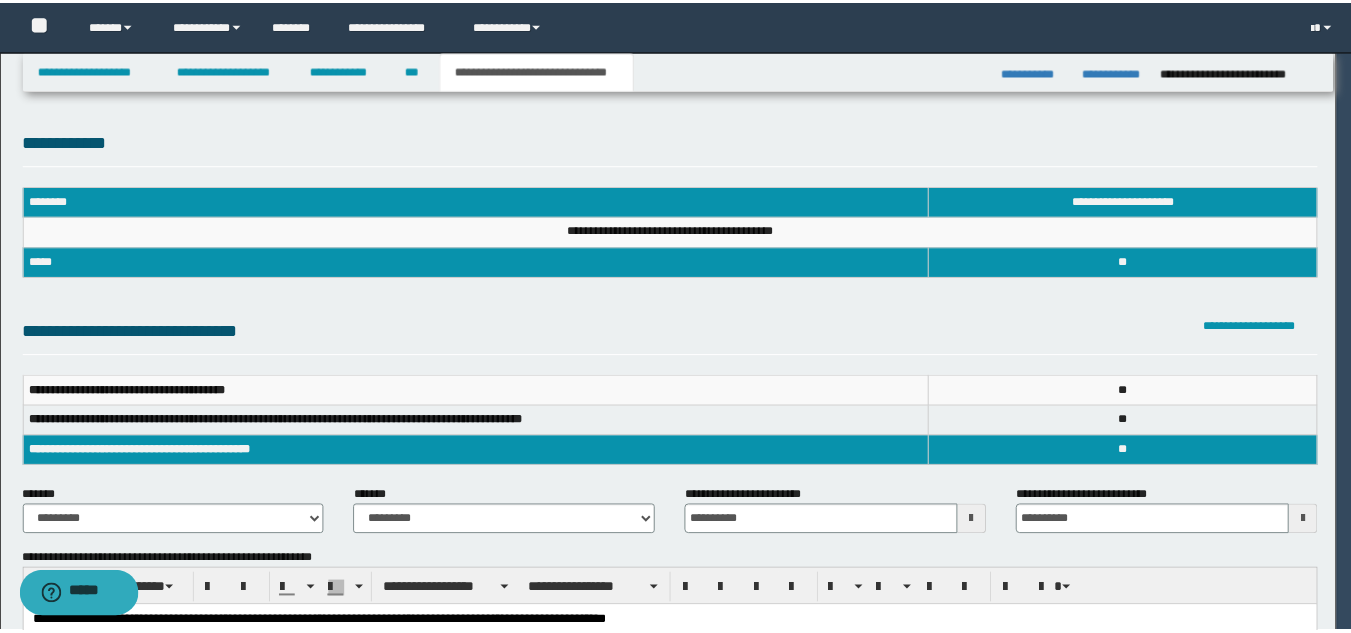 scroll, scrollTop: 0, scrollLeft: 0, axis: both 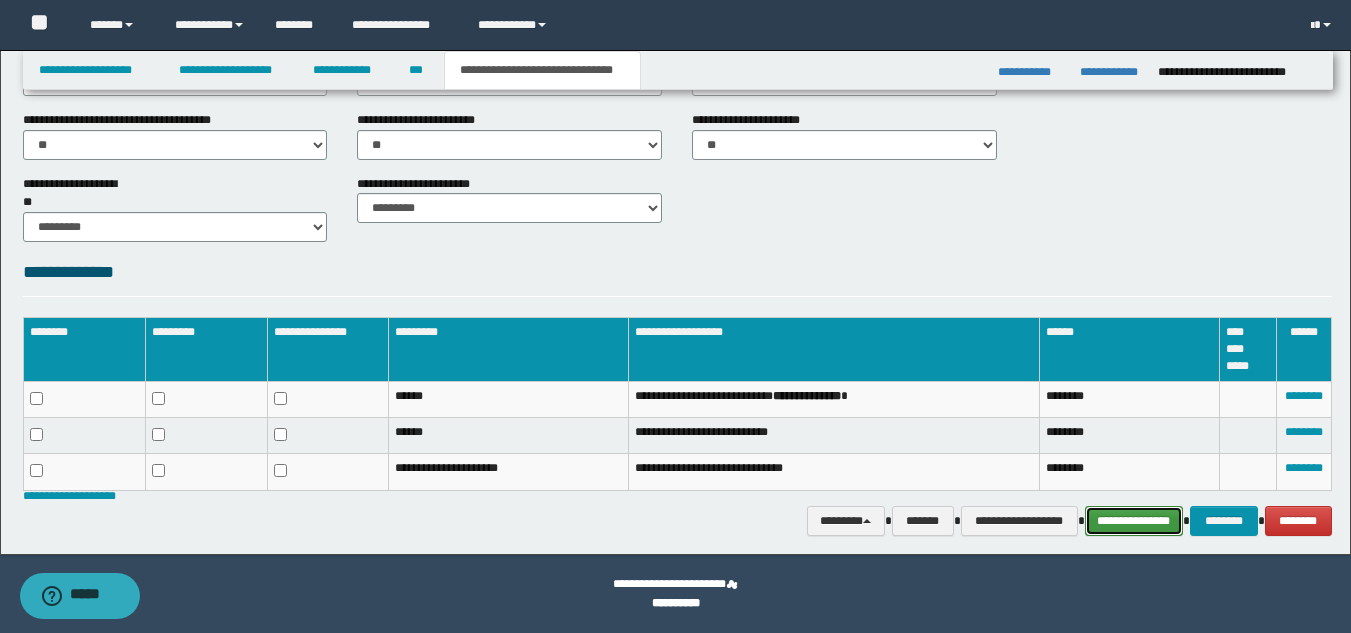 click on "**********" at bounding box center (1134, 521) 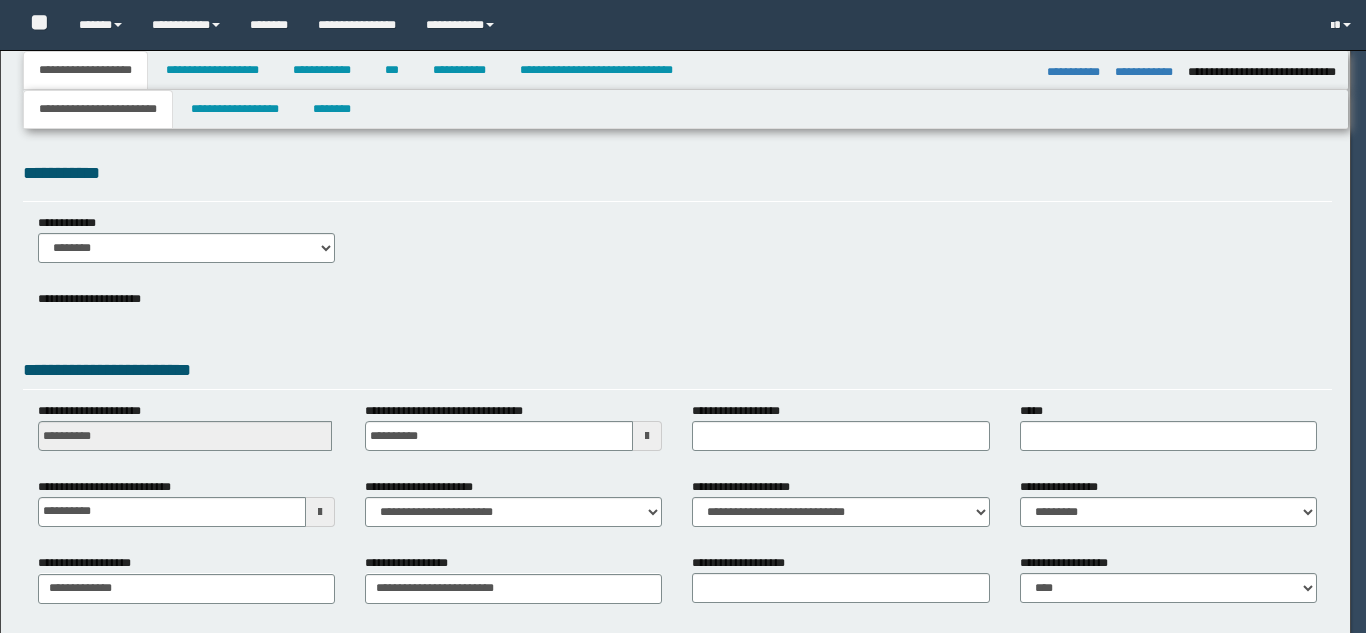select on "*" 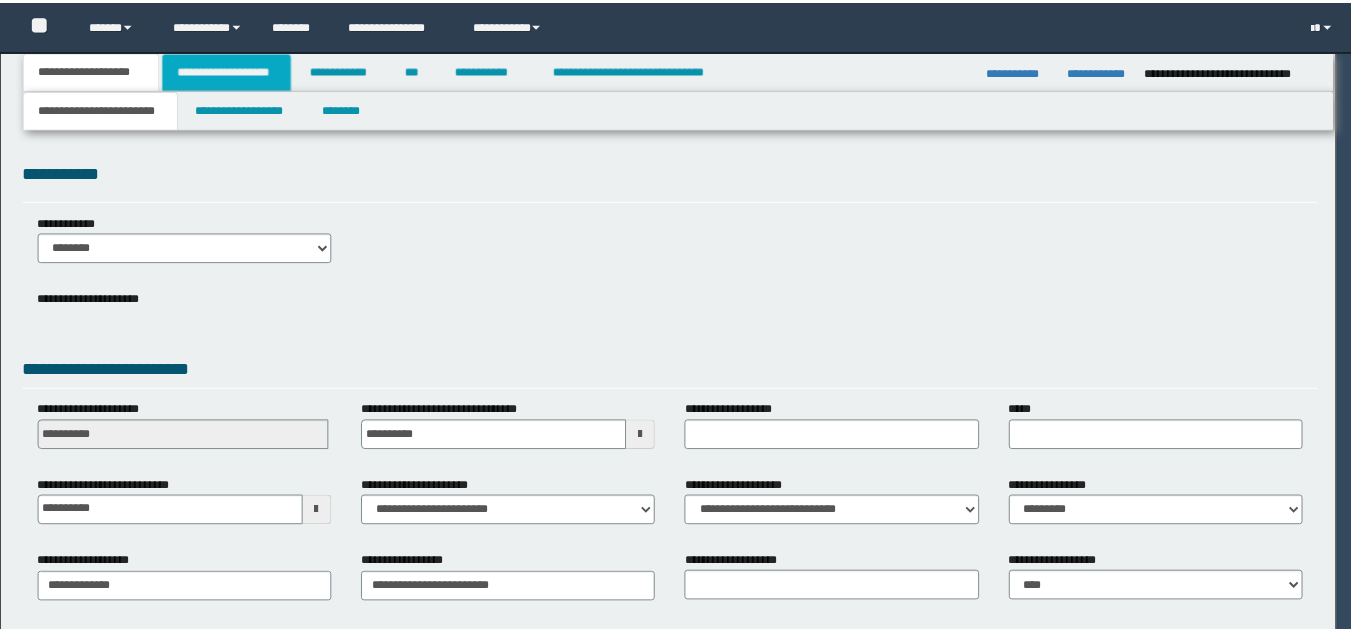 scroll, scrollTop: 0, scrollLeft: 0, axis: both 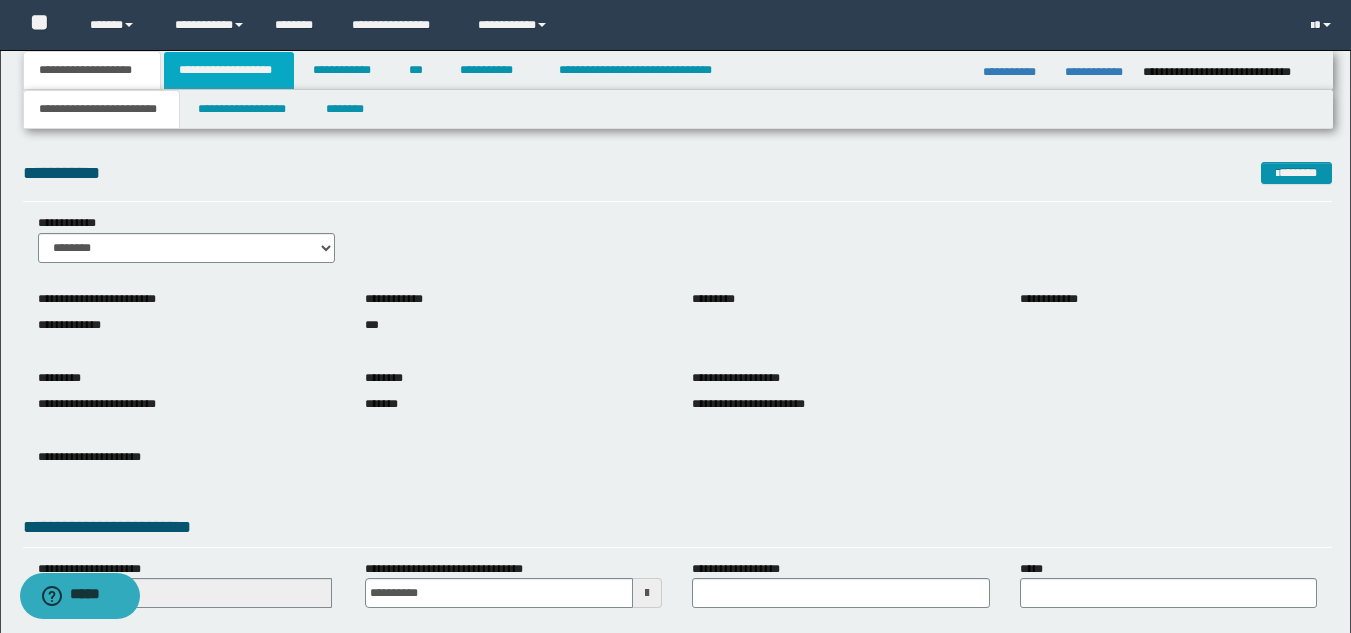 click on "**********" at bounding box center [229, 70] 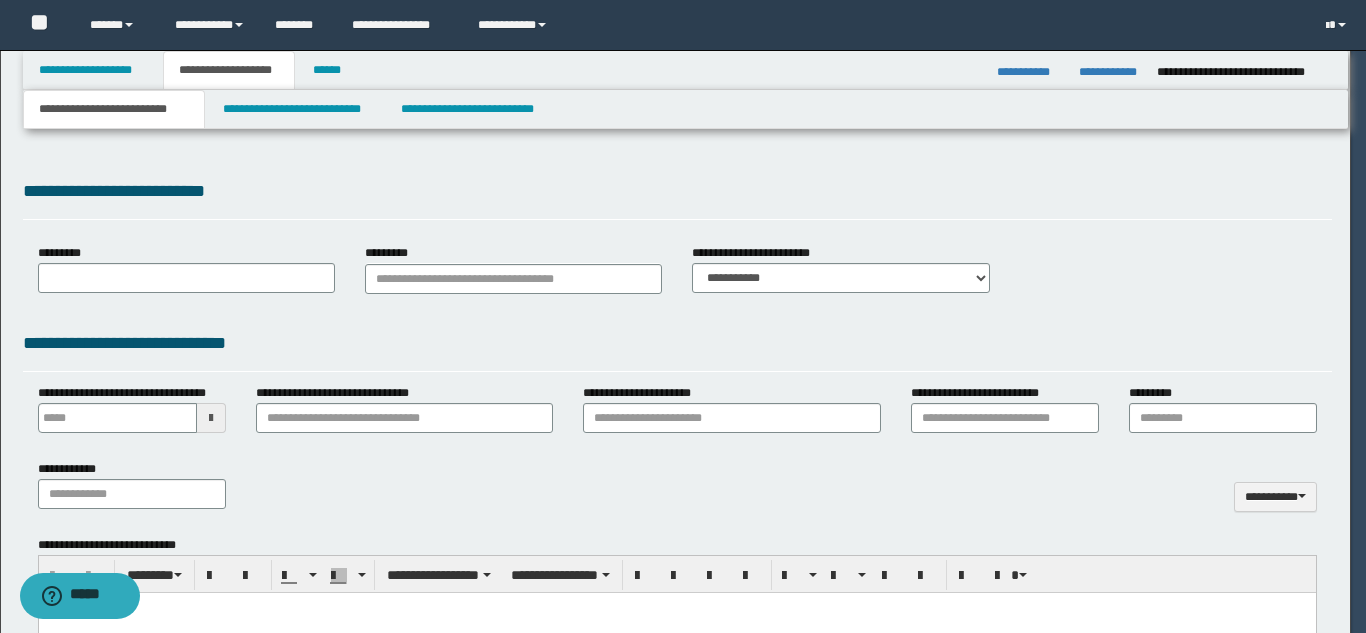 type 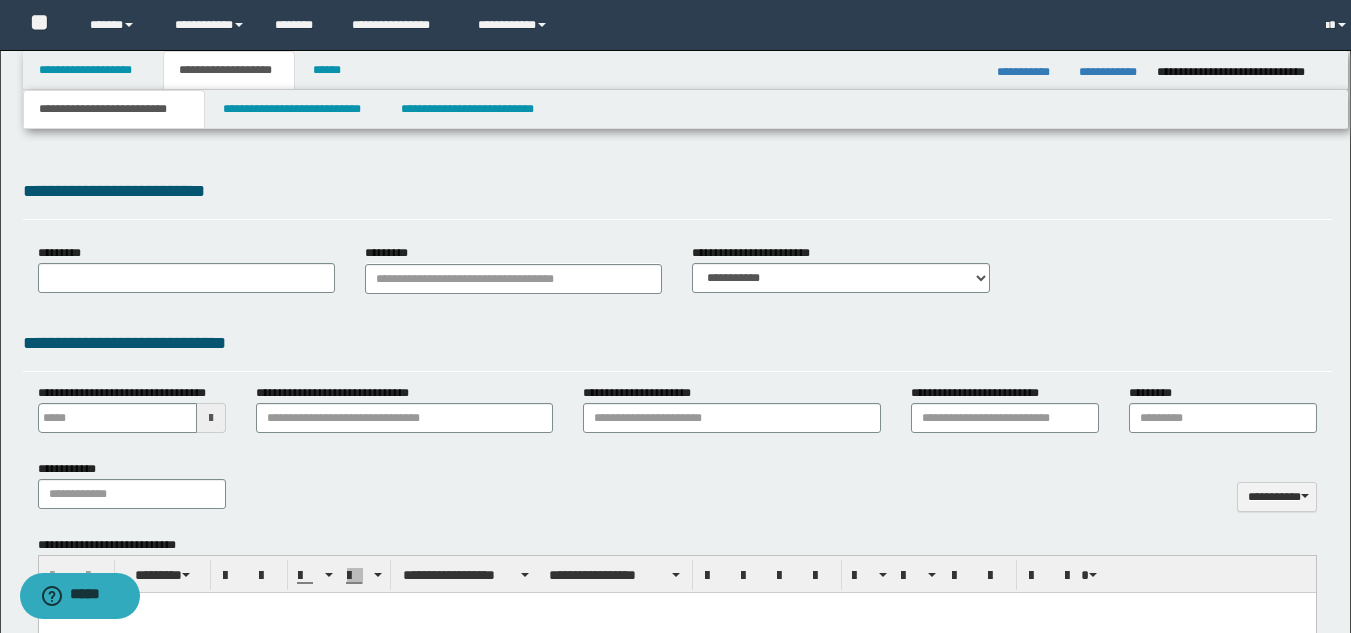 select on "*" 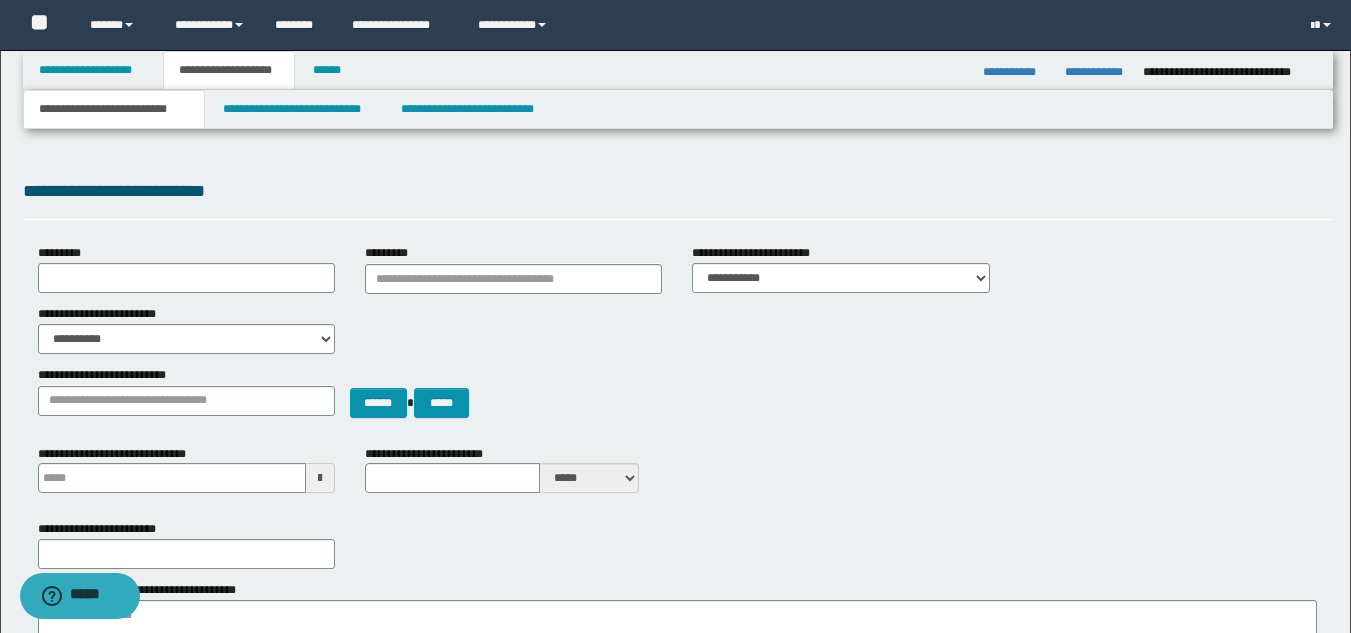 scroll, scrollTop: 0, scrollLeft: 0, axis: both 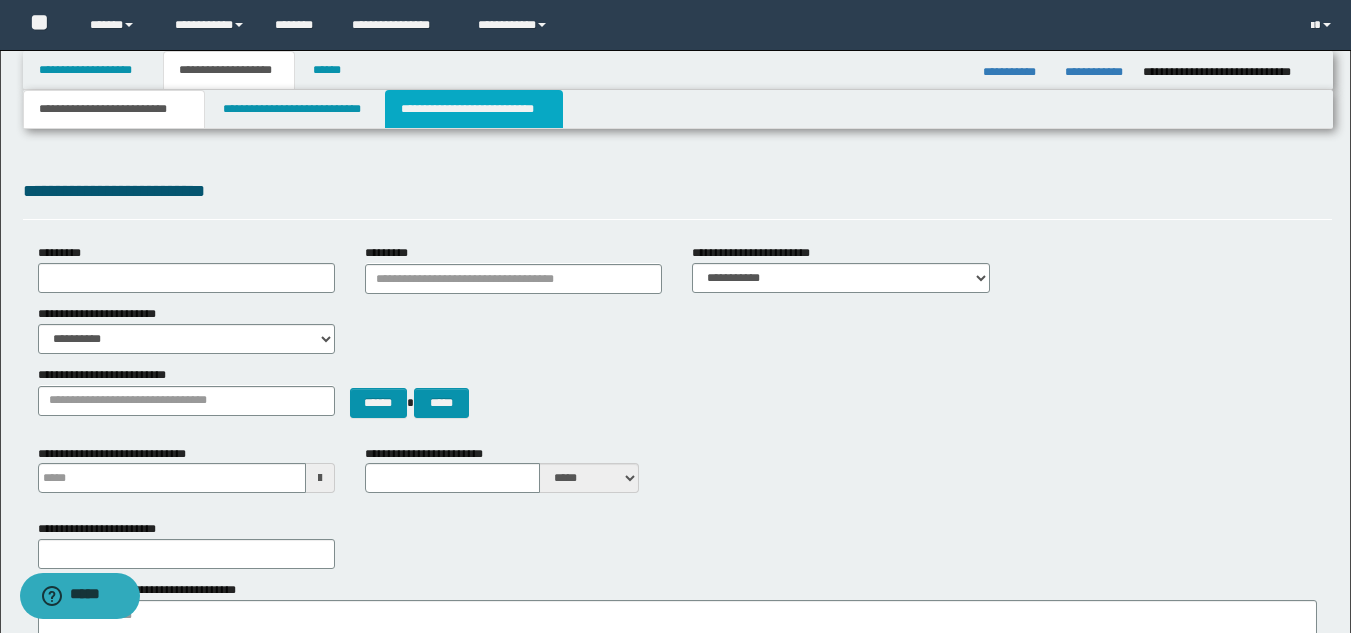 click on "**********" at bounding box center (474, 109) 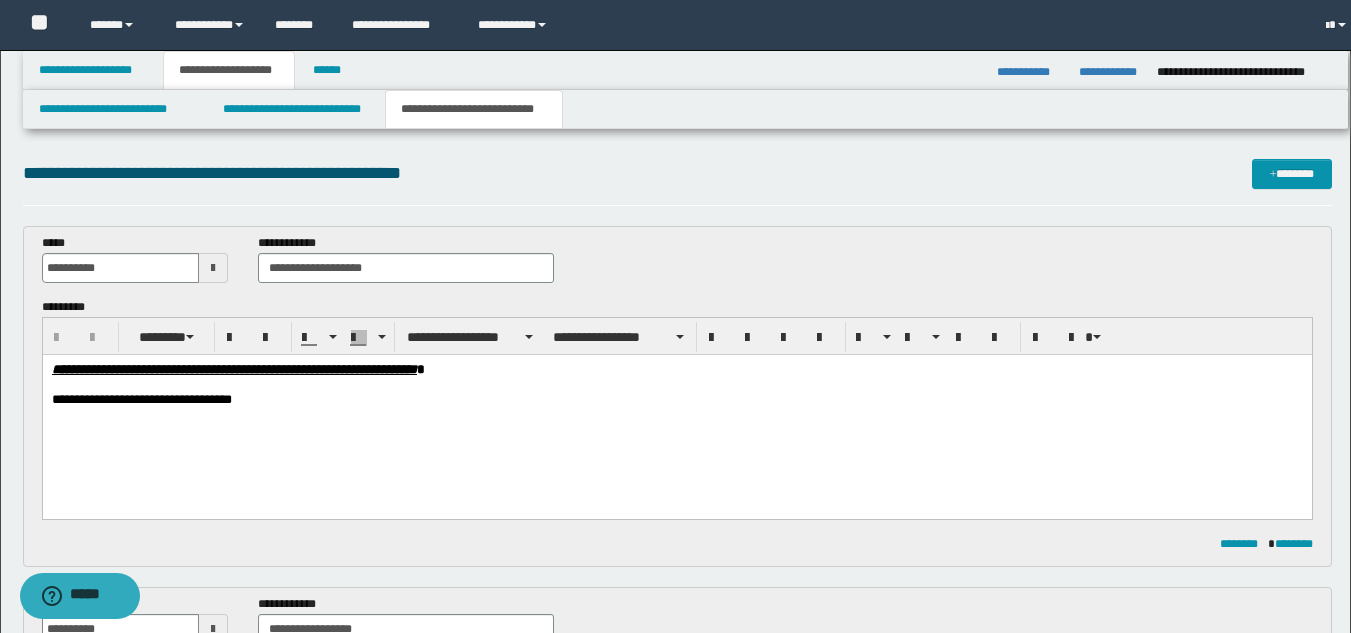 scroll, scrollTop: 0, scrollLeft: 0, axis: both 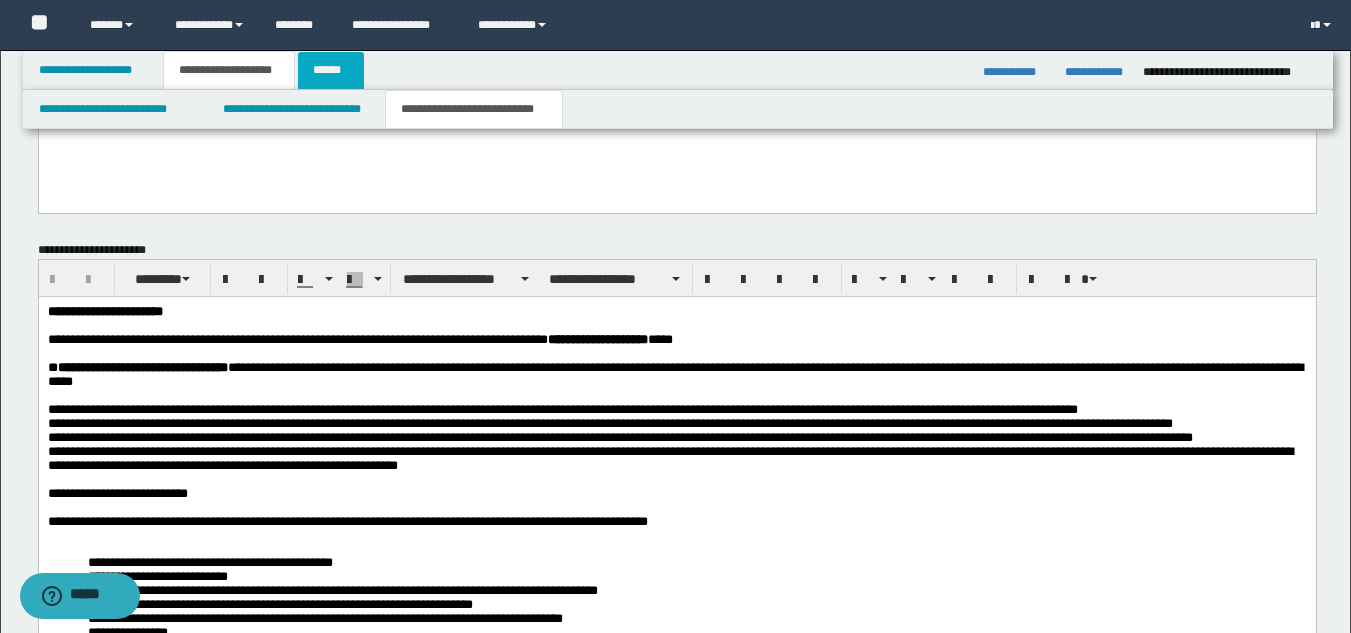 click on "******" at bounding box center [331, 70] 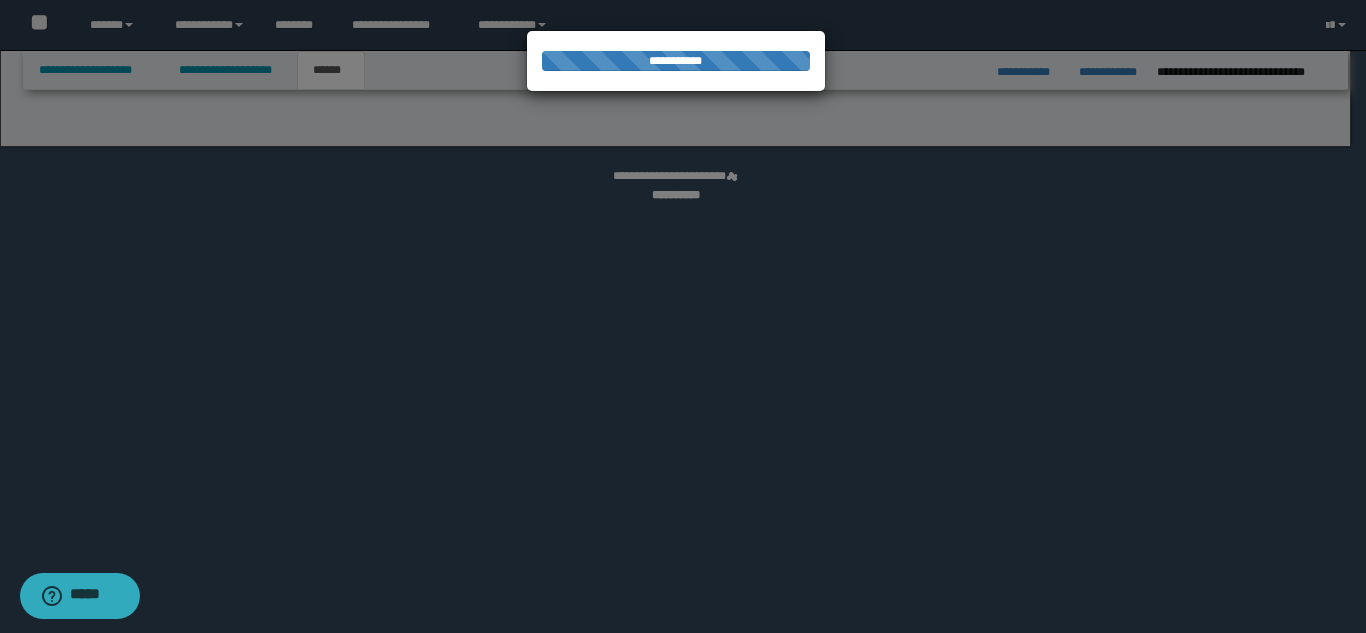 select on "**" 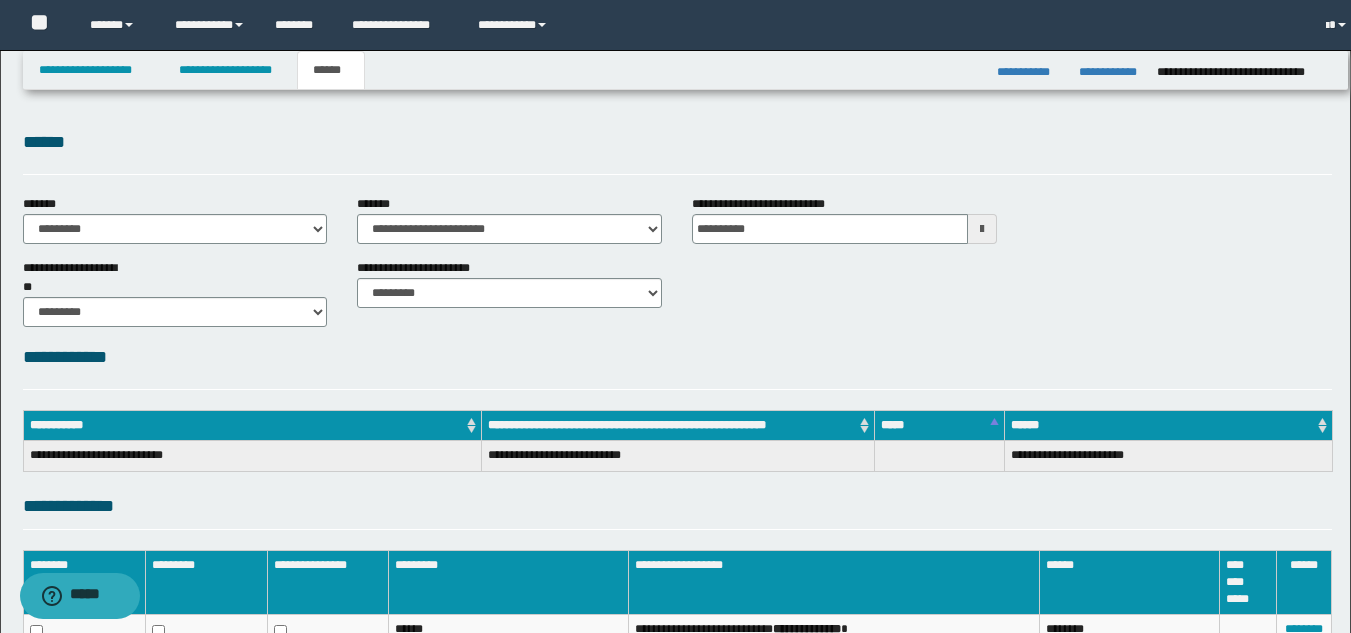 scroll, scrollTop: 0, scrollLeft: 0, axis: both 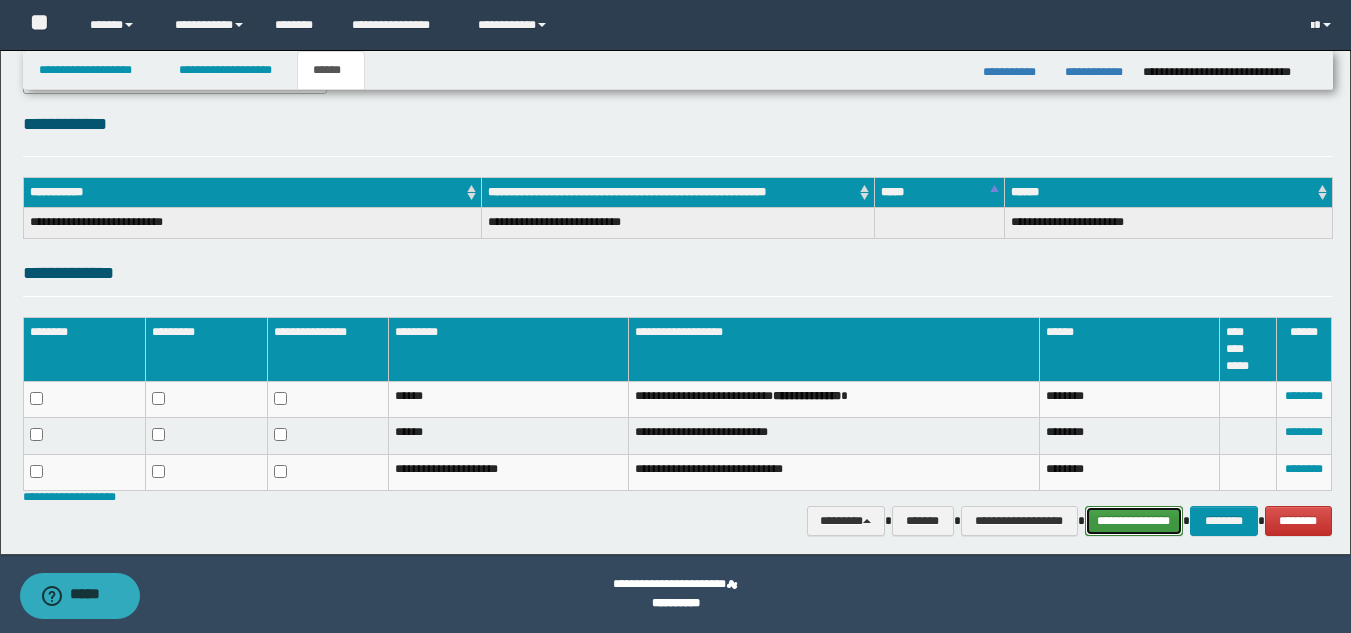 click on "**********" at bounding box center [1134, 521] 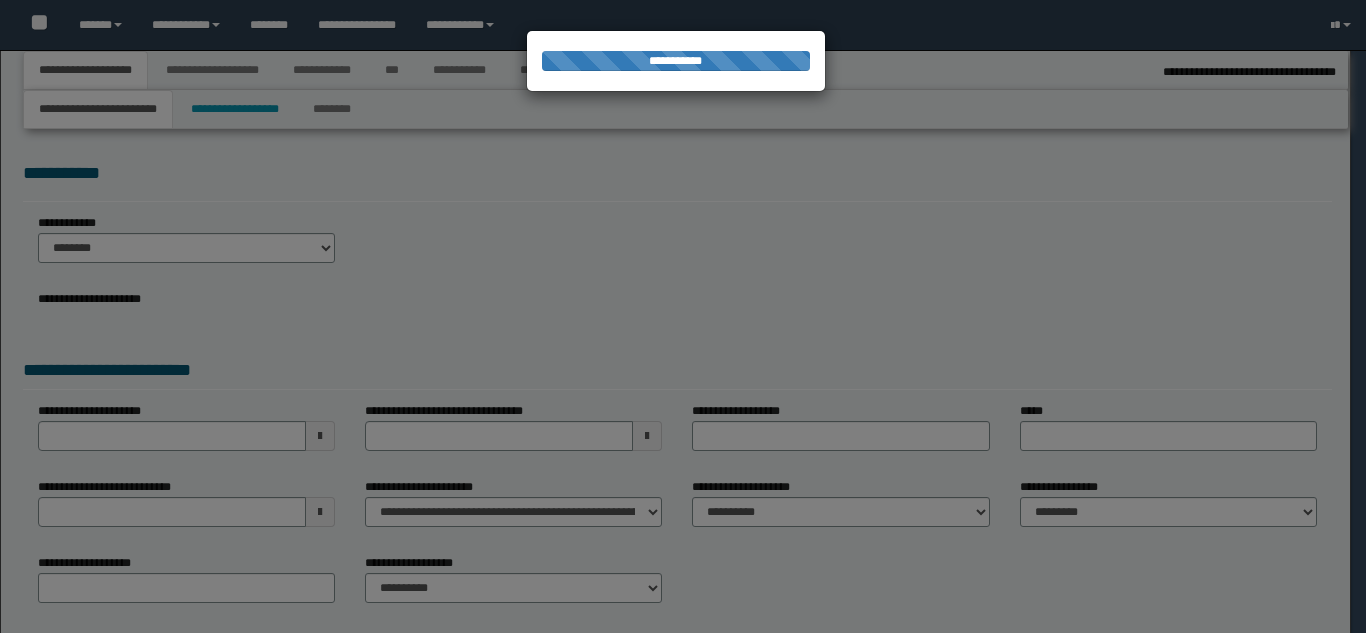 select on "*" 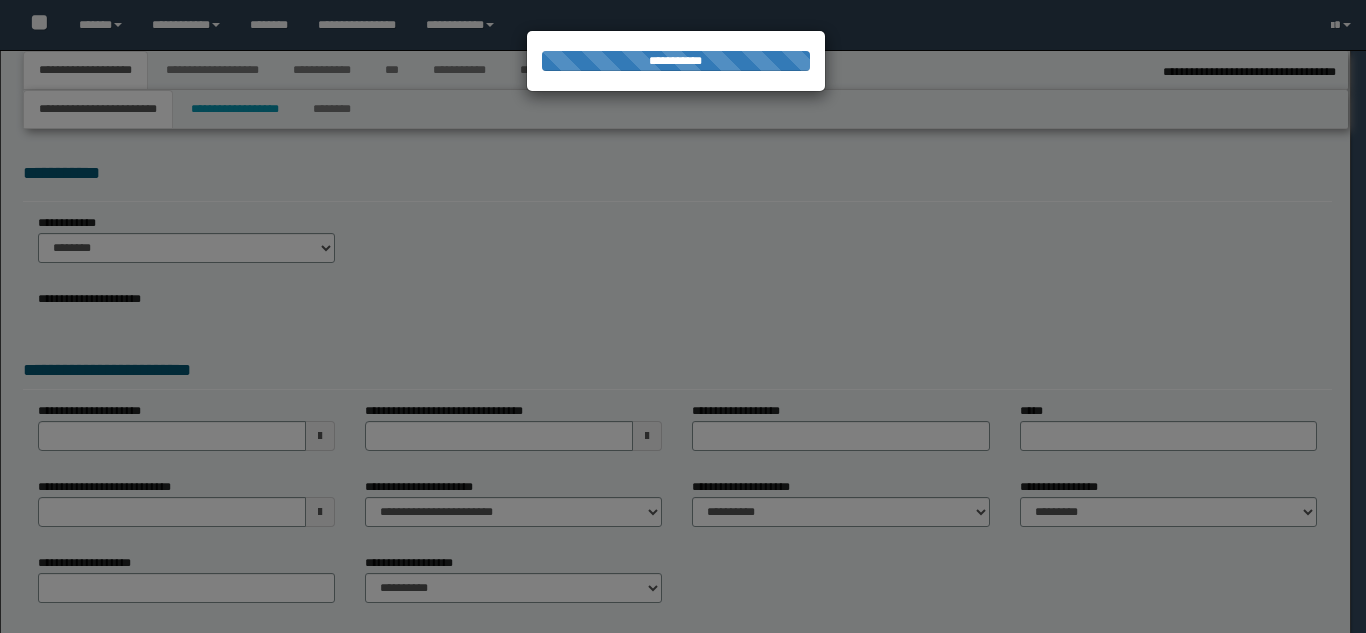 select on "**" 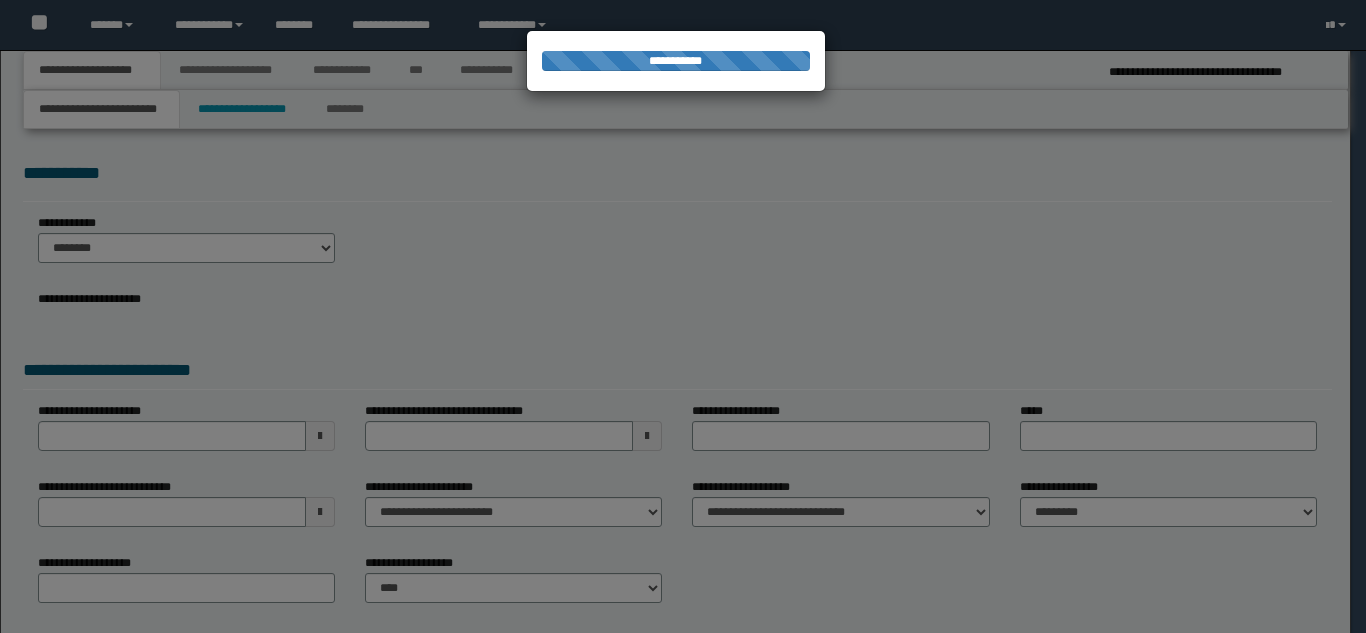 scroll, scrollTop: 0, scrollLeft: 0, axis: both 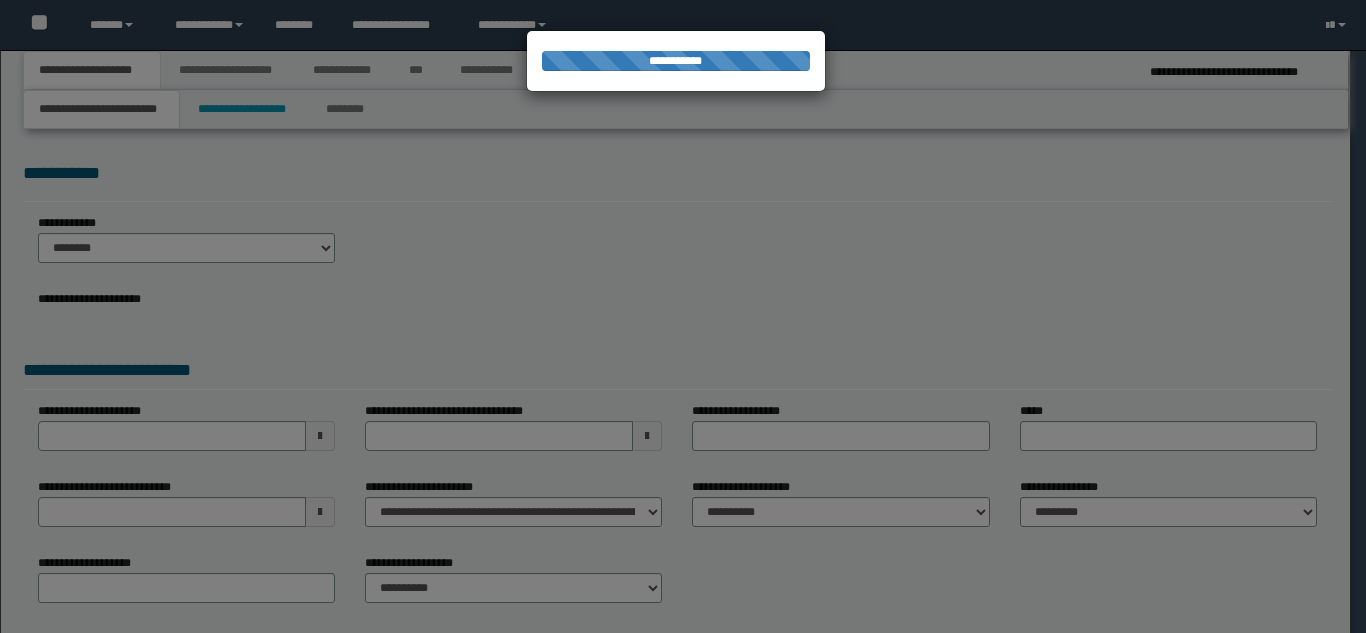 select on "*" 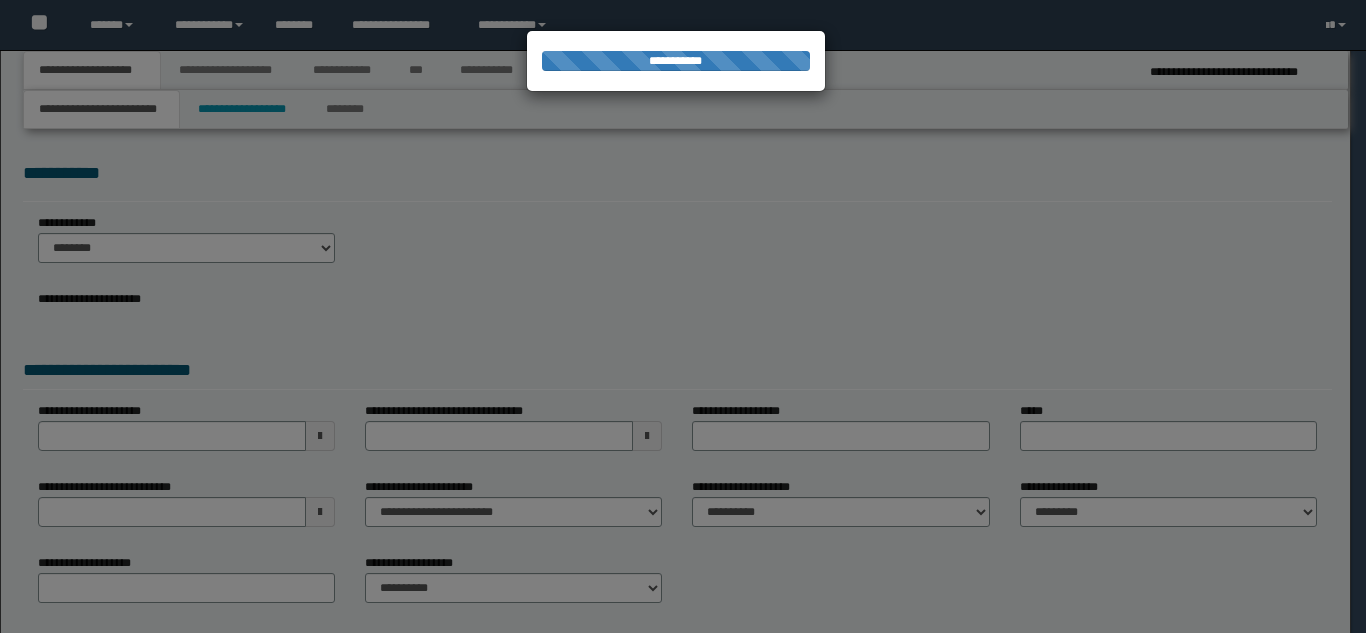 select on "**" 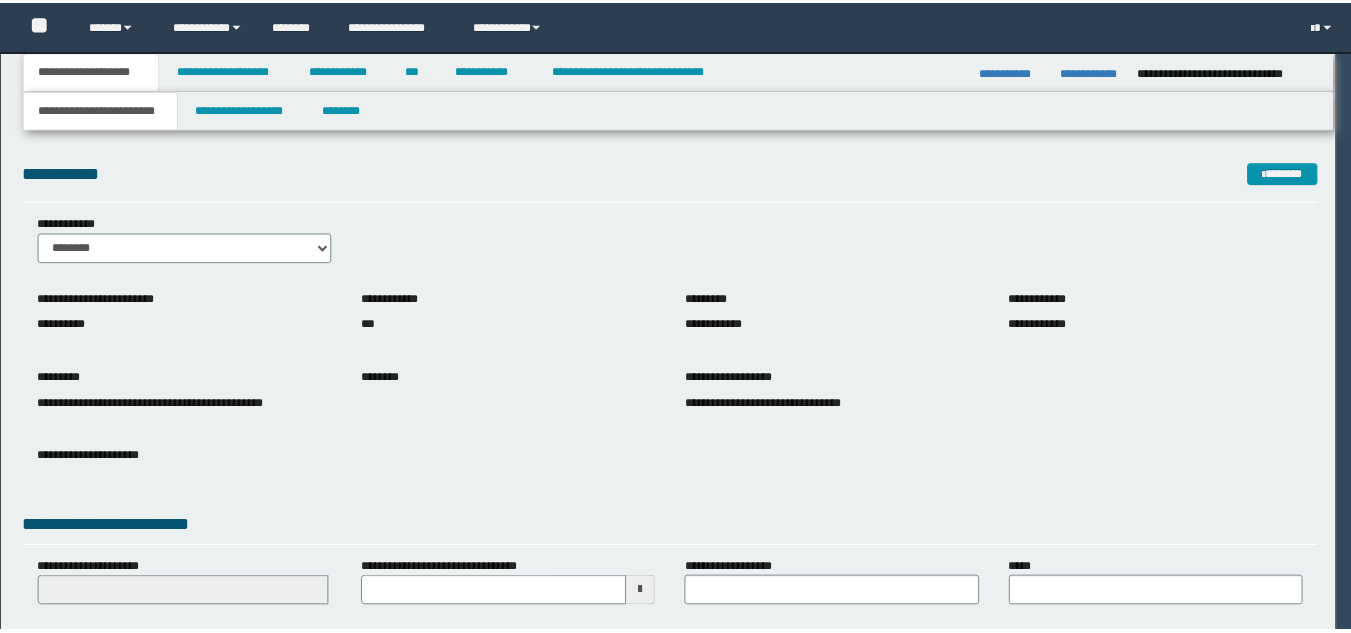 scroll, scrollTop: 0, scrollLeft: 0, axis: both 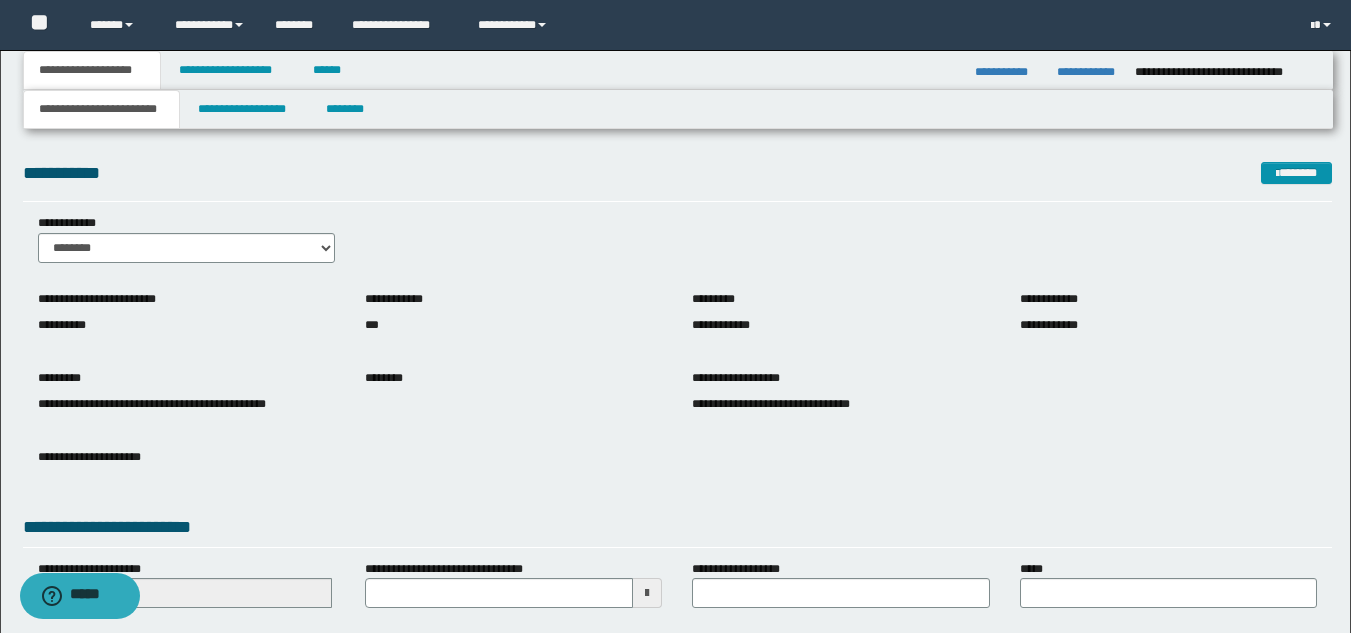 click on "**********" at bounding box center [677, 467] 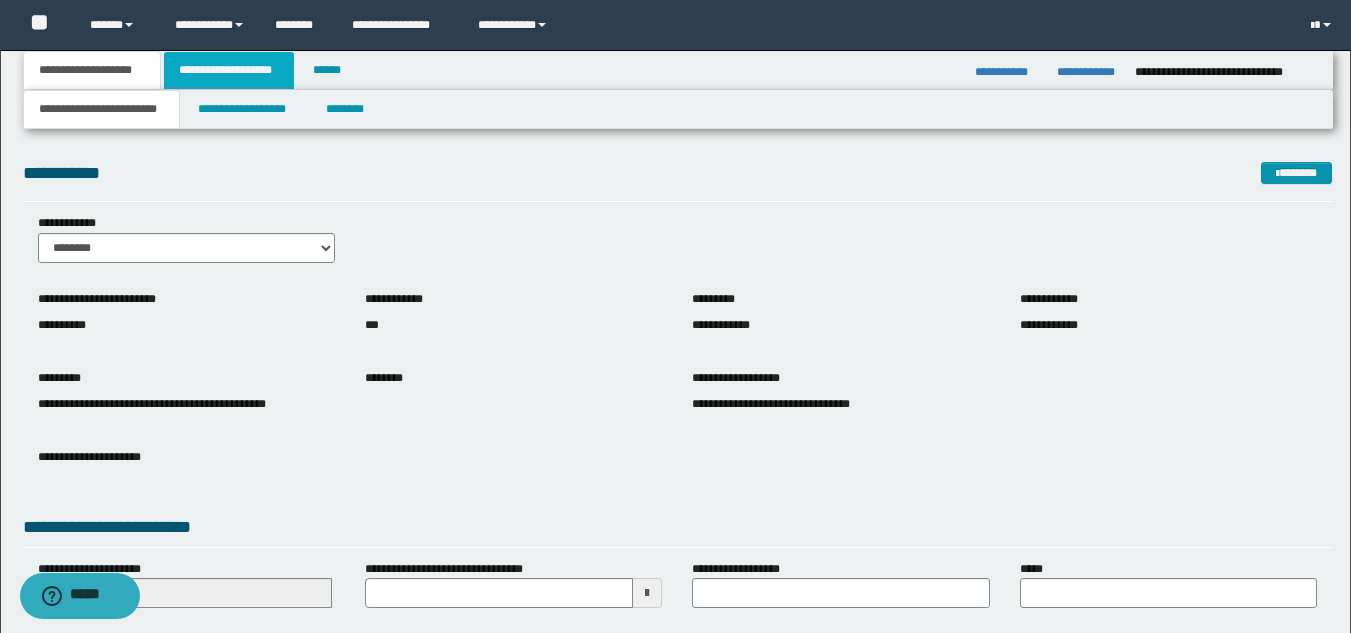 click on "**********" at bounding box center [229, 70] 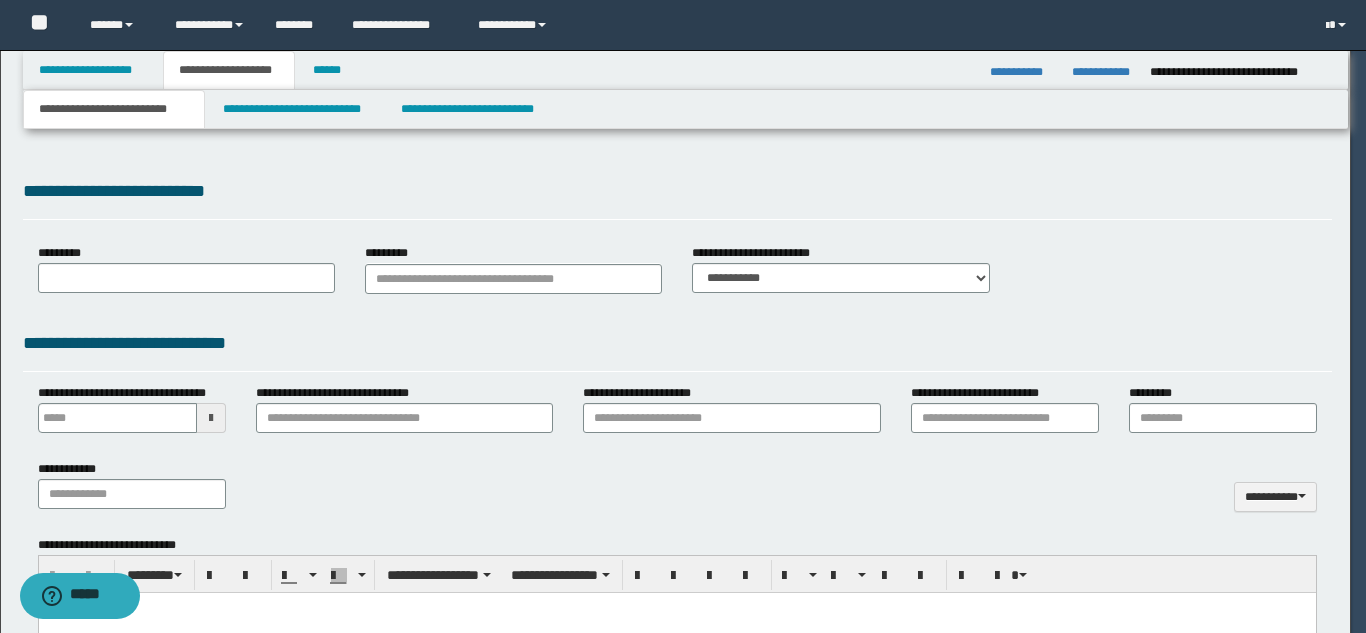 type on "**********" 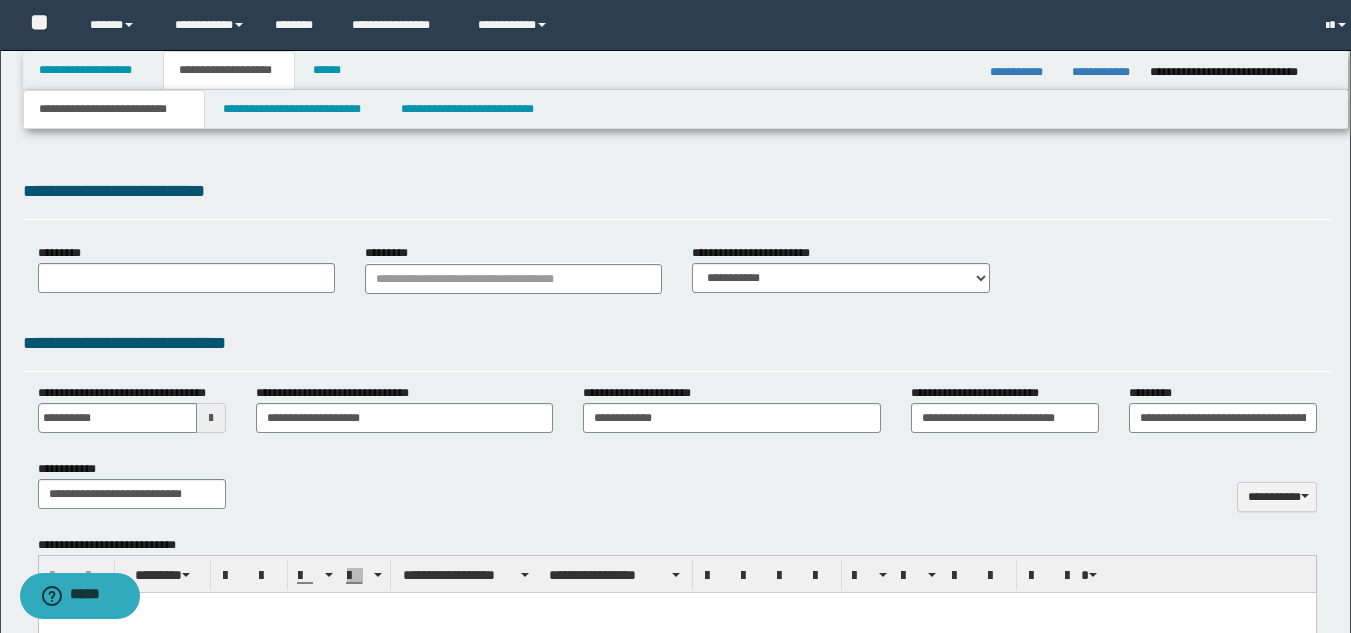 type on "**********" 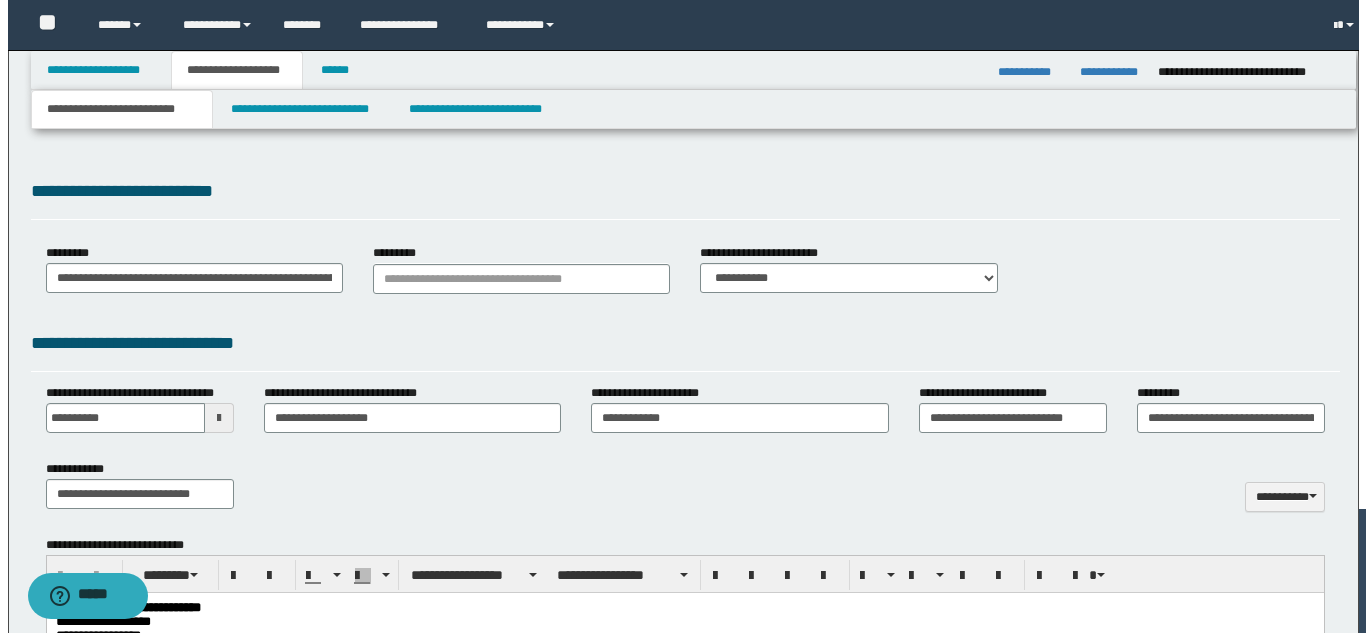 scroll, scrollTop: 0, scrollLeft: 0, axis: both 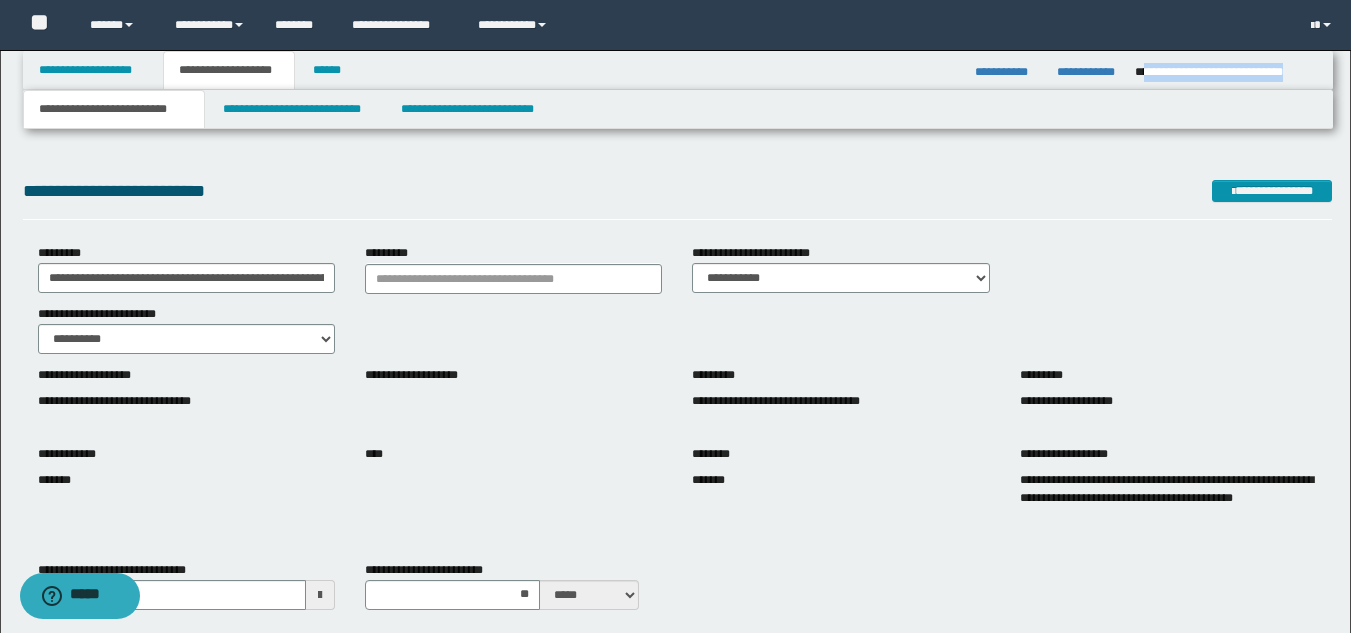 drag, startPoint x: 1142, startPoint y: 73, endPoint x: 1298, endPoint y: 99, distance: 158.15182 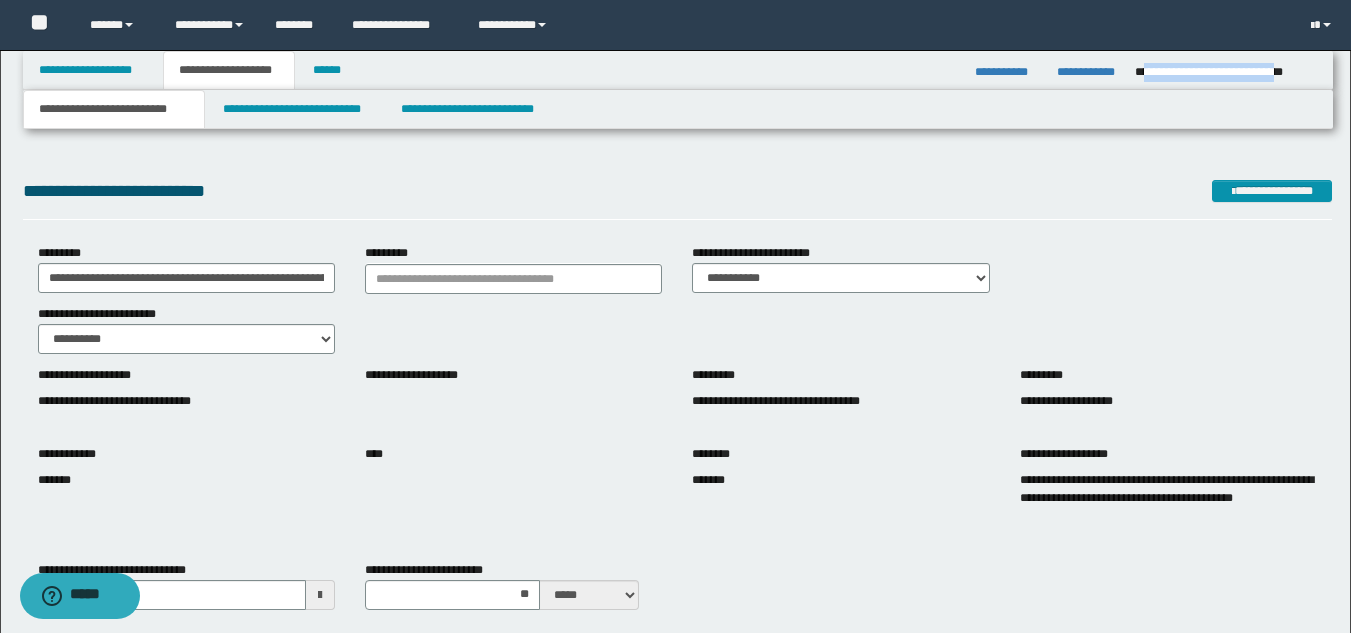 copy on "**********" 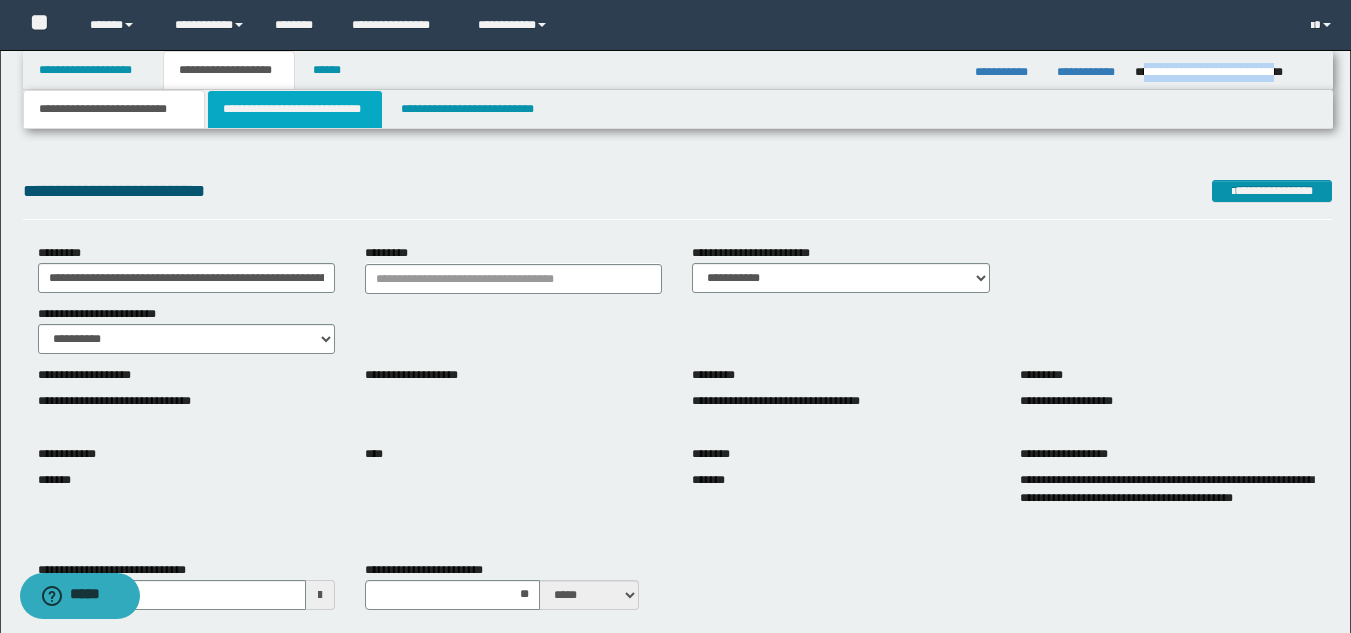 click on "**********" at bounding box center (295, 109) 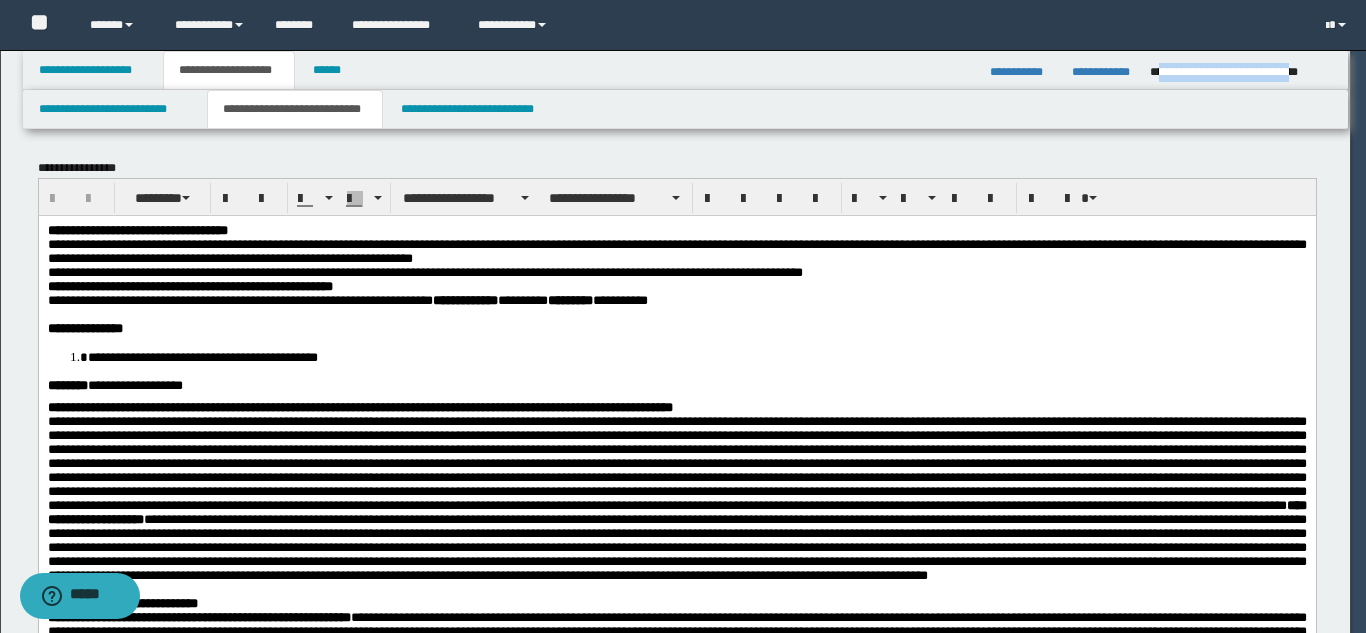 scroll, scrollTop: 0, scrollLeft: 0, axis: both 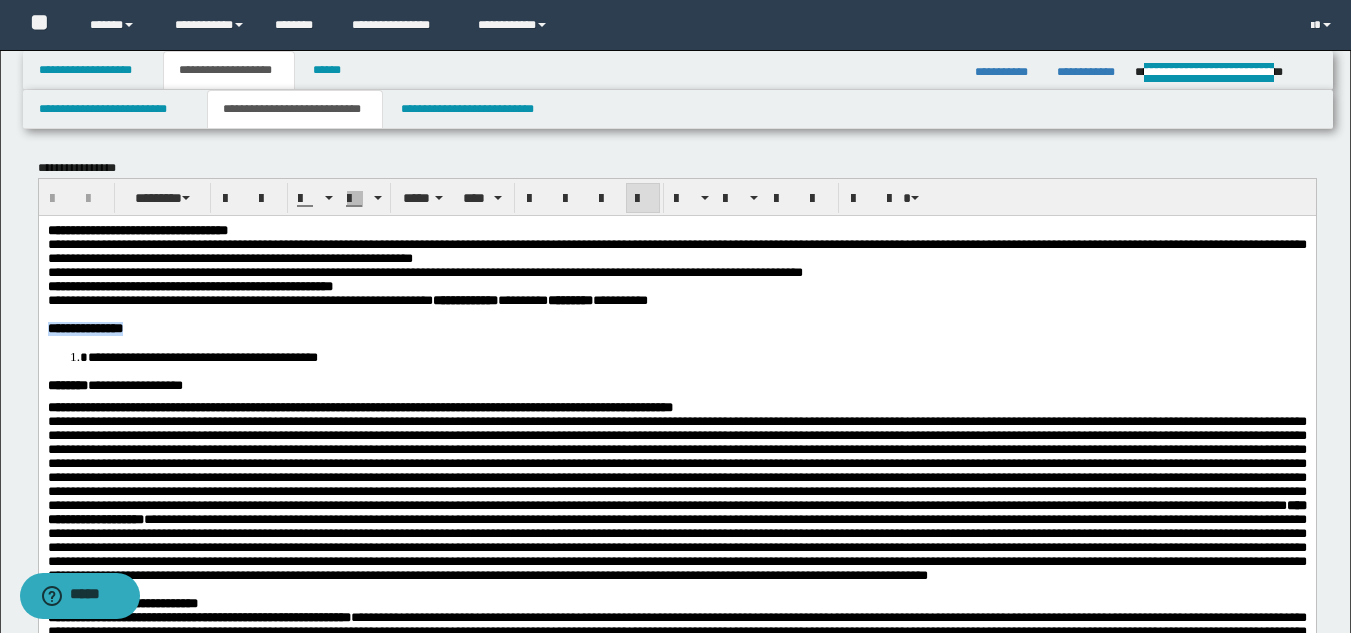 click on "**********" at bounding box center [676, 623] 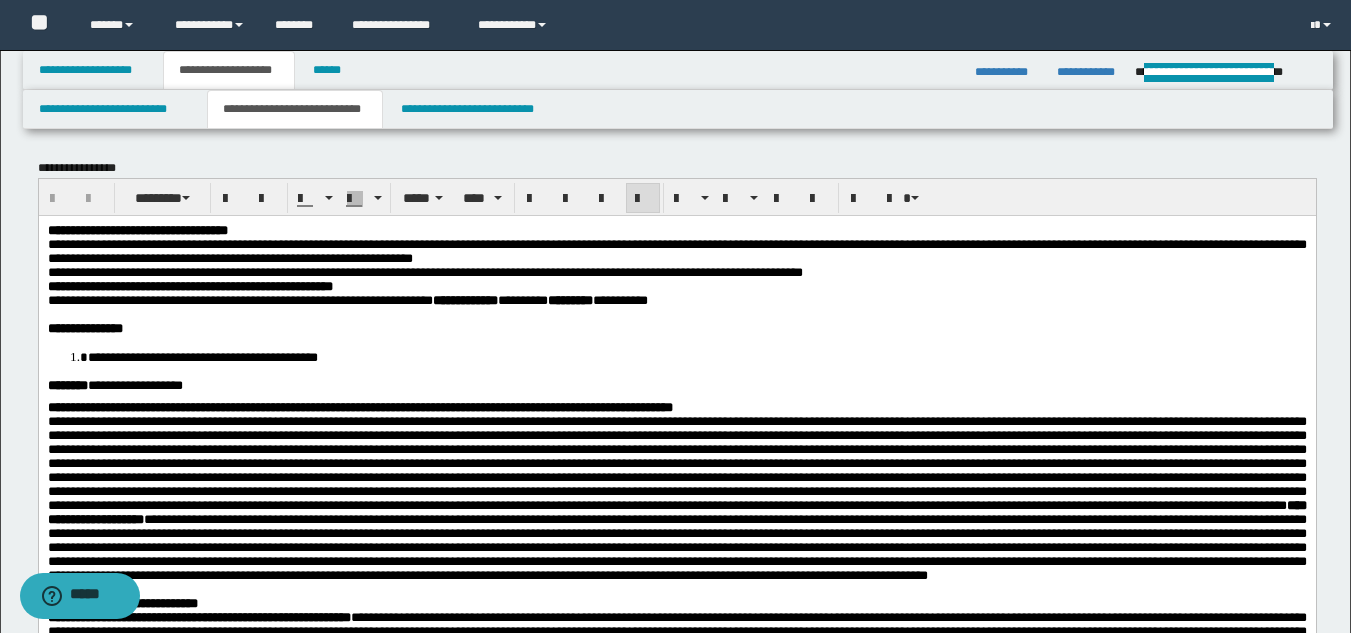 click on "**********" at bounding box center (676, 286) 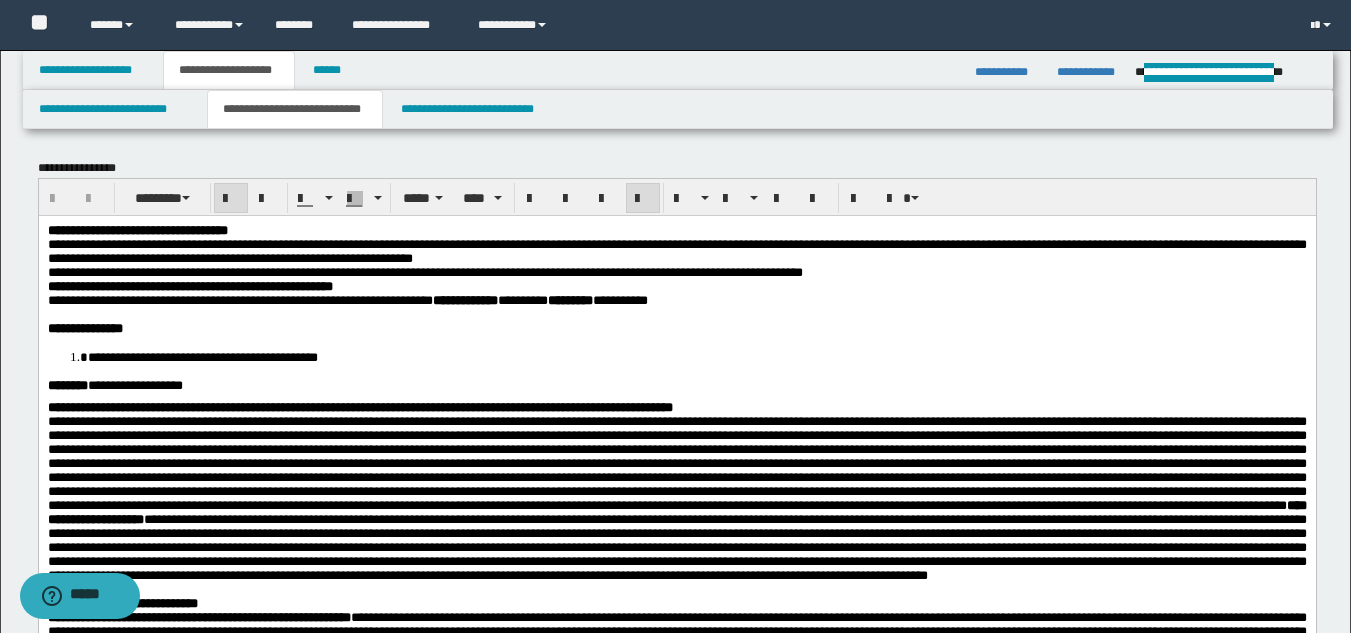 click on "**********" at bounding box center (676, 250) 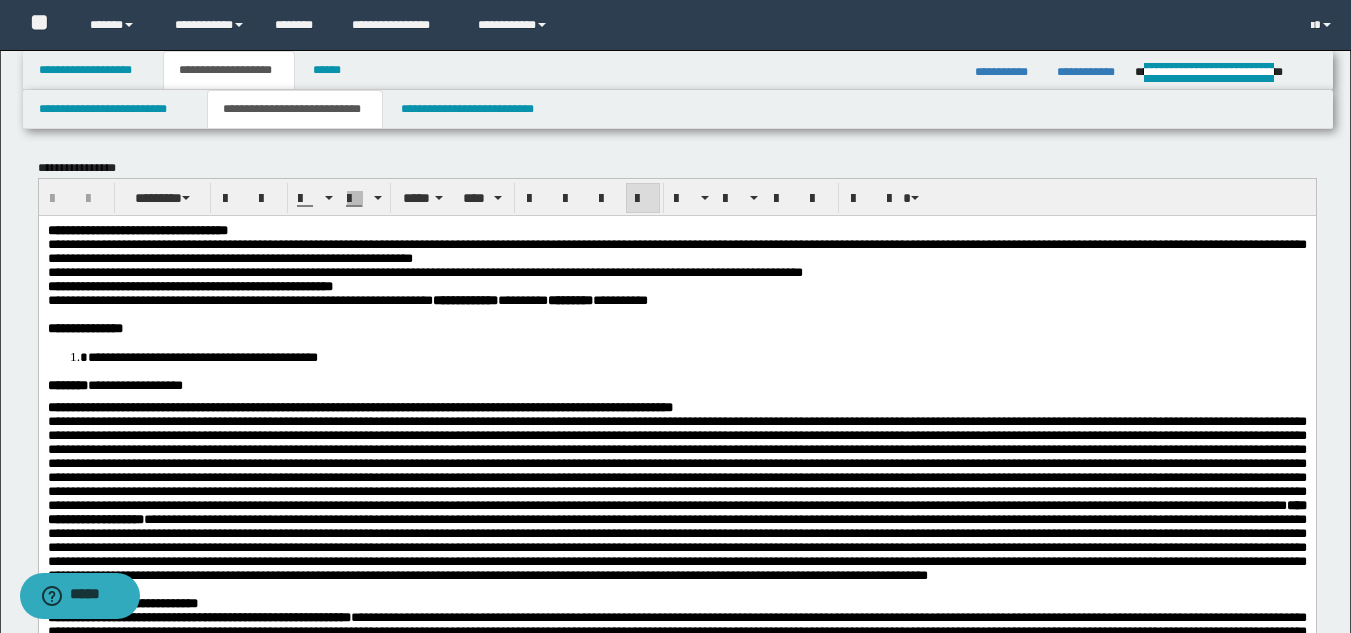 drag, startPoint x: 474, startPoint y: 244, endPoint x: 544, endPoint y: 233, distance: 70.85902 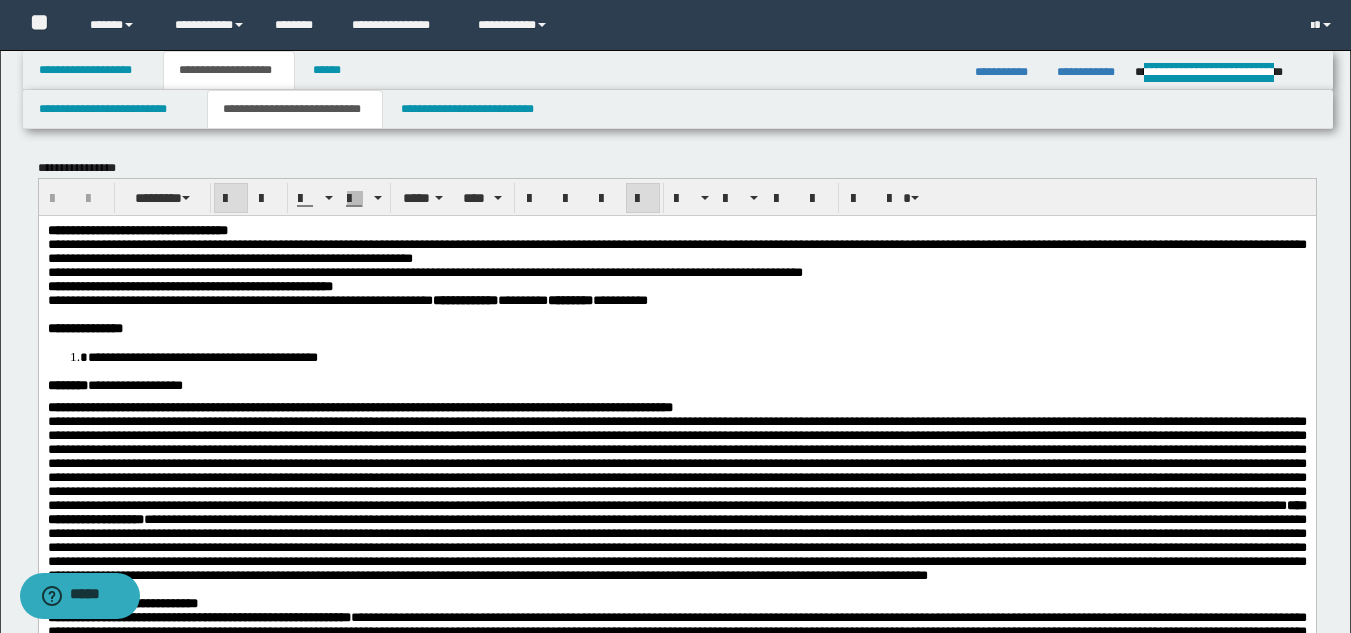 drag, startPoint x: 608, startPoint y: 233, endPoint x: 791, endPoint y: 233, distance: 183 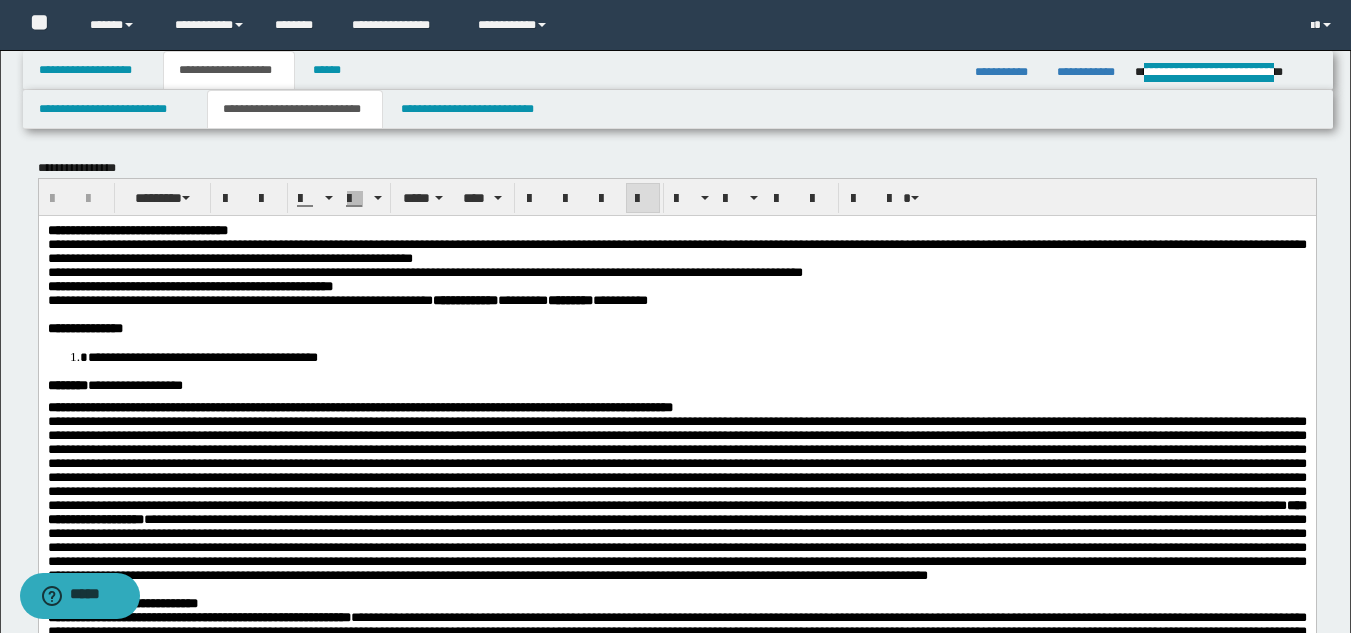 drag, startPoint x: 730, startPoint y: 280, endPoint x: 813, endPoint y: 274, distance: 83.21658 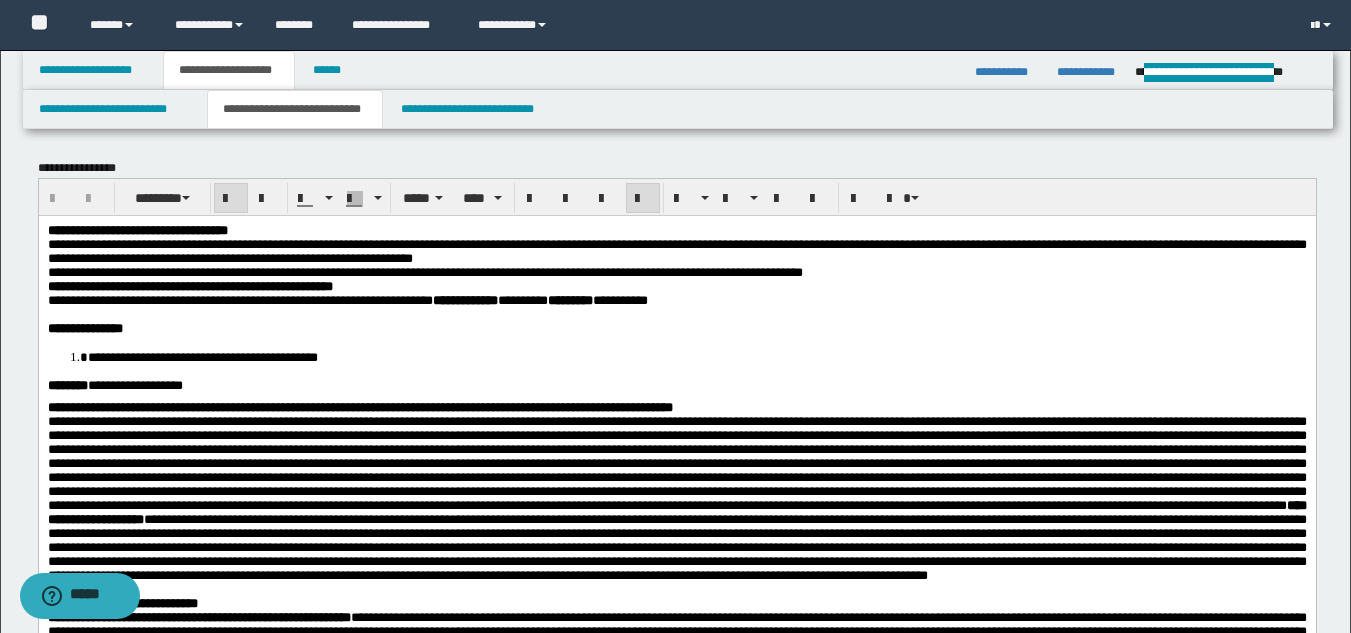 drag, startPoint x: 715, startPoint y: 304, endPoint x: 697, endPoint y: 308, distance: 18.439089 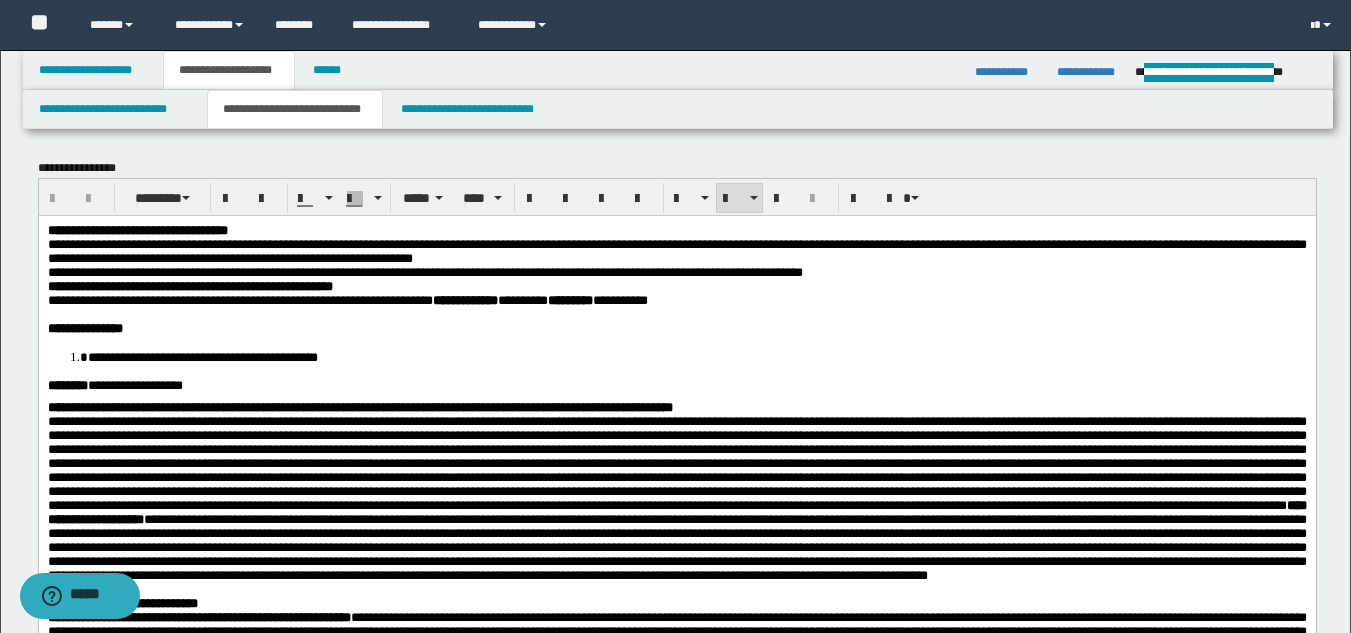 drag, startPoint x: 347, startPoint y: 352, endPoint x: 341, endPoint y: 382, distance: 30.594116 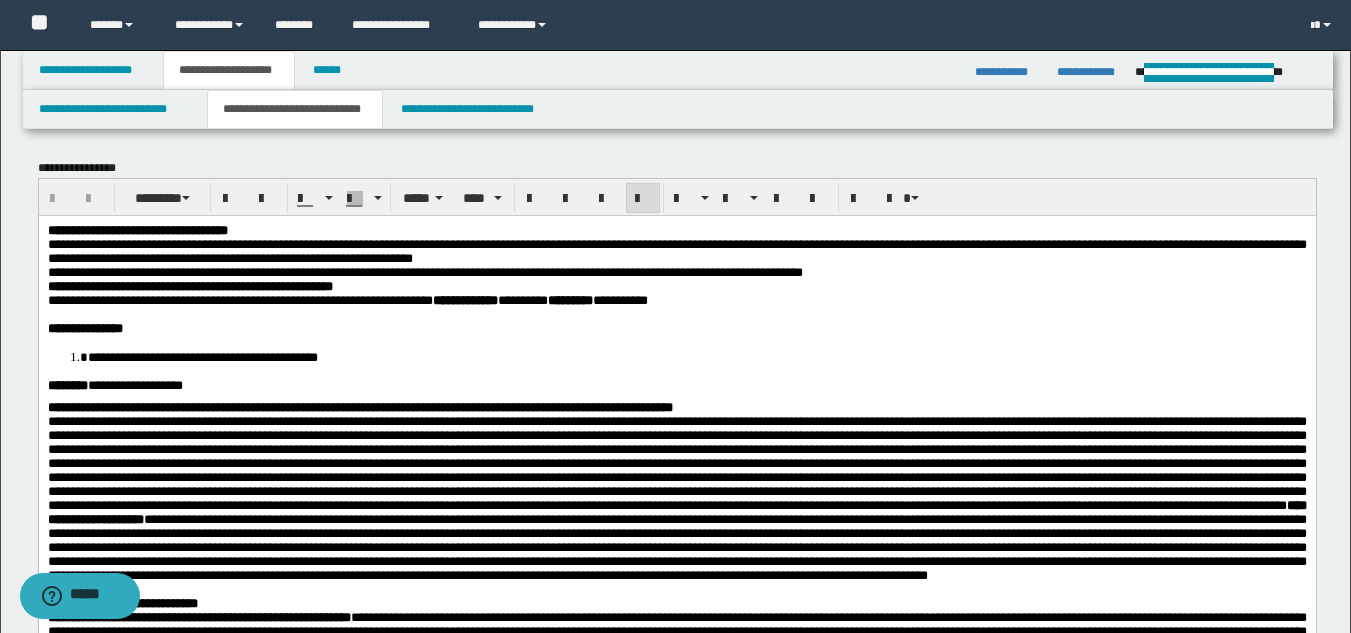 click on "**********" at bounding box center [676, 250] 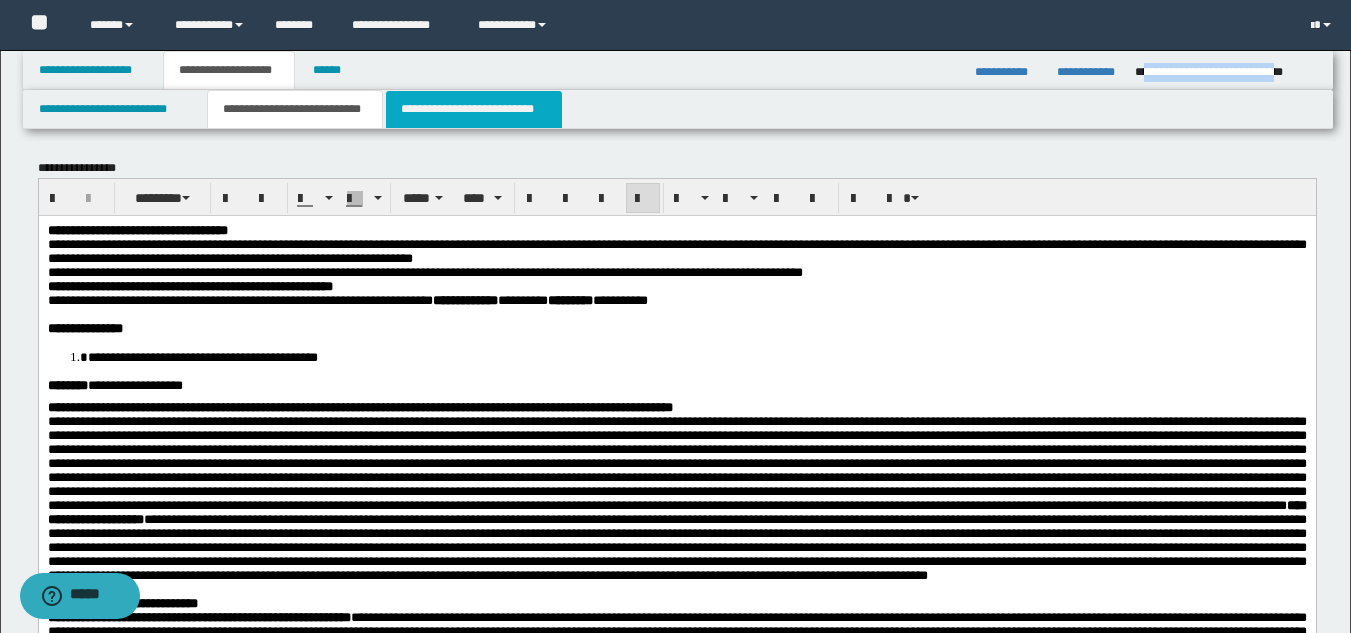 click on "**********" at bounding box center [474, 109] 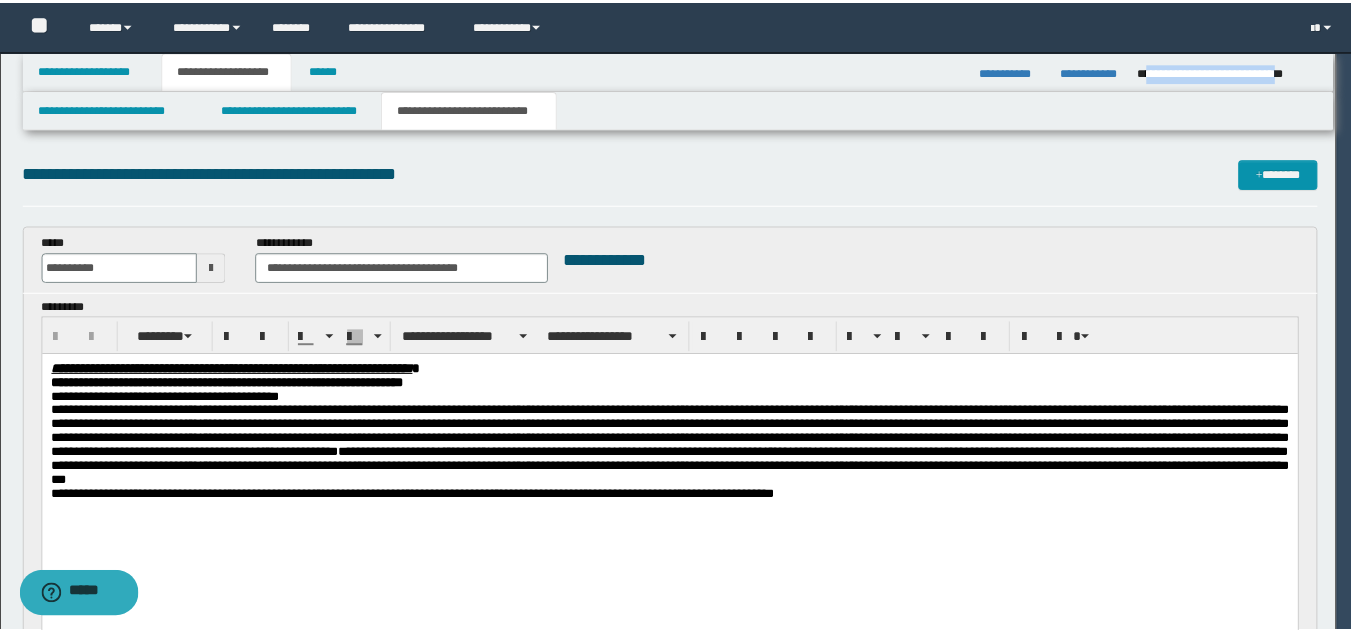 scroll, scrollTop: 0, scrollLeft: 0, axis: both 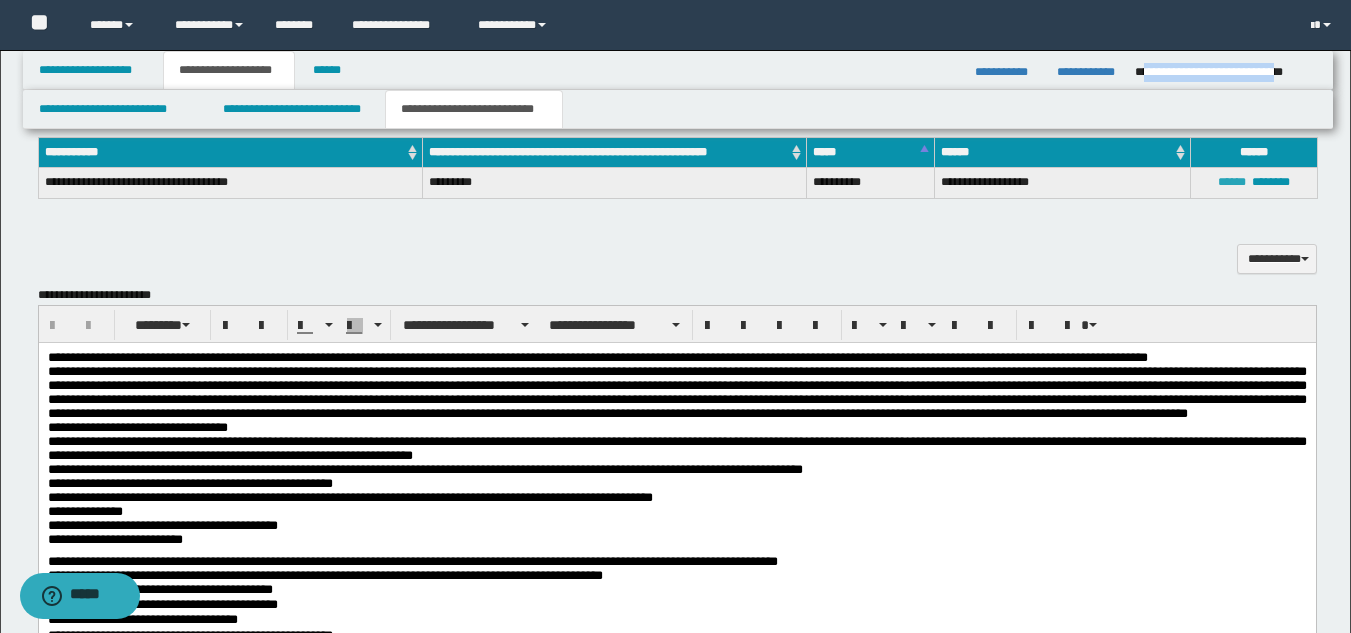 click on "******" at bounding box center [1232, 182] 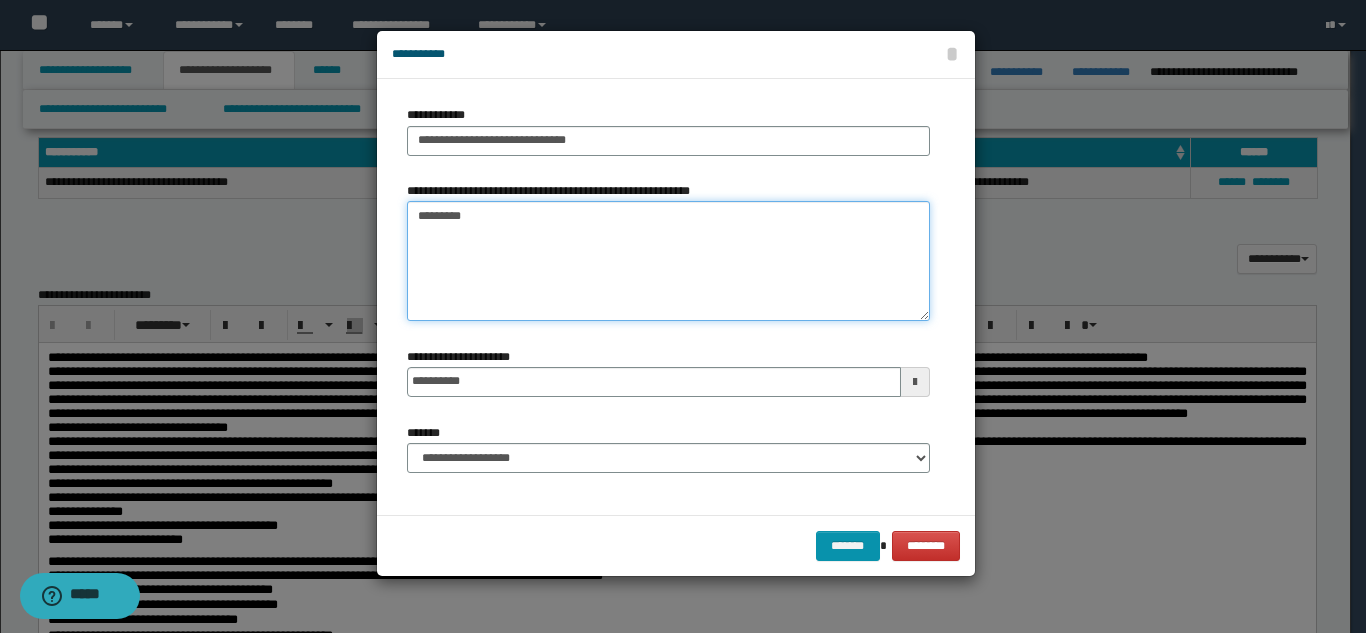 drag, startPoint x: 549, startPoint y: 228, endPoint x: 314, endPoint y: 211, distance: 235.61409 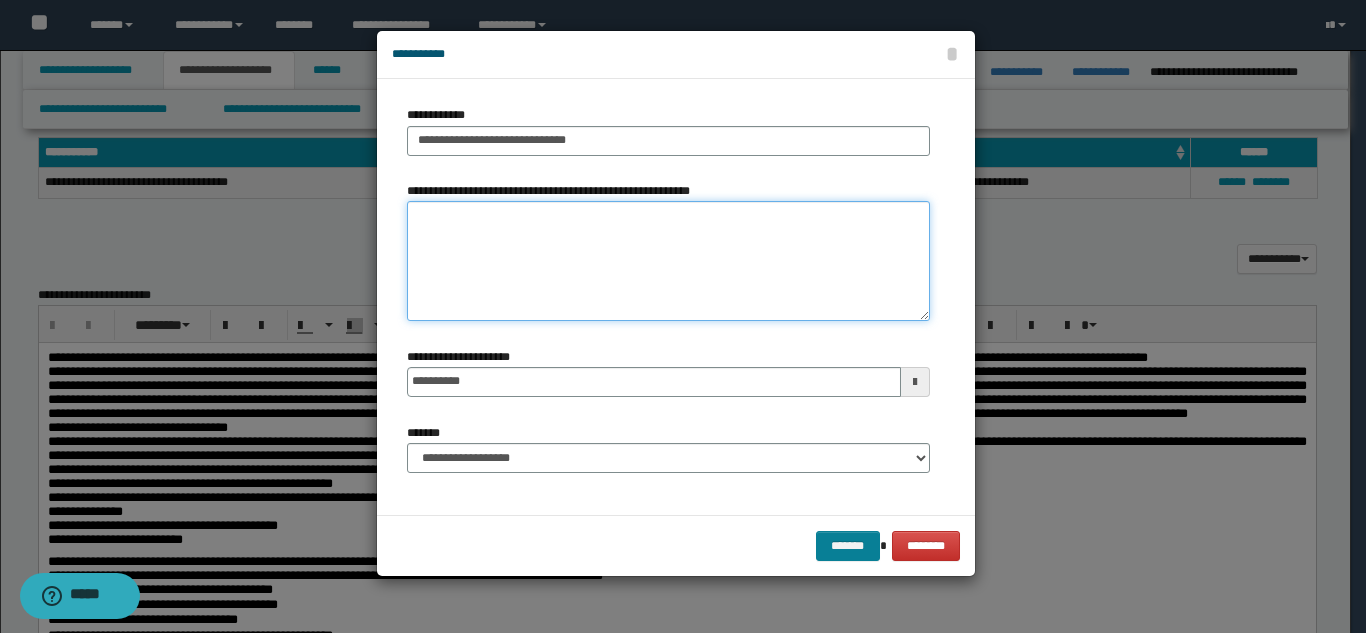 type 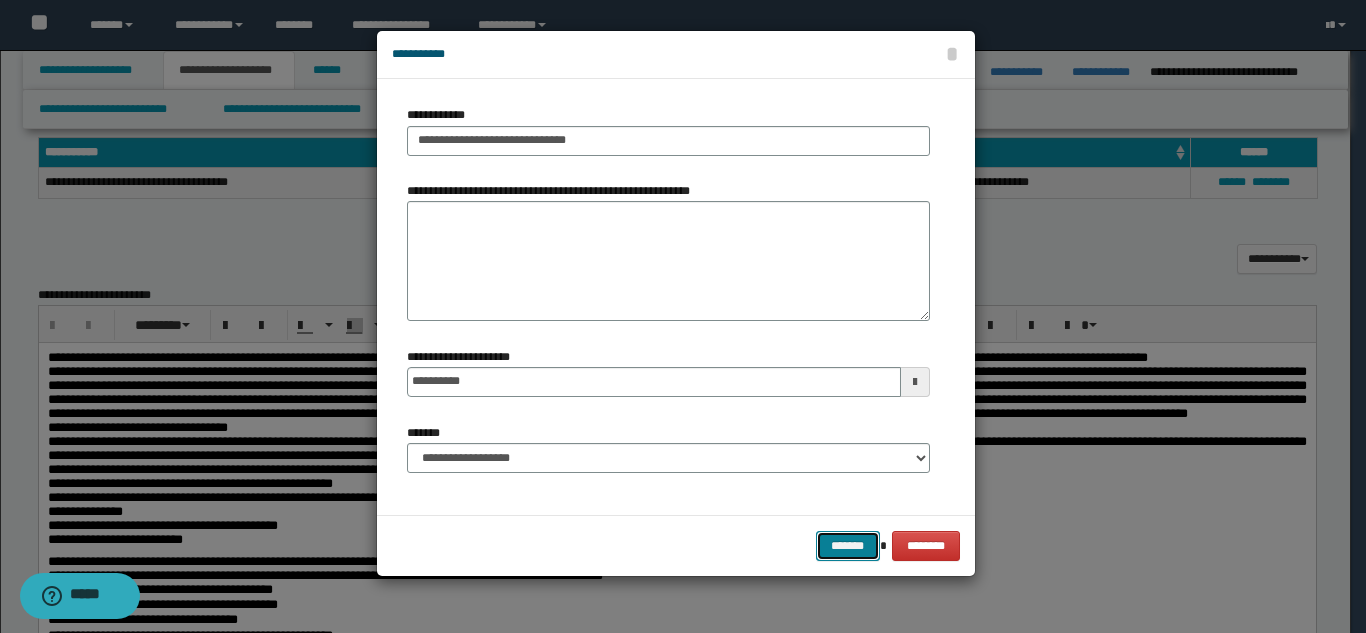 click on "*******" at bounding box center (848, 546) 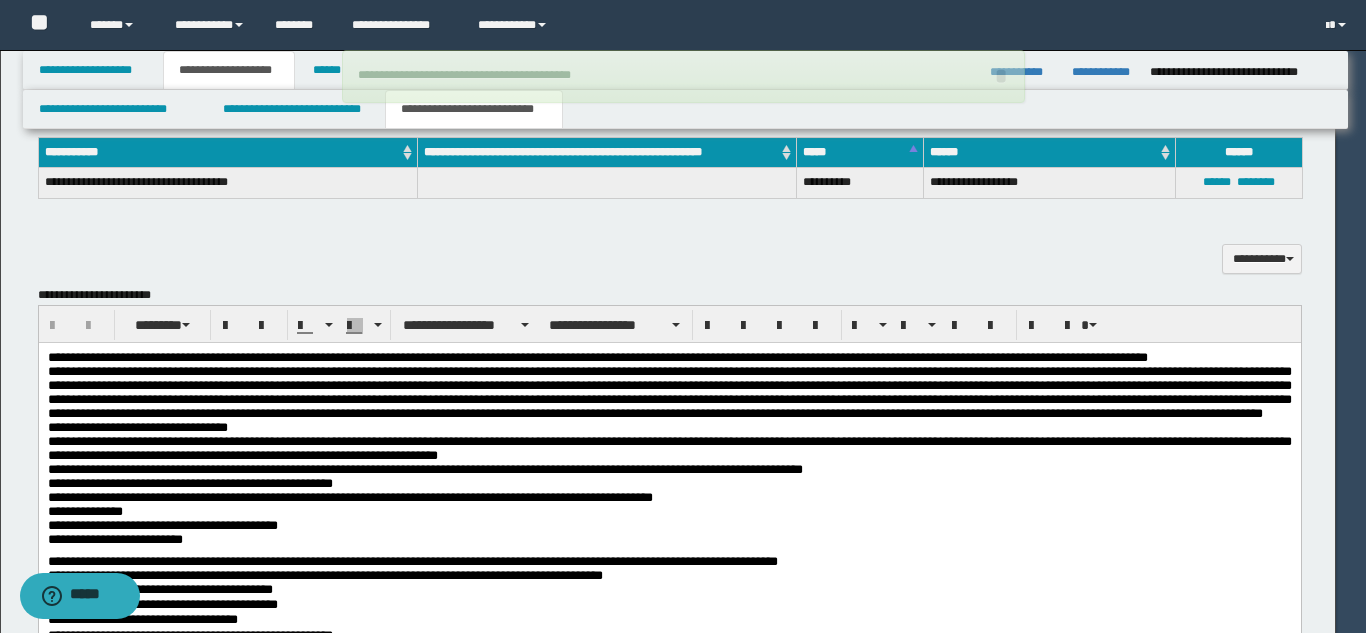 type 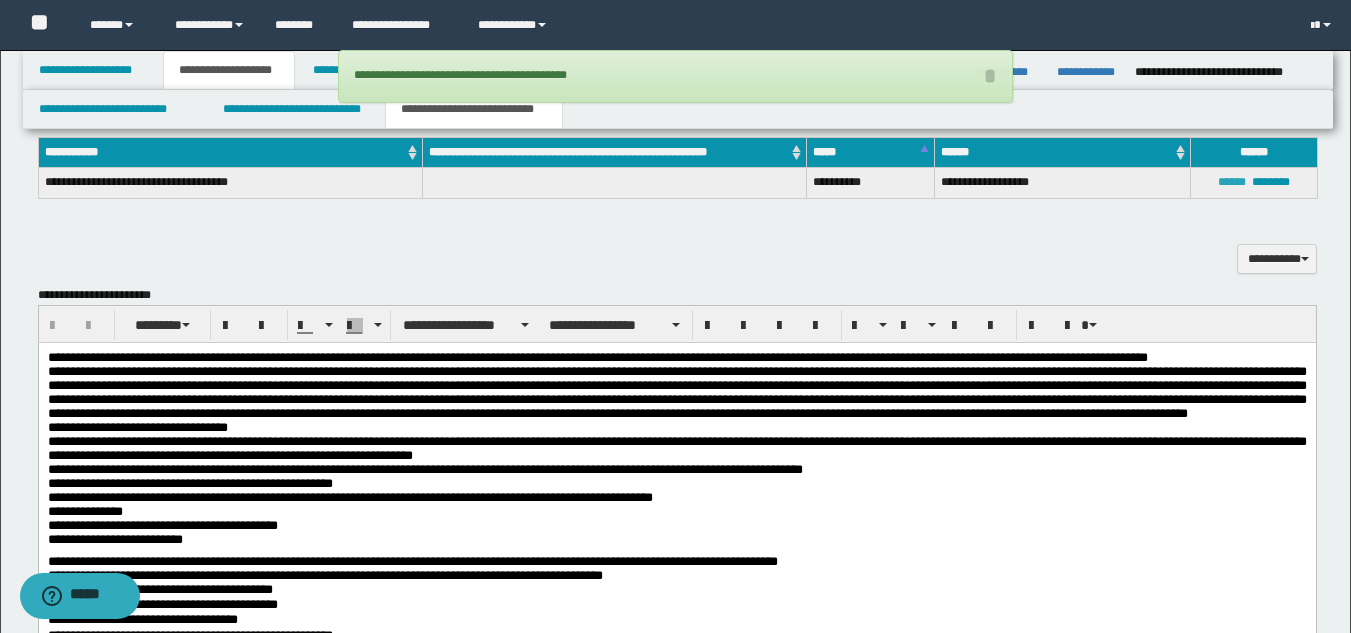 click on "******" at bounding box center (1232, 182) 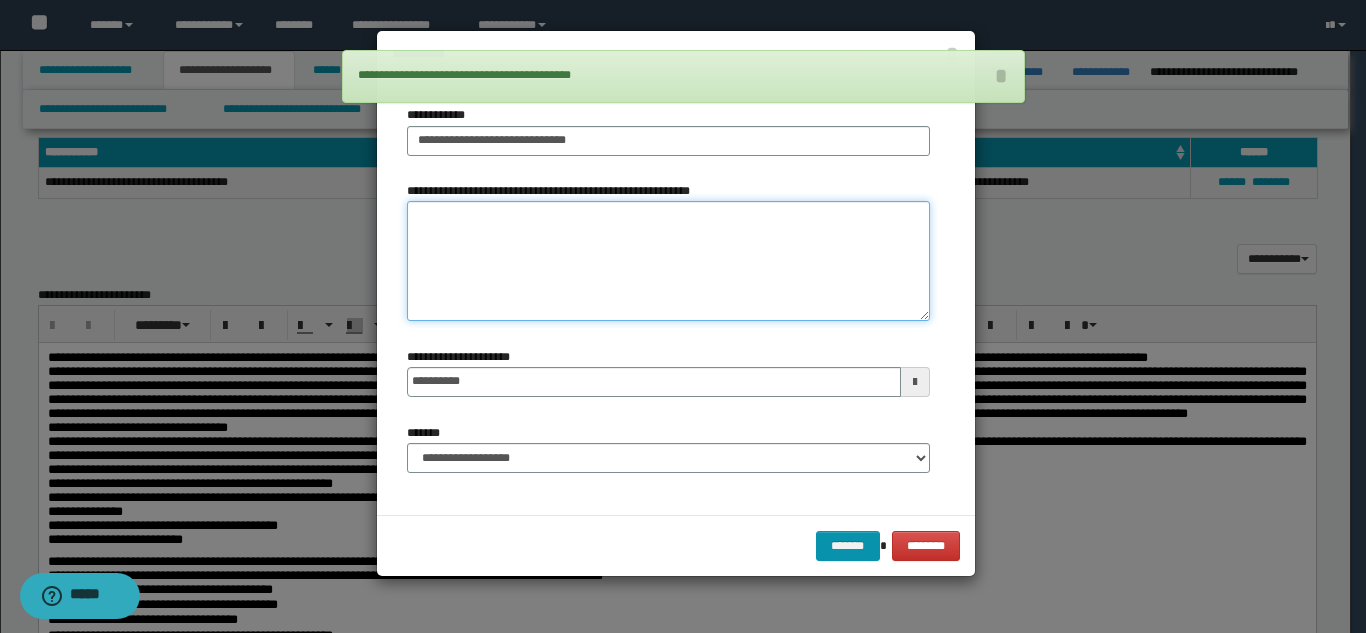 click on "**********" at bounding box center [668, 261] 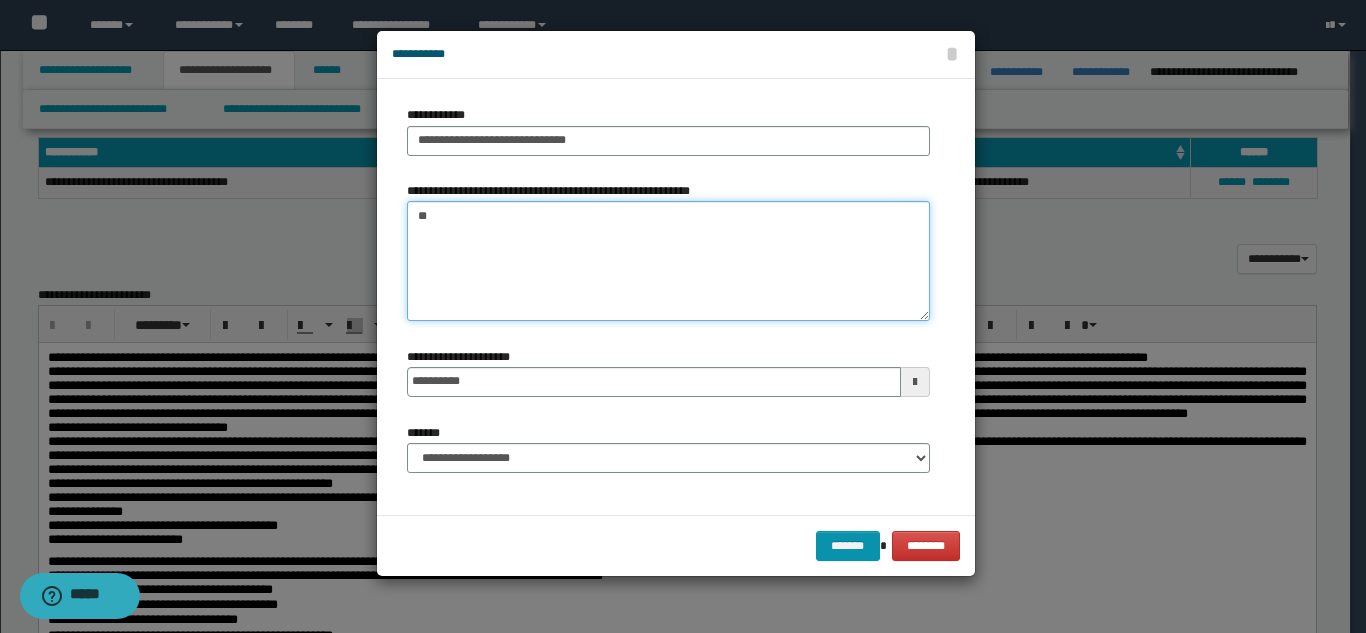 type on "*" 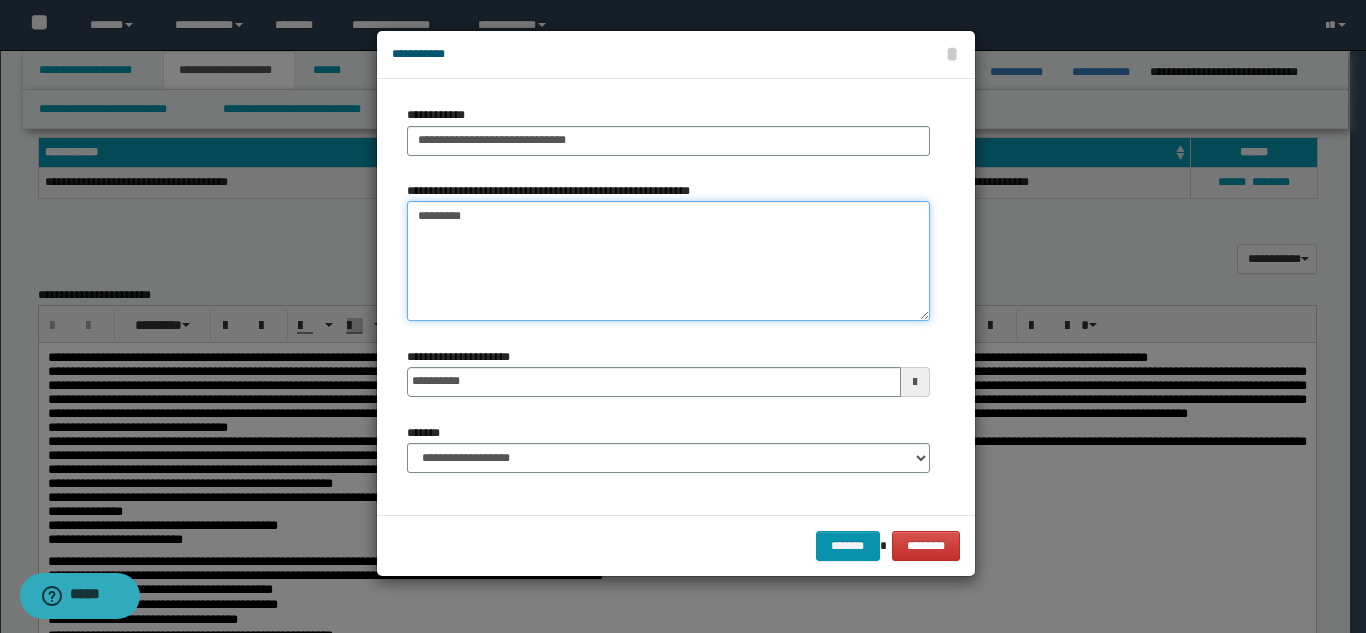 type on "*********" 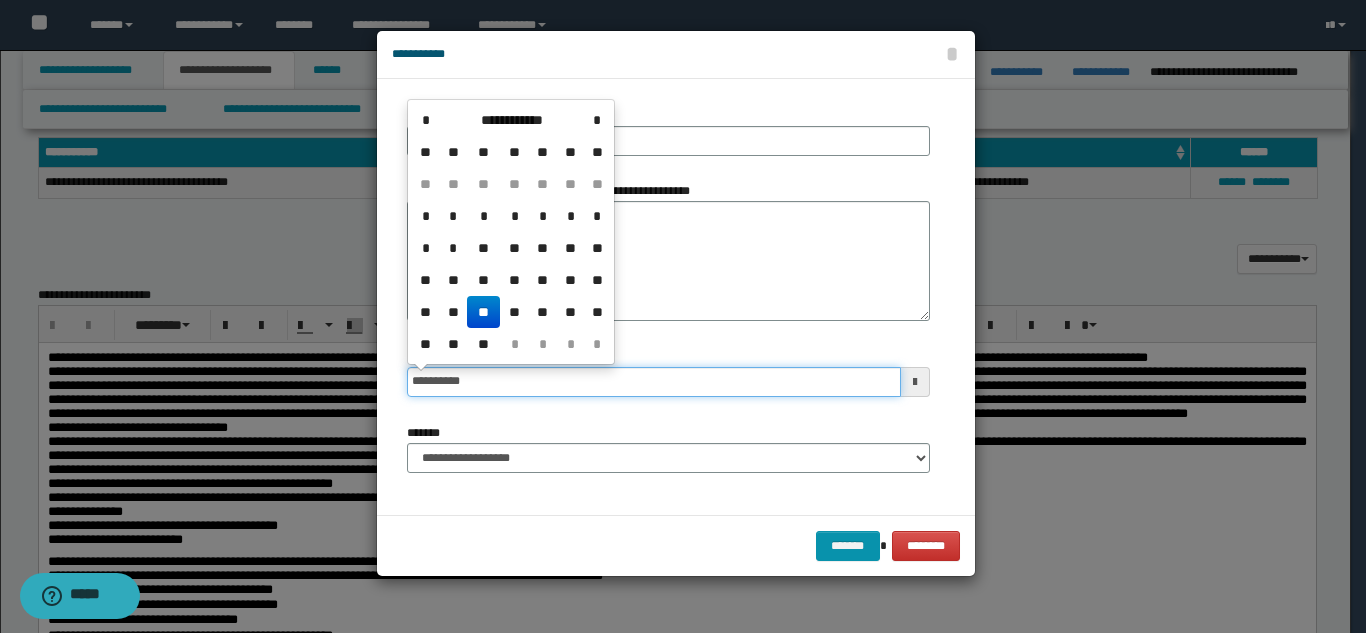drag, startPoint x: 521, startPoint y: 381, endPoint x: 373, endPoint y: 388, distance: 148.16545 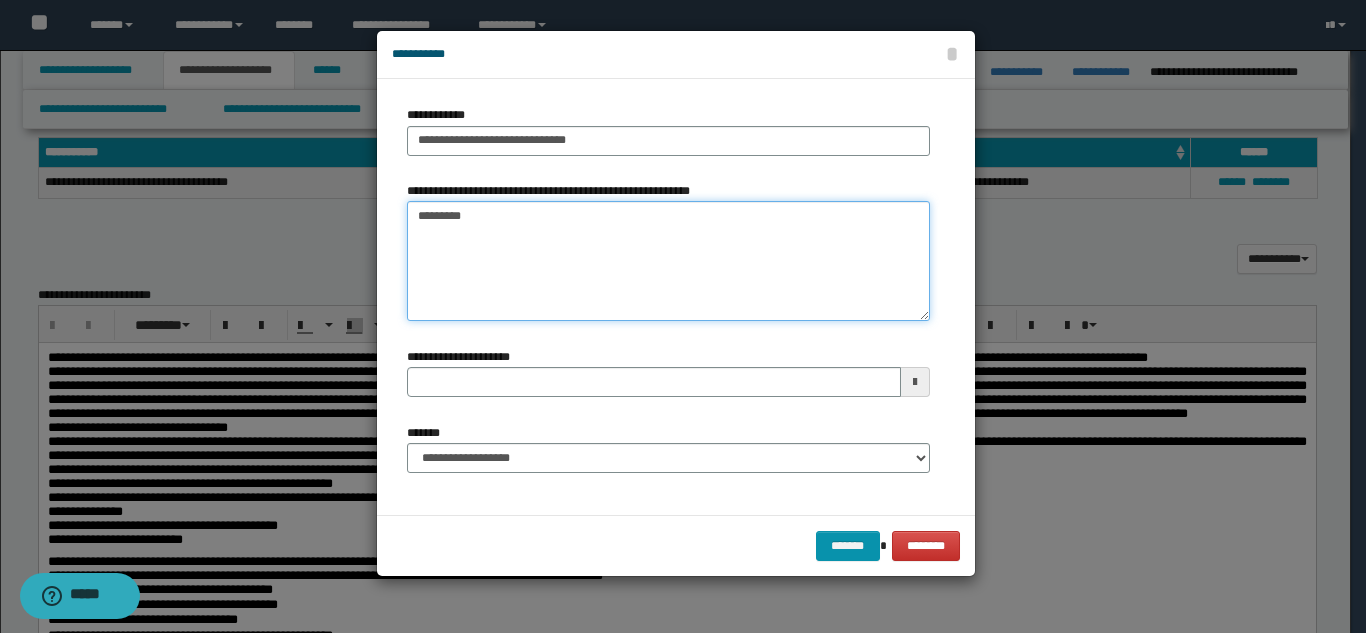 click on "*********" at bounding box center (668, 261) 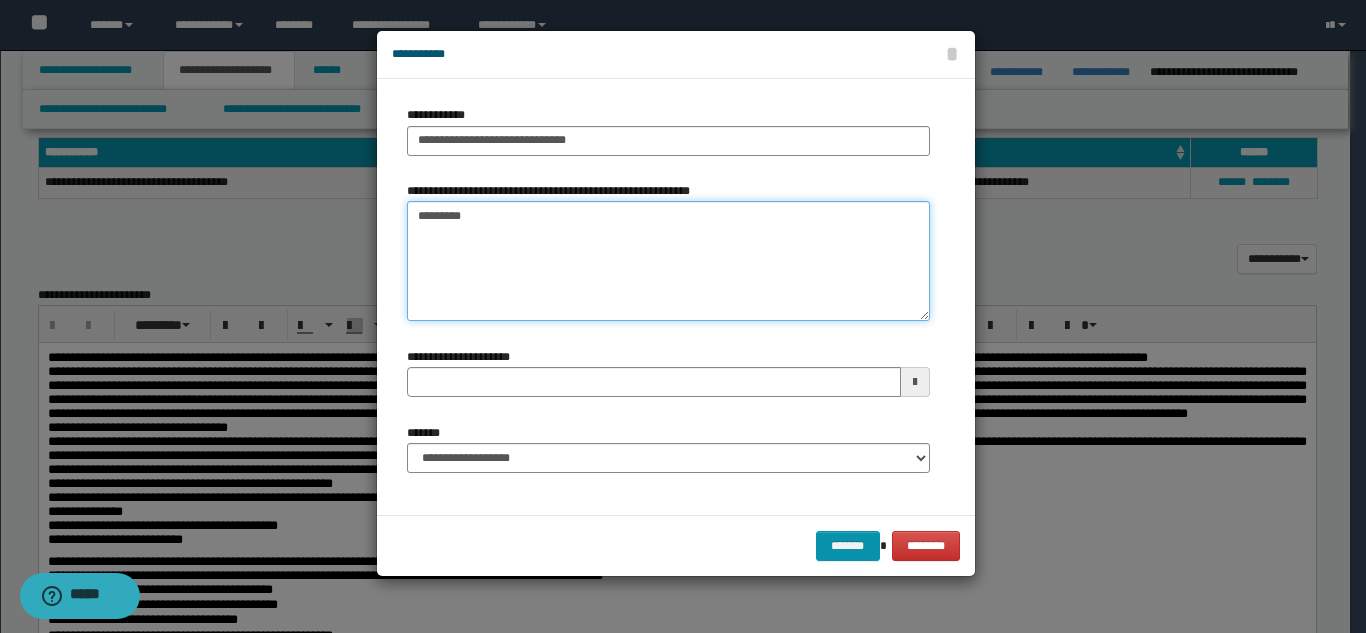 type 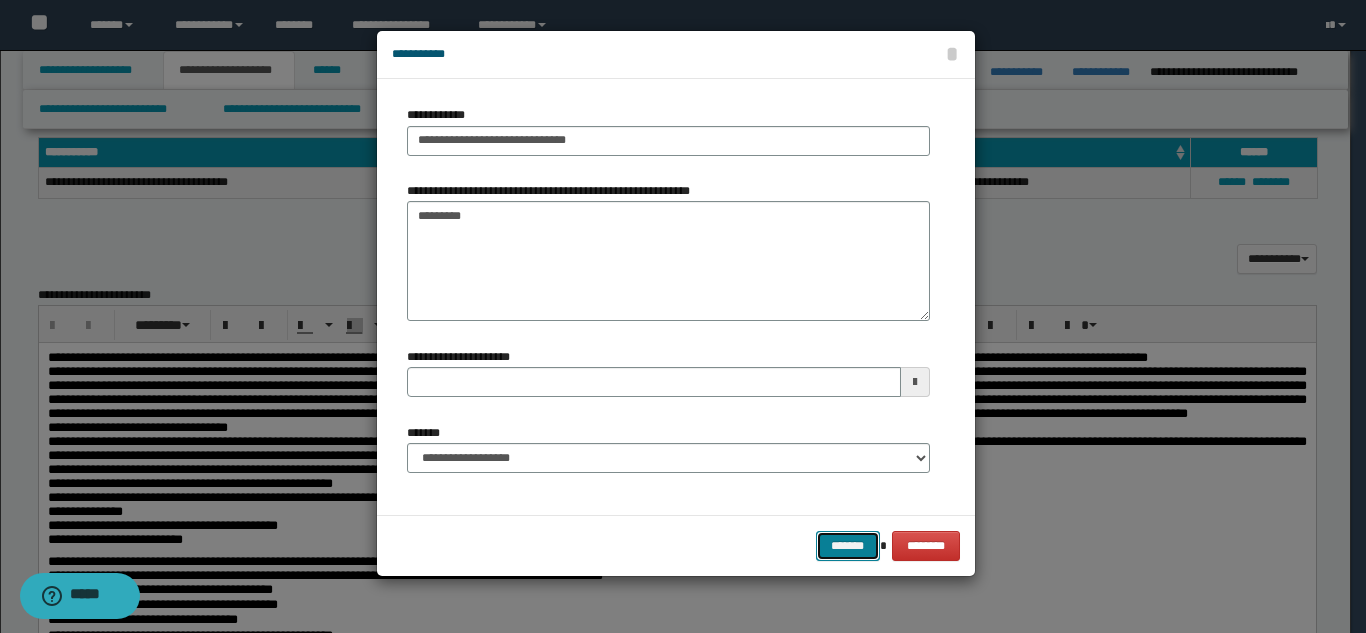 click on "*******" at bounding box center (848, 546) 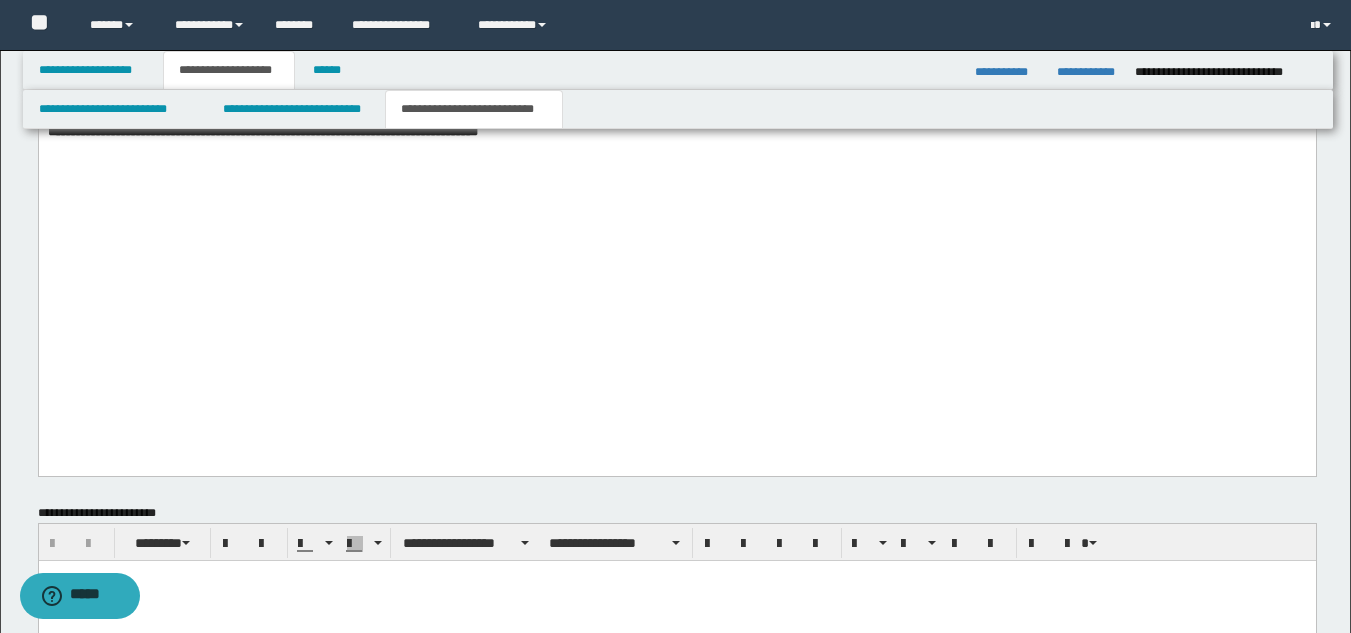 drag, startPoint x: 1364, startPoint y: 209, endPoint x: 1158, endPoint y: 1034, distance: 850.32996 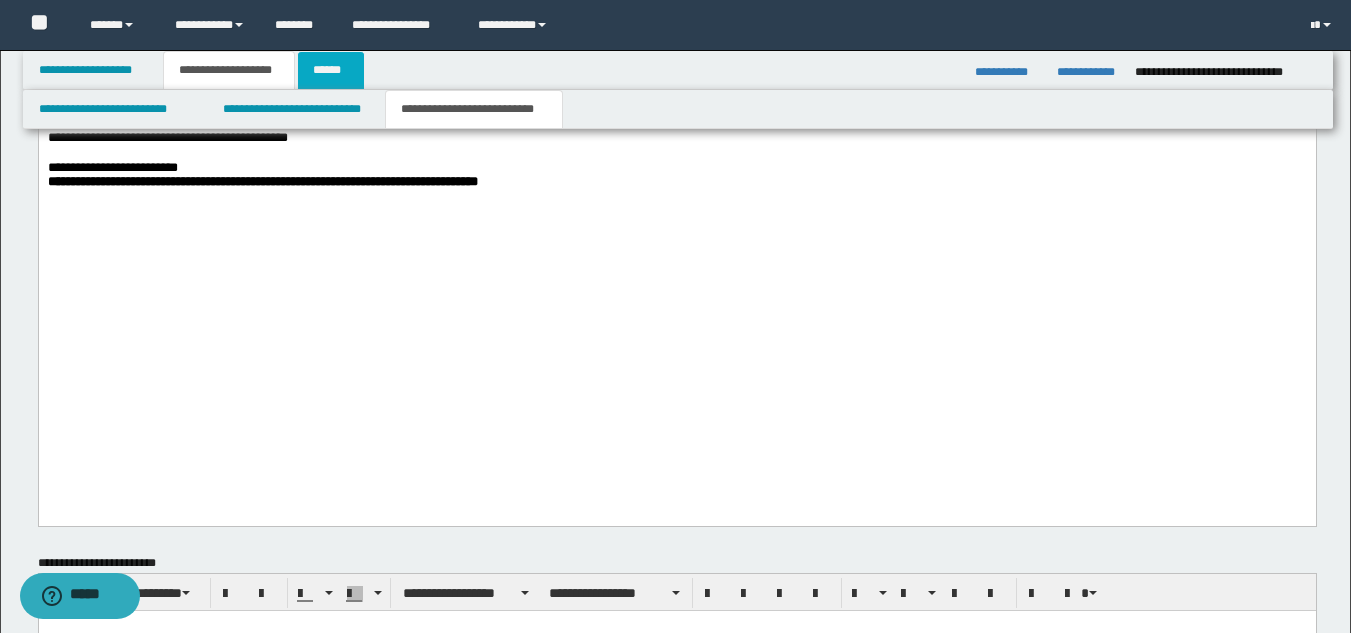 click on "******" at bounding box center [331, 70] 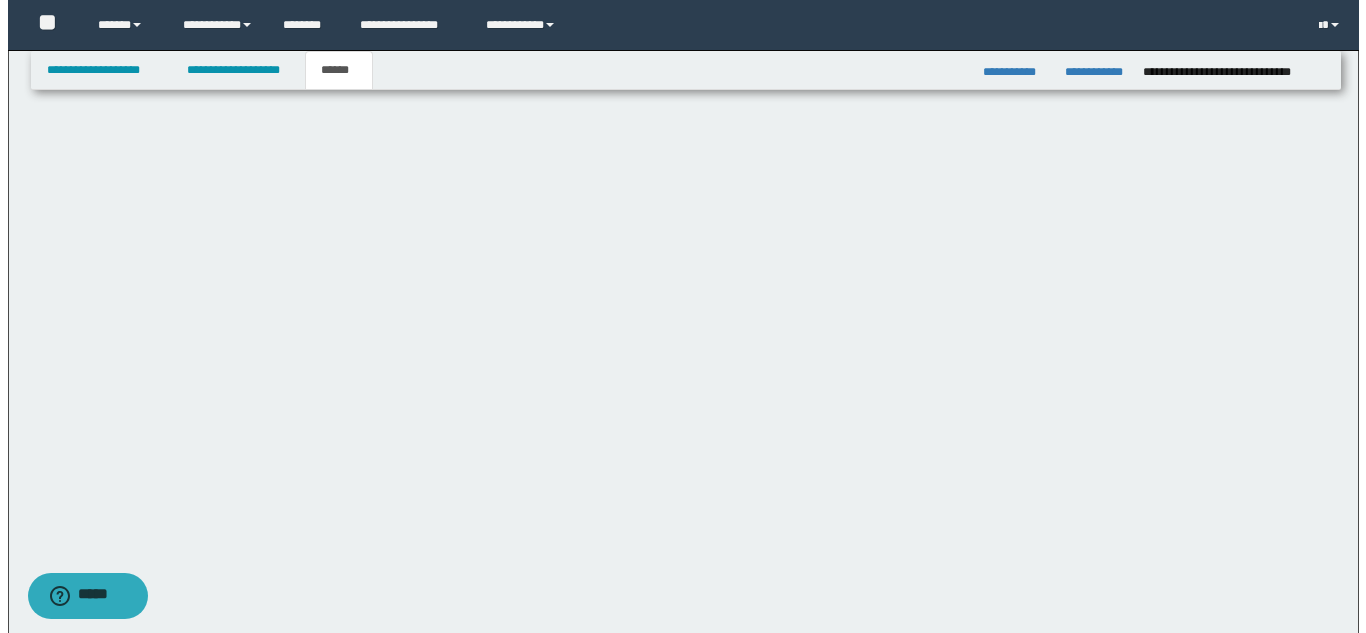 scroll, scrollTop: 0, scrollLeft: 0, axis: both 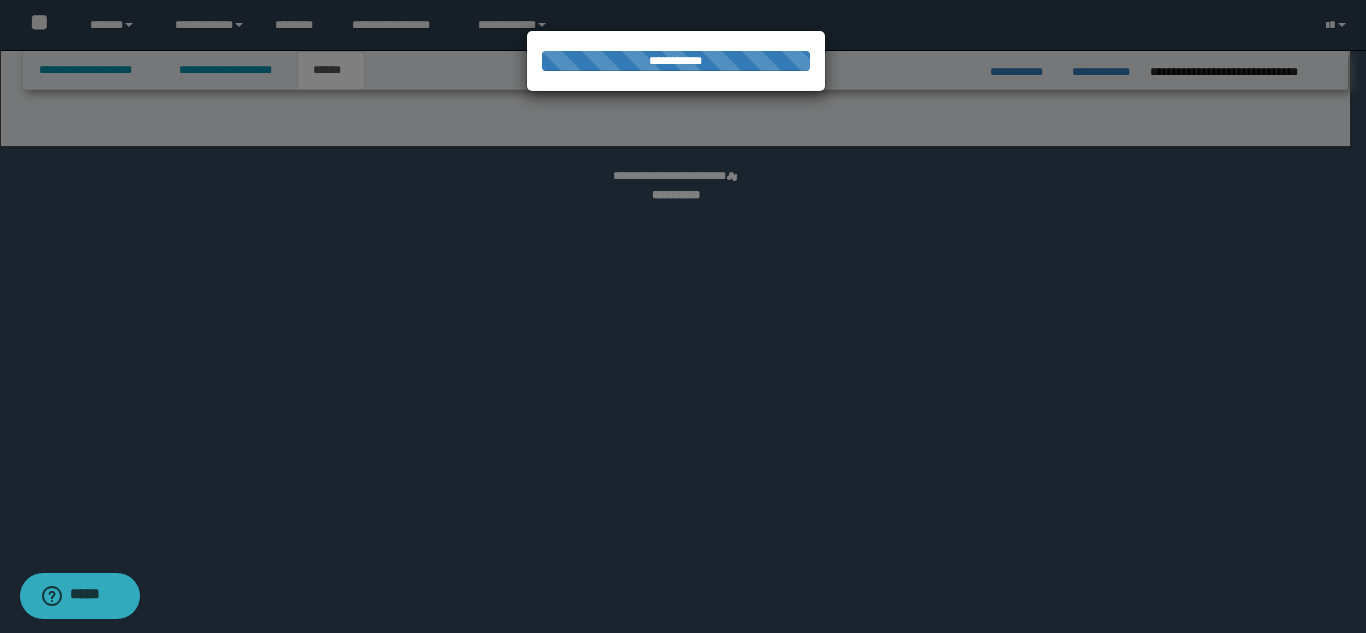 select on "*" 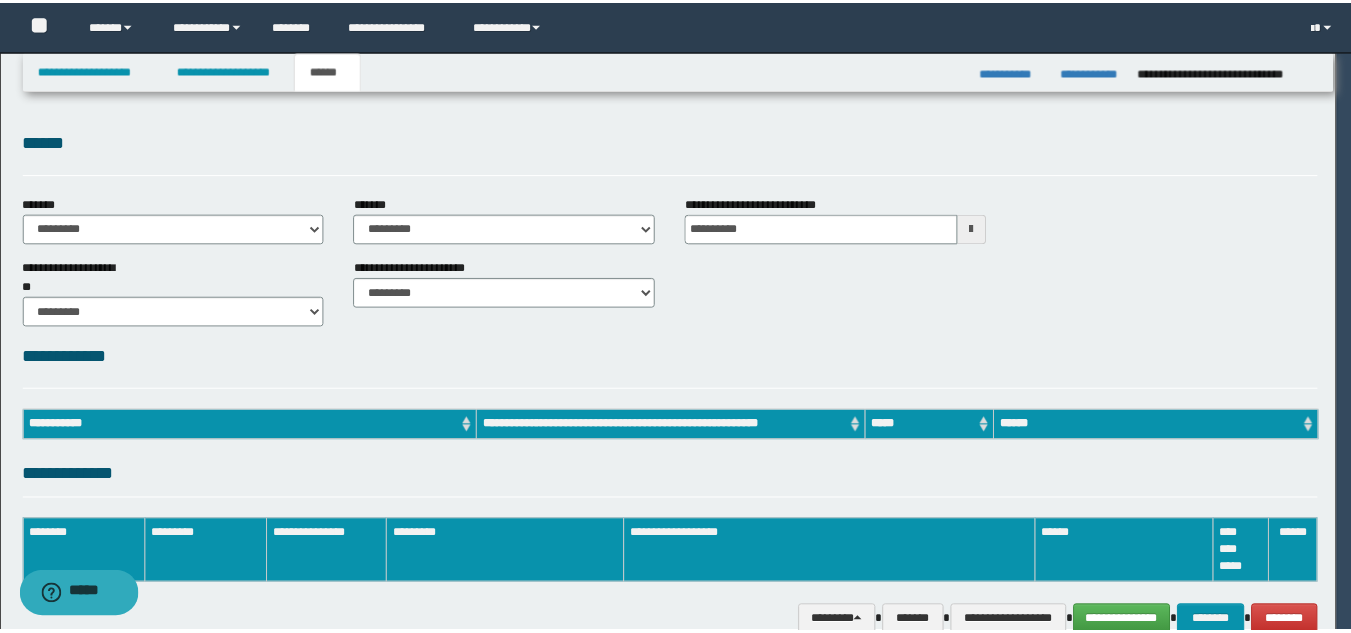 scroll, scrollTop: 0, scrollLeft: 0, axis: both 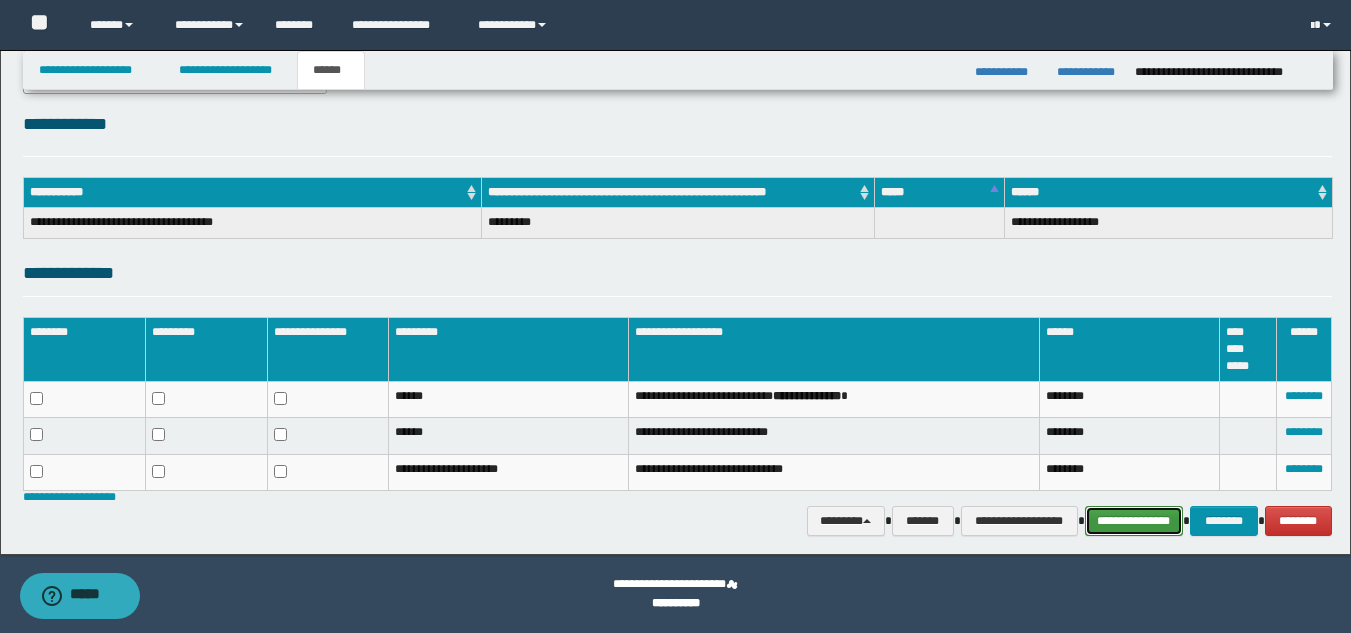 click on "**********" at bounding box center (1134, 521) 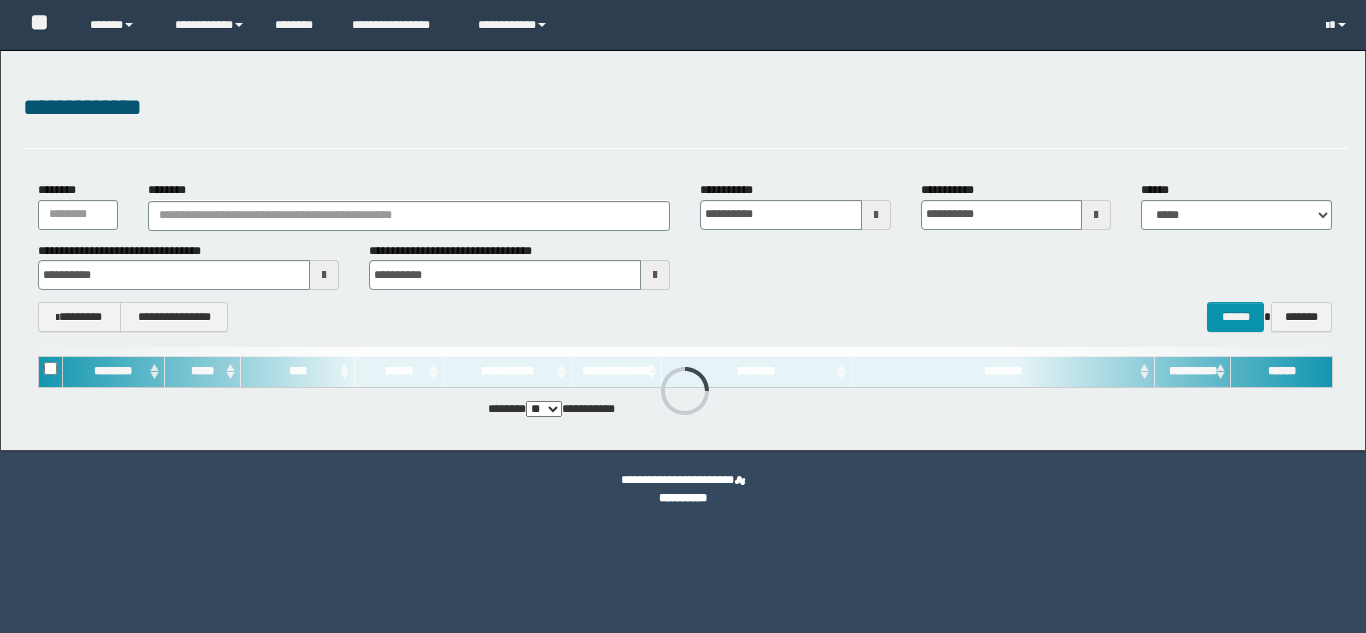 scroll, scrollTop: 0, scrollLeft: 0, axis: both 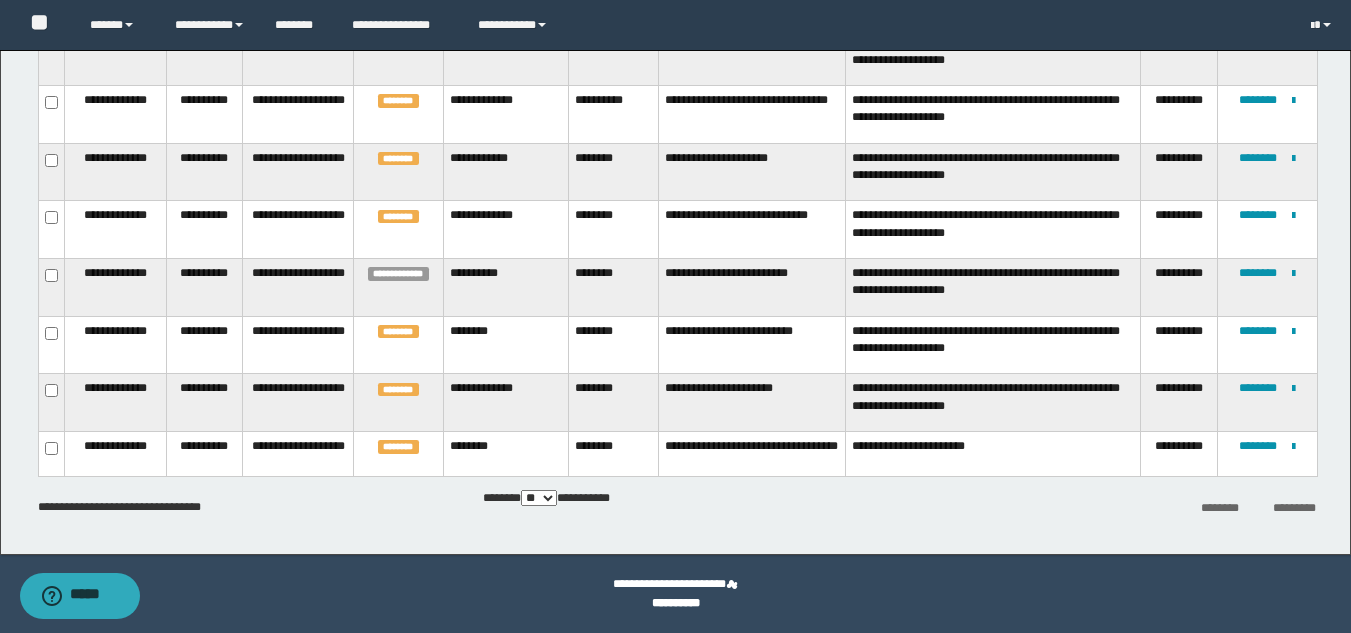 click on "** *** *** ***" at bounding box center (539, 498) 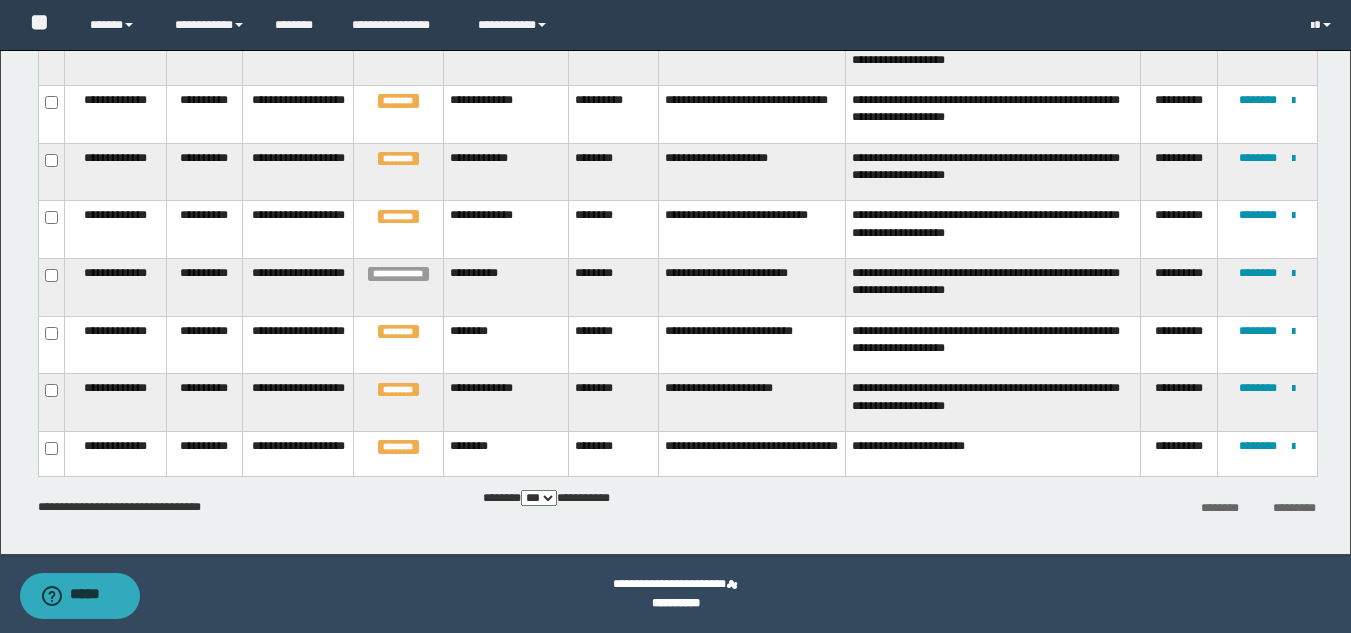 click on "** *** *** ***" at bounding box center [539, 498] 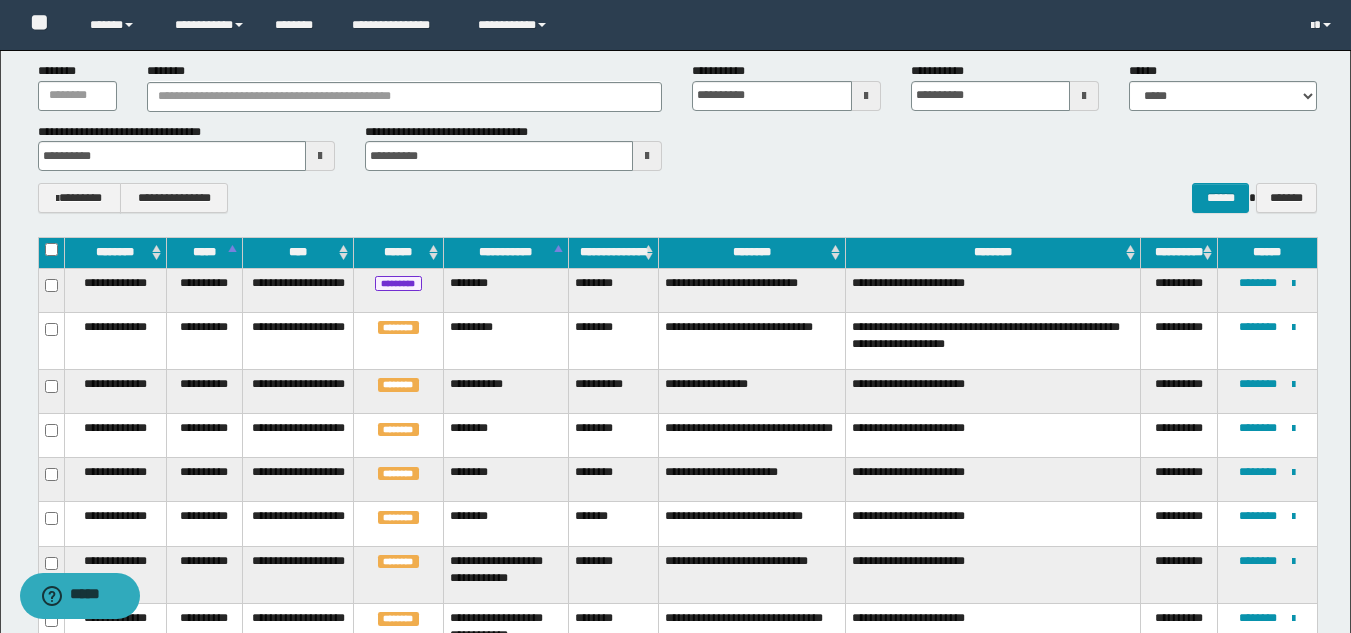 scroll, scrollTop: 0, scrollLeft: 0, axis: both 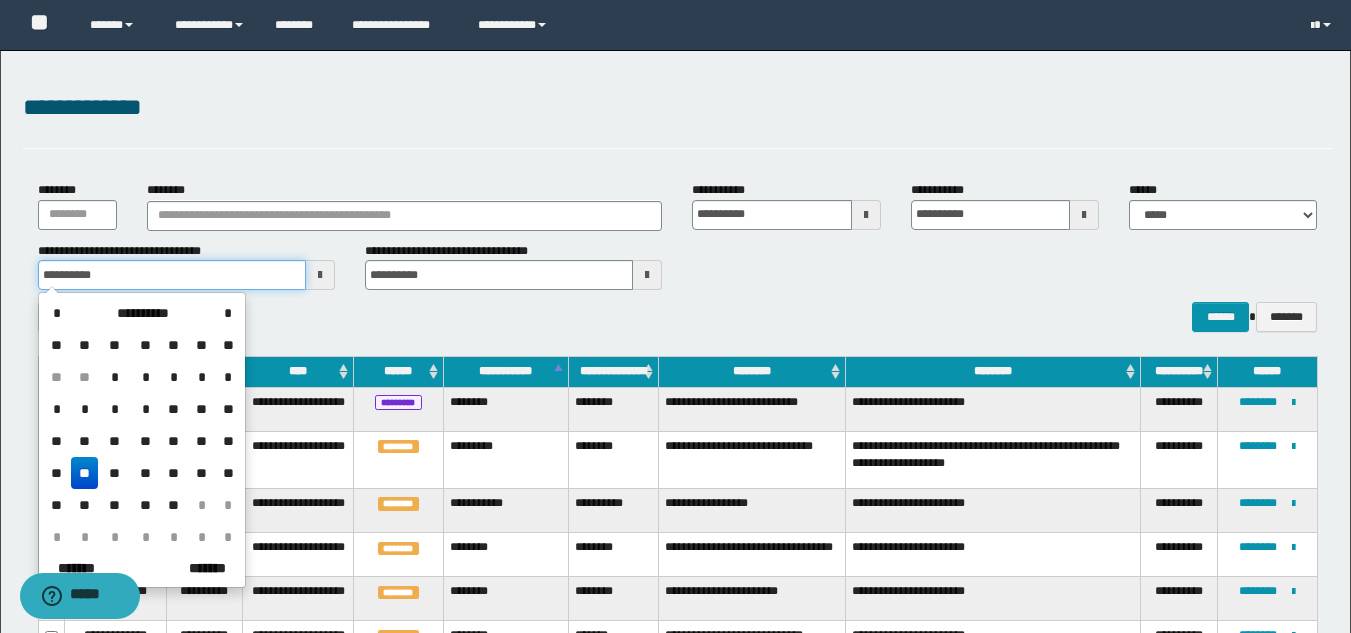 drag, startPoint x: 115, startPoint y: 277, endPoint x: 0, endPoint y: 269, distance: 115.27792 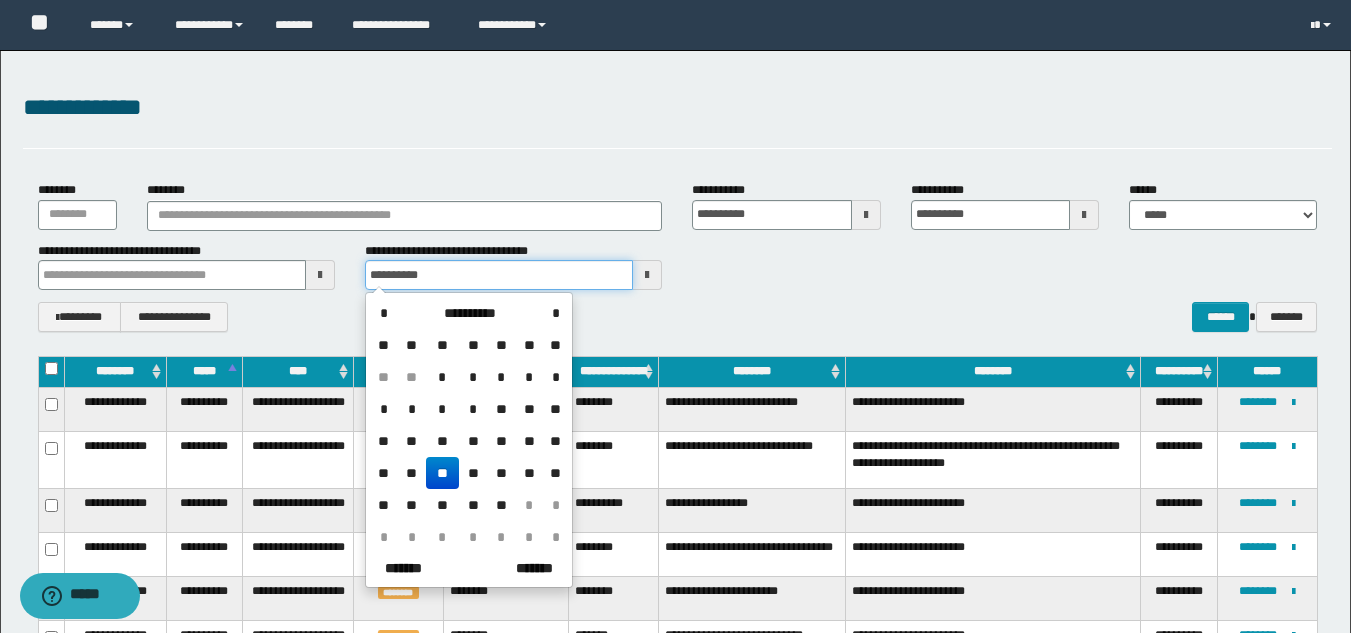 drag, startPoint x: 434, startPoint y: 279, endPoint x: 303, endPoint y: 265, distance: 131.74597 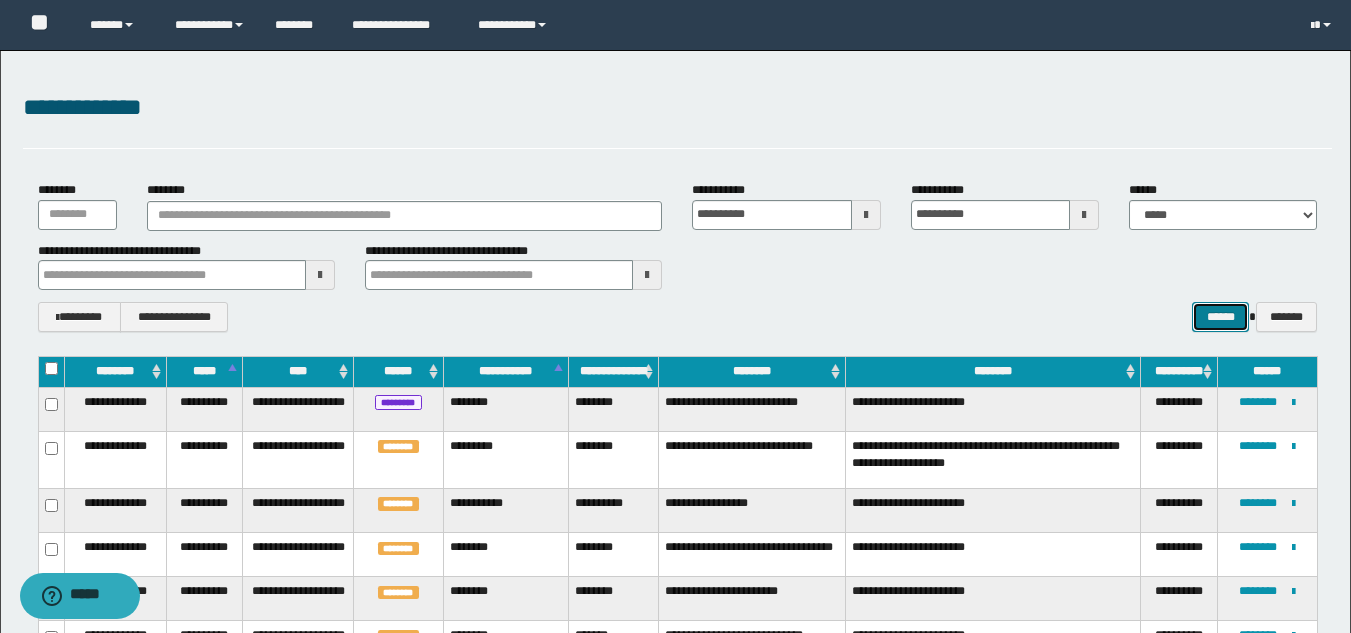 click on "******" at bounding box center [1220, 317] 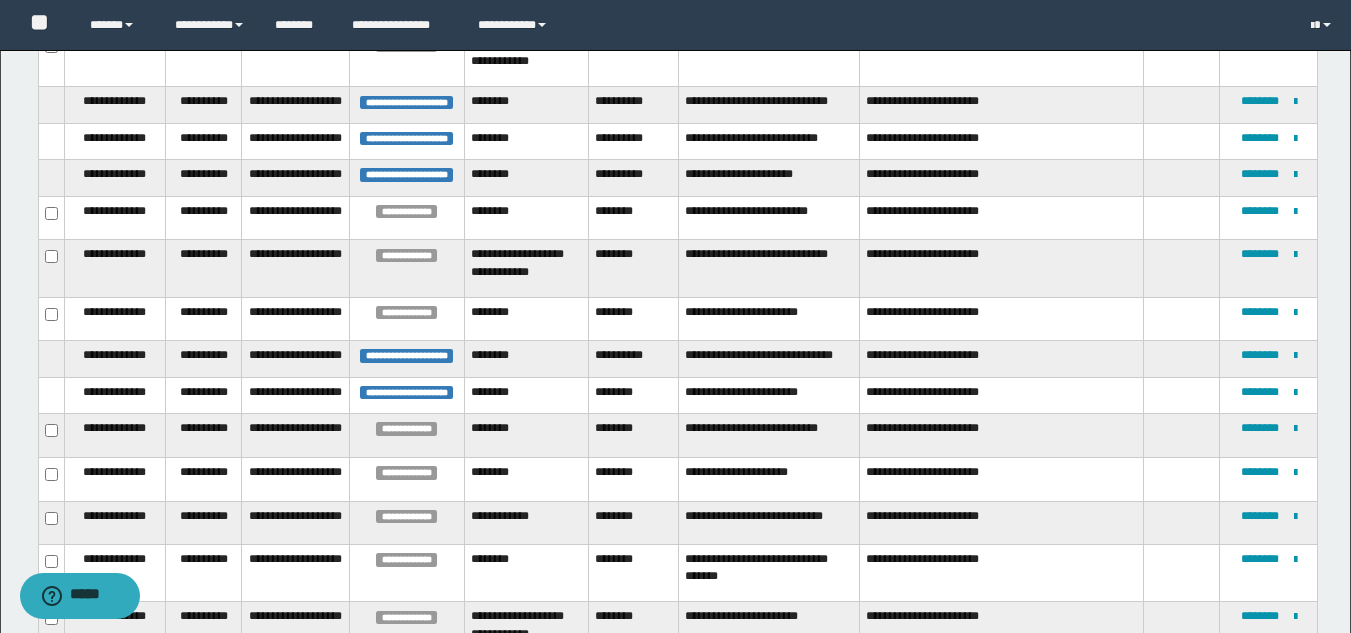 scroll, scrollTop: 3637, scrollLeft: 0, axis: vertical 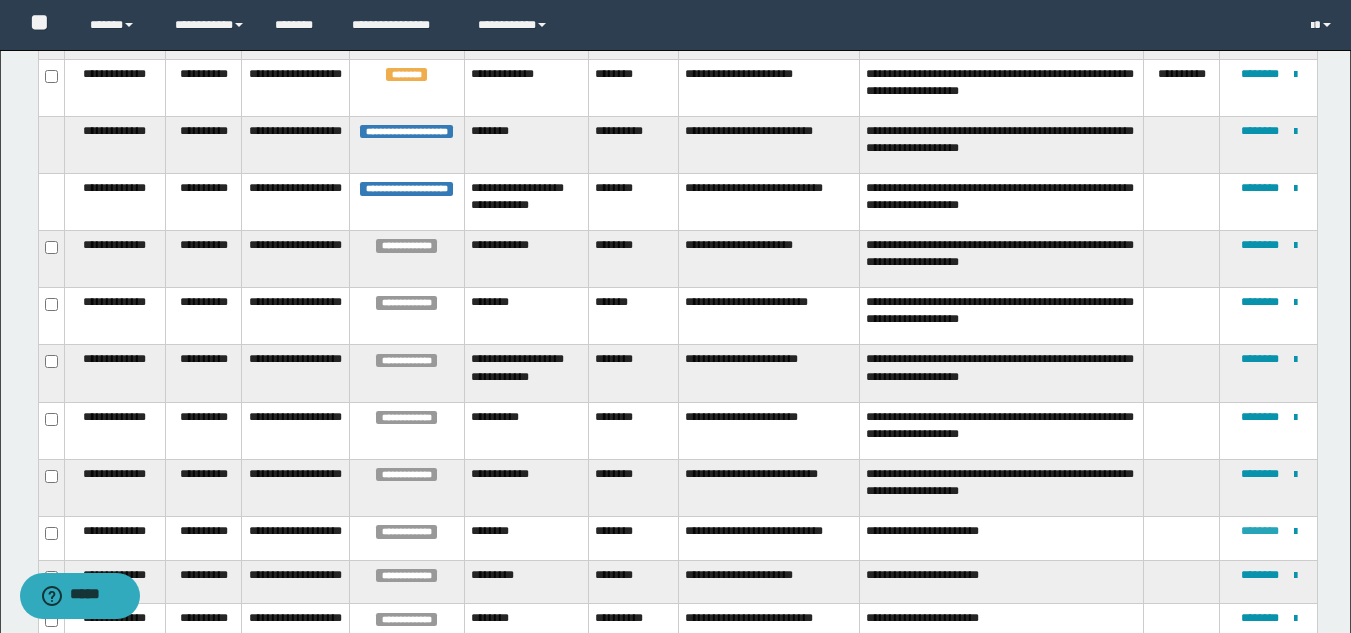click on "********" at bounding box center [1260, 531] 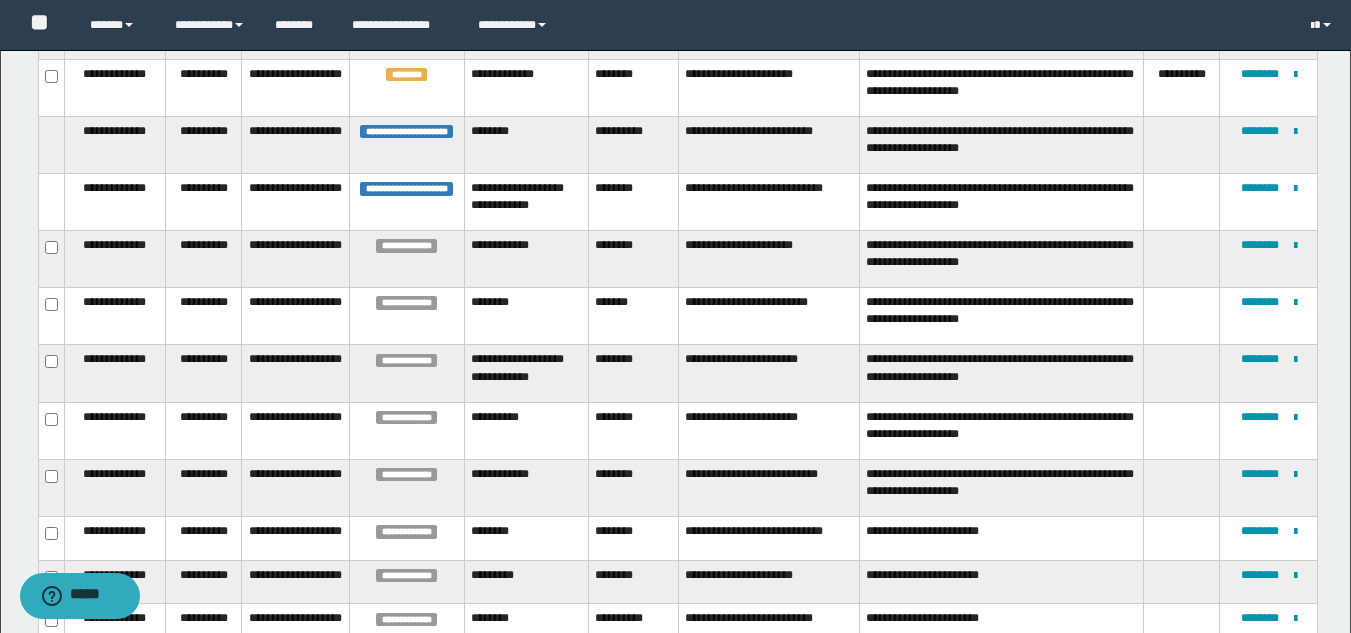 scroll, scrollTop: 0, scrollLeft: 0, axis: both 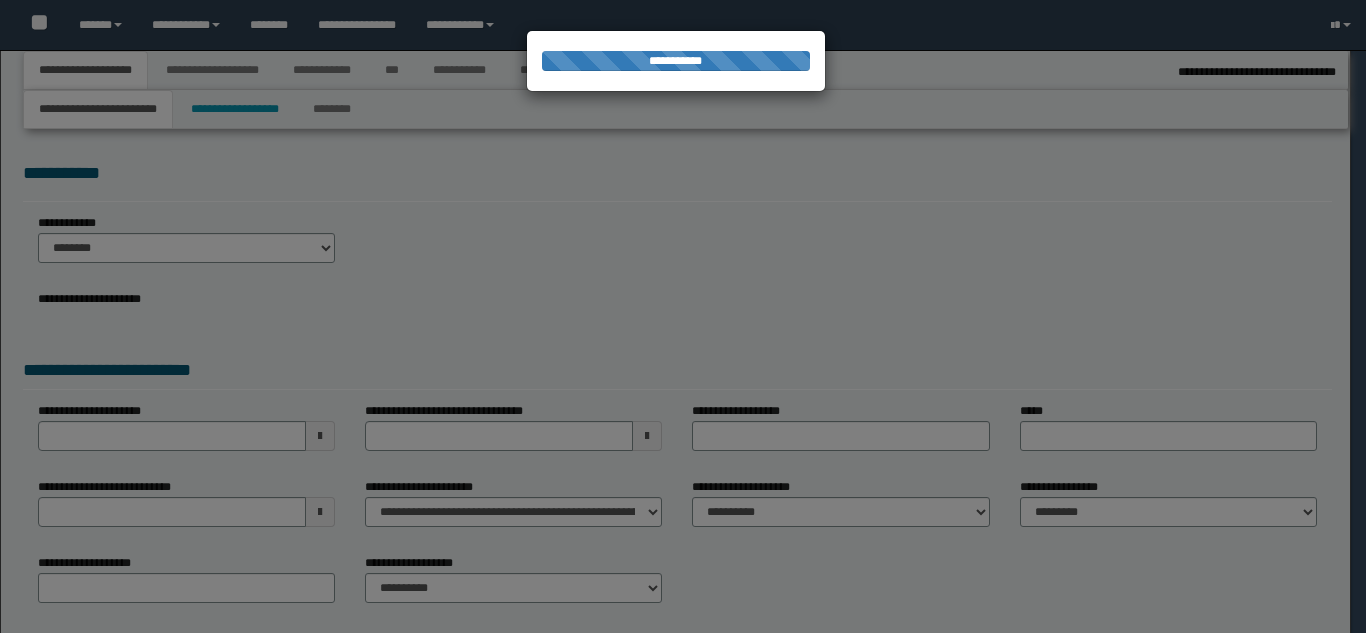 select on "*" 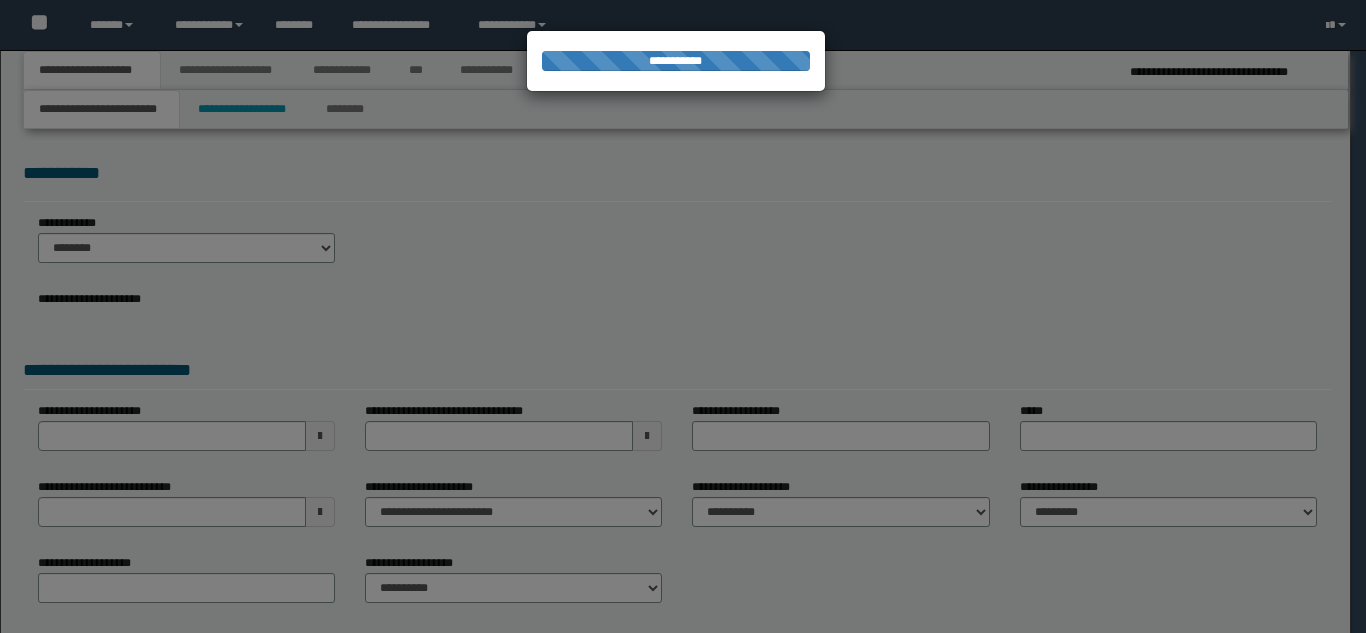 scroll, scrollTop: 0, scrollLeft: 0, axis: both 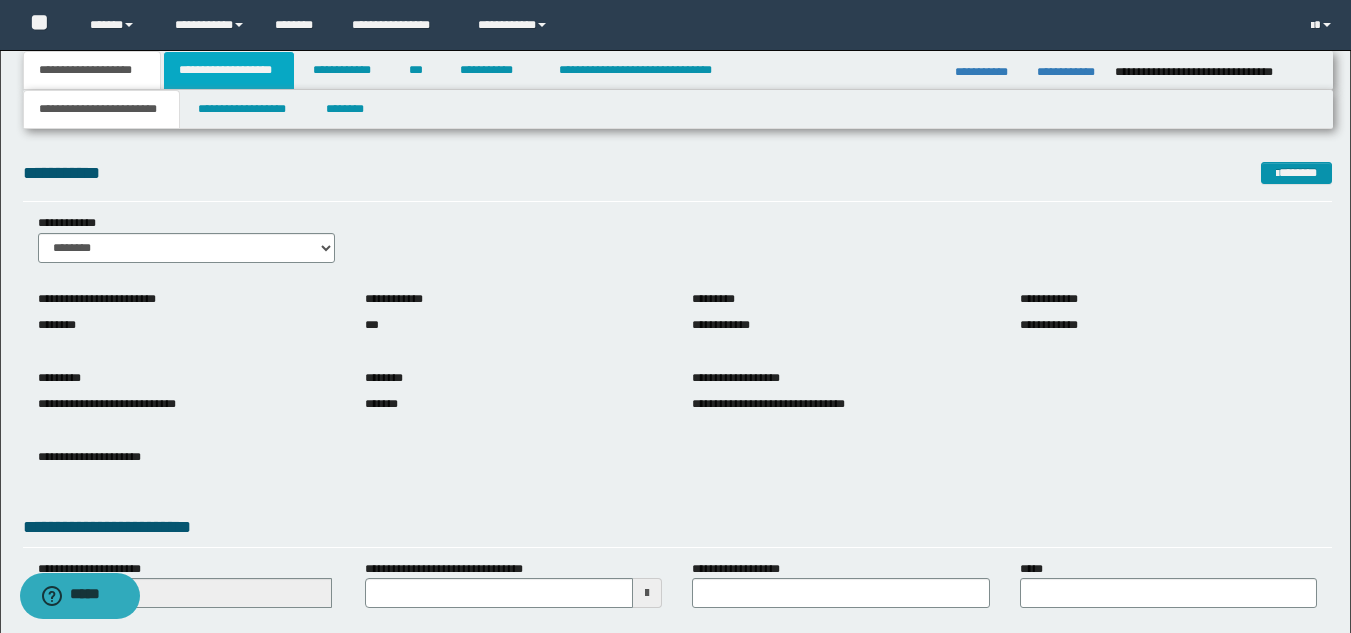 click on "**********" at bounding box center (229, 70) 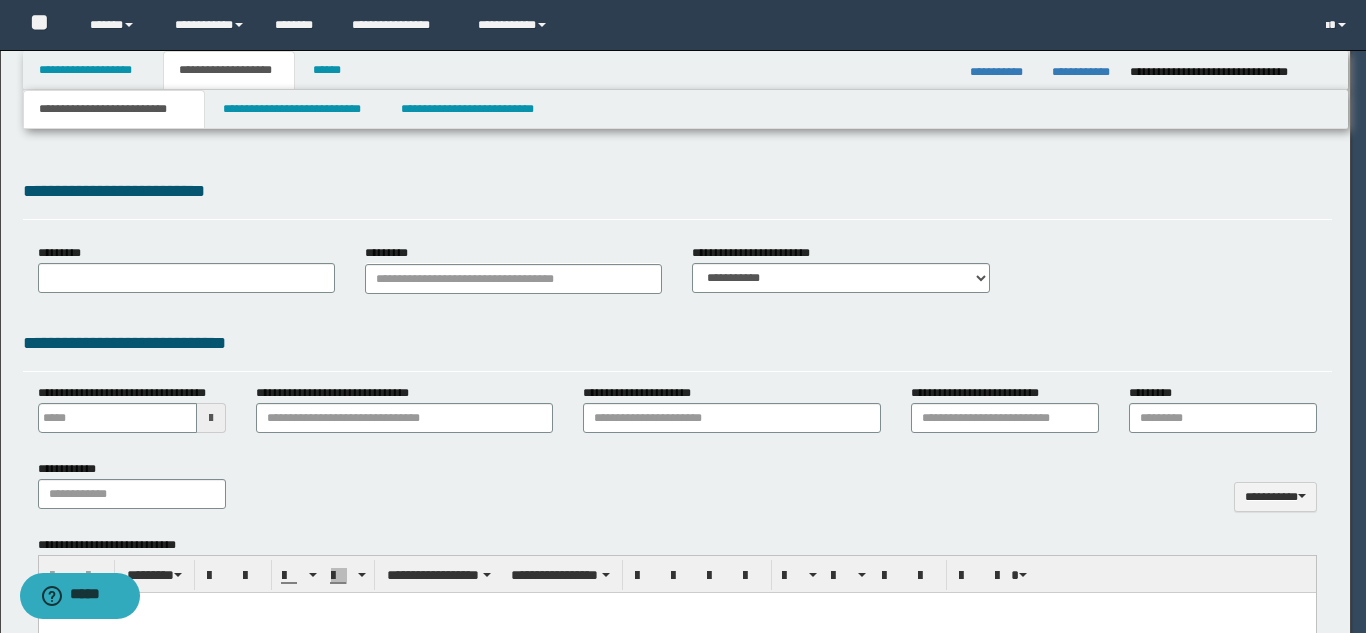 type 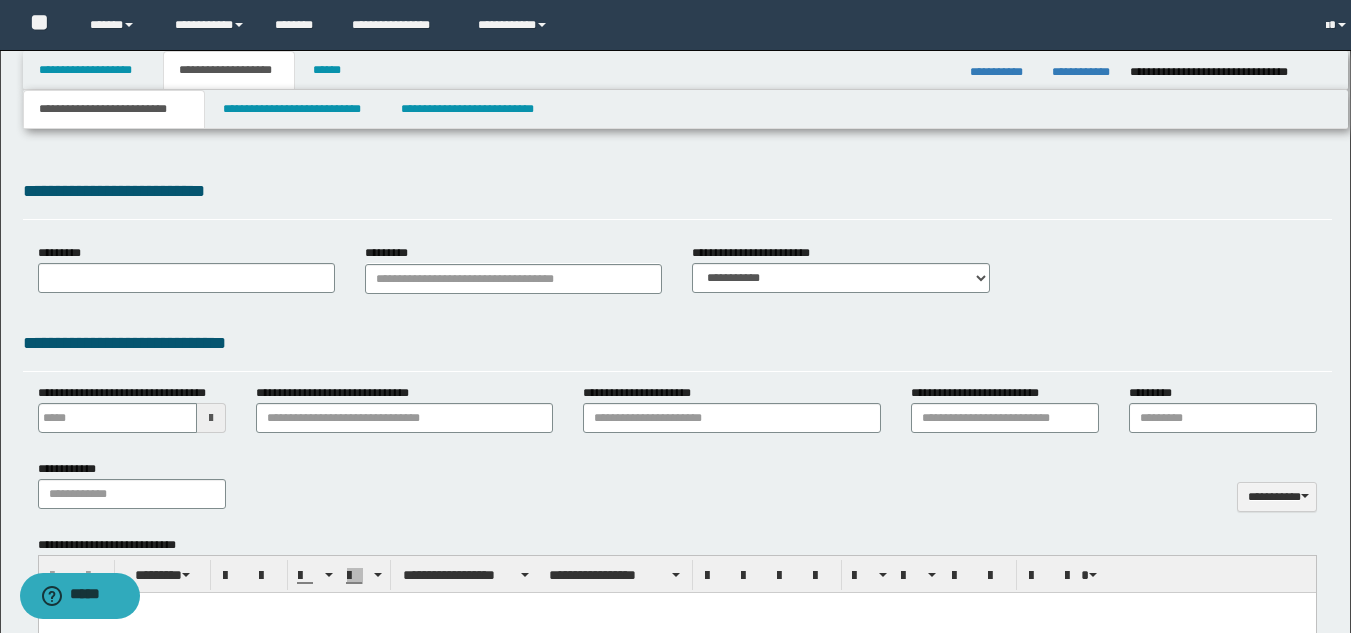 type on "**********" 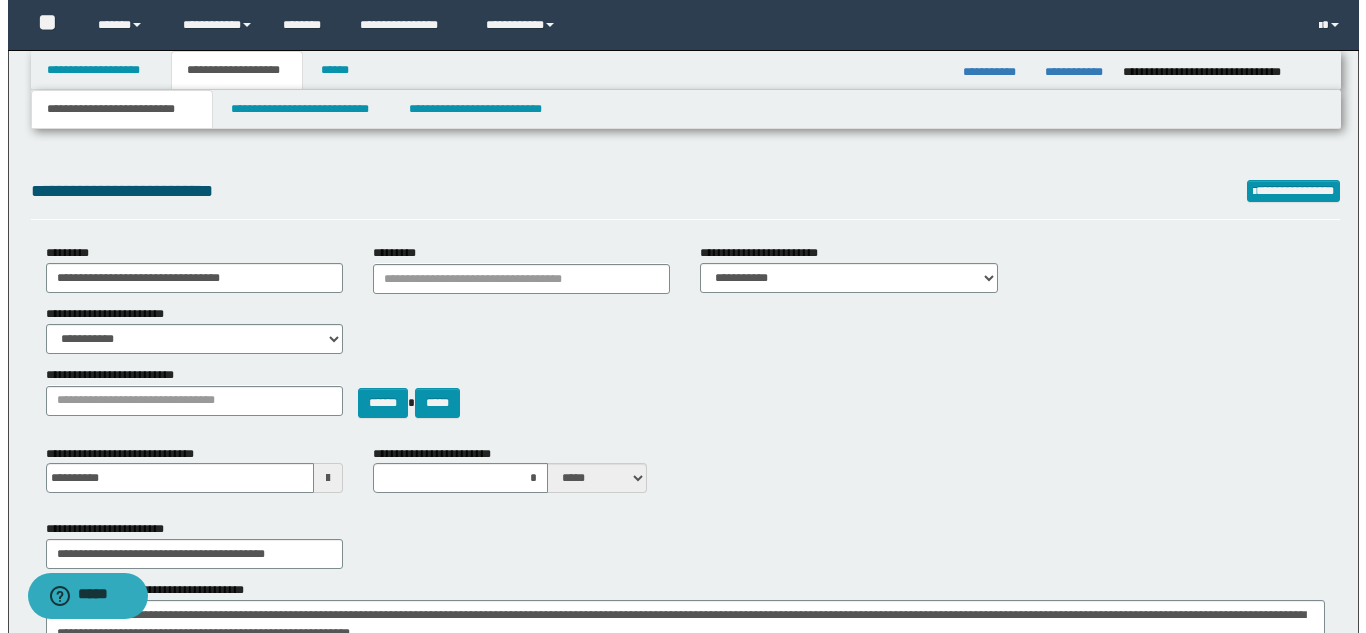 scroll, scrollTop: 0, scrollLeft: 0, axis: both 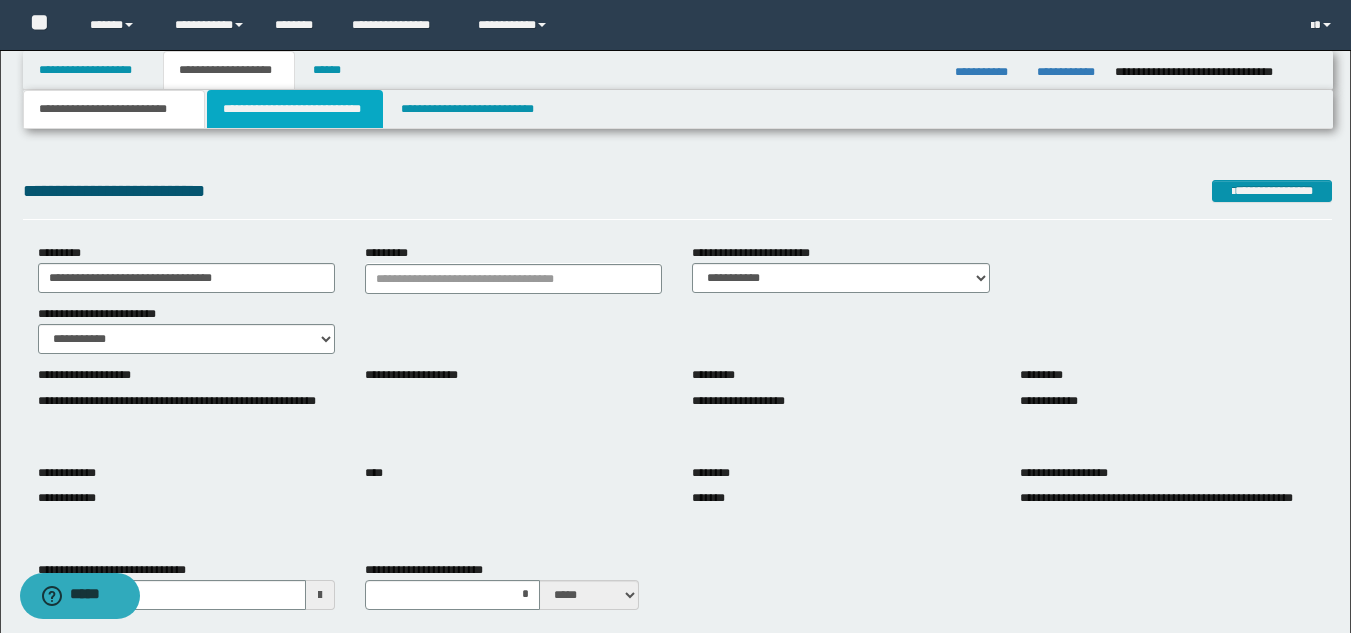 click on "**********" at bounding box center [295, 109] 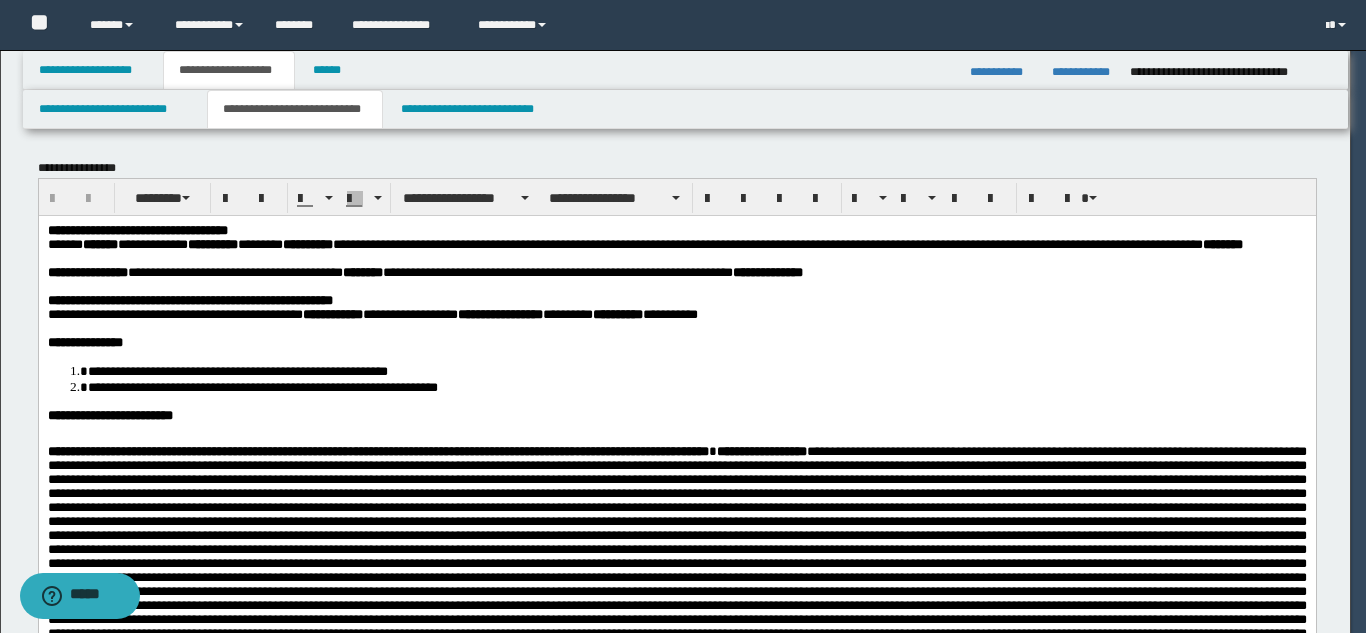 scroll, scrollTop: 0, scrollLeft: 0, axis: both 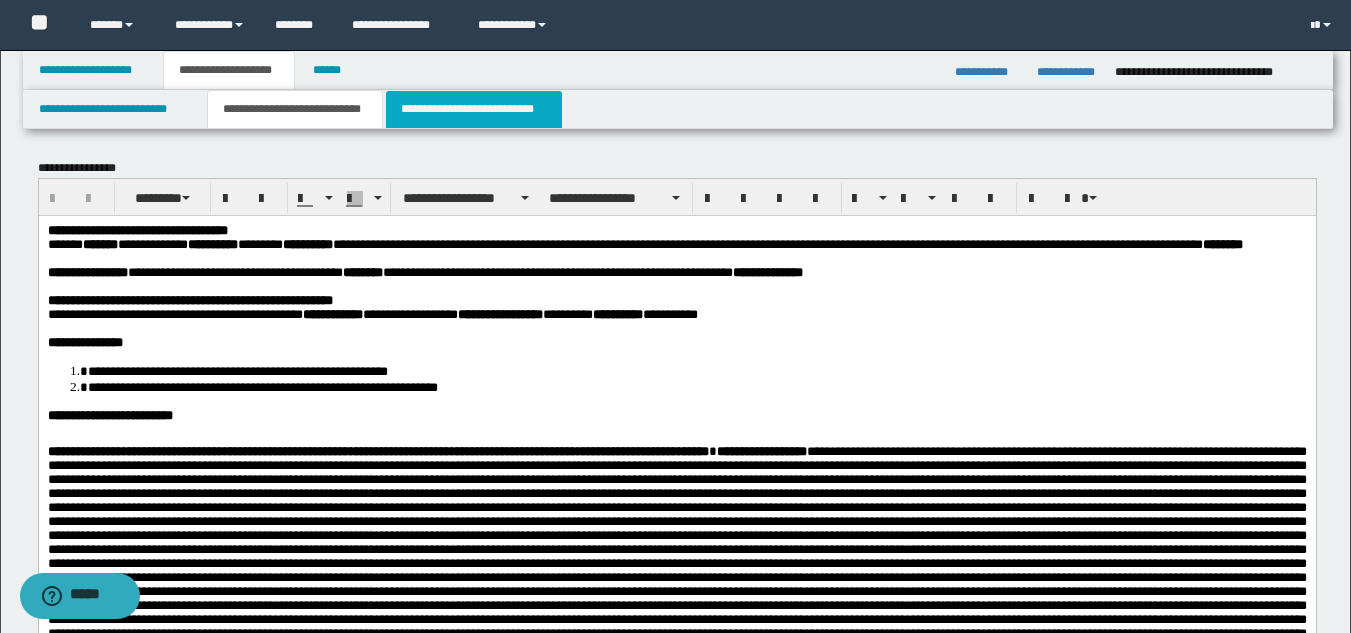click on "**********" at bounding box center [474, 109] 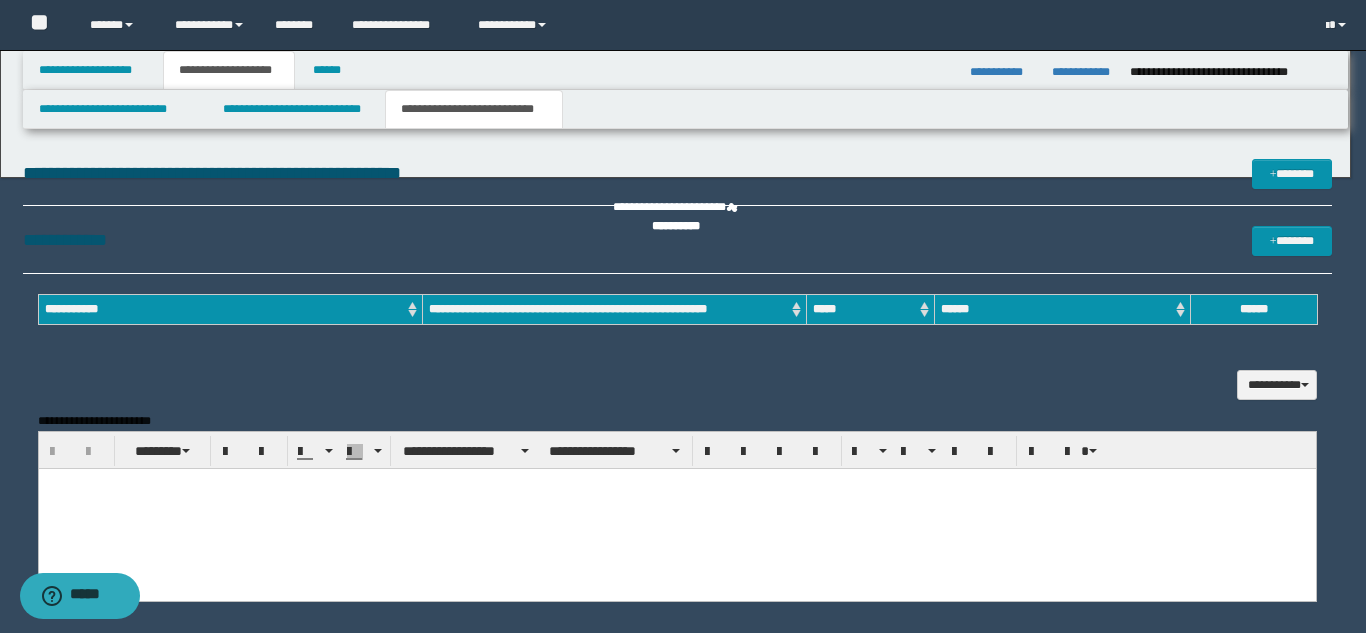 scroll, scrollTop: 0, scrollLeft: 0, axis: both 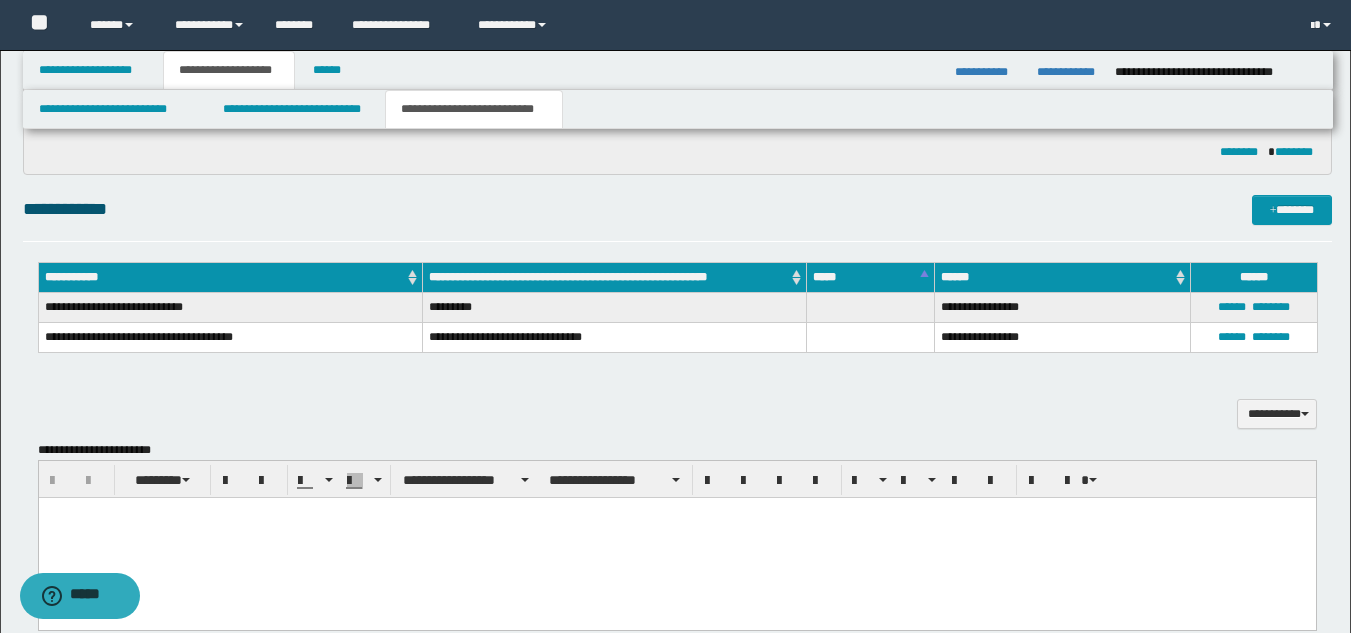 drag, startPoint x: 453, startPoint y: 555, endPoint x: 442, endPoint y: 532, distance: 25.495098 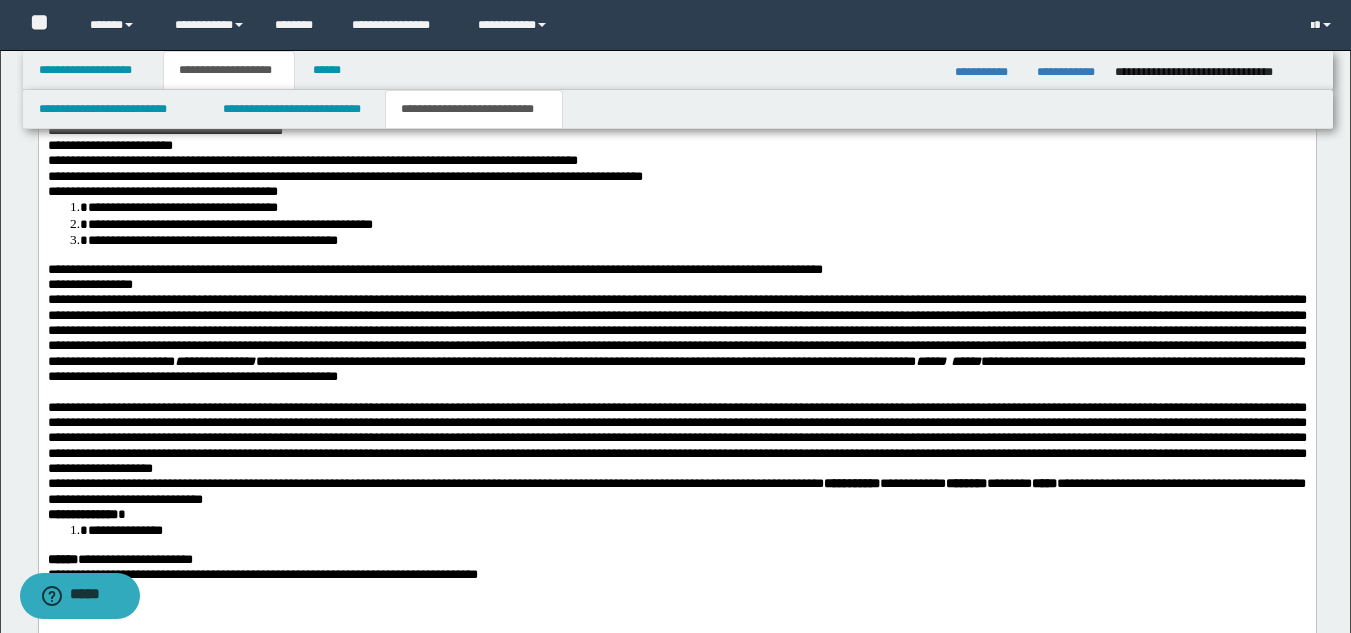 scroll, scrollTop: 1418, scrollLeft: 0, axis: vertical 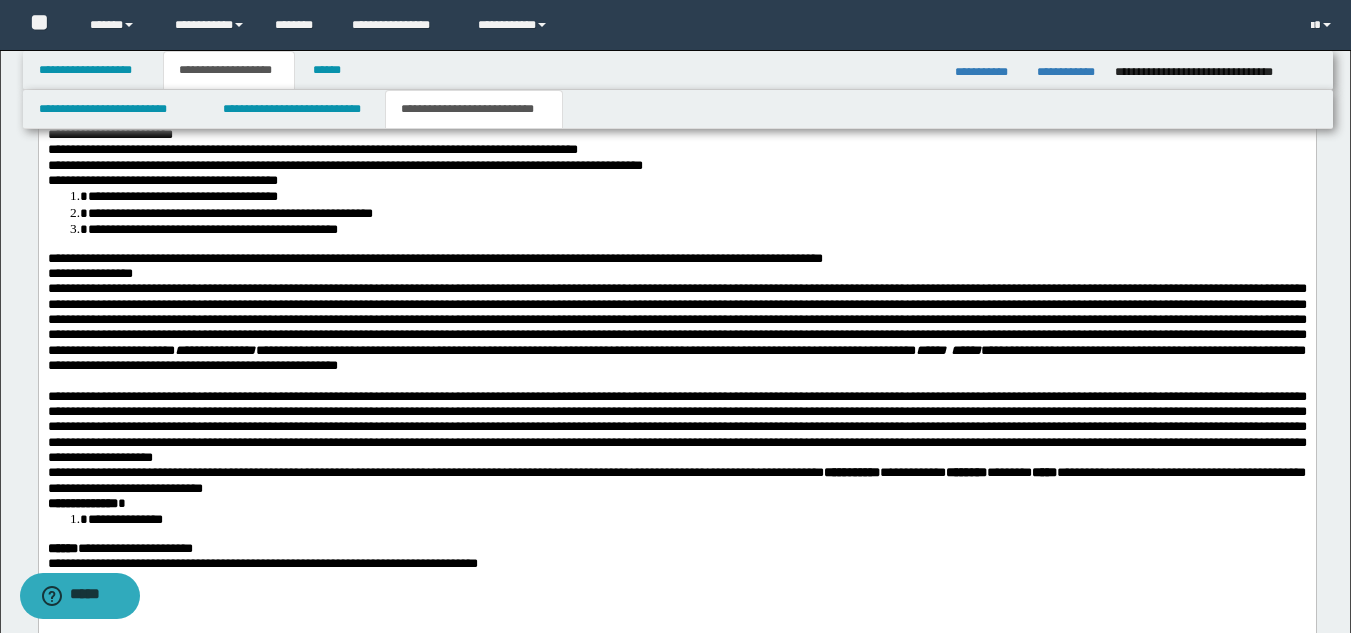 drag, startPoint x: 168, startPoint y: 132, endPoint x: 205, endPoint y: 132, distance: 37 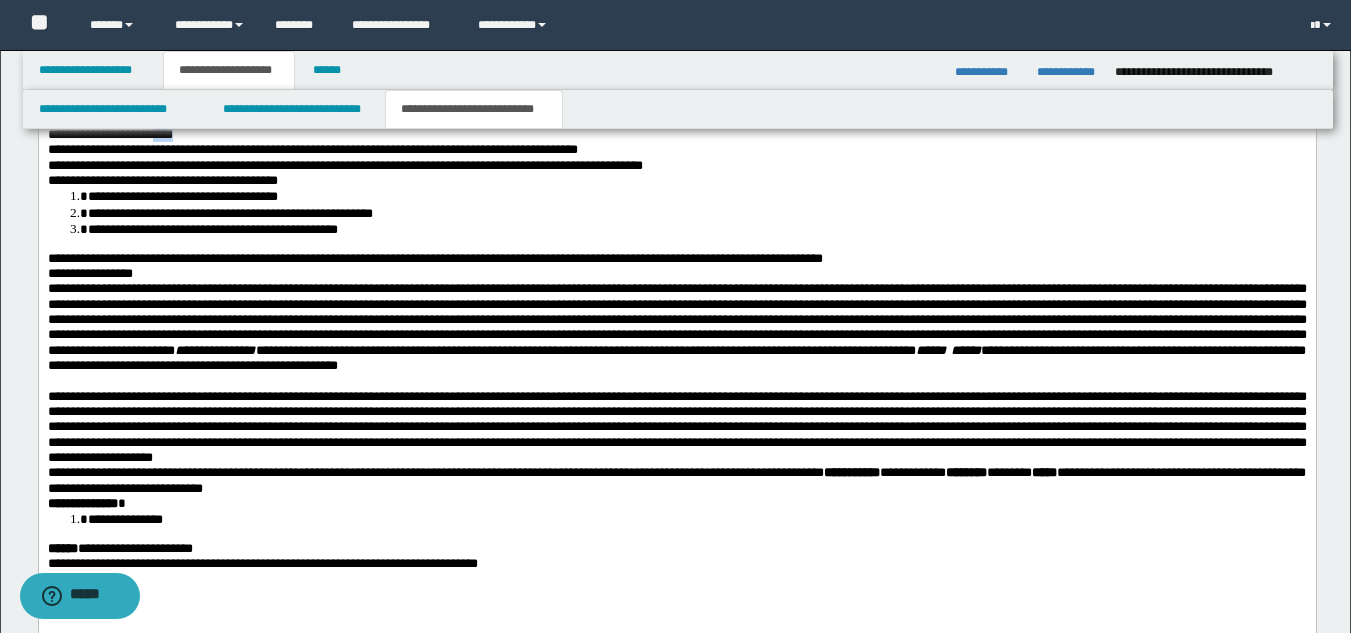 drag, startPoint x: 217, startPoint y: 135, endPoint x: 171, endPoint y: 135, distance: 46 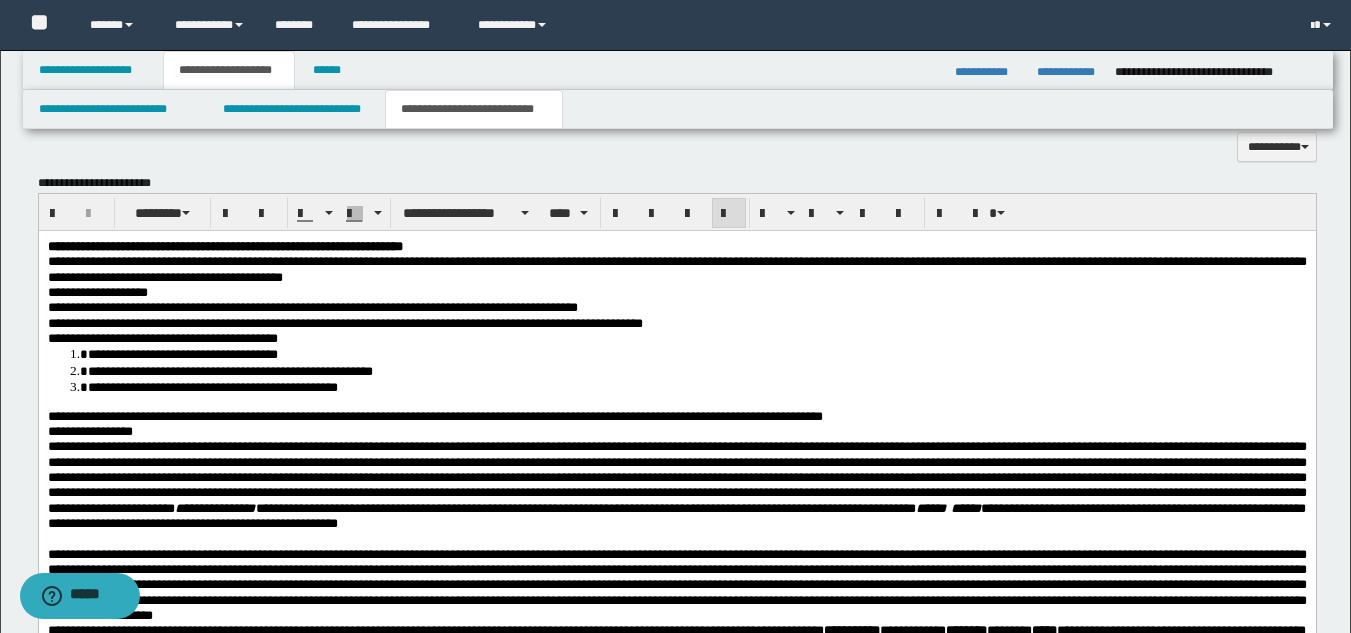 scroll, scrollTop: 1200, scrollLeft: 0, axis: vertical 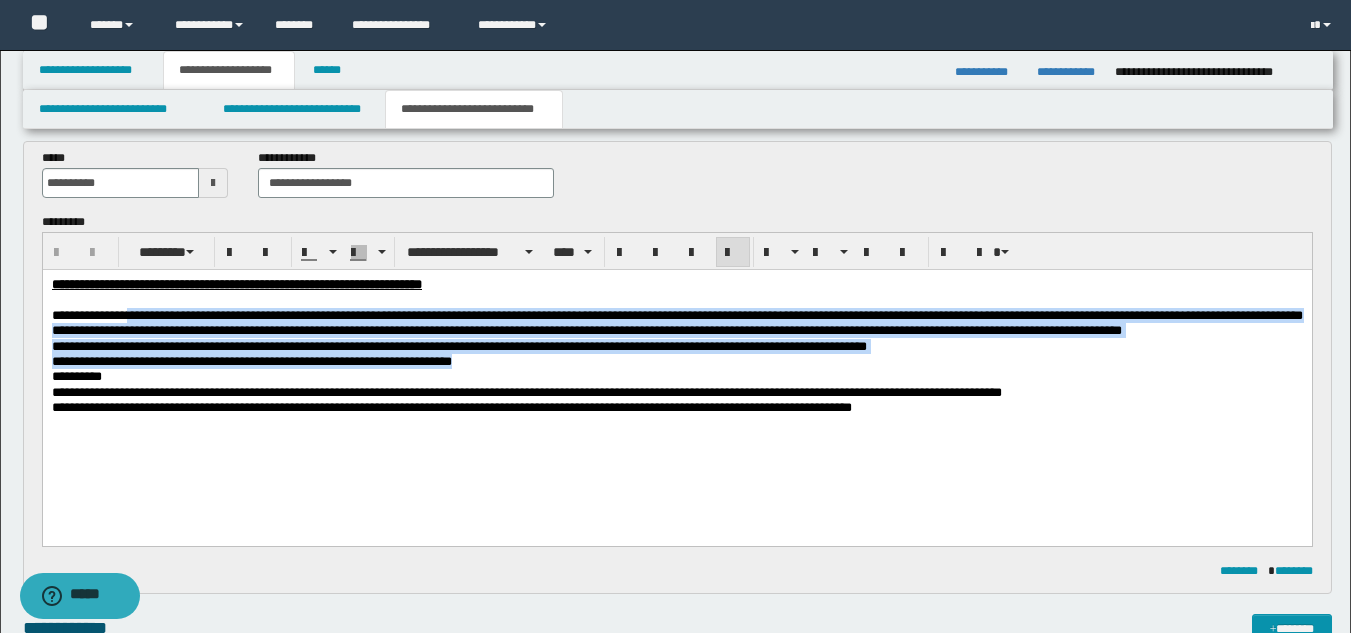 drag, startPoint x: 144, startPoint y: 313, endPoint x: 560, endPoint y: 384, distance: 422.0154 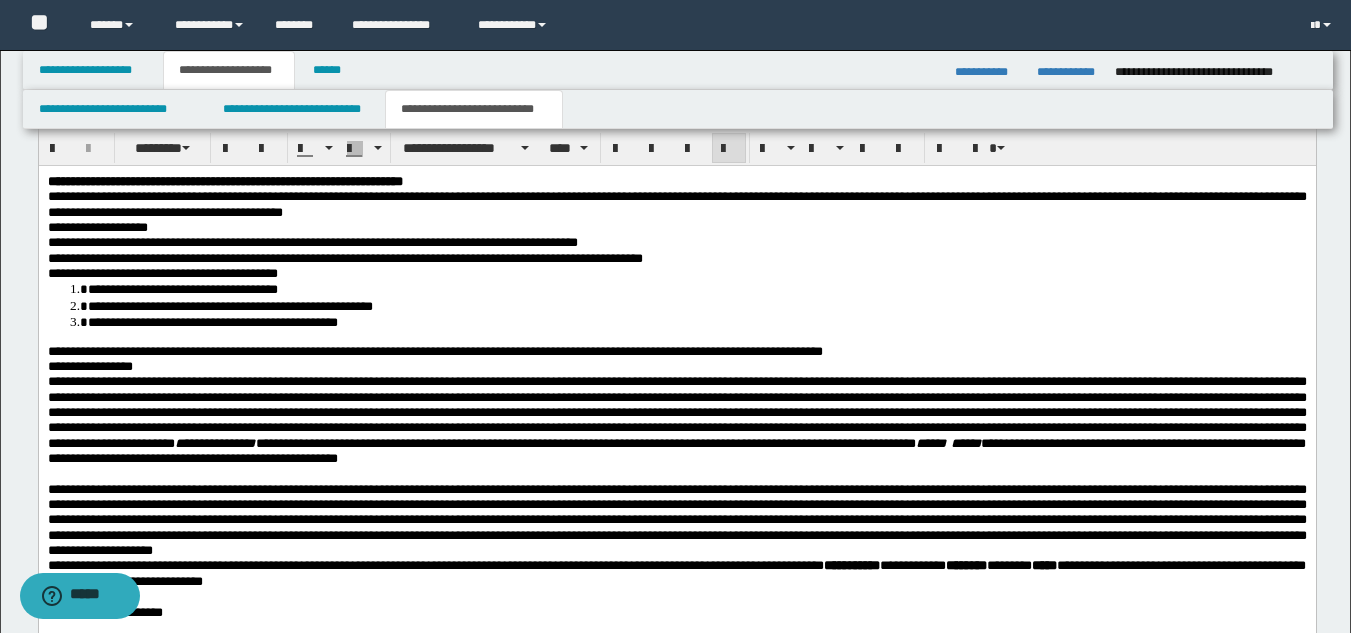 scroll, scrollTop: 1336, scrollLeft: 0, axis: vertical 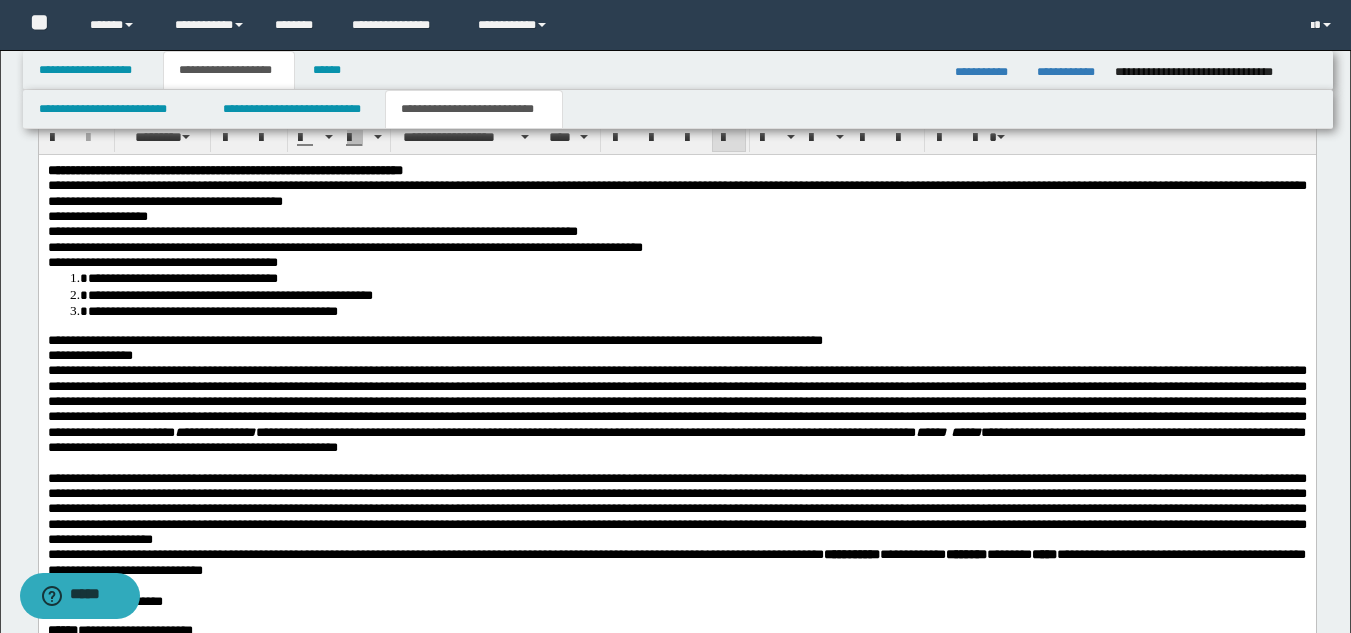 drag, startPoint x: 172, startPoint y: 221, endPoint x: 168, endPoint y: 254, distance: 33.24154 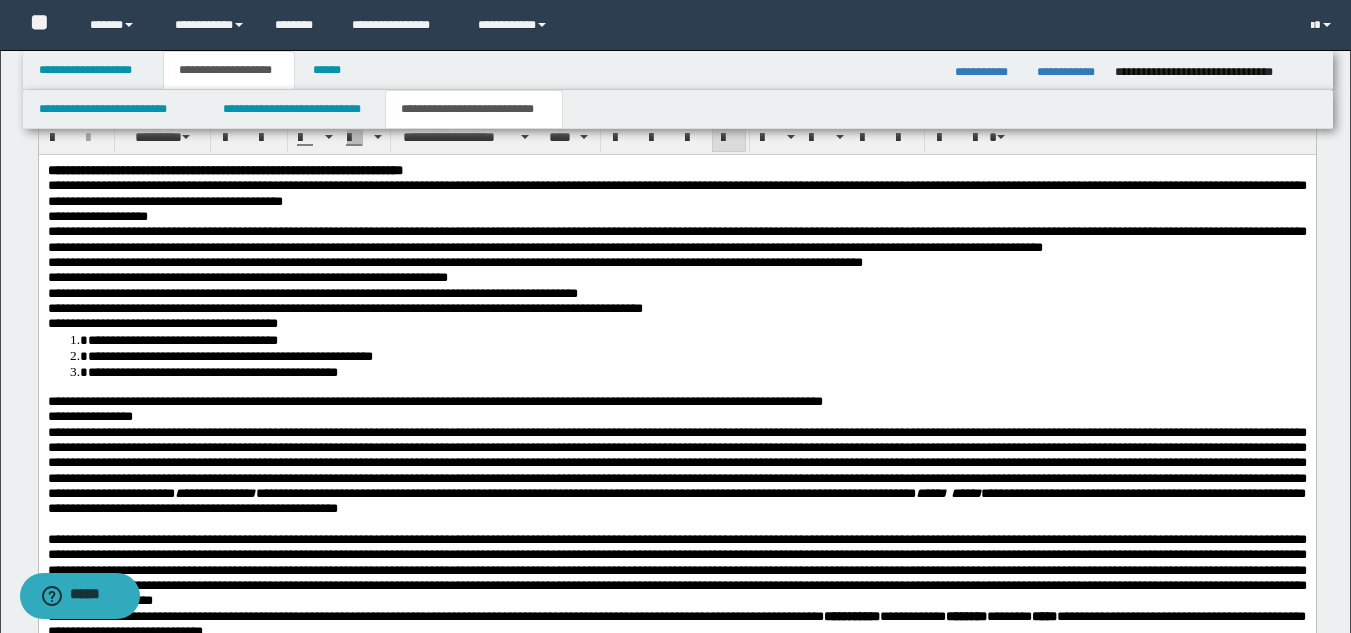 click on "**********" at bounding box center [676, 238] 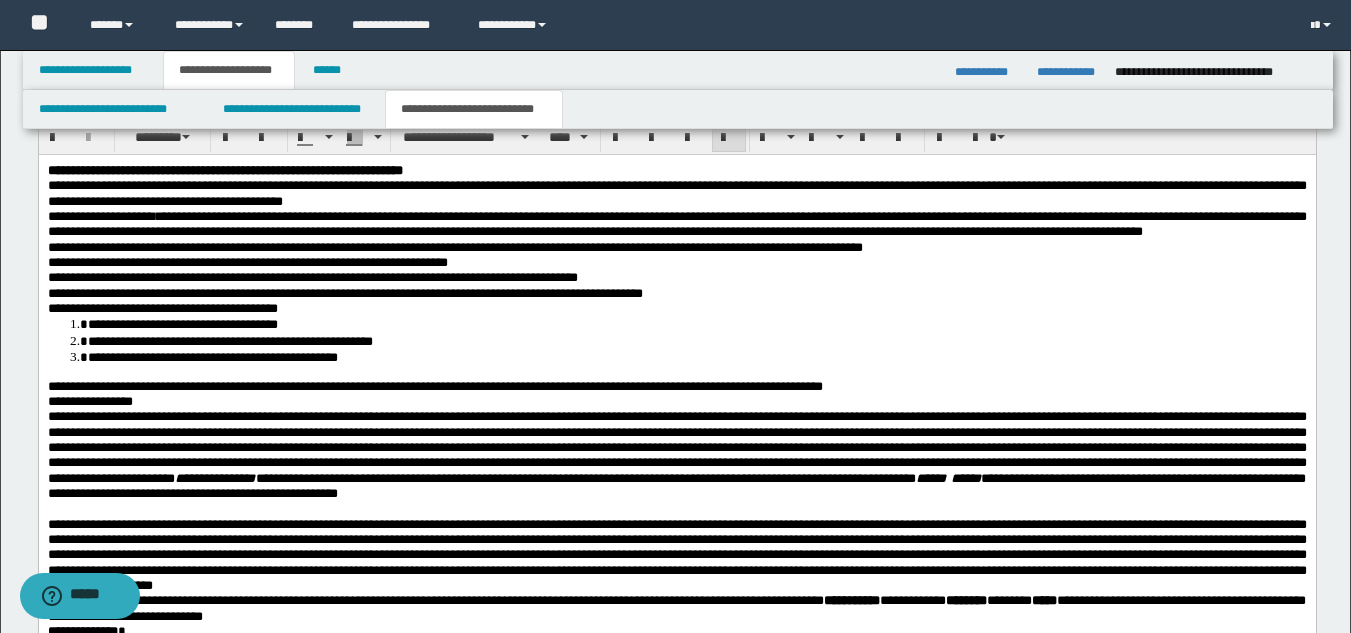 click on "**********" at bounding box center [312, 276] 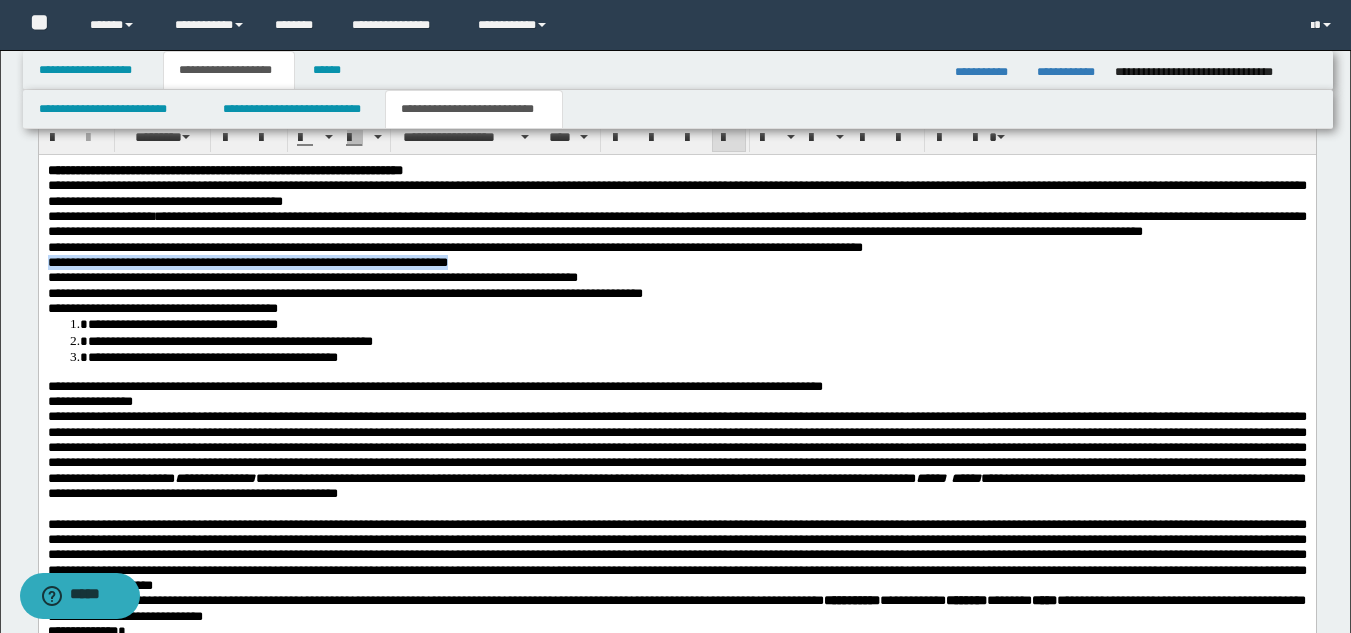 drag, startPoint x: 533, startPoint y: 286, endPoint x: 40, endPoint y: 276, distance: 493.1014 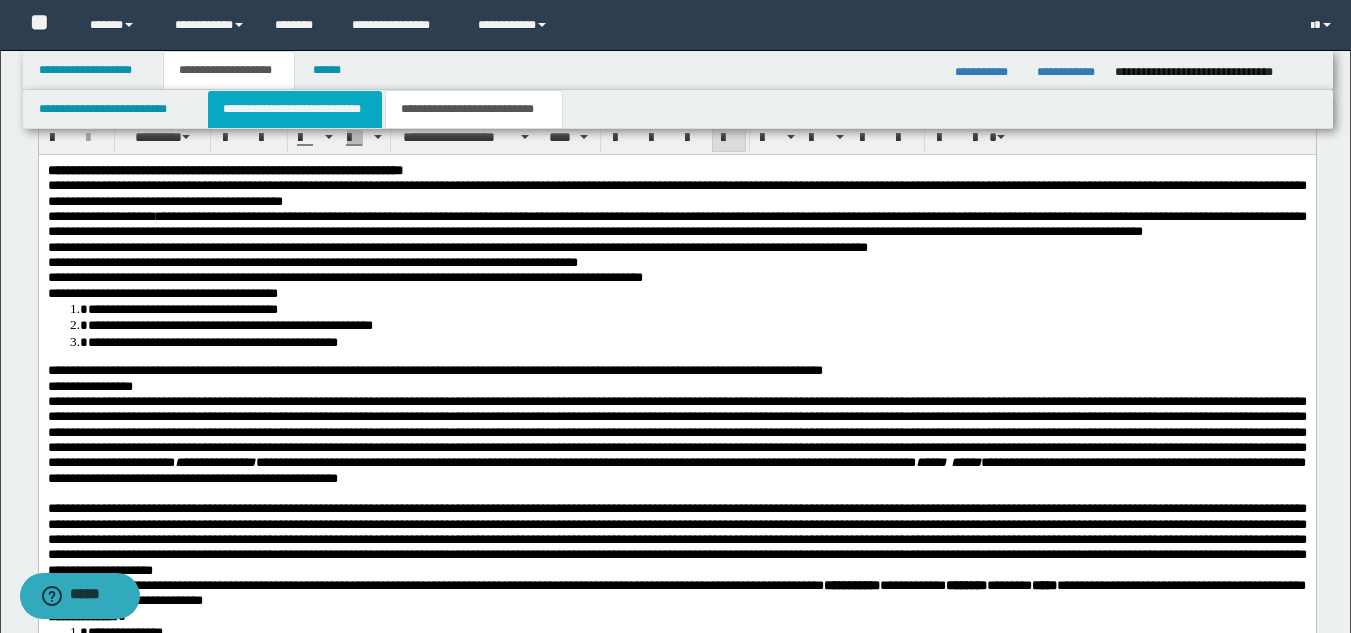 click on "**********" at bounding box center (295, 109) 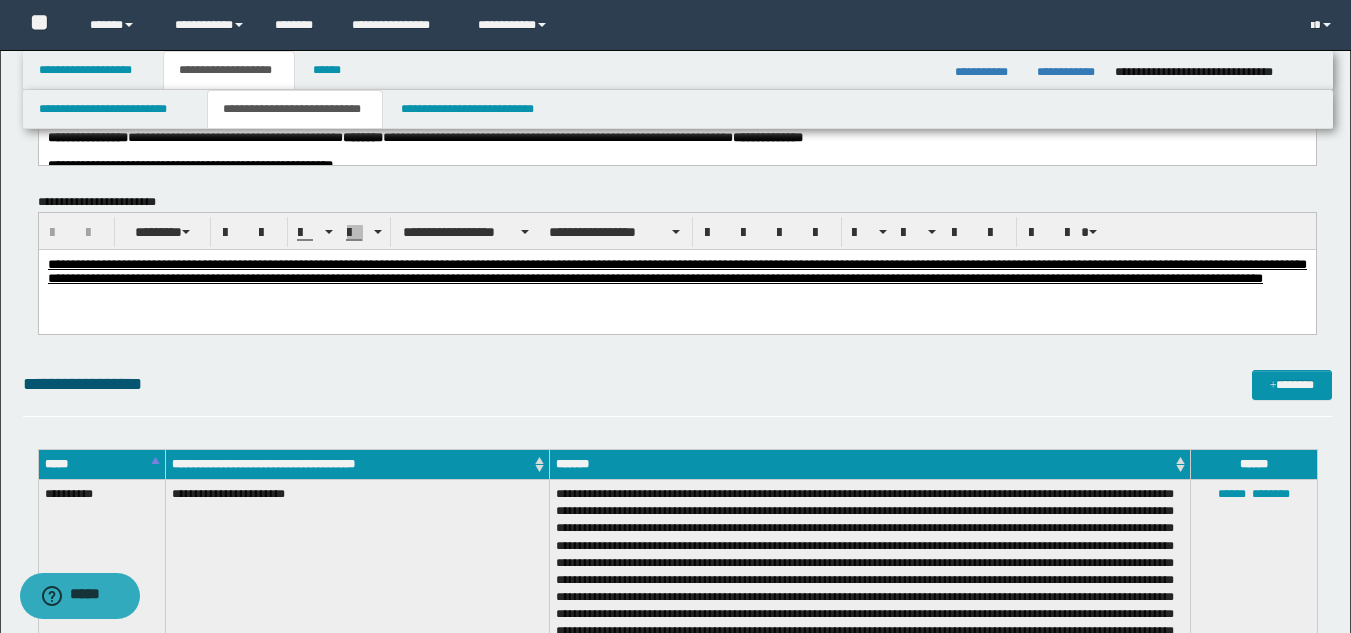 scroll, scrollTop: 0, scrollLeft: 0, axis: both 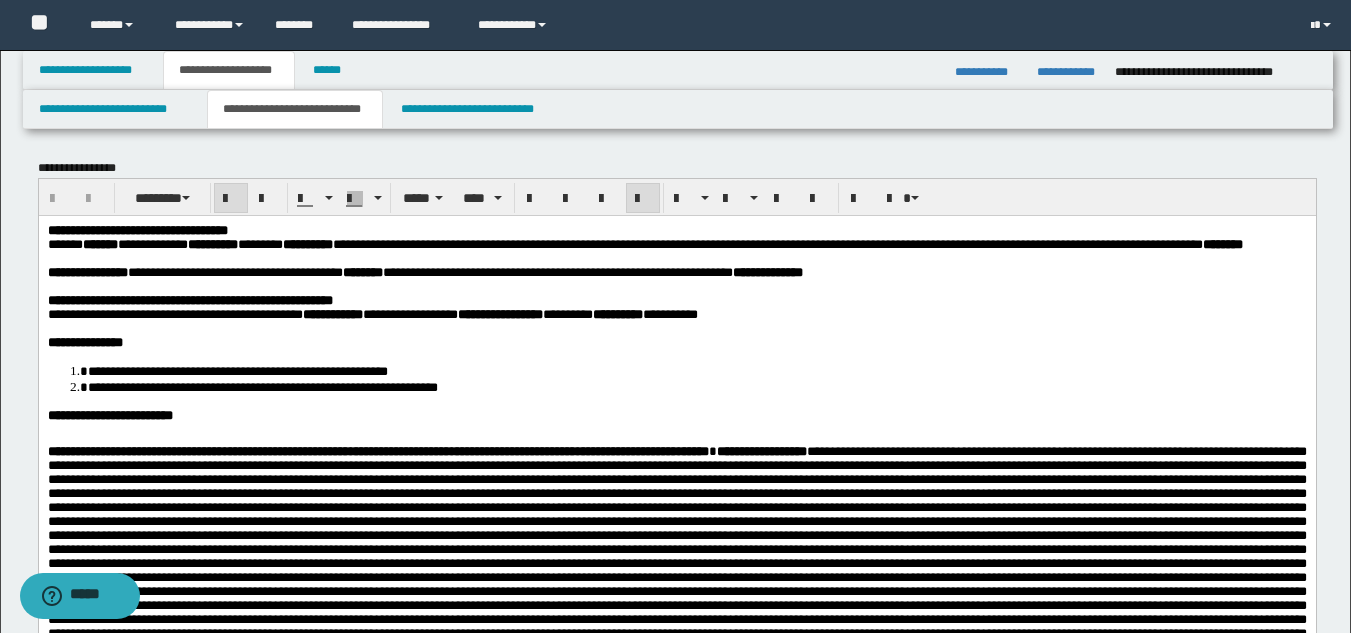click on "******" at bounding box center [362, 271] 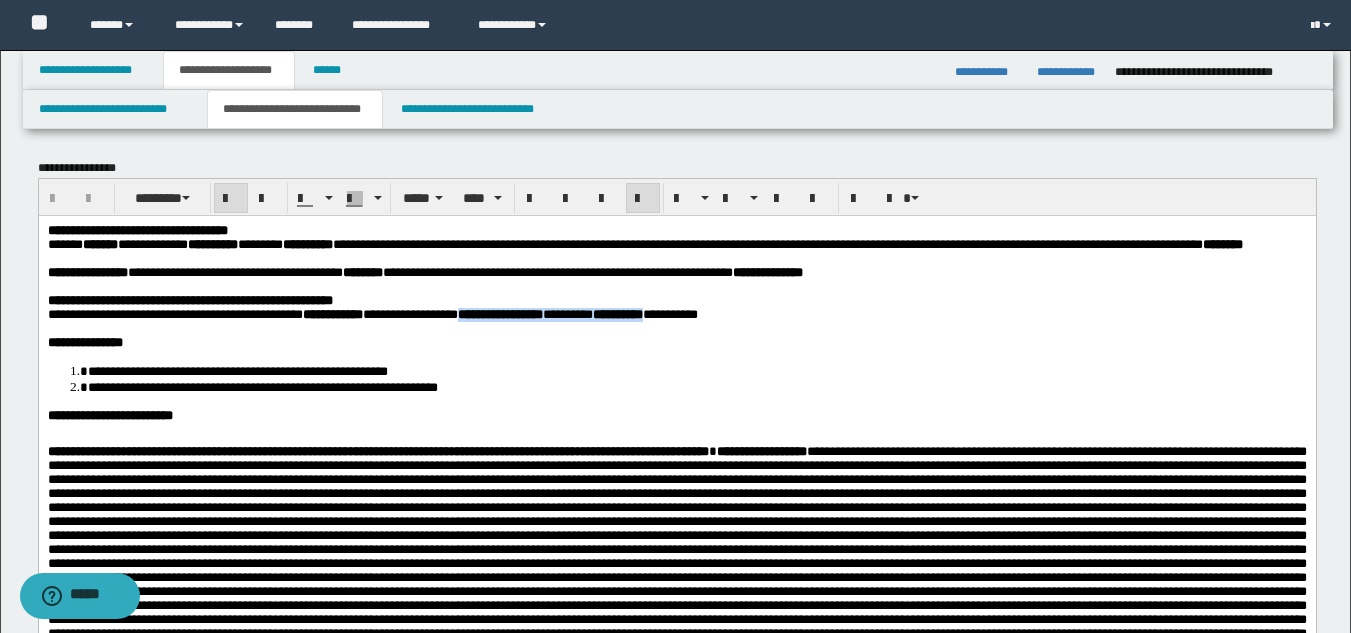 drag, startPoint x: 556, startPoint y: 339, endPoint x: 801, endPoint y: 347, distance: 245.13058 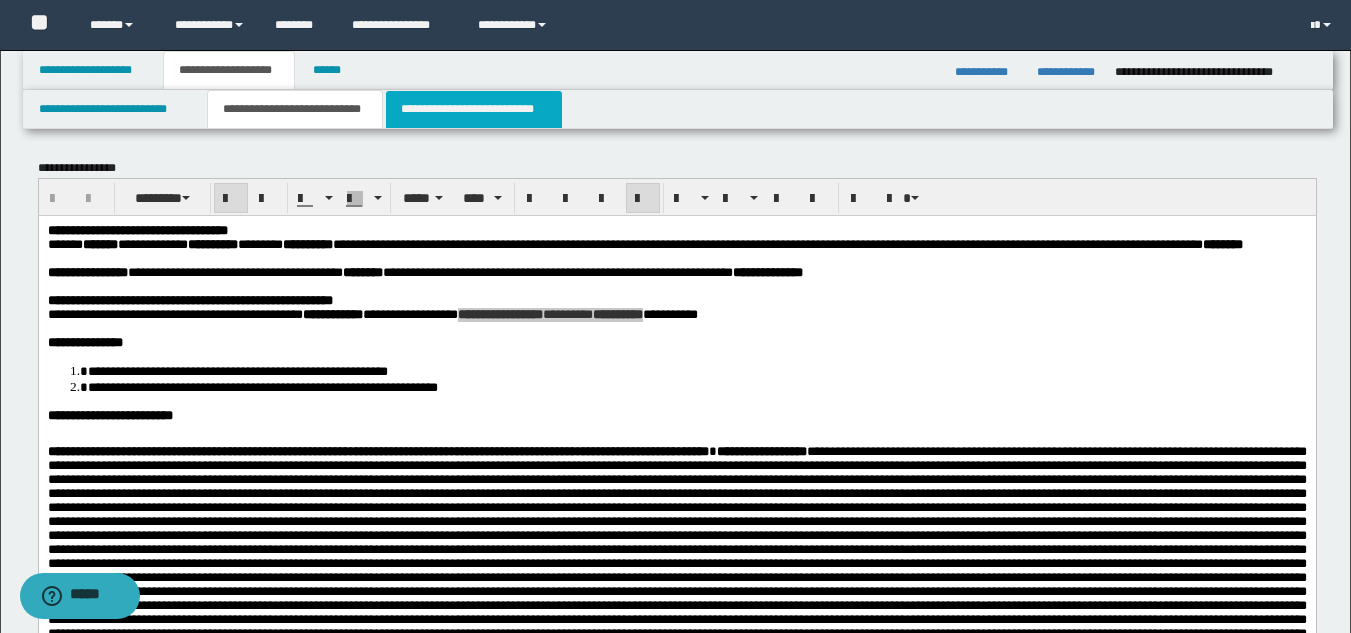 click on "**********" at bounding box center (474, 109) 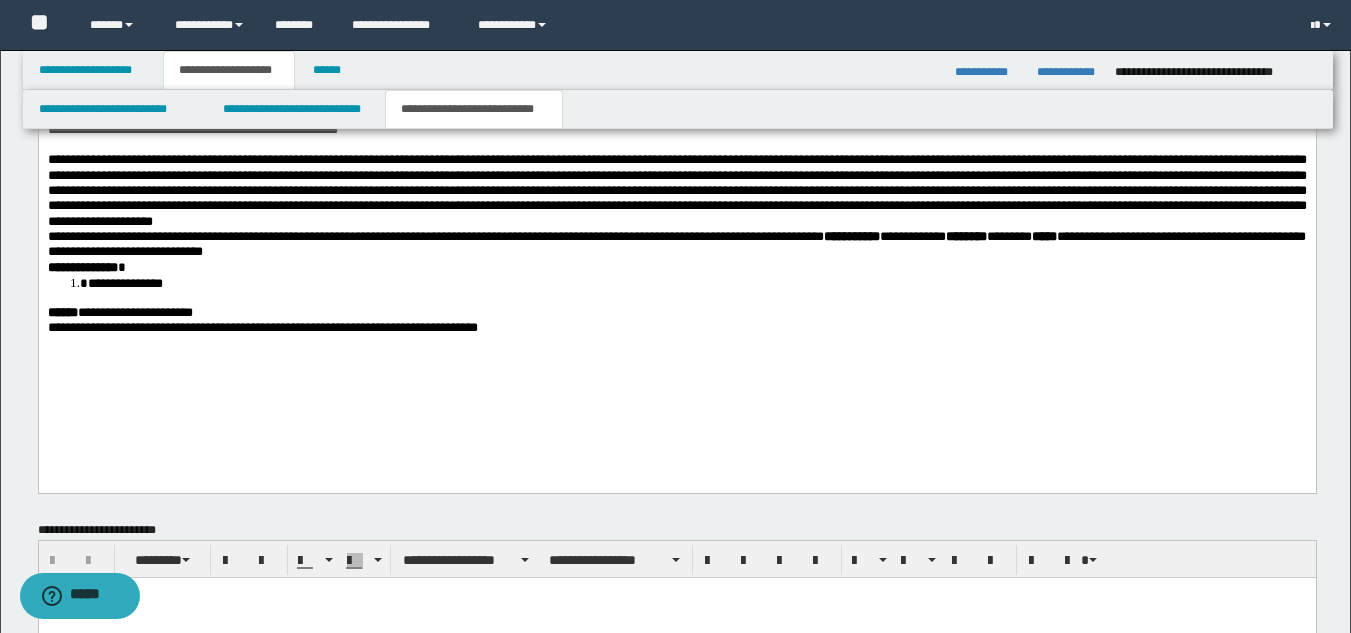 scroll, scrollTop: 1694, scrollLeft: 0, axis: vertical 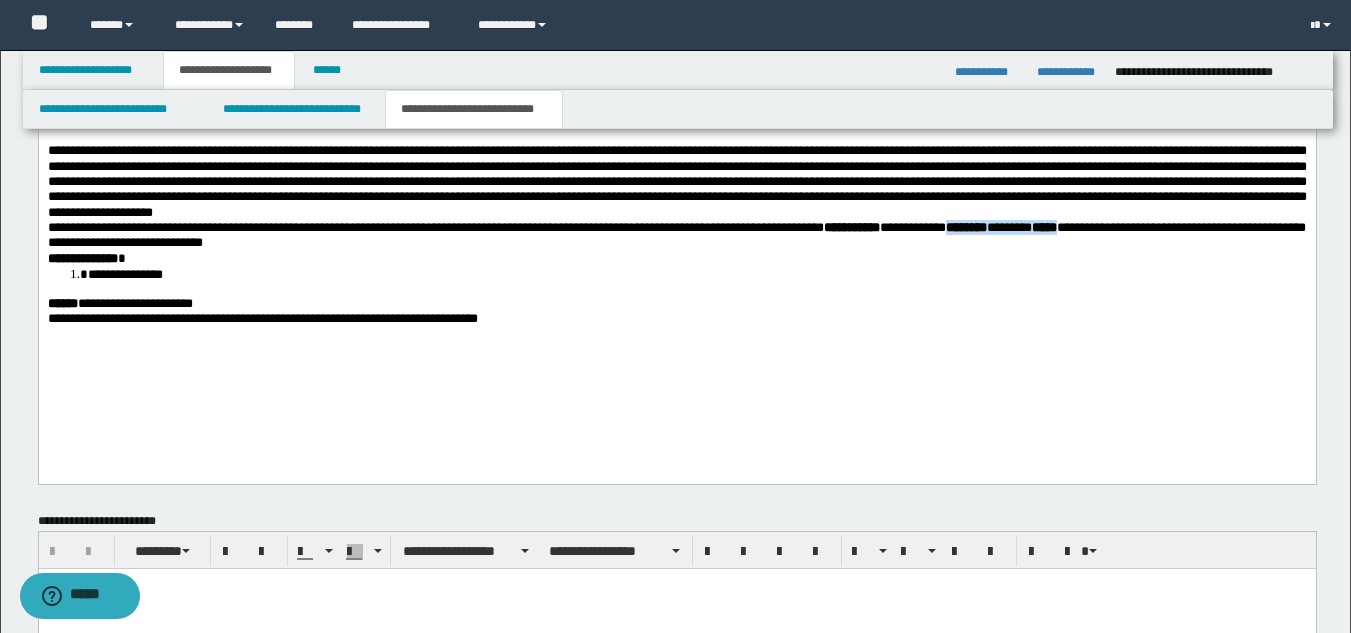 drag, startPoint x: 1227, startPoint y: 273, endPoint x: 126, endPoint y: 289, distance: 1101.1162 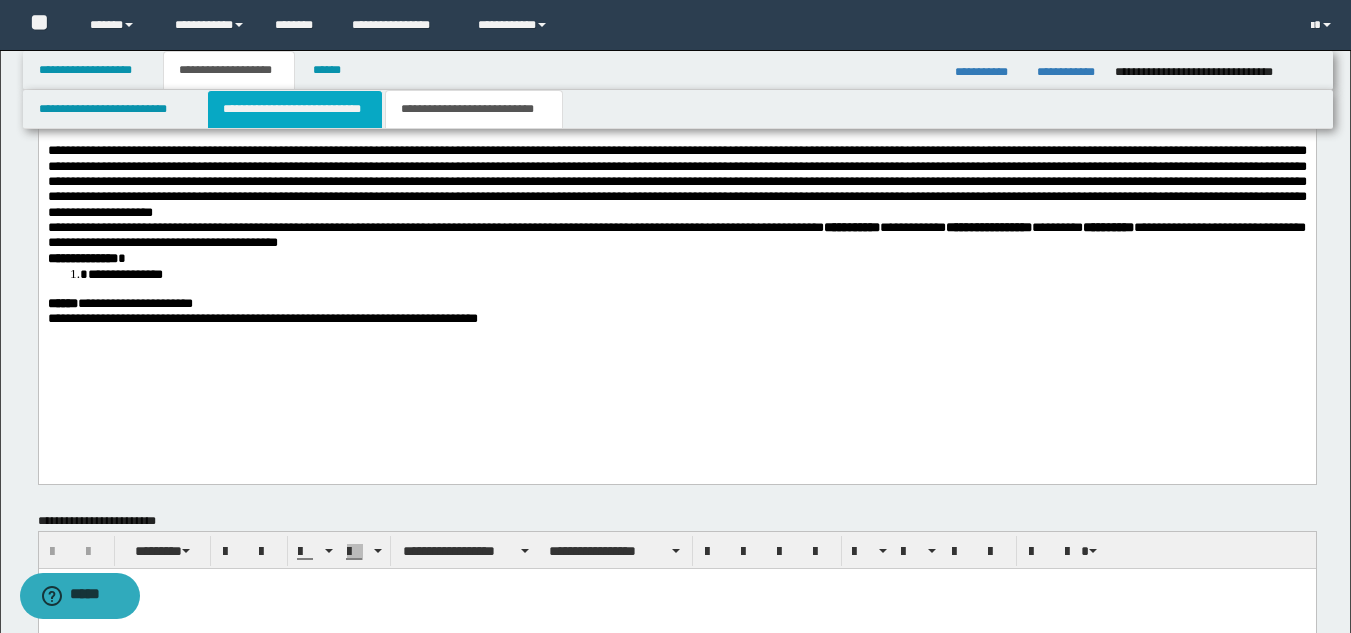 click on "**********" at bounding box center (295, 109) 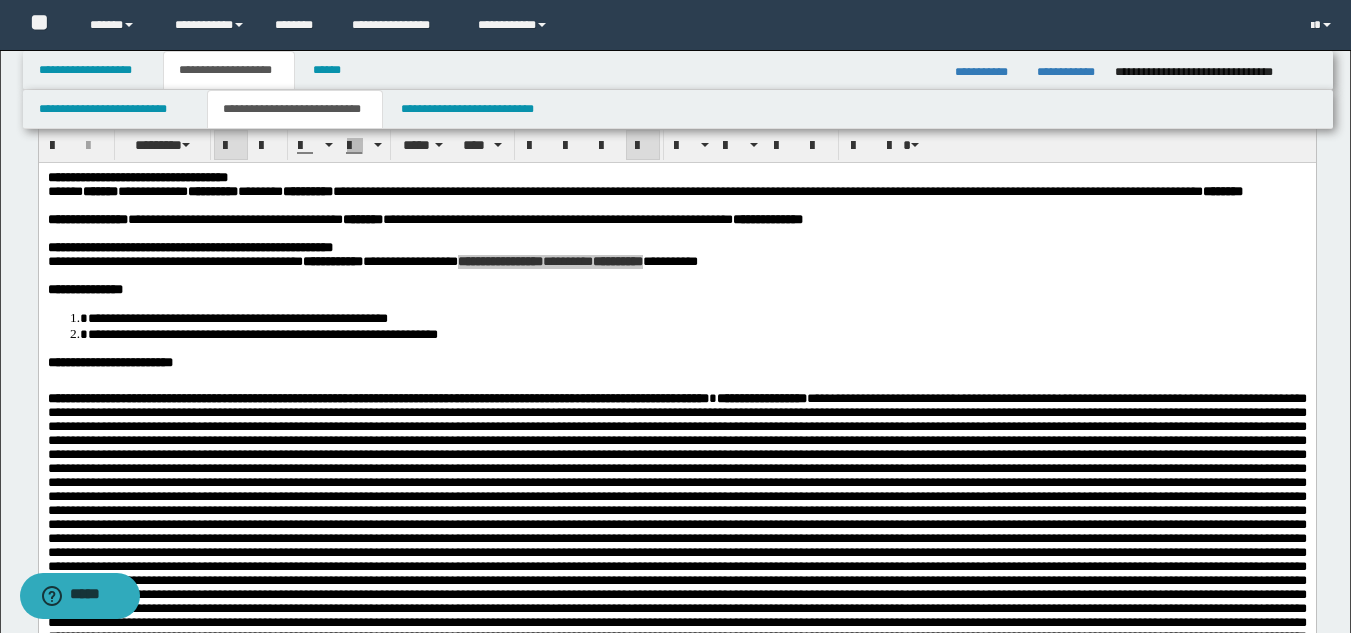 scroll, scrollTop: 0, scrollLeft: 0, axis: both 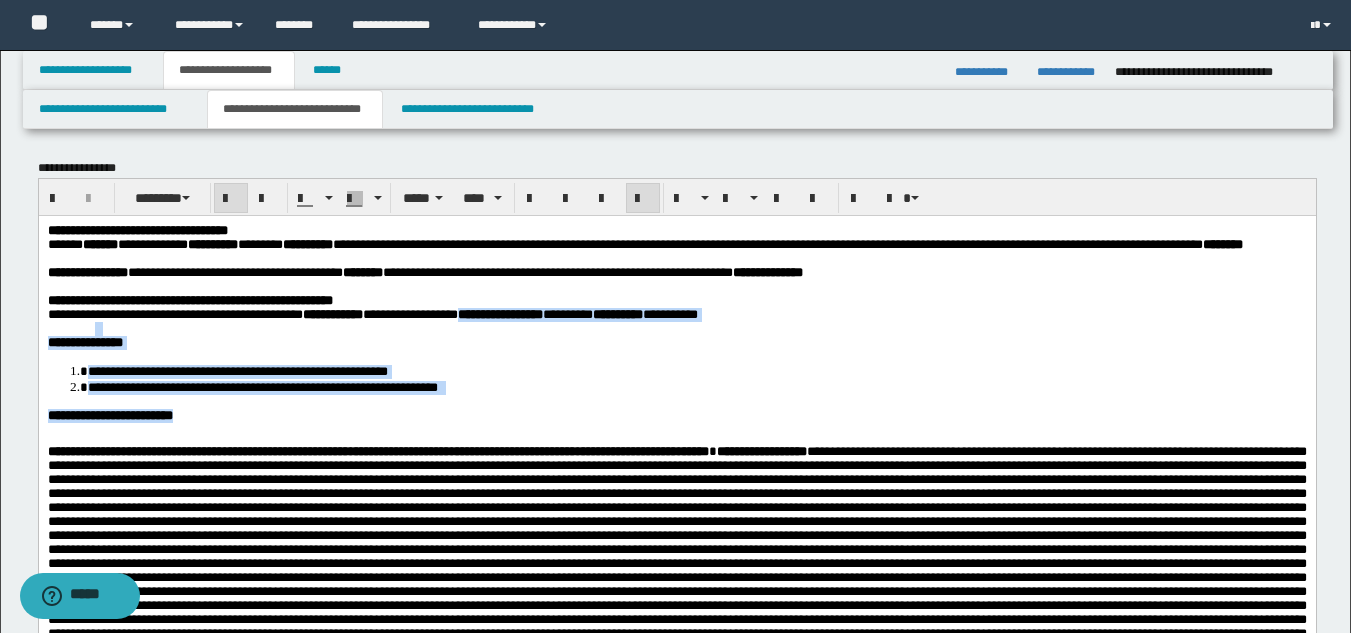 drag, startPoint x: 45, startPoint y: 369, endPoint x: 280, endPoint y: 453, distance: 249.56161 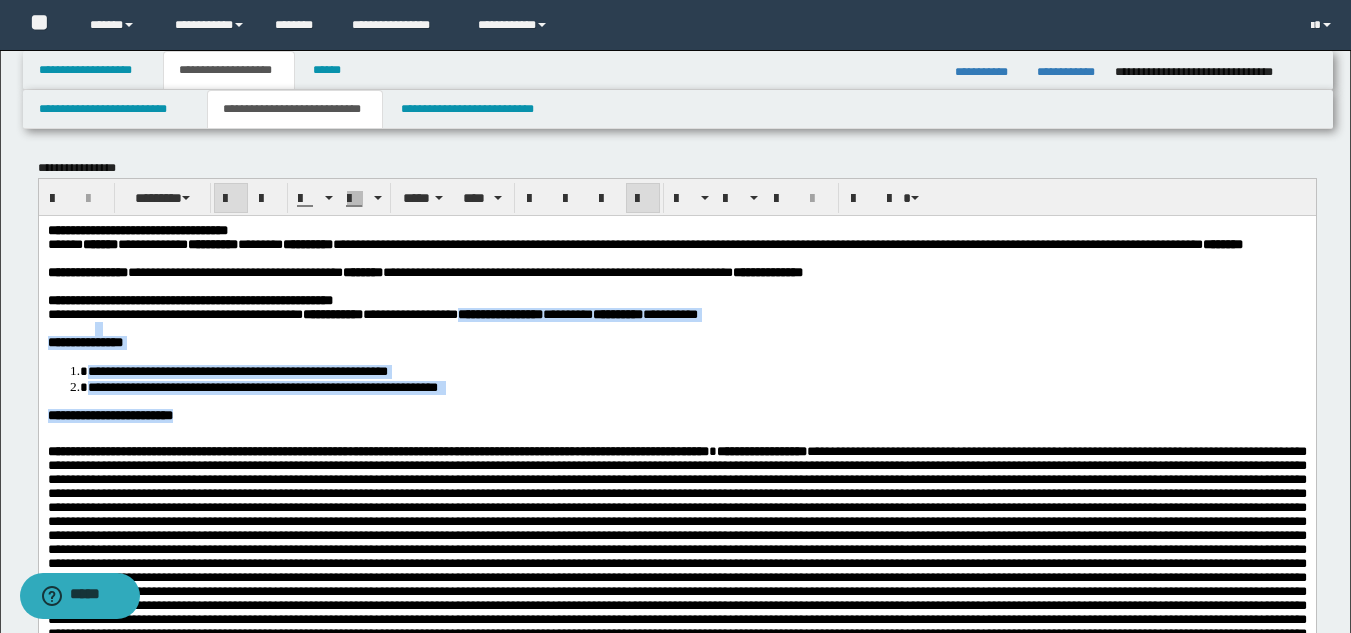 click on "**********" at bounding box center [676, 415] 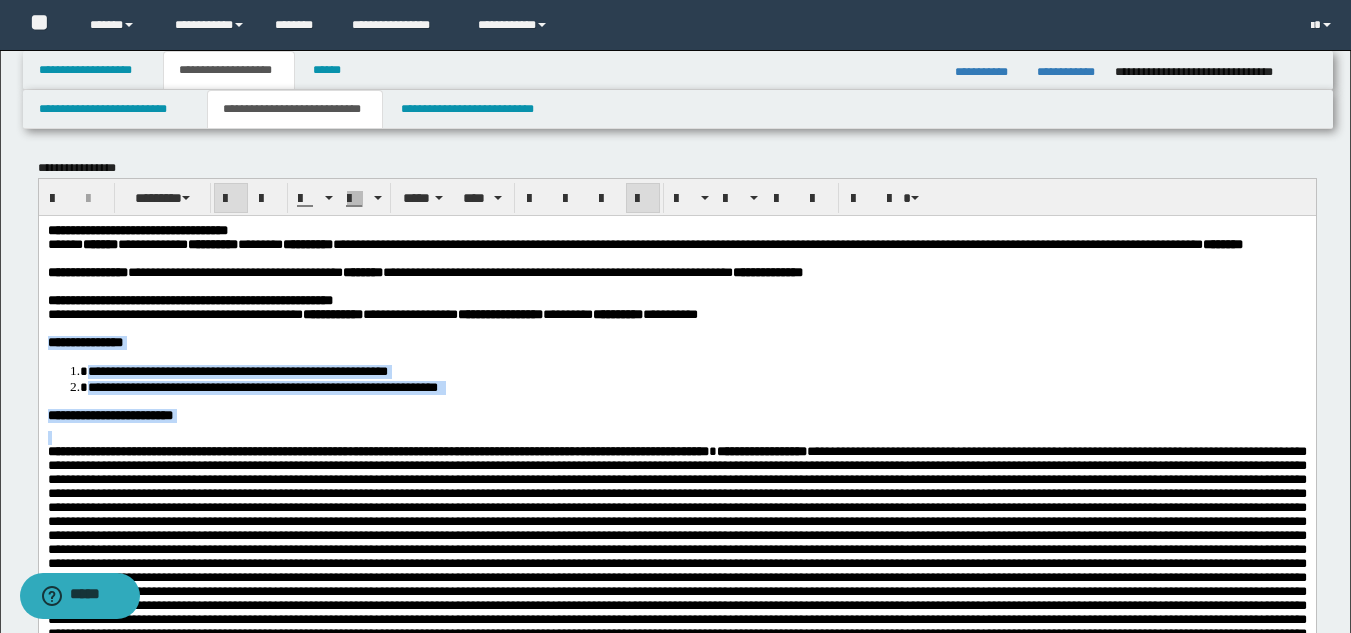 drag, startPoint x: 47, startPoint y: 370, endPoint x: 230, endPoint y: 458, distance: 203.0591 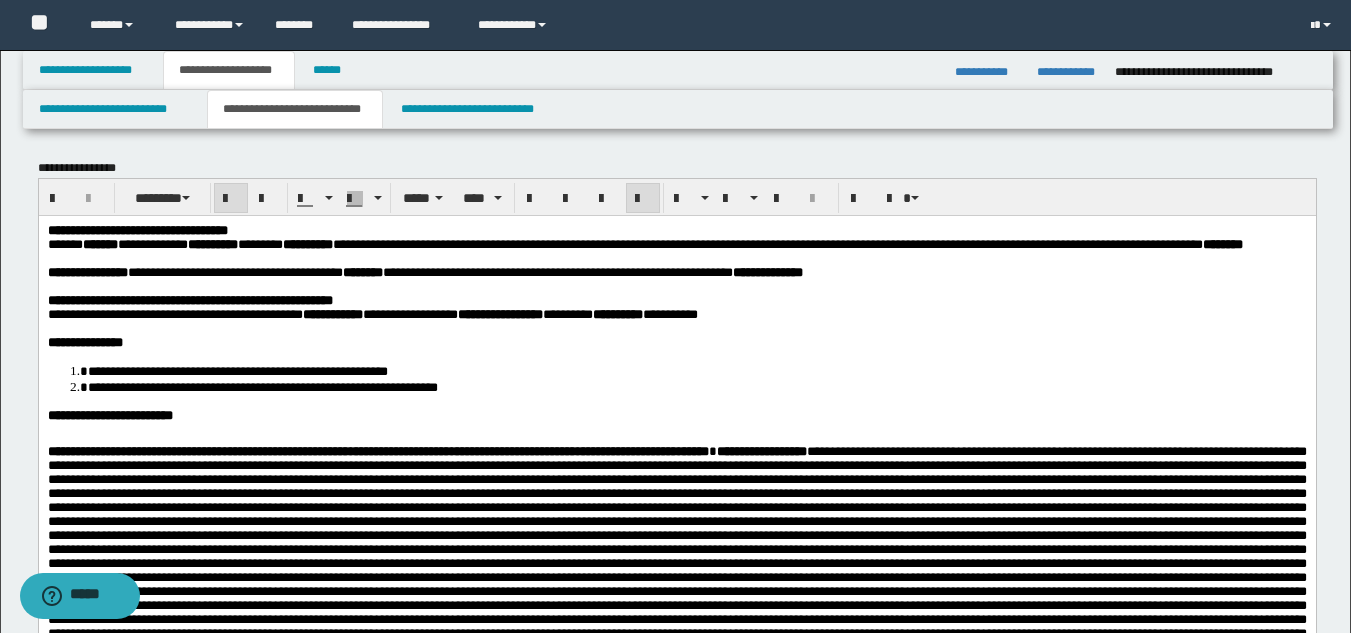 click at bounding box center (700, 328) 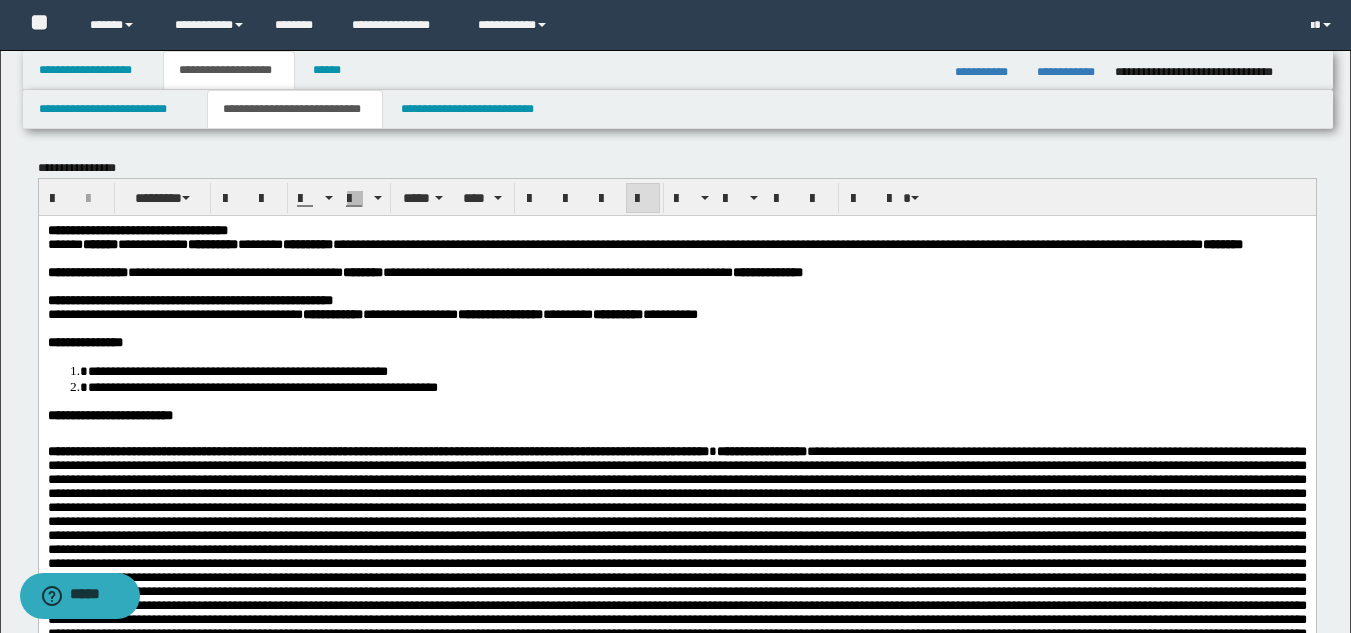 click on "**********" at bounding box center (332, 313) 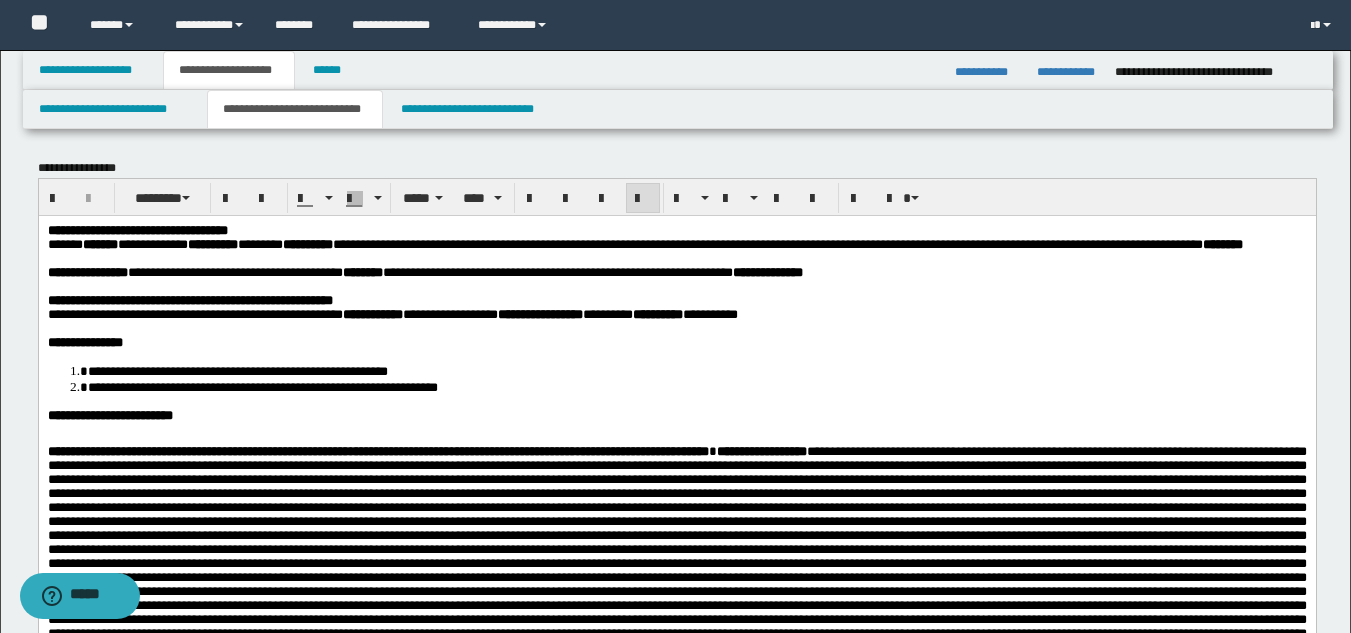 click on "**********" at bounding box center (767, 271) 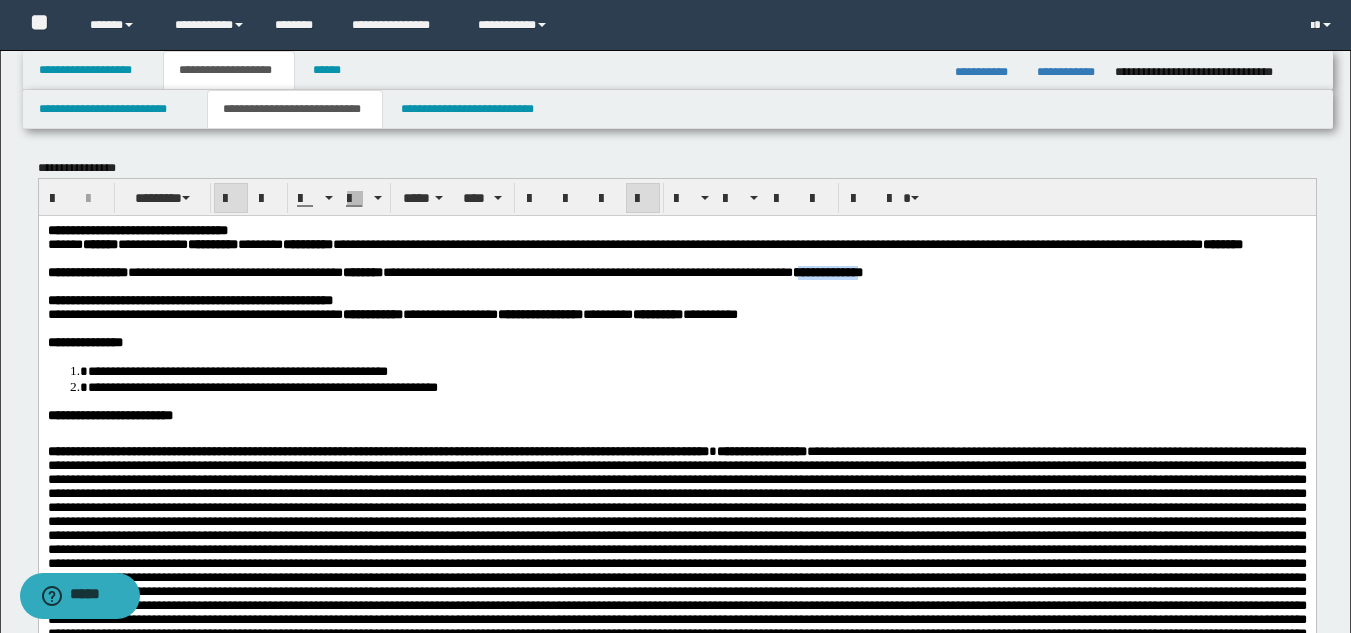 drag, startPoint x: 963, startPoint y: 291, endPoint x: 1033, endPoint y: 288, distance: 70.064255 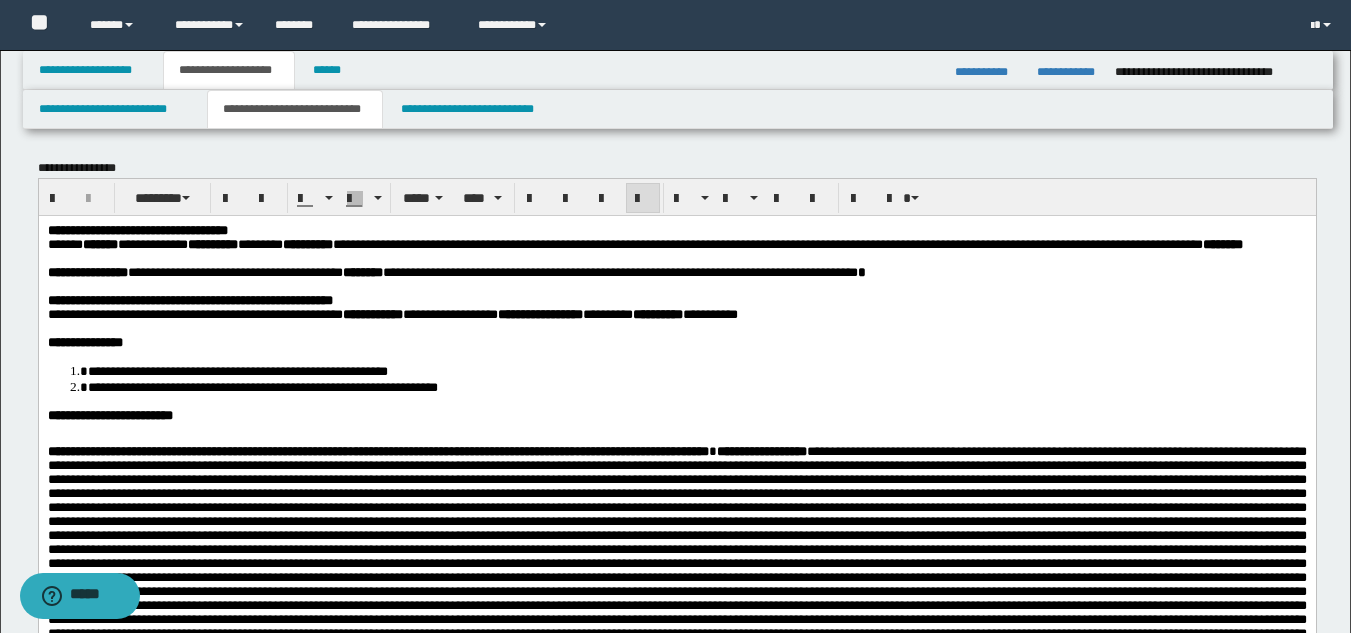 click on "**********" at bounding box center [392, 313] 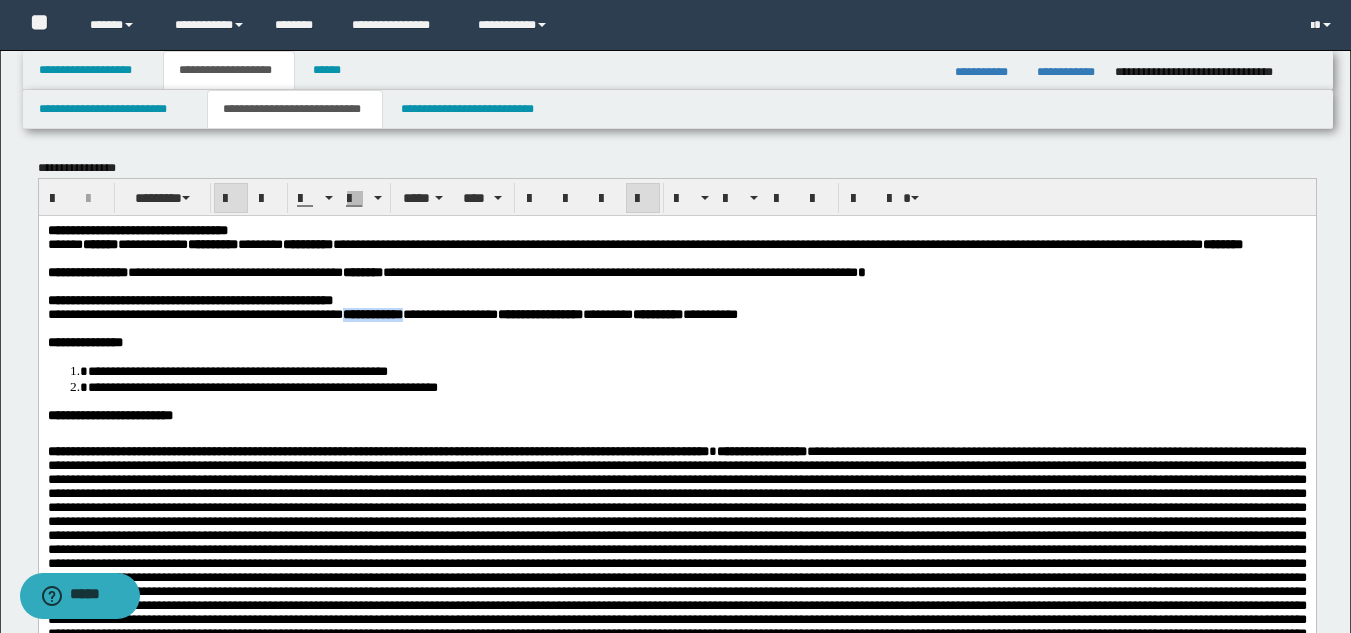 drag, startPoint x: 400, startPoint y: 336, endPoint x: 447, endPoint y: 331, distance: 47.26521 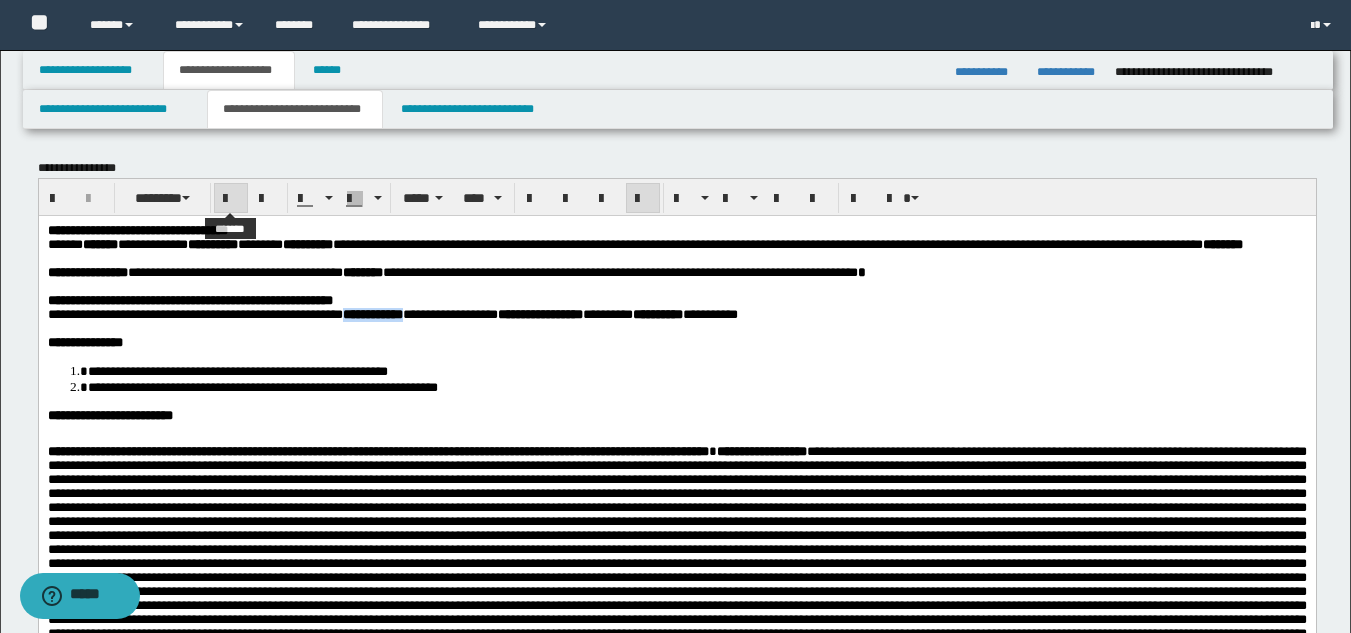 click at bounding box center [231, 199] 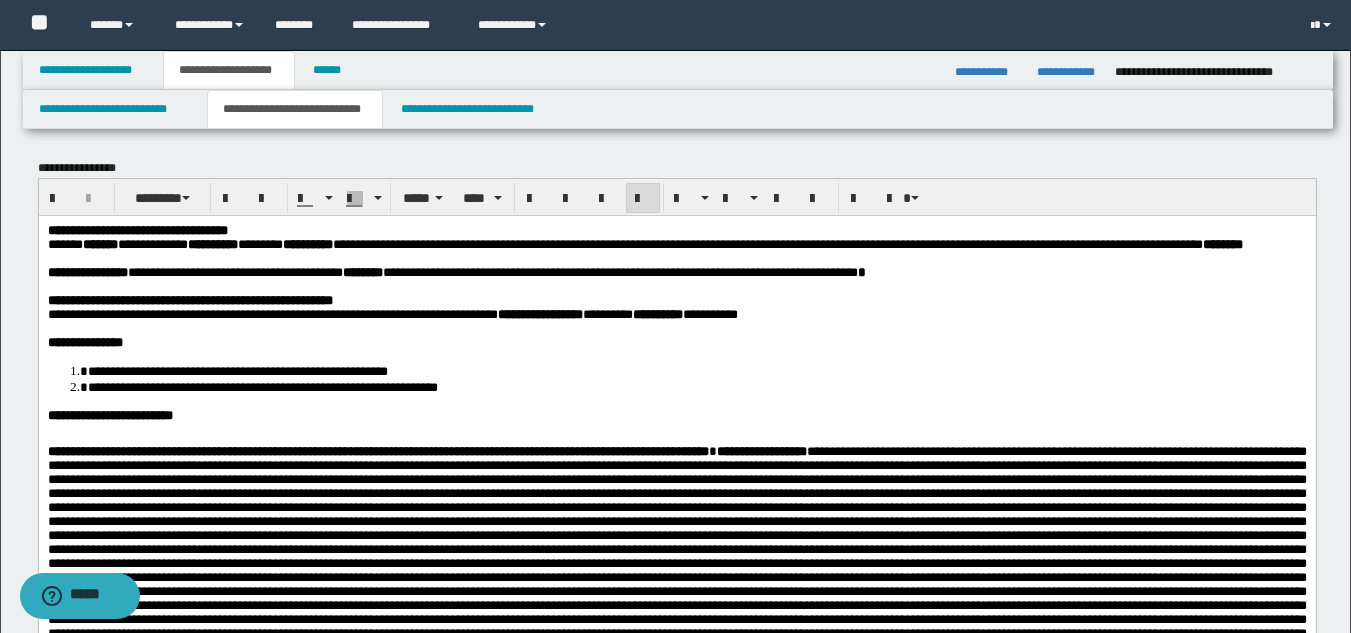 click on "**********" at bounding box center (676, 415) 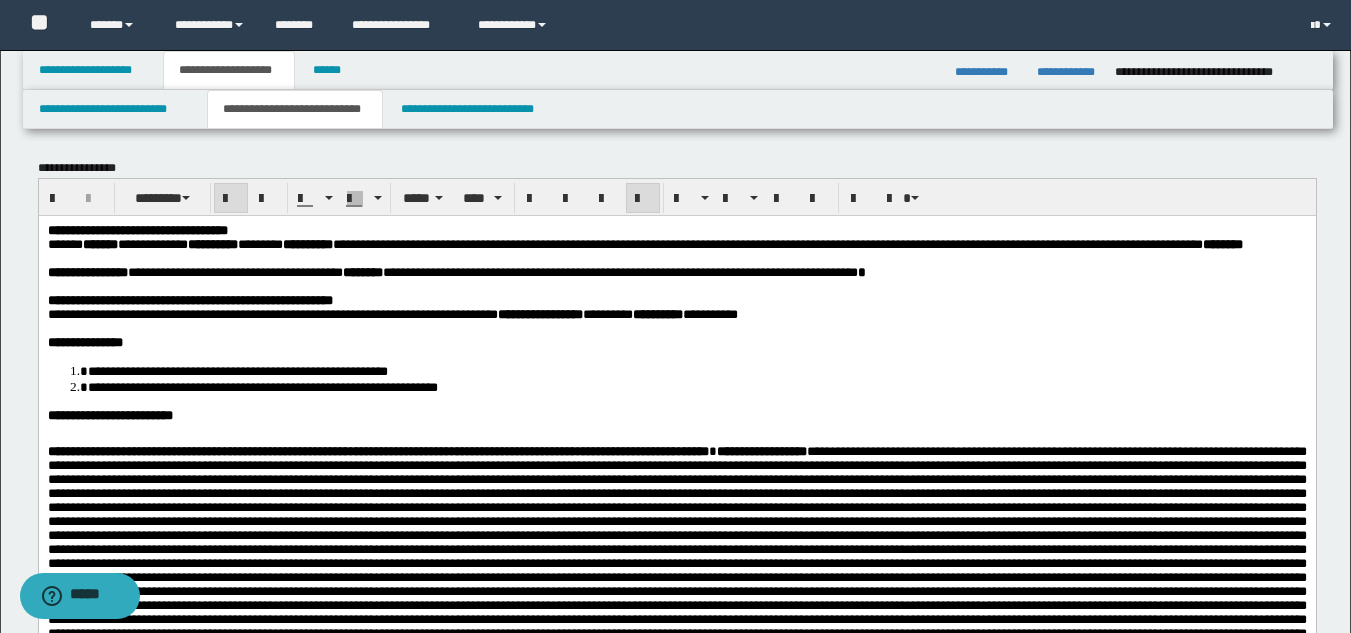 click on "**********" at bounding box center [676, 976] 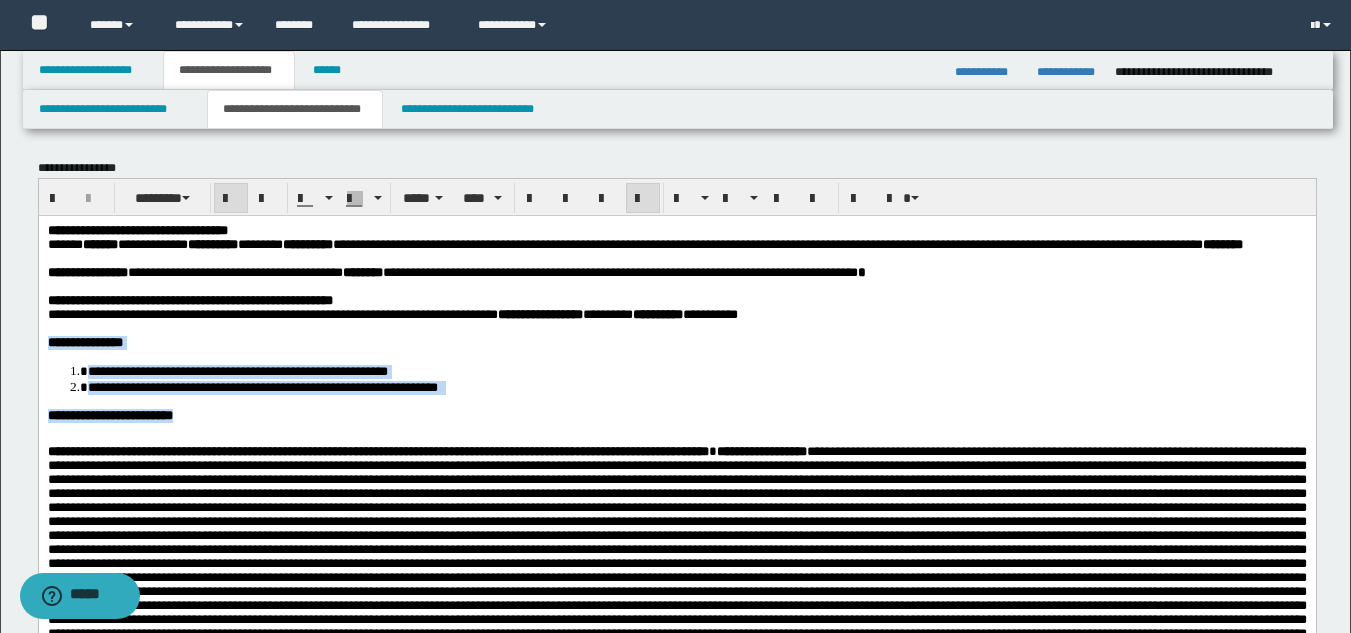 drag, startPoint x: 48, startPoint y: 373, endPoint x: 263, endPoint y: 448, distance: 227.70595 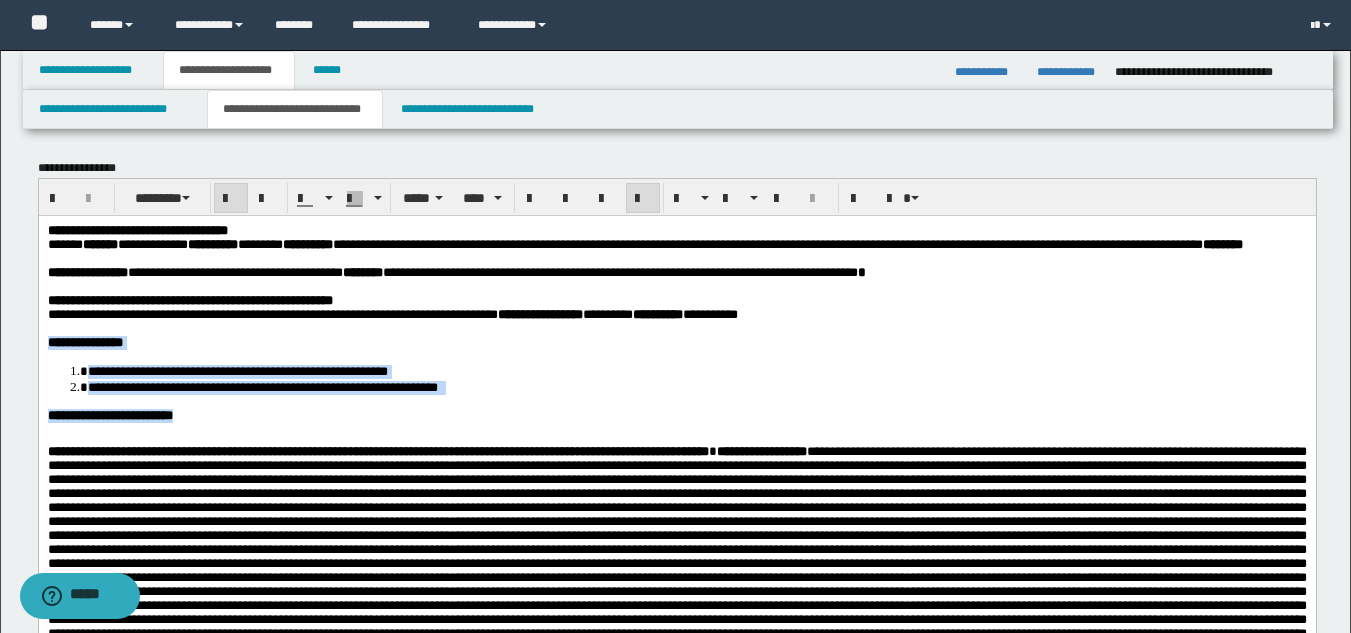 copy on "**********" 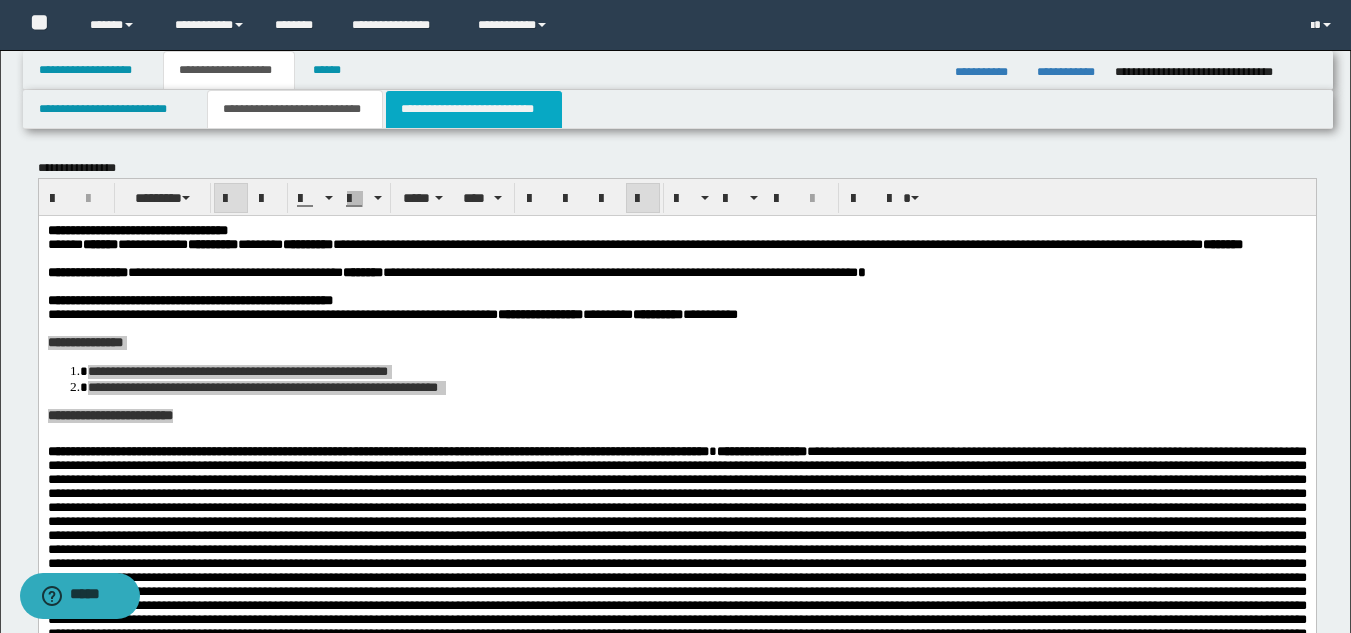 click on "**********" at bounding box center (474, 109) 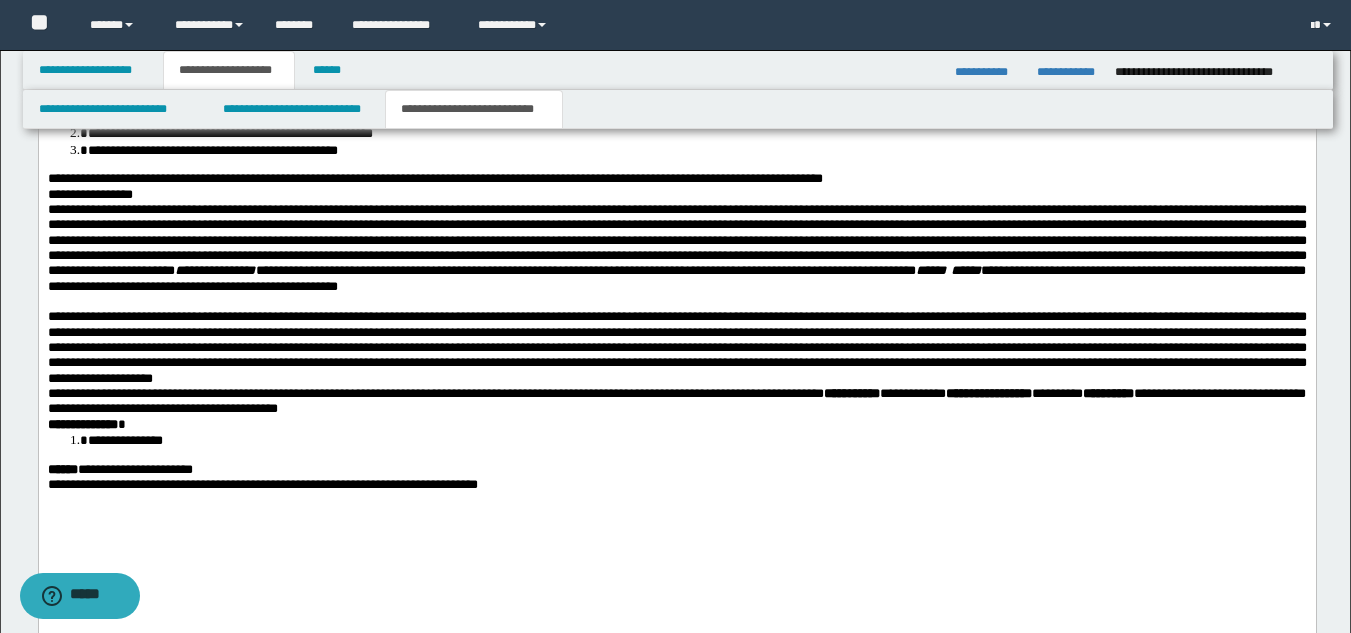 scroll, scrollTop: 1541, scrollLeft: 0, axis: vertical 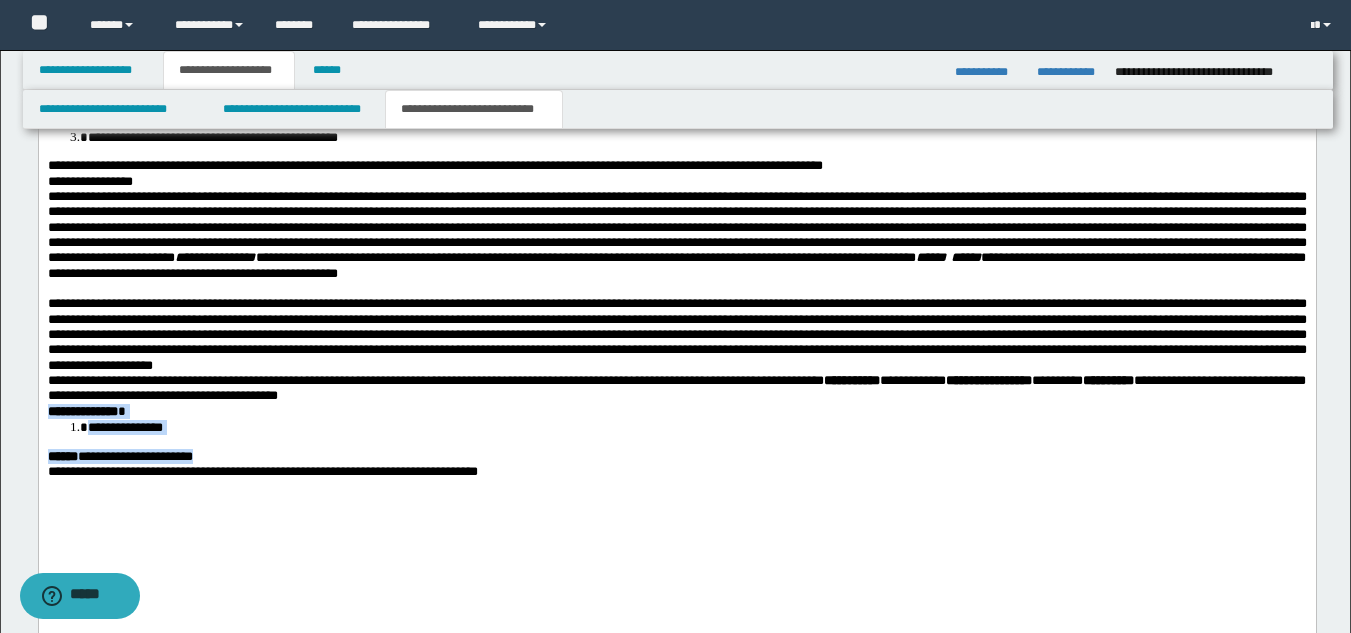 drag, startPoint x: 45, startPoint y: 464, endPoint x: 269, endPoint y: 498, distance: 226.56566 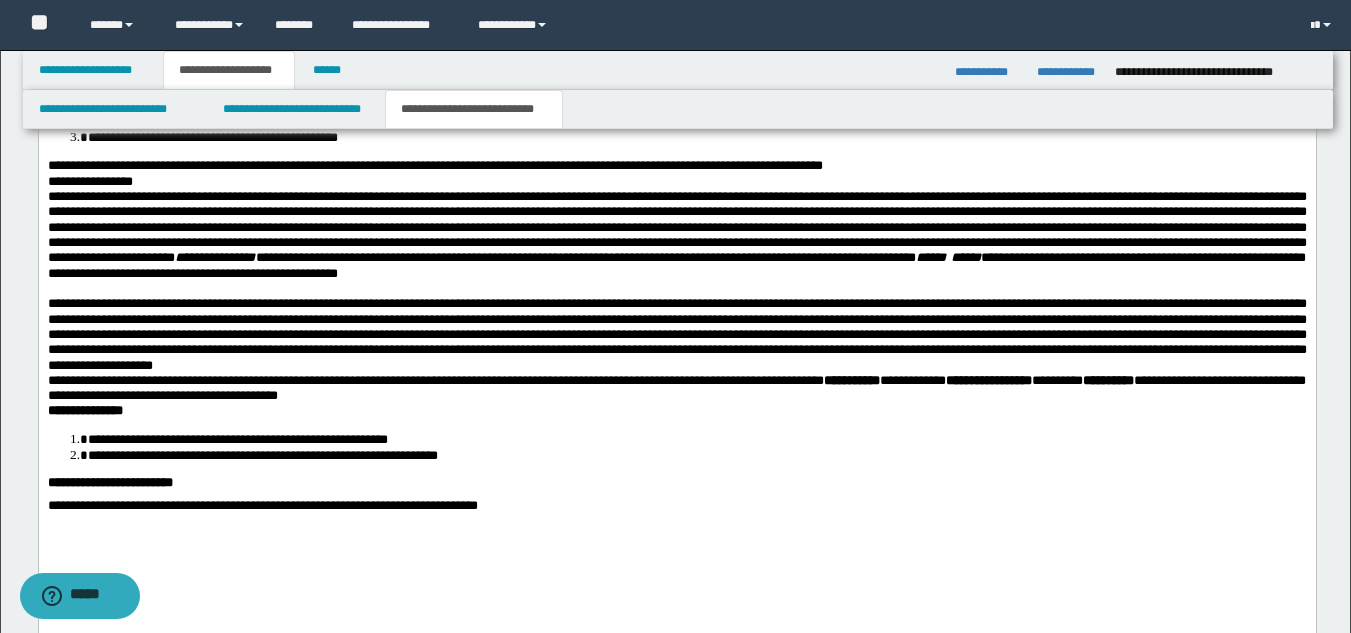 click on "**********" at bounding box center (676, 334) 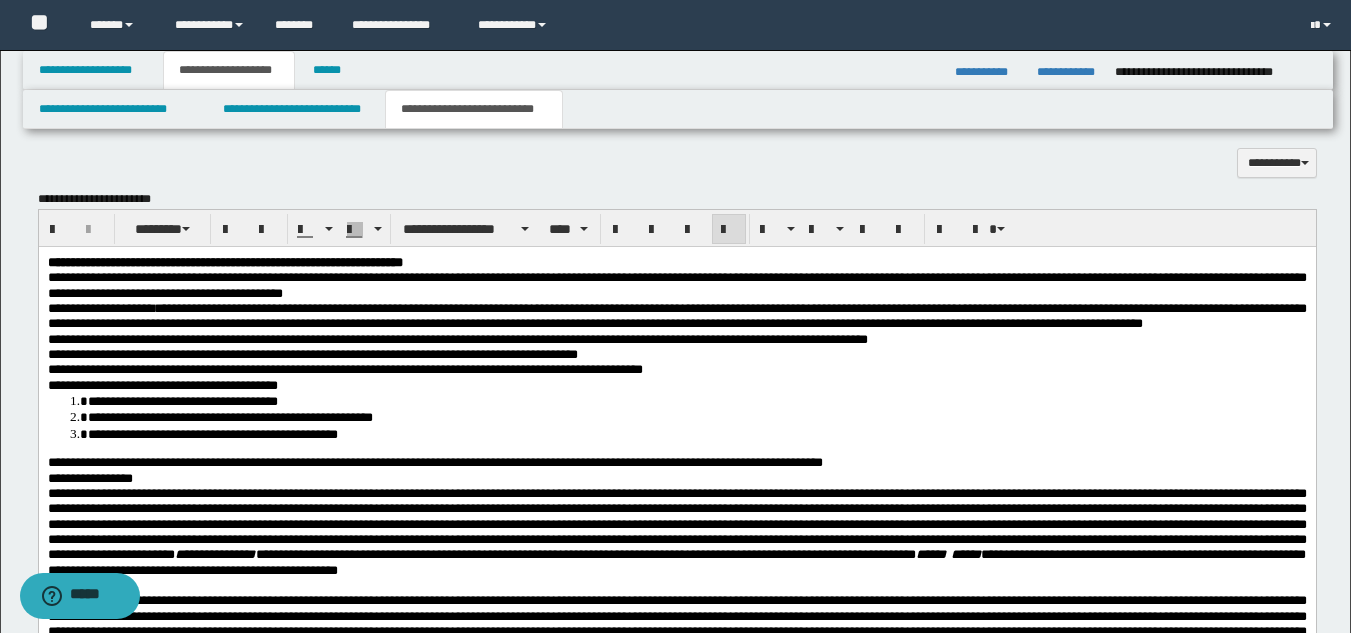 drag, startPoint x: 1365, startPoint y: 438, endPoint x: 1232, endPoint y: 134, distance: 331.82074 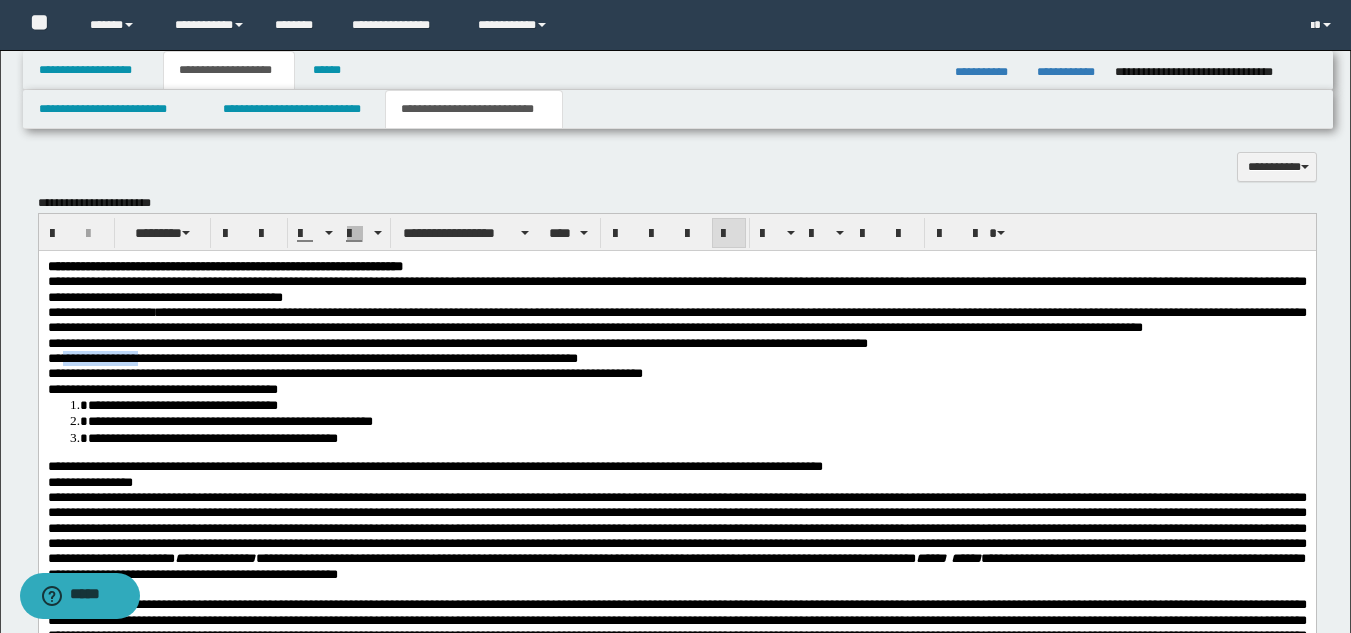 drag, startPoint x: 64, startPoint y: 376, endPoint x: 191, endPoint y: 365, distance: 127.47549 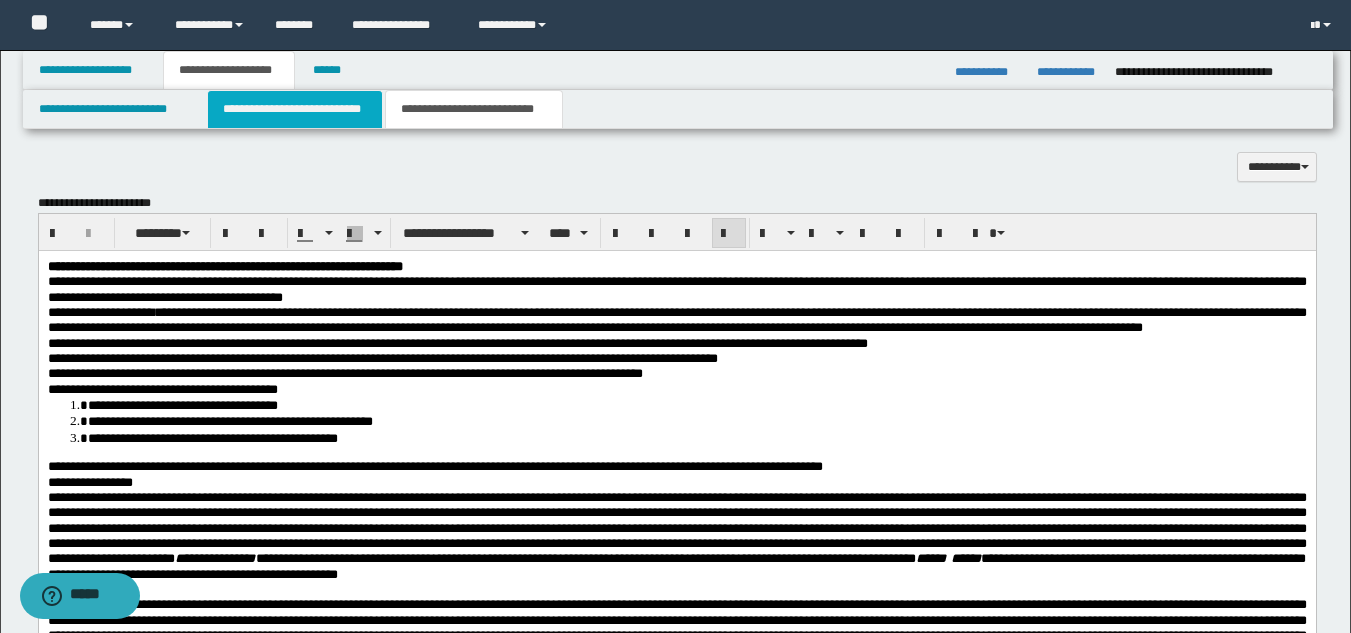 click on "**********" at bounding box center [295, 109] 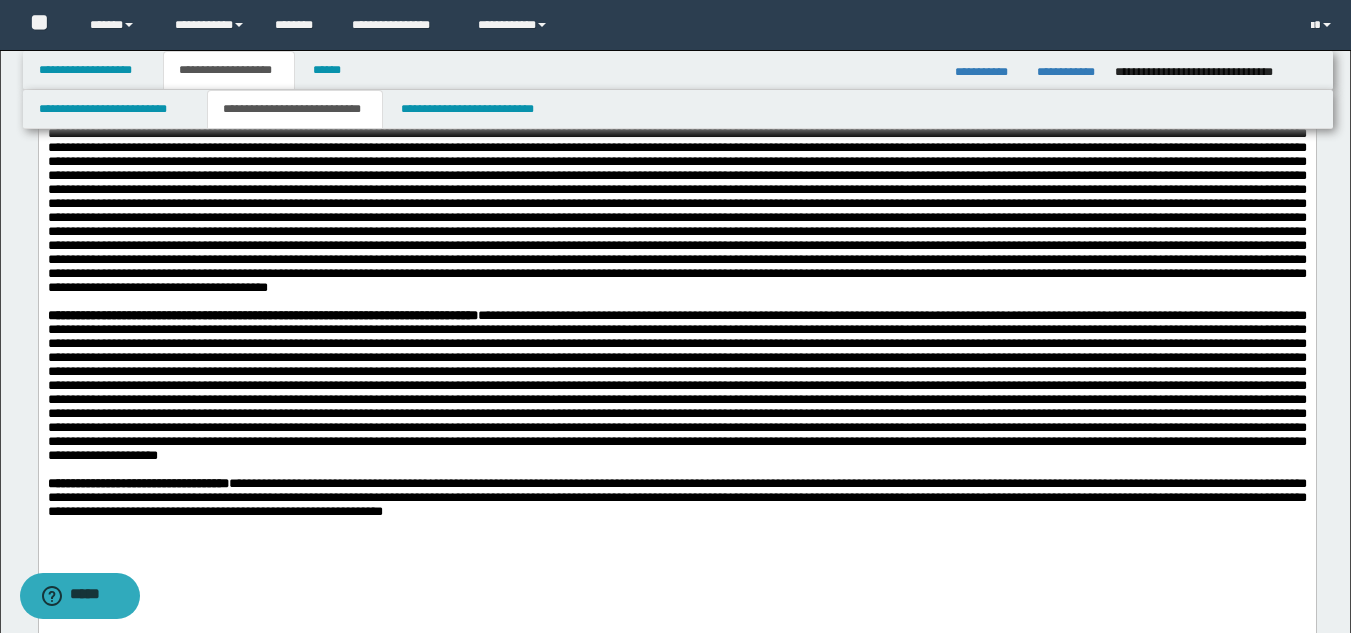 scroll, scrollTop: 1154, scrollLeft: 0, axis: vertical 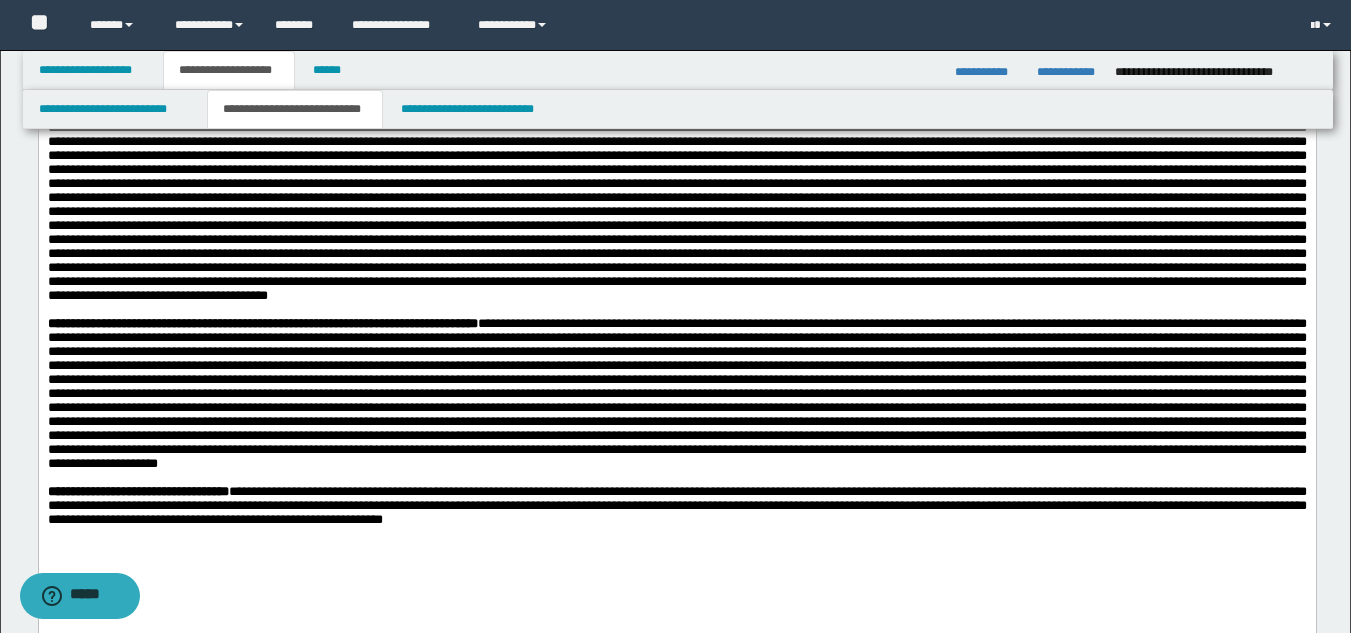 drag, startPoint x: 1364, startPoint y: 270, endPoint x: 1057, endPoint y: 1118, distance: 901.86084 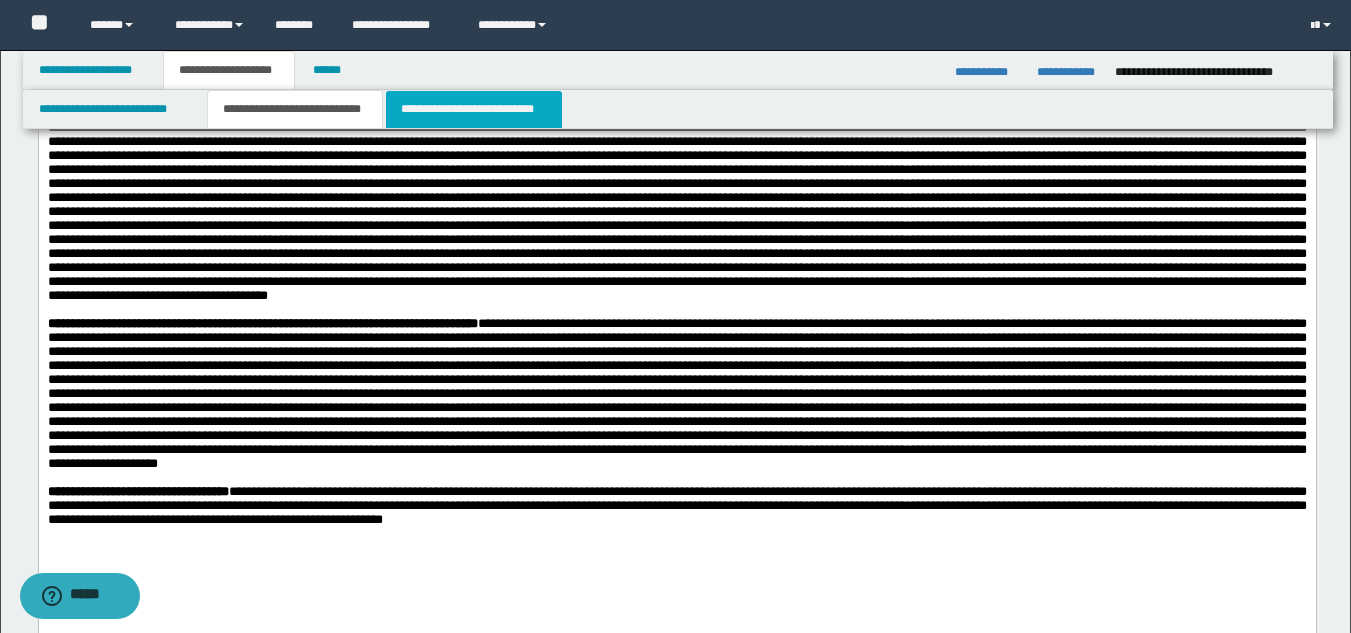 click on "**********" at bounding box center [474, 109] 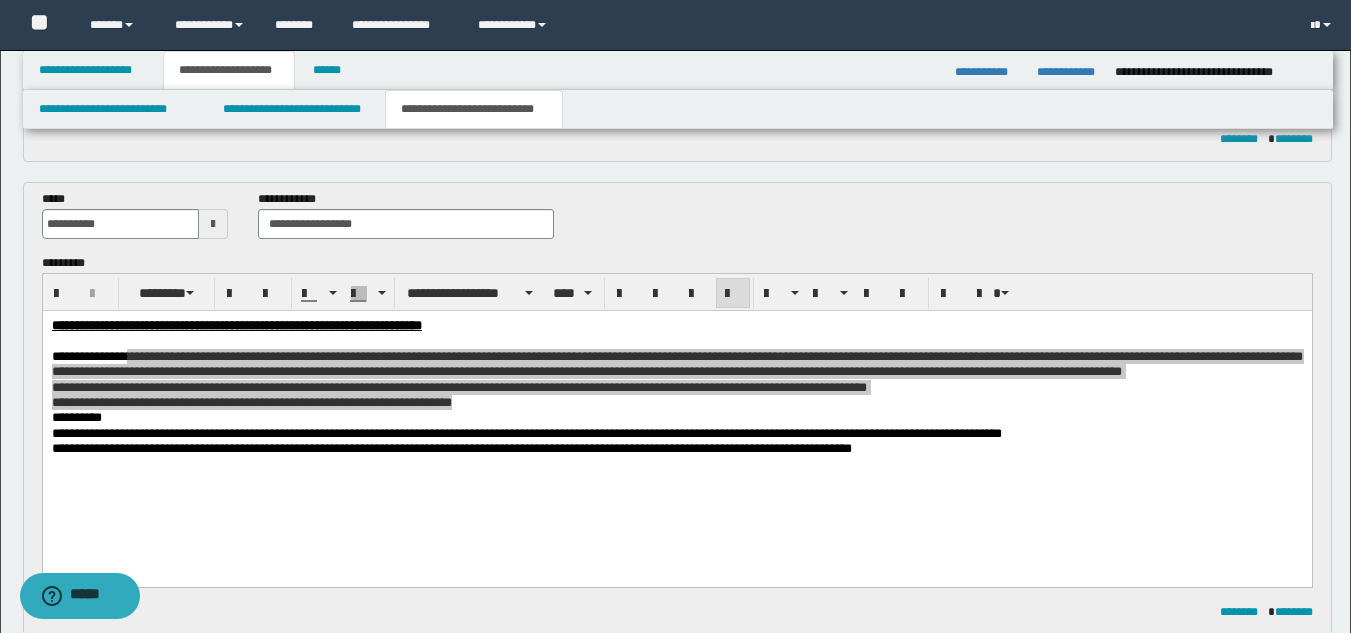 scroll, scrollTop: 551, scrollLeft: 0, axis: vertical 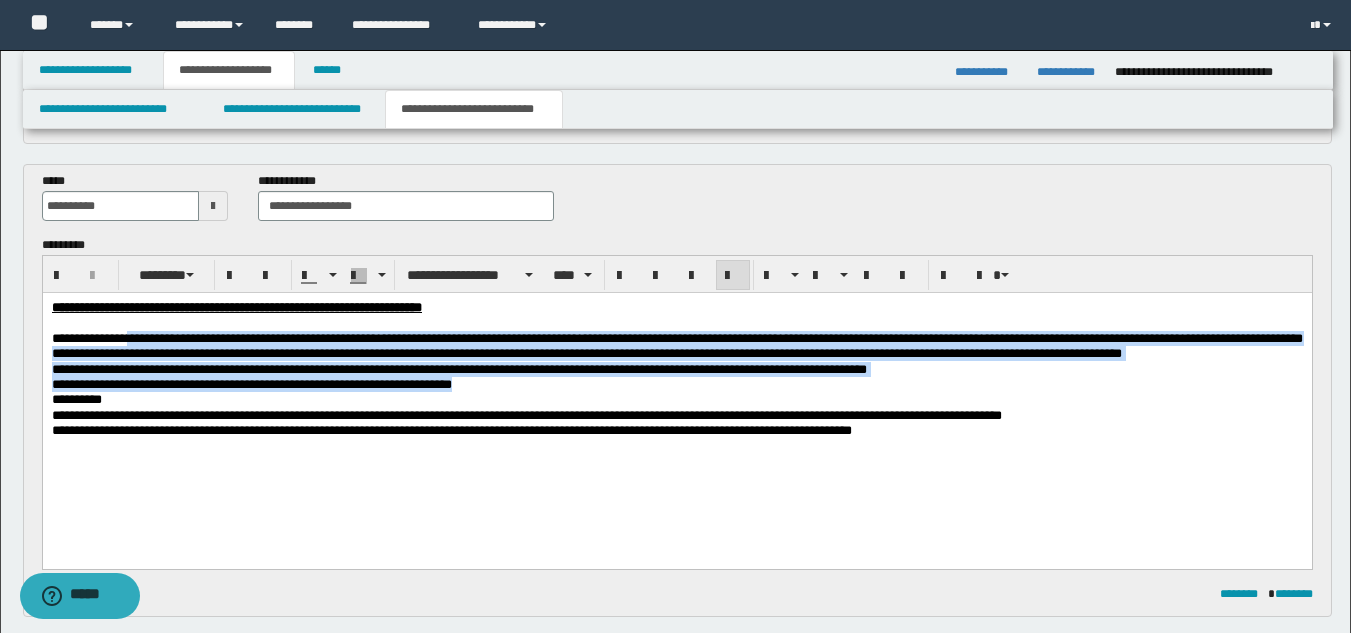 click on "**********" at bounding box center [451, 429] 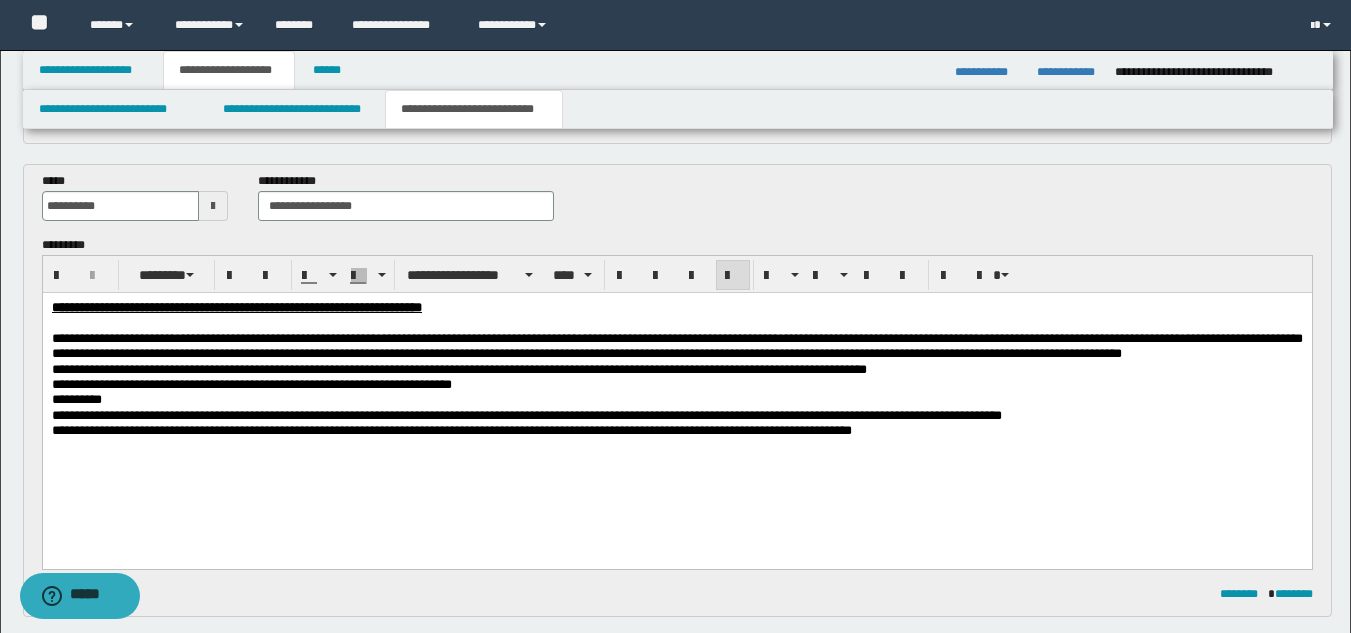 click on "**********" at bounding box center [451, 429] 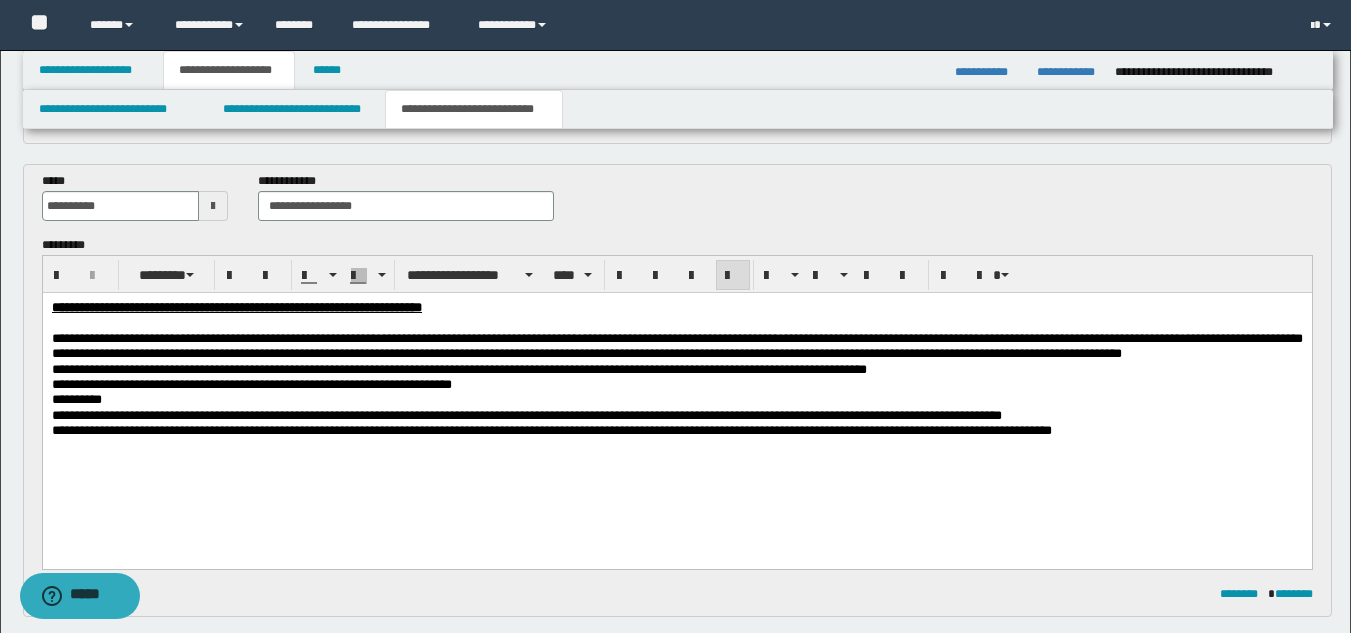click on "**********" at bounding box center (676, 345) 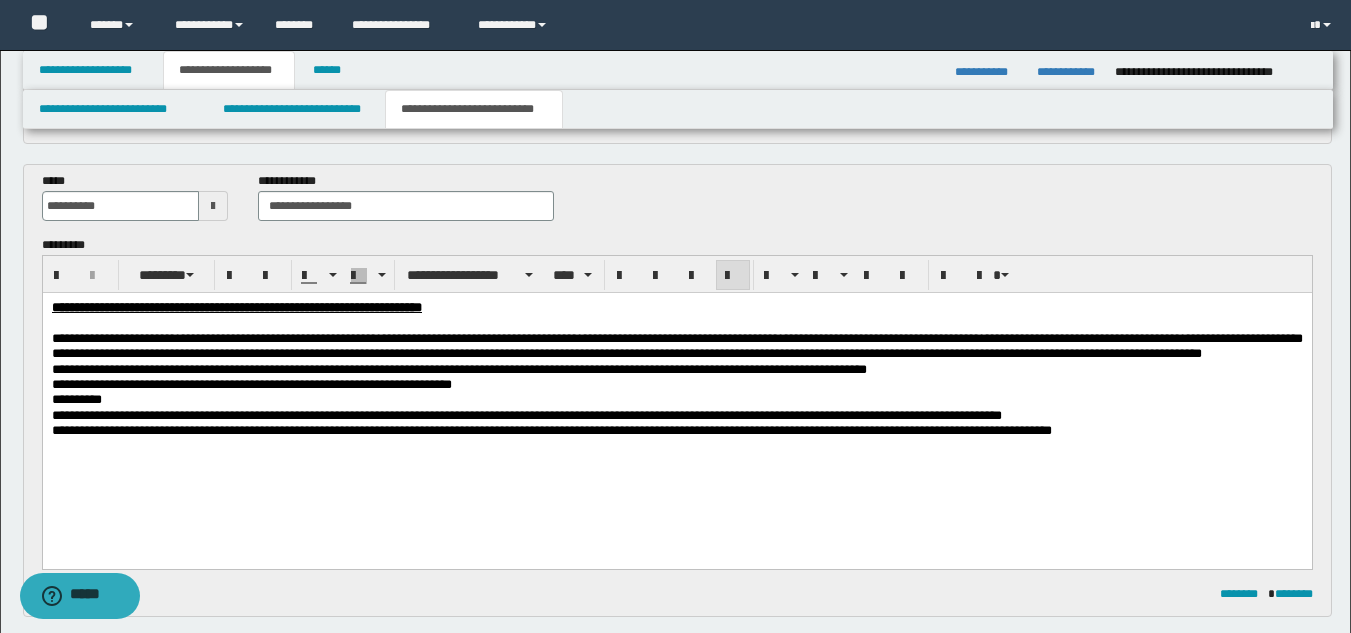 click on "**********" at bounding box center [676, 345] 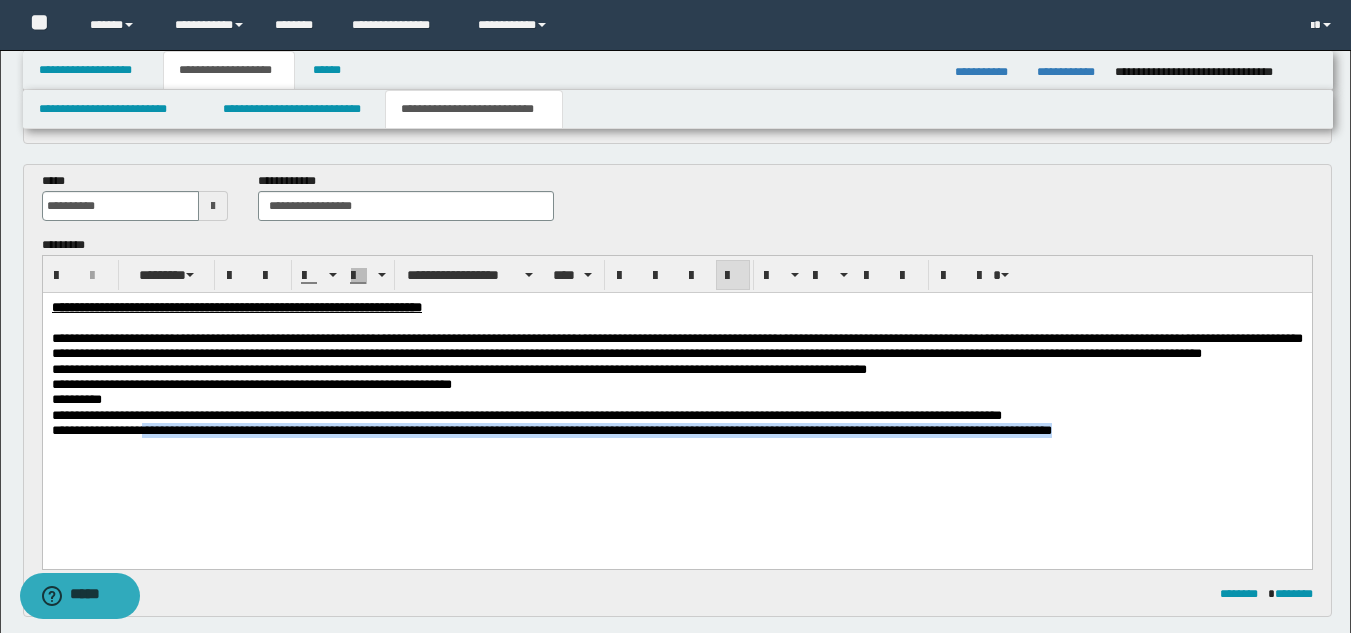 drag, startPoint x: 157, startPoint y: 445, endPoint x: 1303, endPoint y: 493, distance: 1147.0048 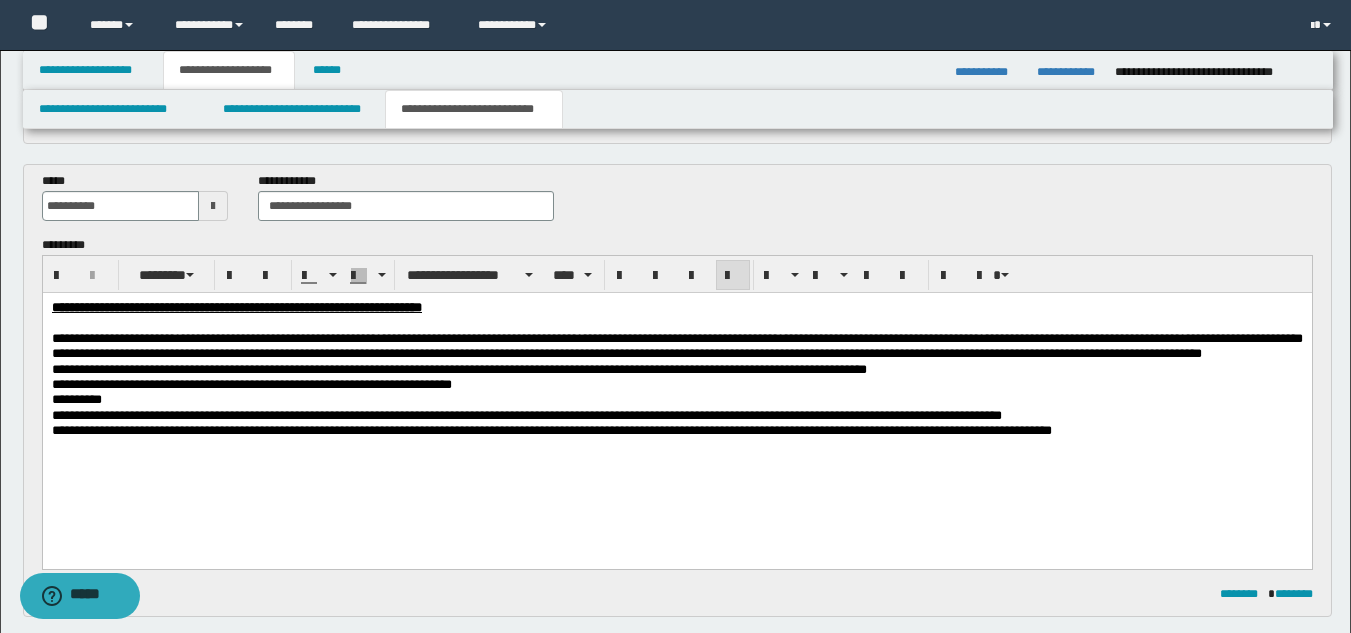 click on "**********" at bounding box center (676, 345) 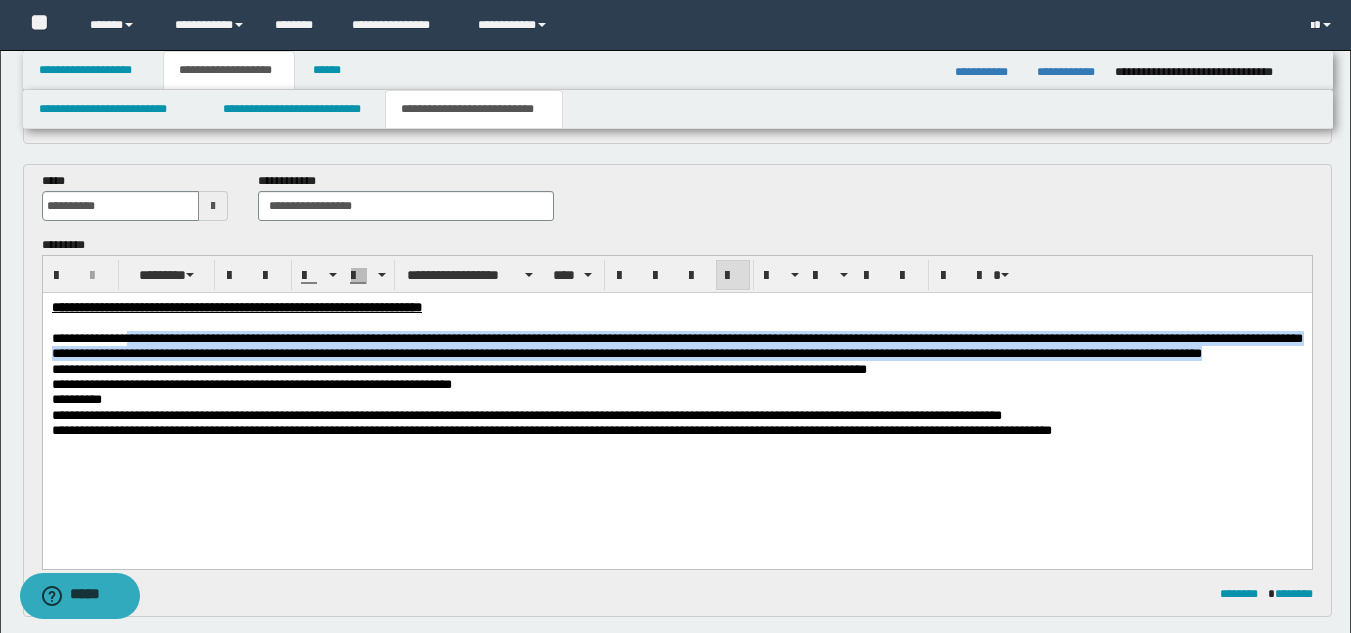 drag, startPoint x: 146, startPoint y: 340, endPoint x: 471, endPoint y: 372, distance: 326.5716 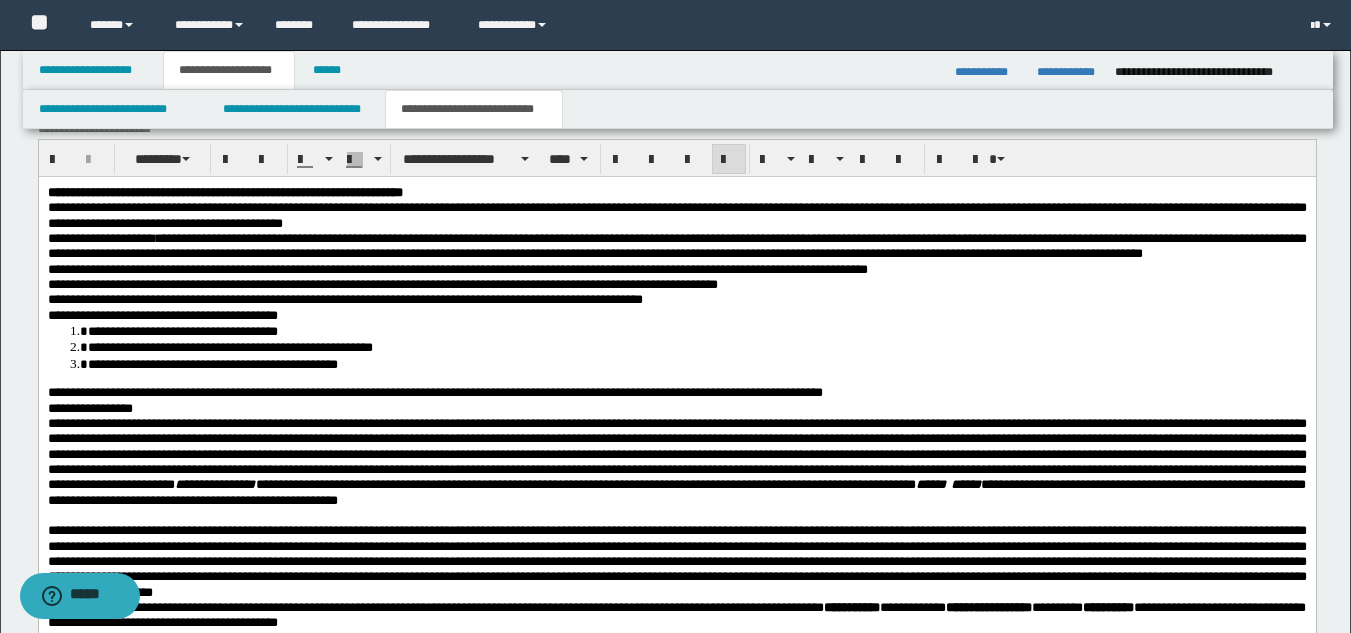 scroll, scrollTop: 1309, scrollLeft: 0, axis: vertical 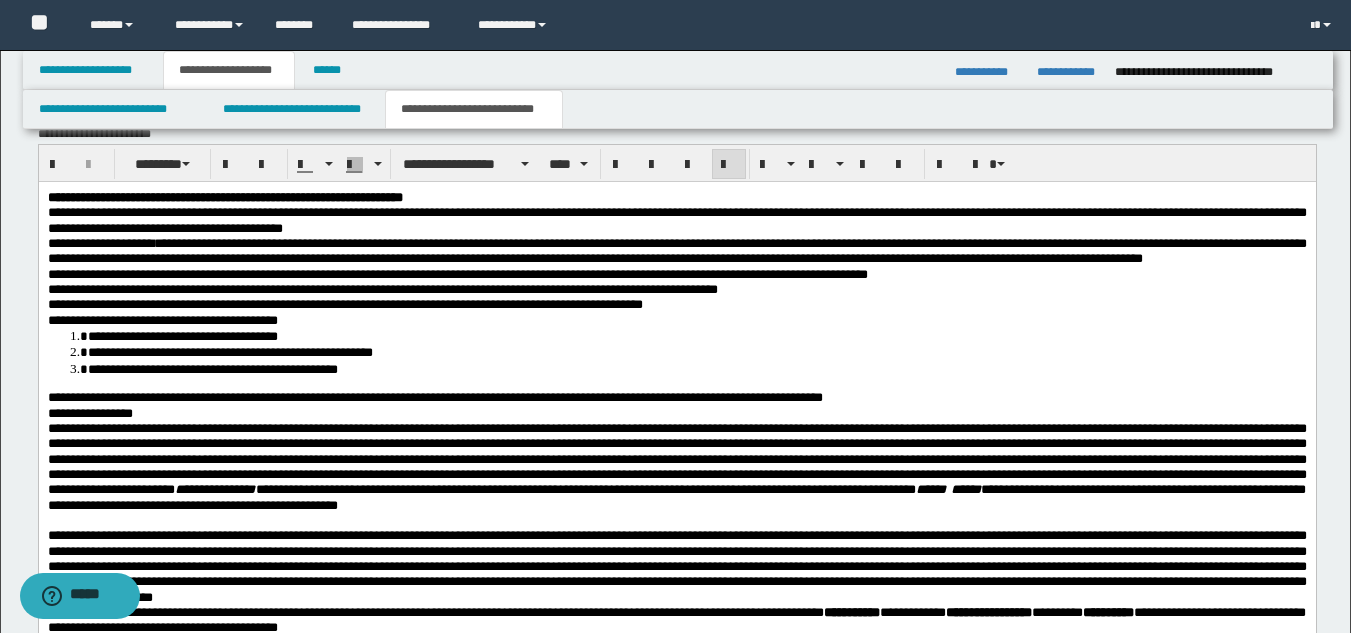 click on "**********" at bounding box center (676, 492) 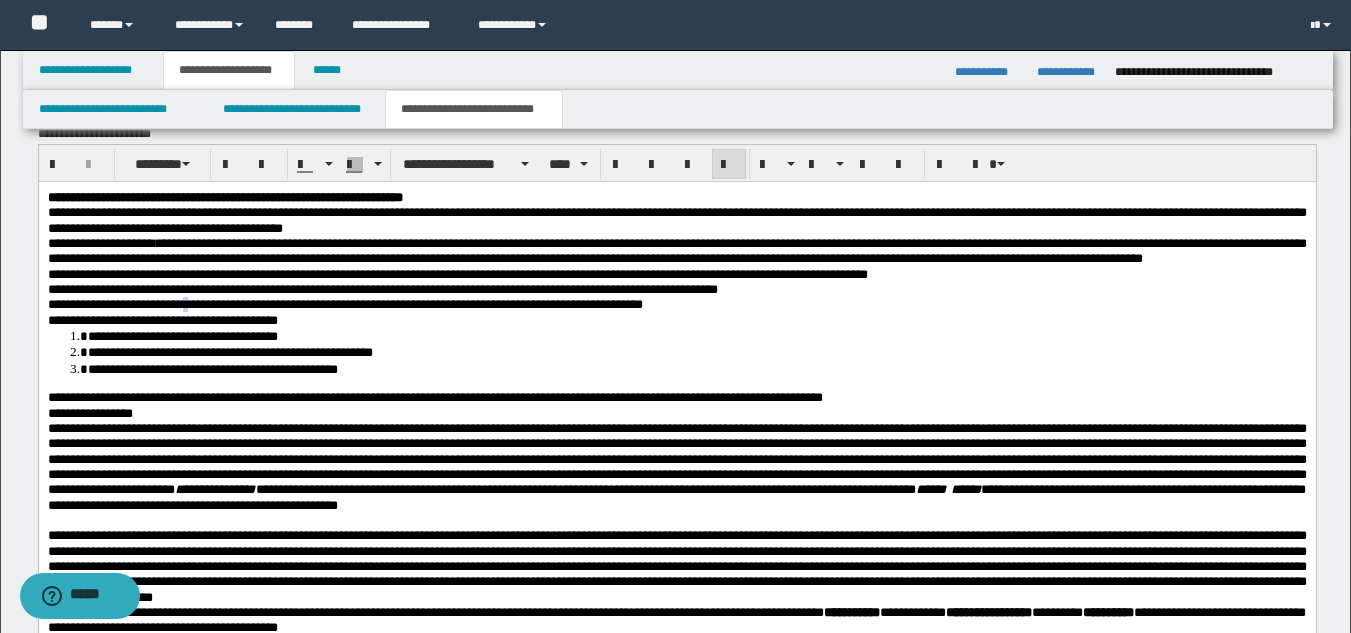 click on "**********" at bounding box center [344, 303] 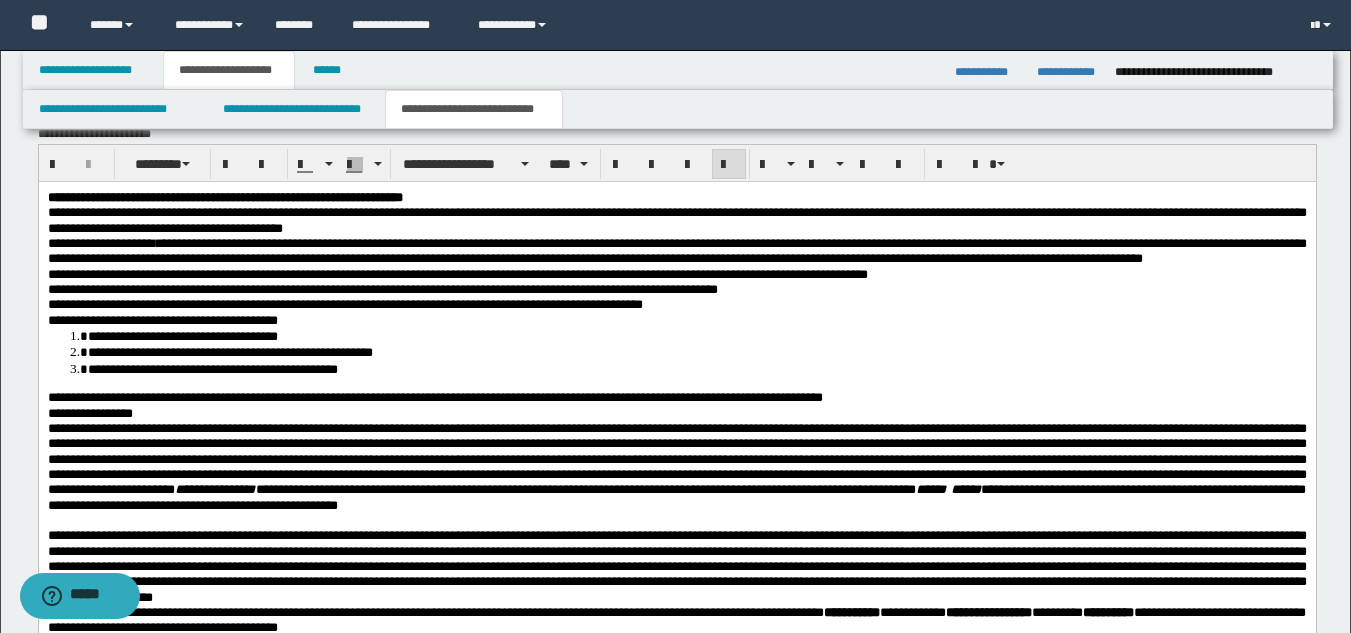 click on "**********" at bounding box center (212, 368) 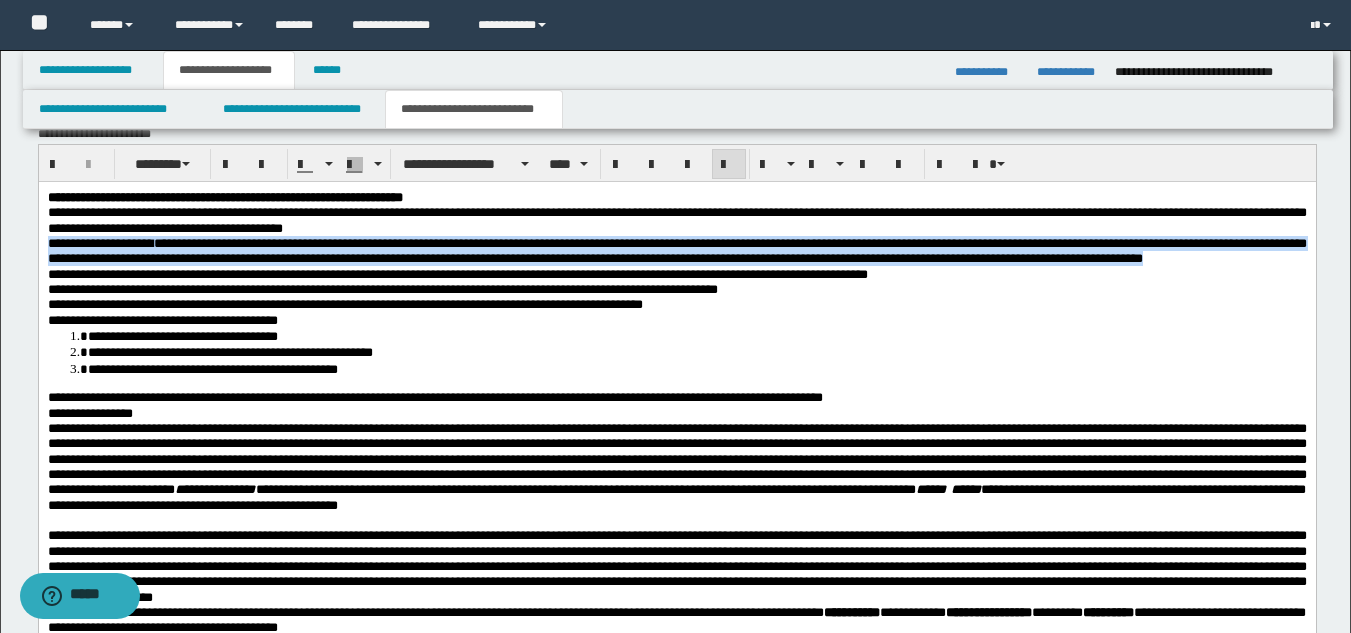 drag, startPoint x: 45, startPoint y: 246, endPoint x: 767, endPoint y: 274, distance: 722.5427 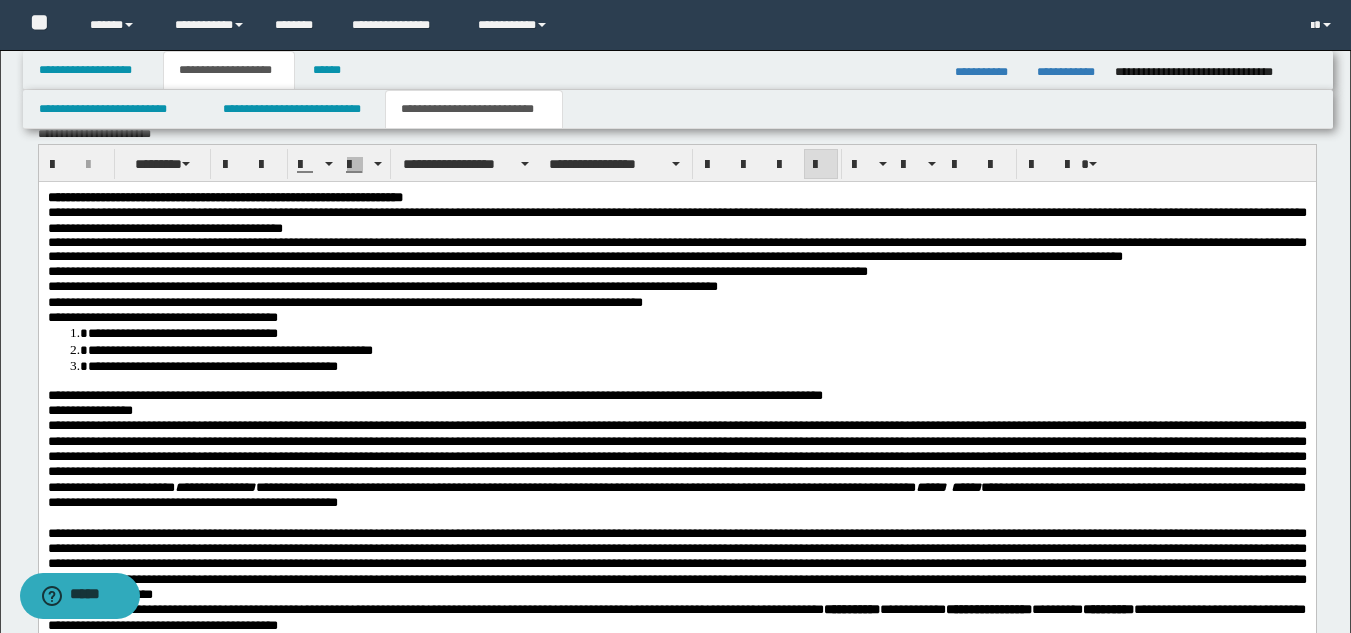 click on "**********" at bounding box center (676, 248) 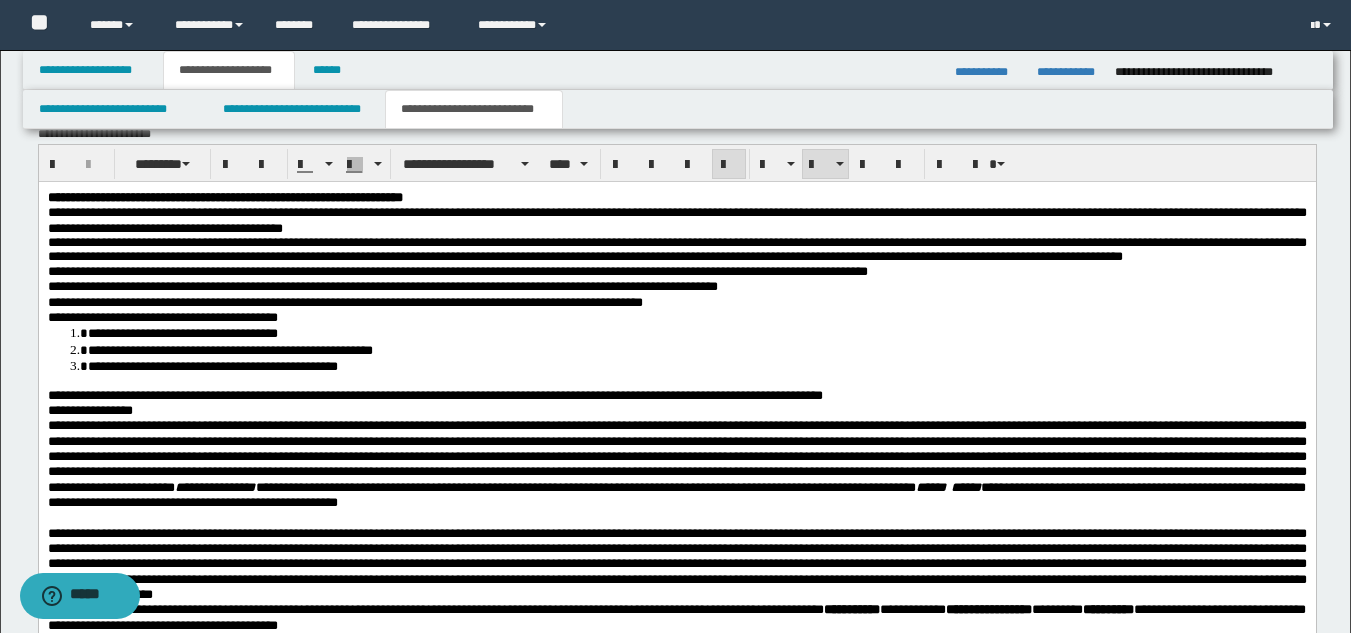 click on "**********" at bounding box center (212, 365) 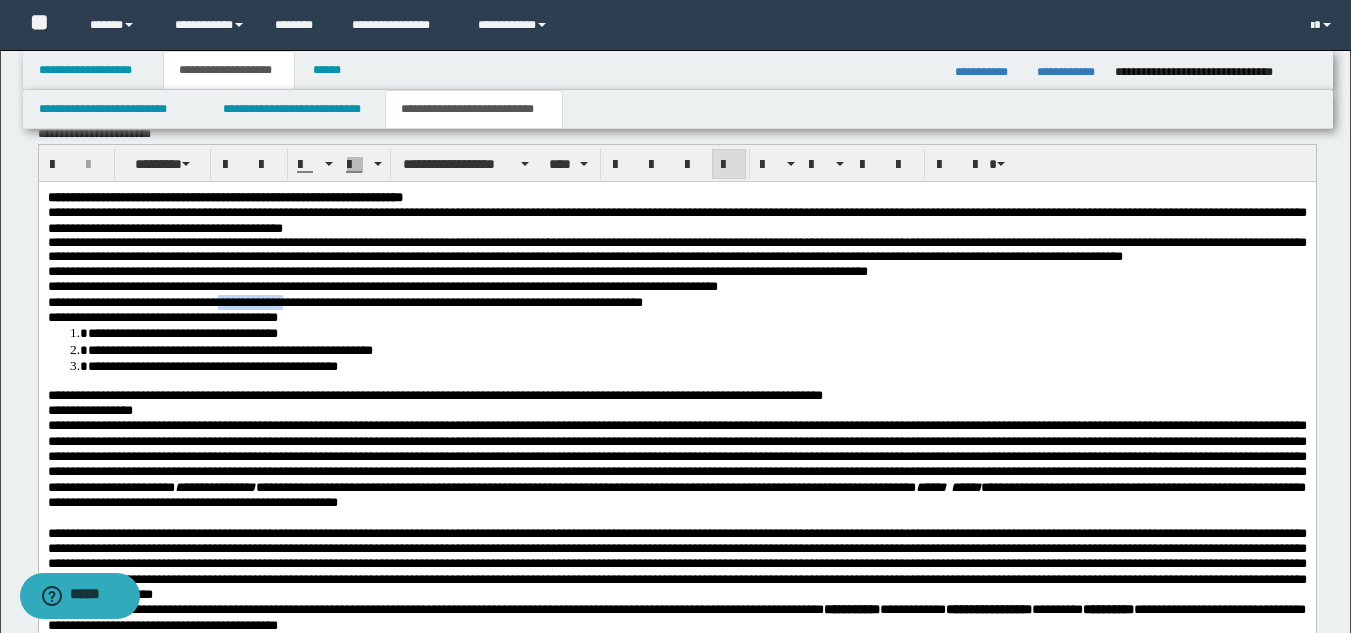 drag, startPoint x: 252, startPoint y: 322, endPoint x: 362, endPoint y: 318, distance: 110.0727 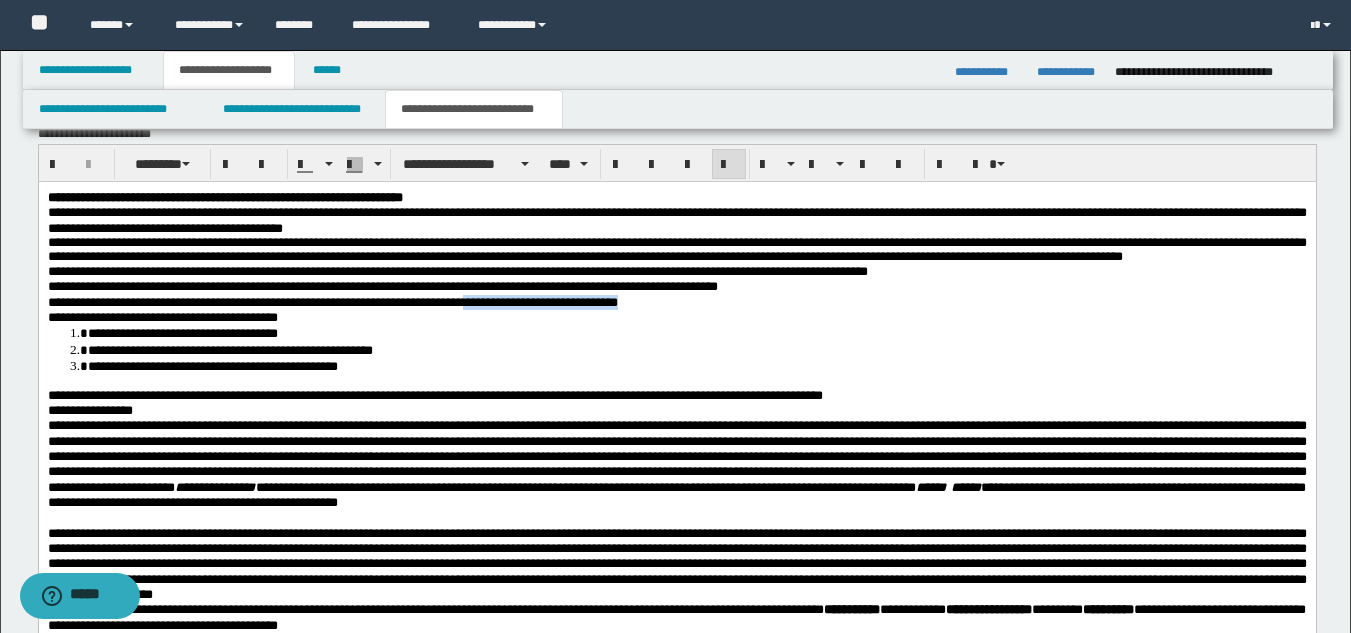 drag, startPoint x: 540, startPoint y: 320, endPoint x: 748, endPoint y: 330, distance: 208.24025 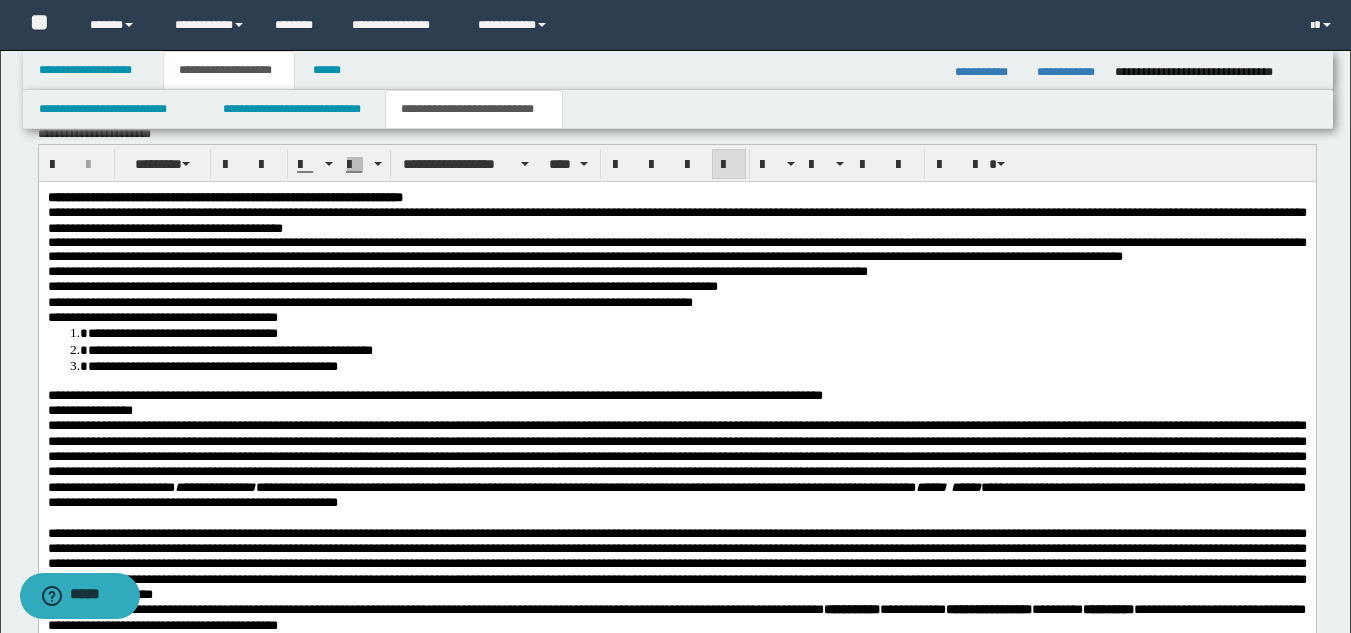click on "**********" at bounding box center (369, 301) 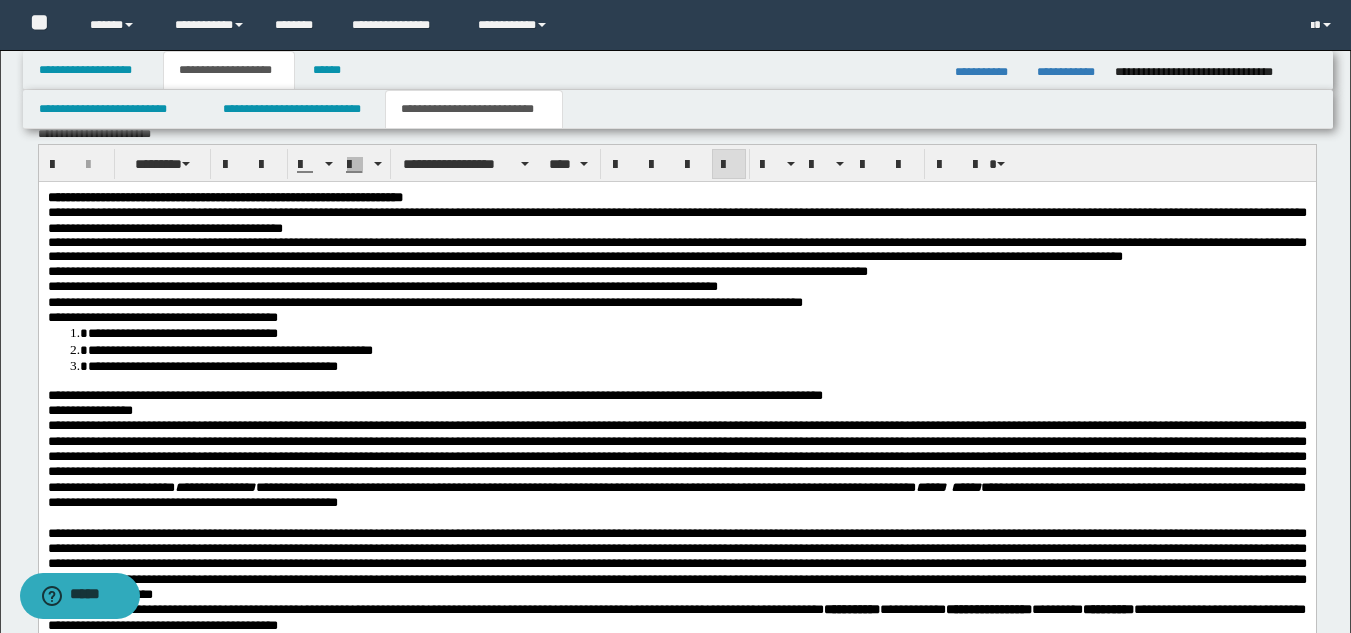 drag, startPoint x: 748, startPoint y: 320, endPoint x: 578, endPoint y: 312, distance: 170.18813 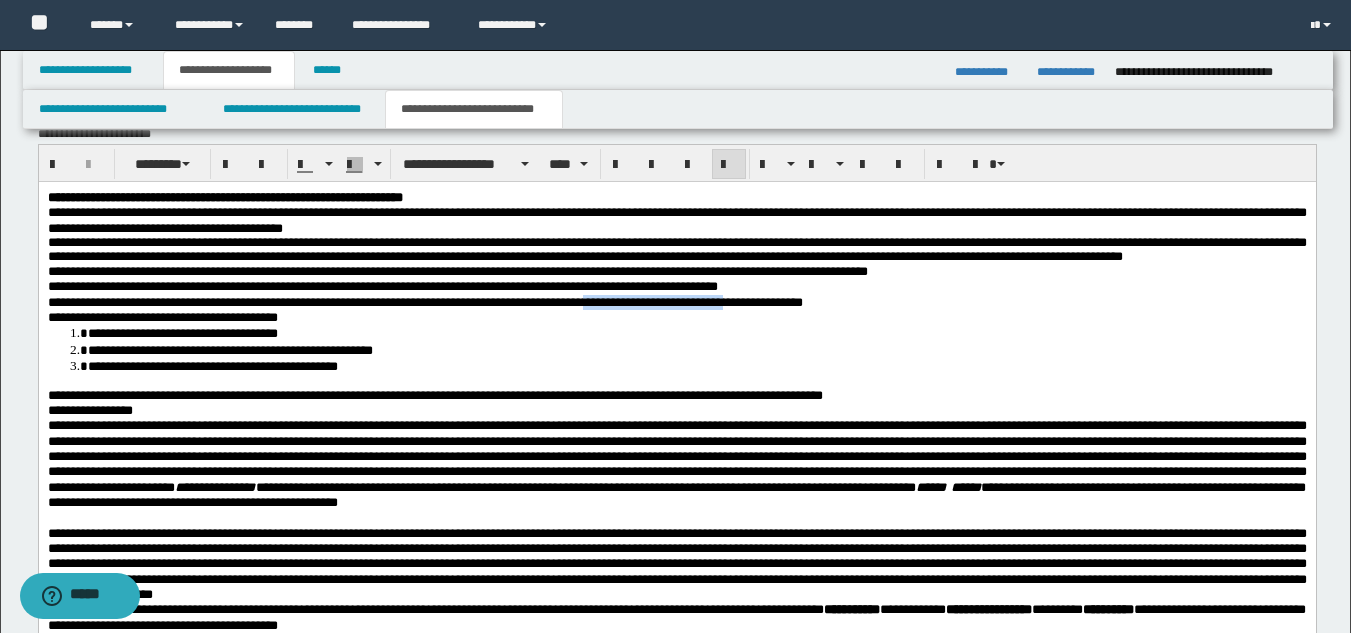 drag, startPoint x: 680, startPoint y: 326, endPoint x: 852, endPoint y: 327, distance: 172.00291 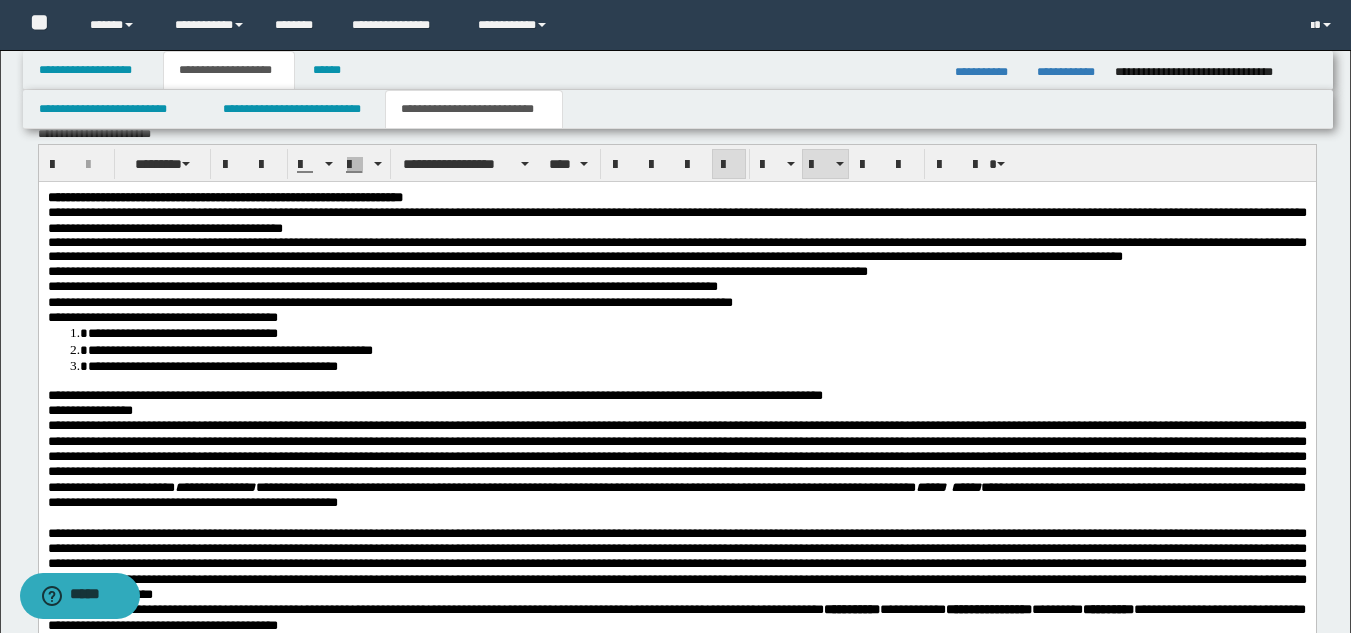 click on "**********" at bounding box center [696, 365] 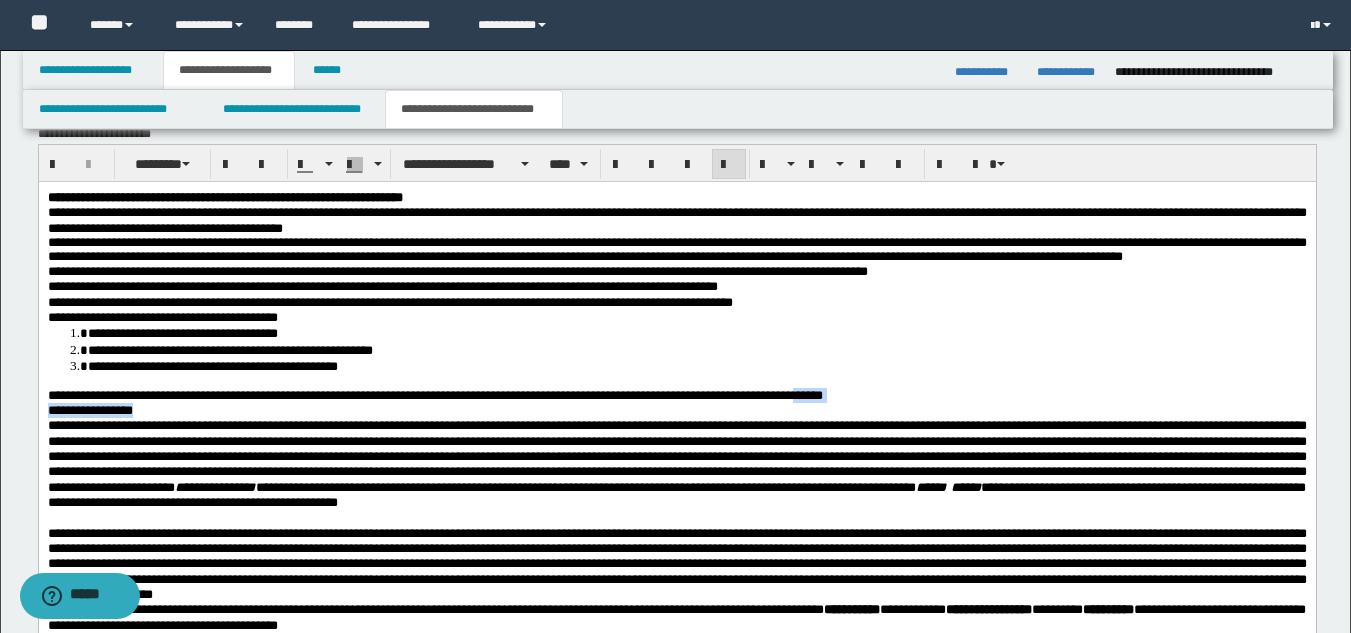 drag, startPoint x: 916, startPoint y: 417, endPoint x: 907, endPoint y: 432, distance: 17.492855 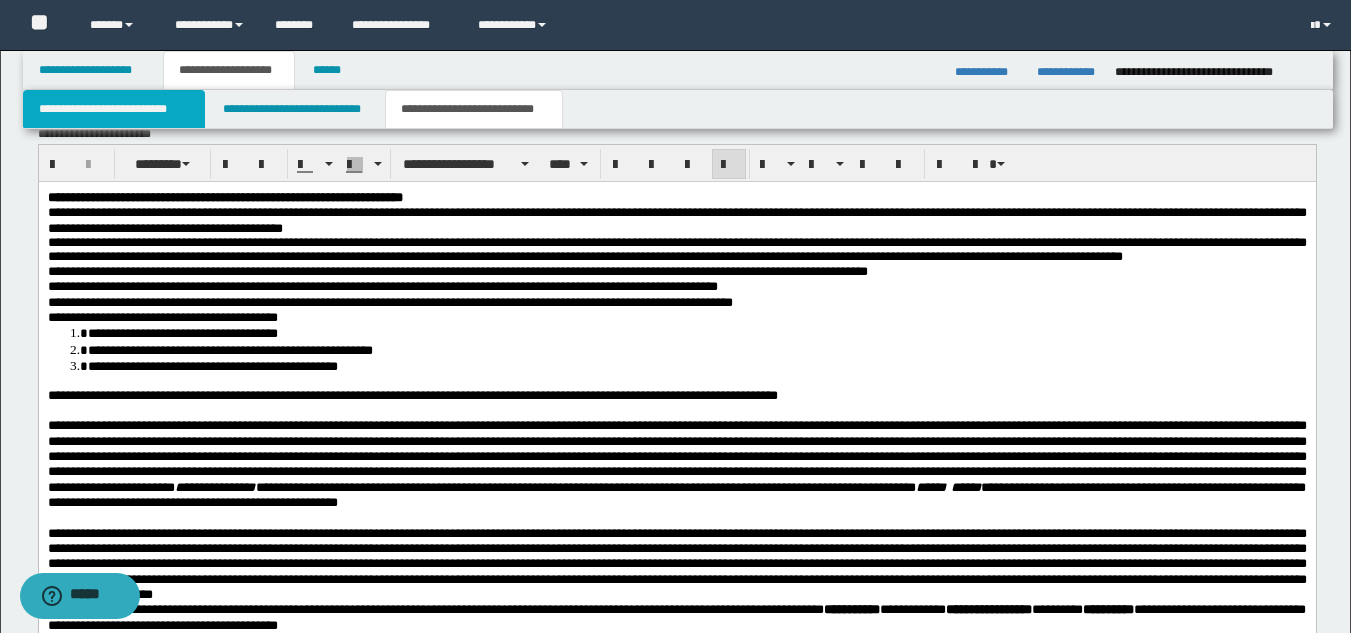 drag, startPoint x: 97, startPoint y: 115, endPoint x: 114, endPoint y: 150, distance: 38.910152 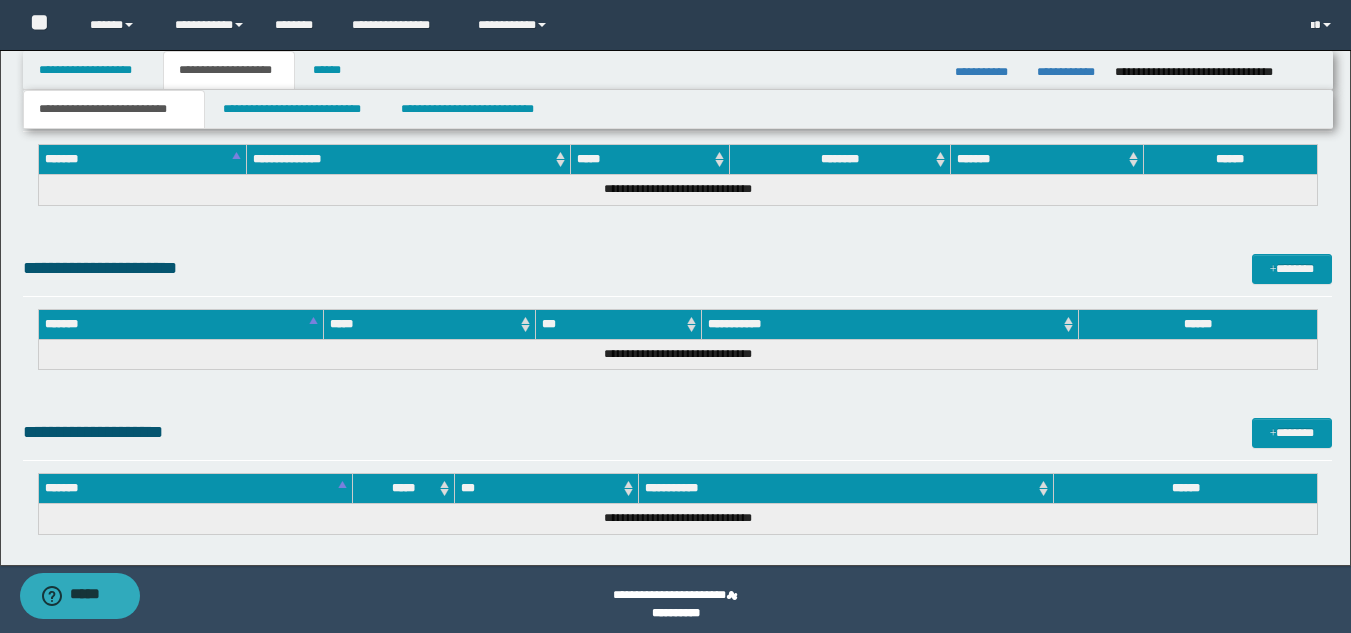 click on "**********" at bounding box center (677, -302) 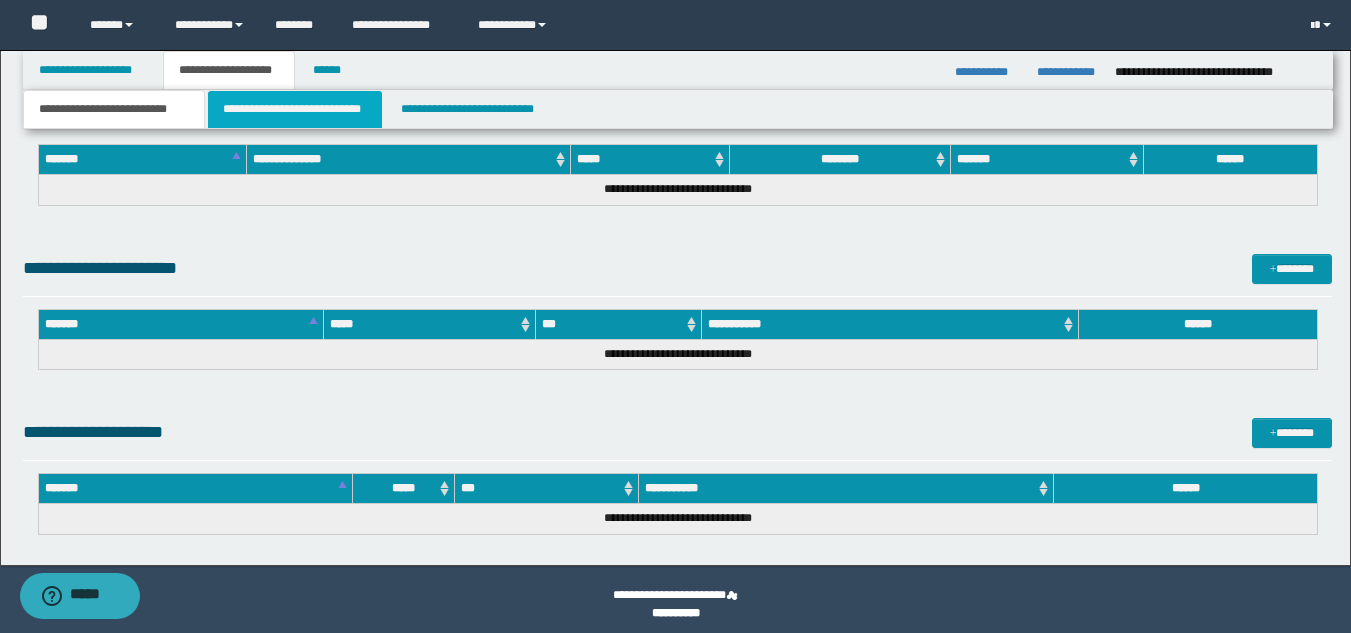 drag, startPoint x: 219, startPoint y: 102, endPoint x: 226, endPoint y: 128, distance: 26.925823 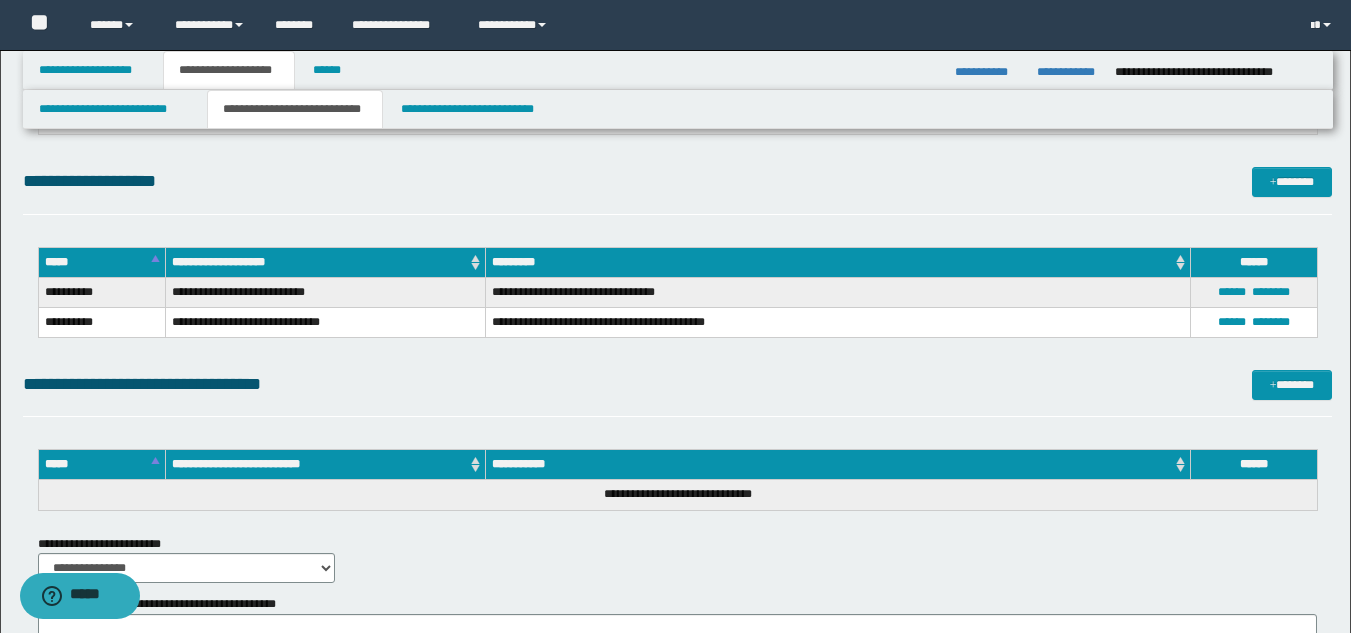 scroll, scrollTop: 3559, scrollLeft: 0, axis: vertical 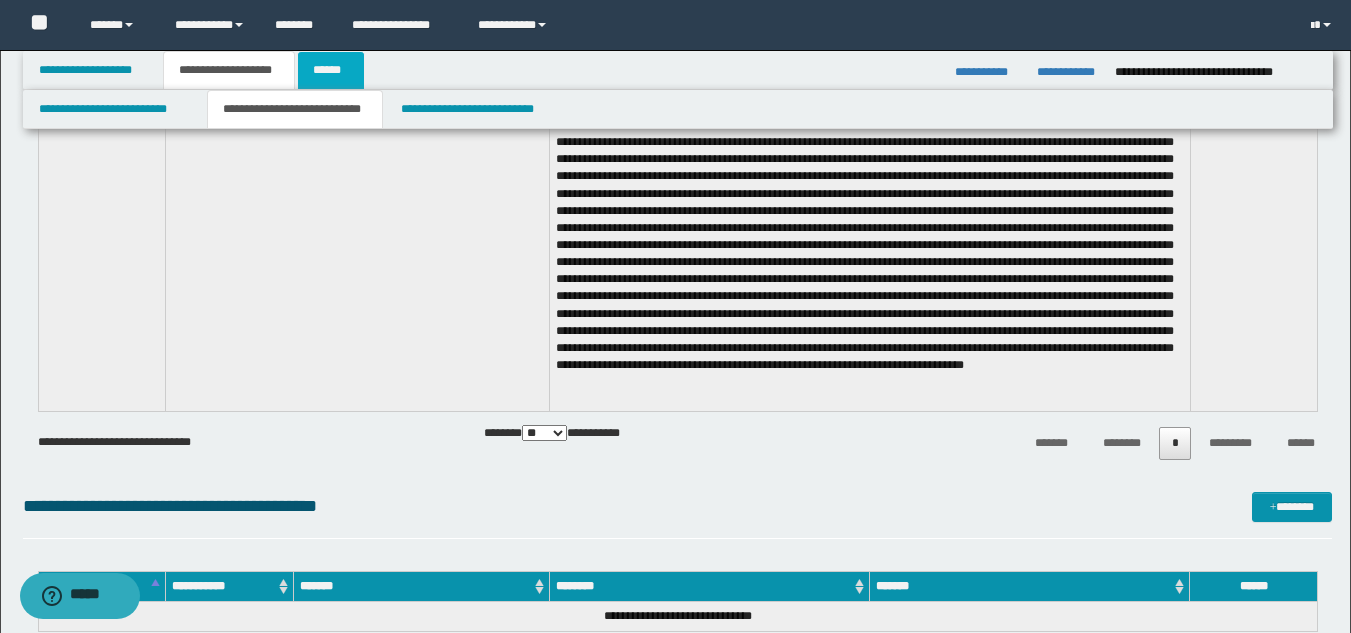 click on "******" at bounding box center (331, 70) 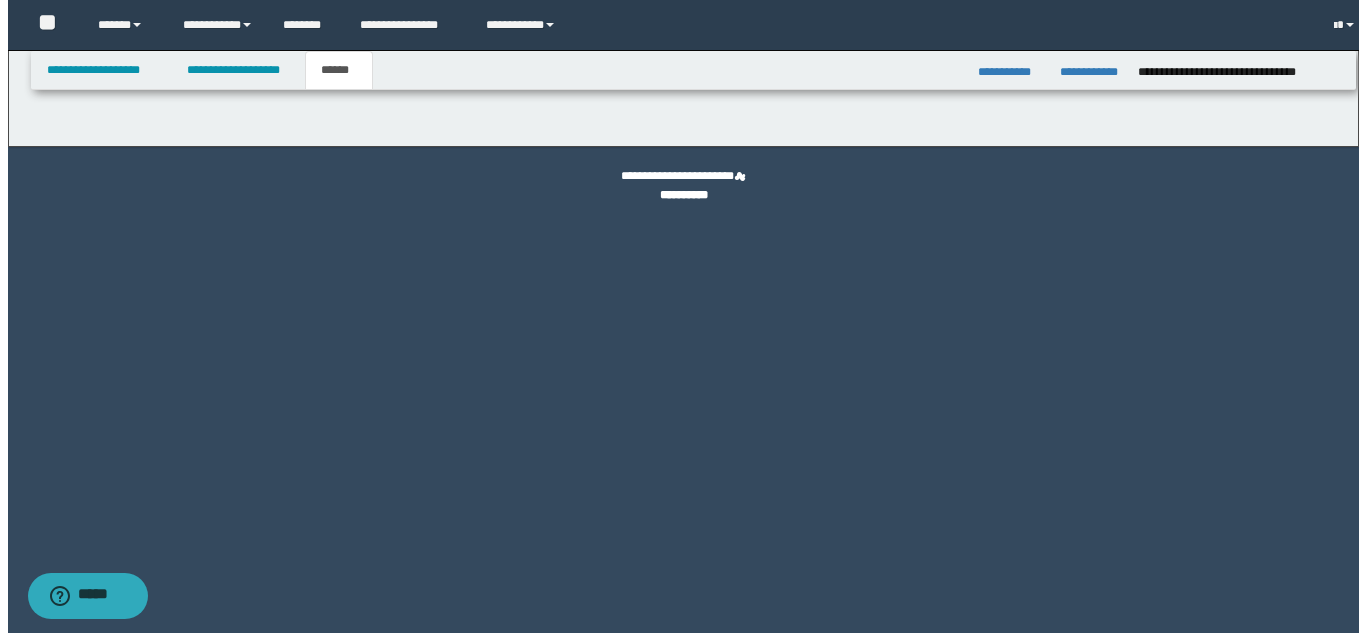 scroll, scrollTop: 0, scrollLeft: 0, axis: both 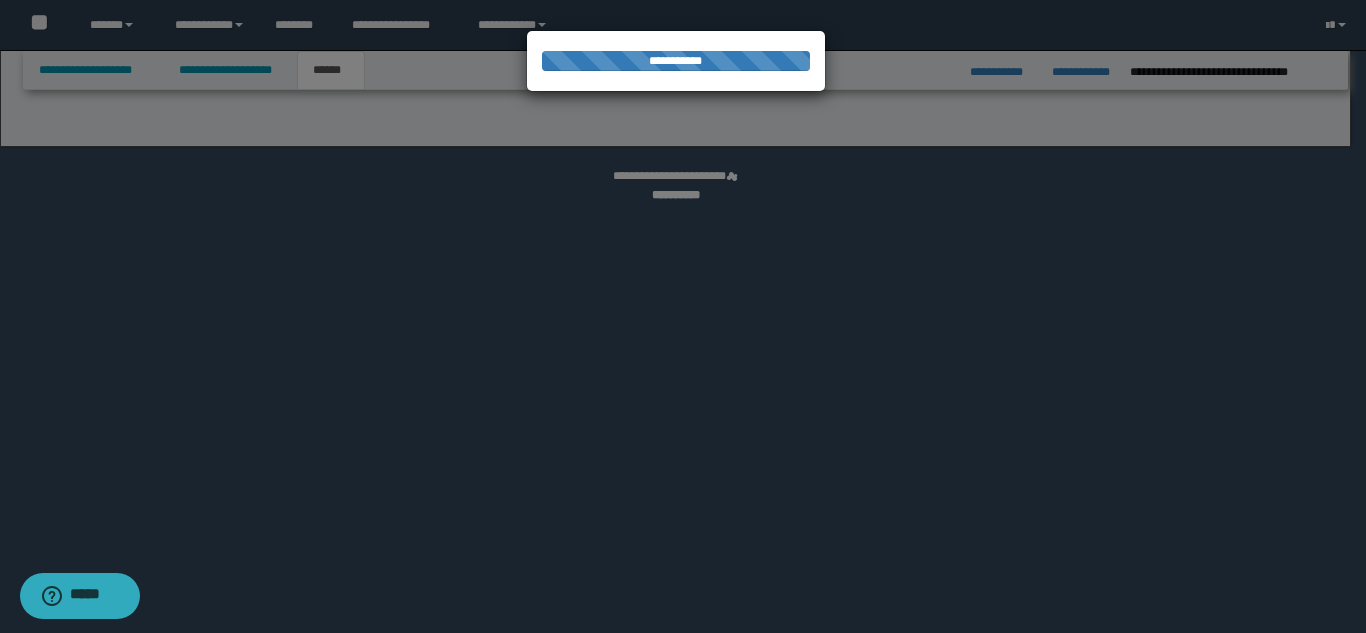 select on "*" 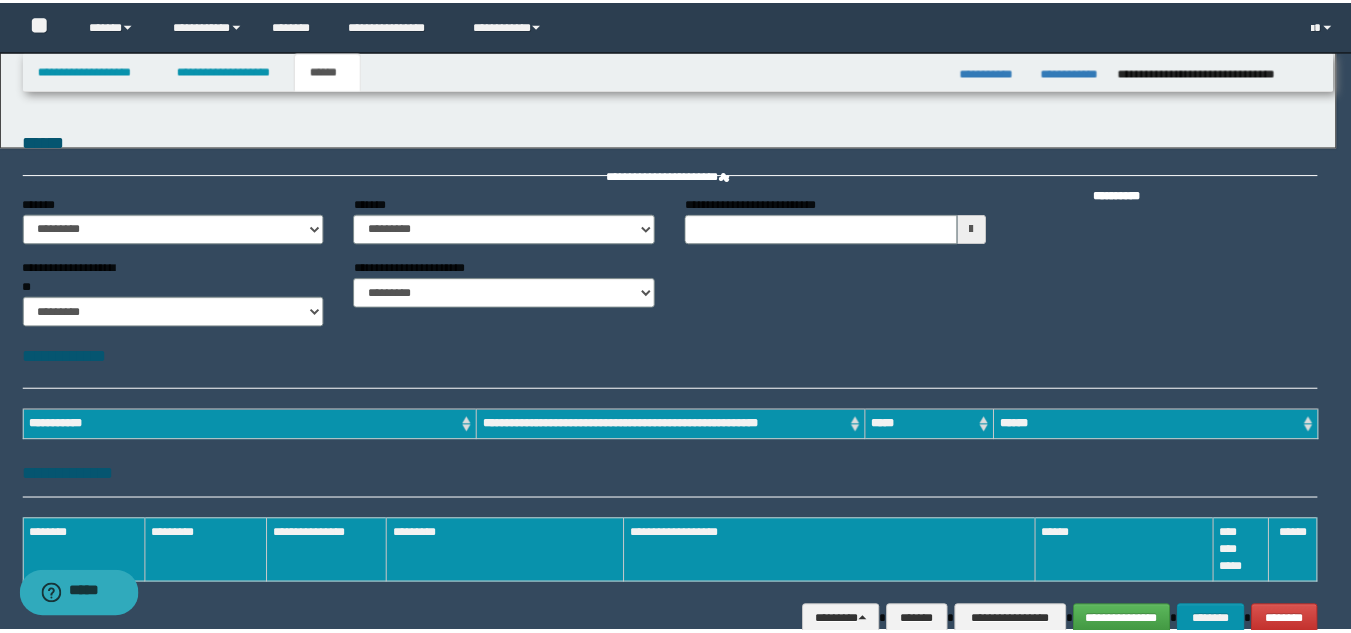 scroll, scrollTop: 0, scrollLeft: 0, axis: both 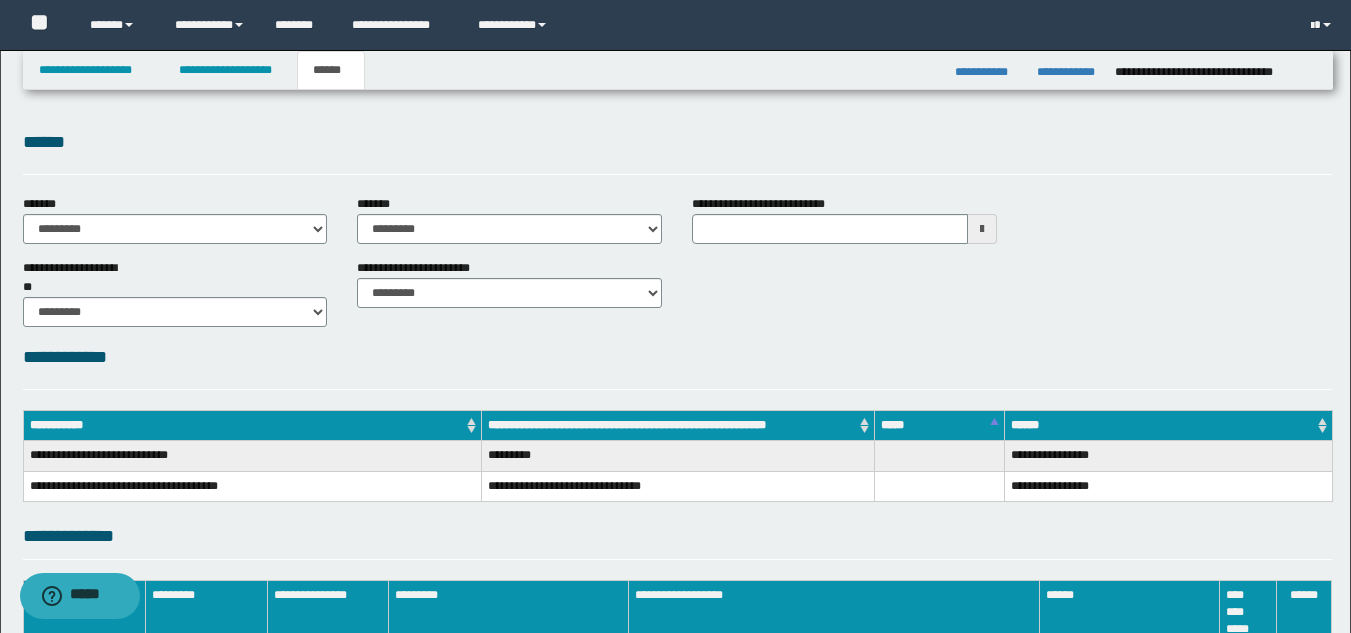 type 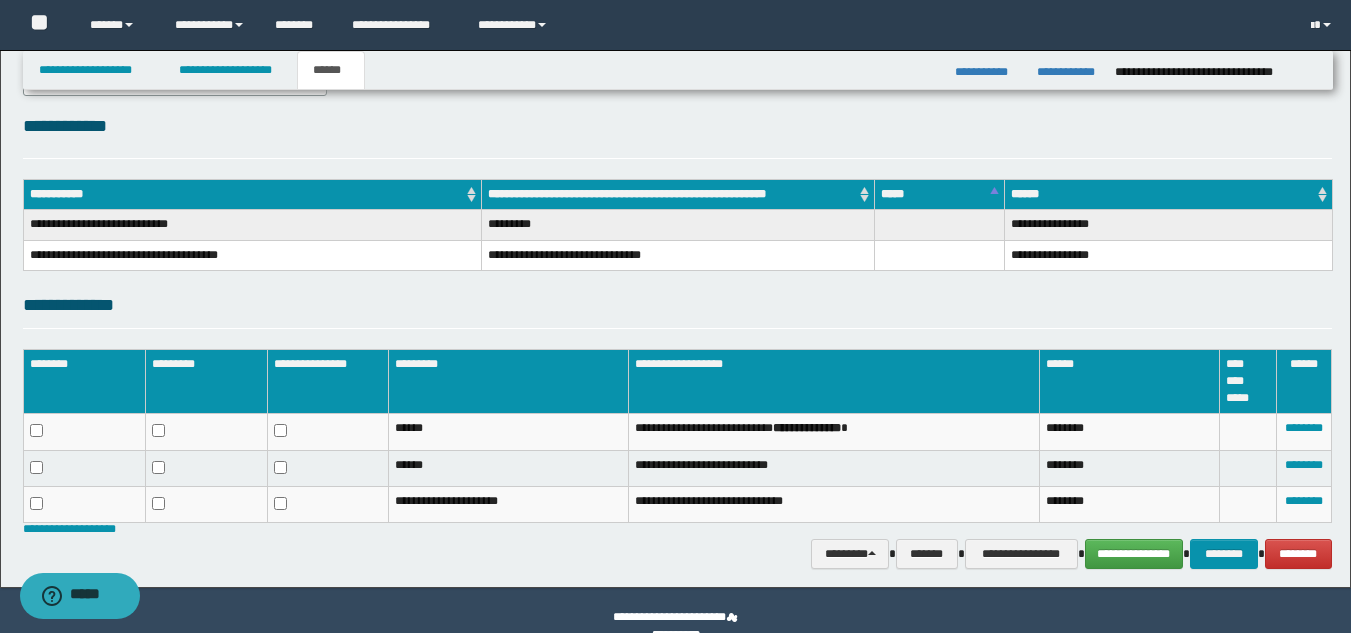 scroll, scrollTop: 234, scrollLeft: 0, axis: vertical 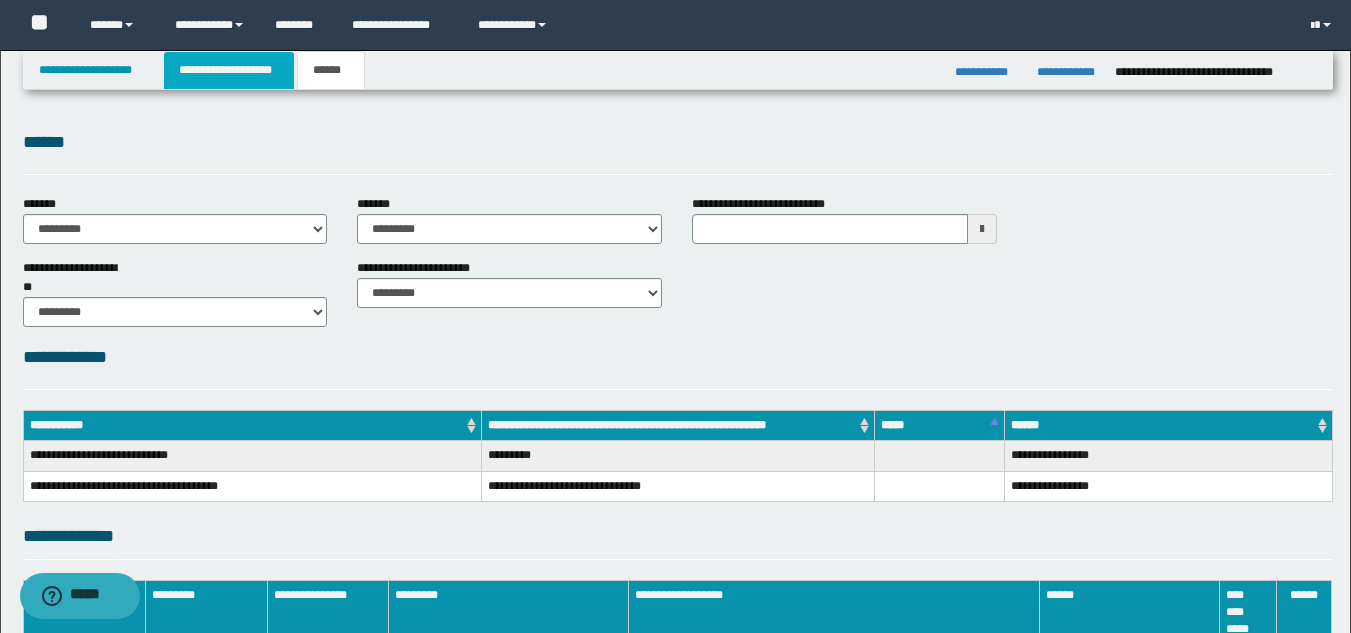 click on "**********" at bounding box center (229, 70) 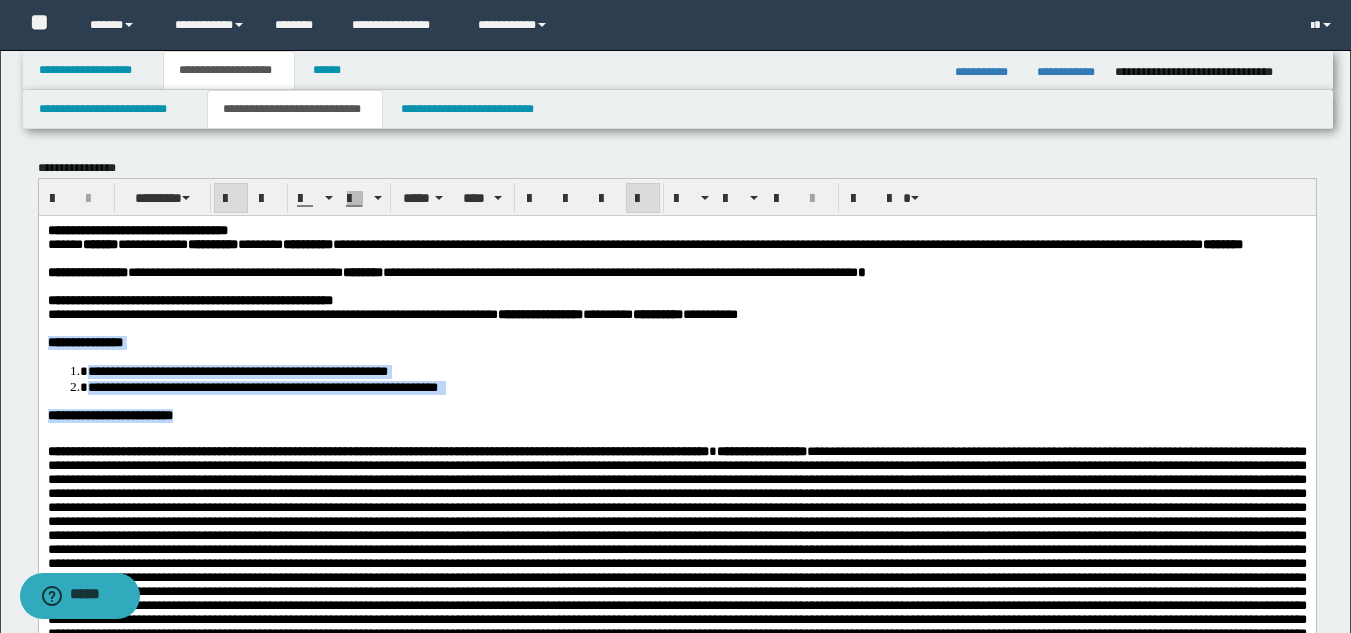 click on "**********" at bounding box center [676, 415] 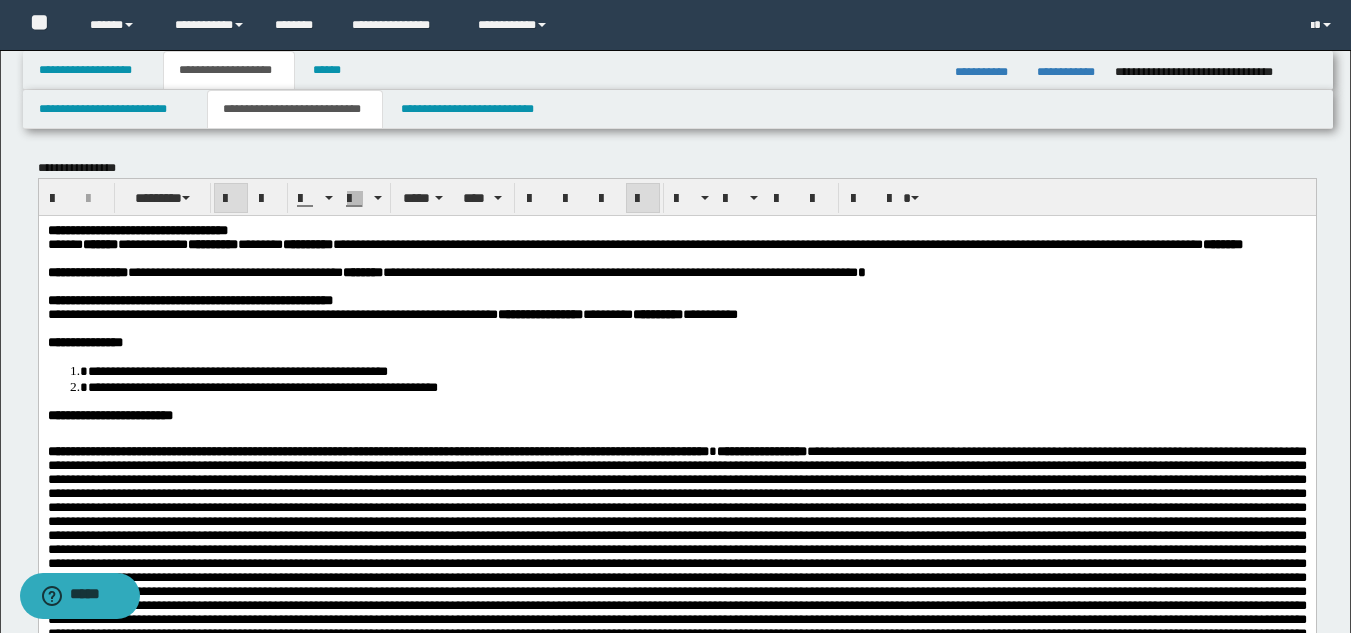 click on "**********" at bounding box center (676, 378) 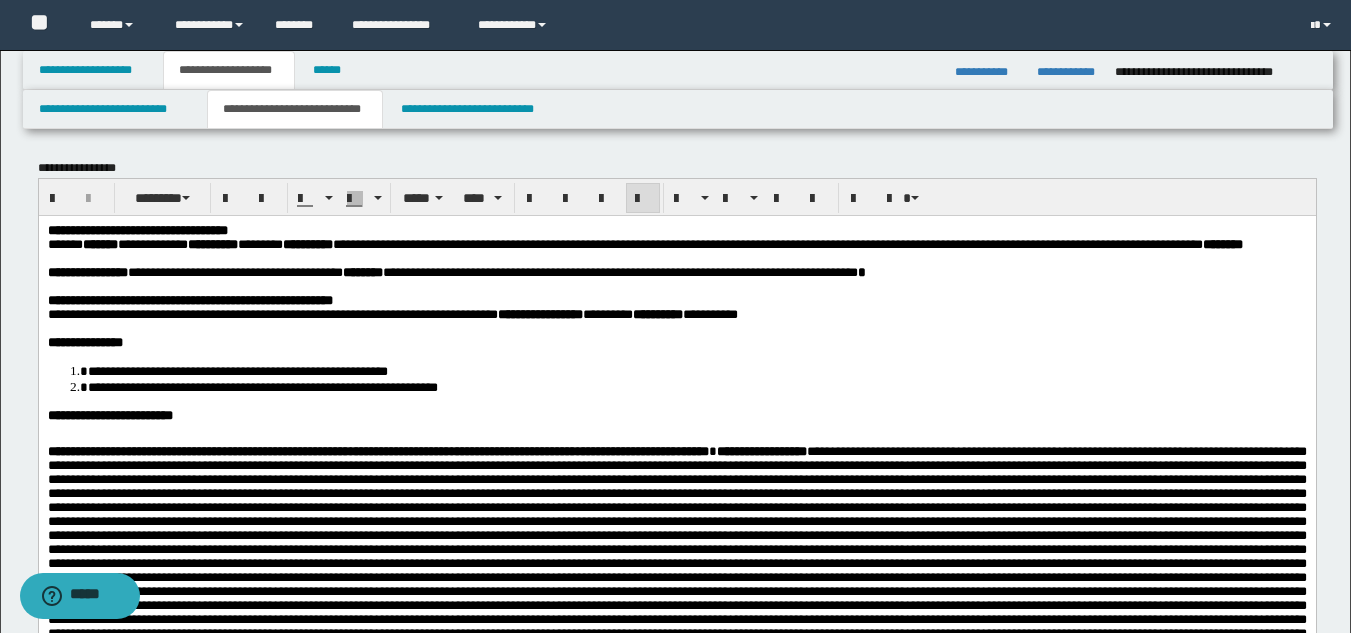 click on "**********" at bounding box center [676, 744] 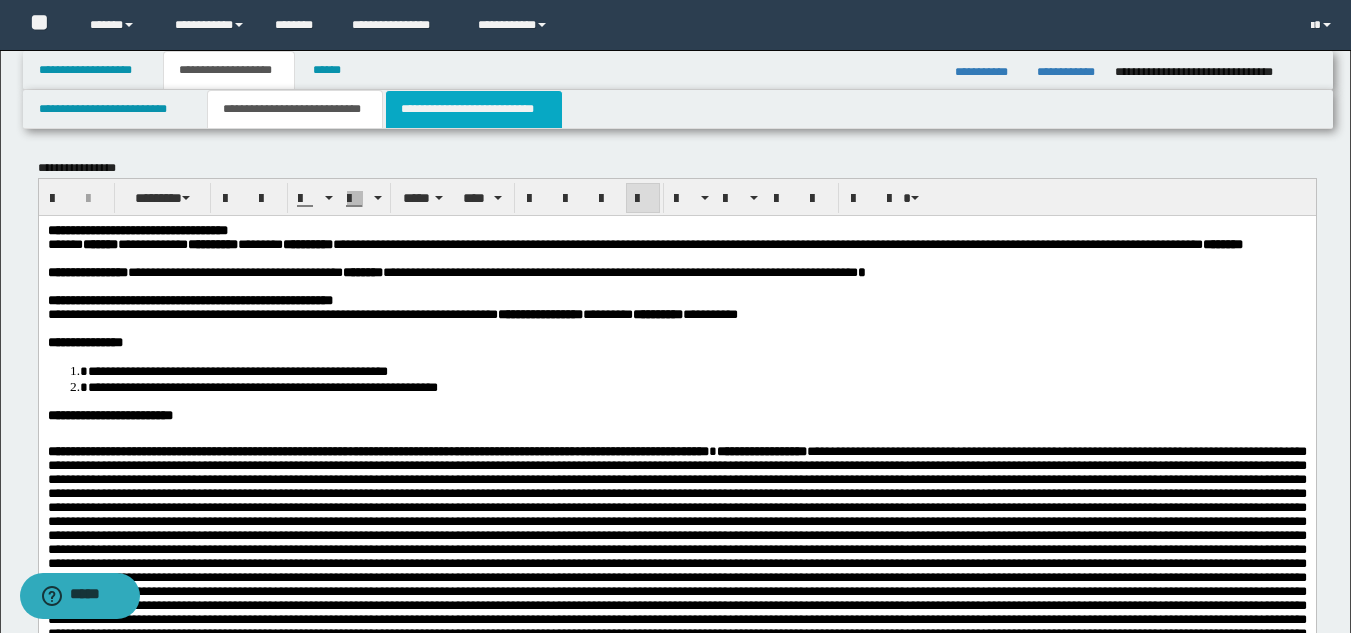 click on "**********" at bounding box center (474, 109) 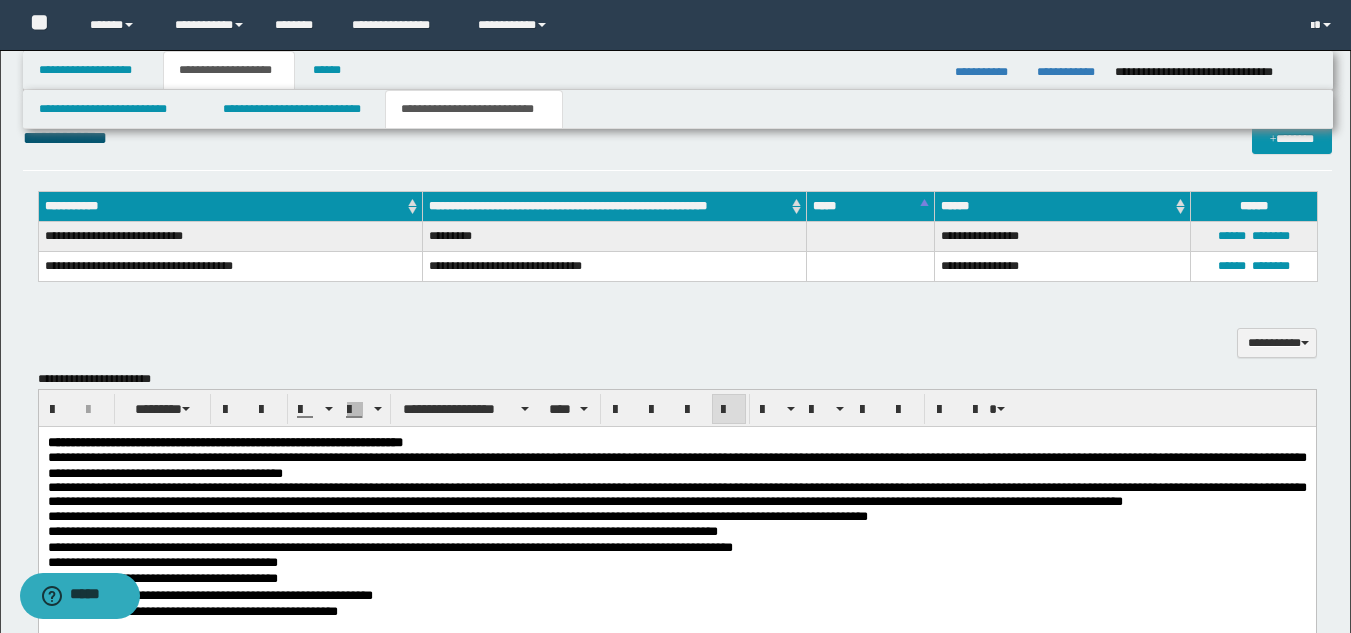 scroll, scrollTop: 1087, scrollLeft: 0, axis: vertical 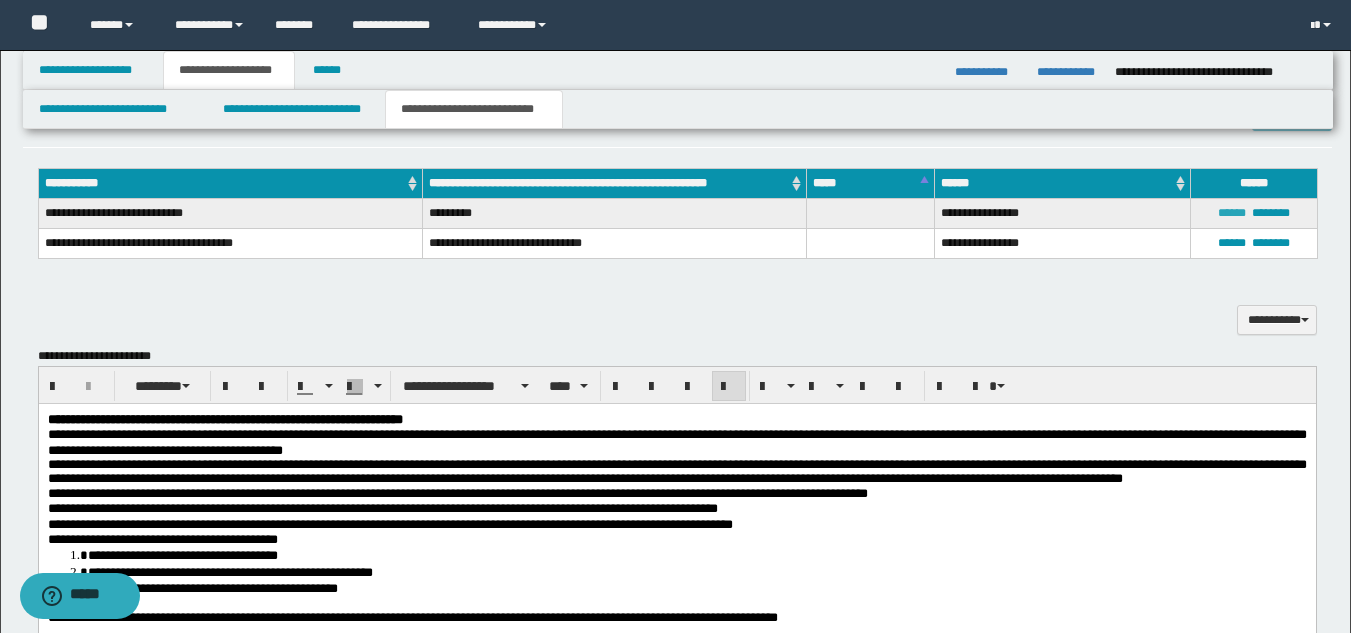 click on "******" at bounding box center (1232, 213) 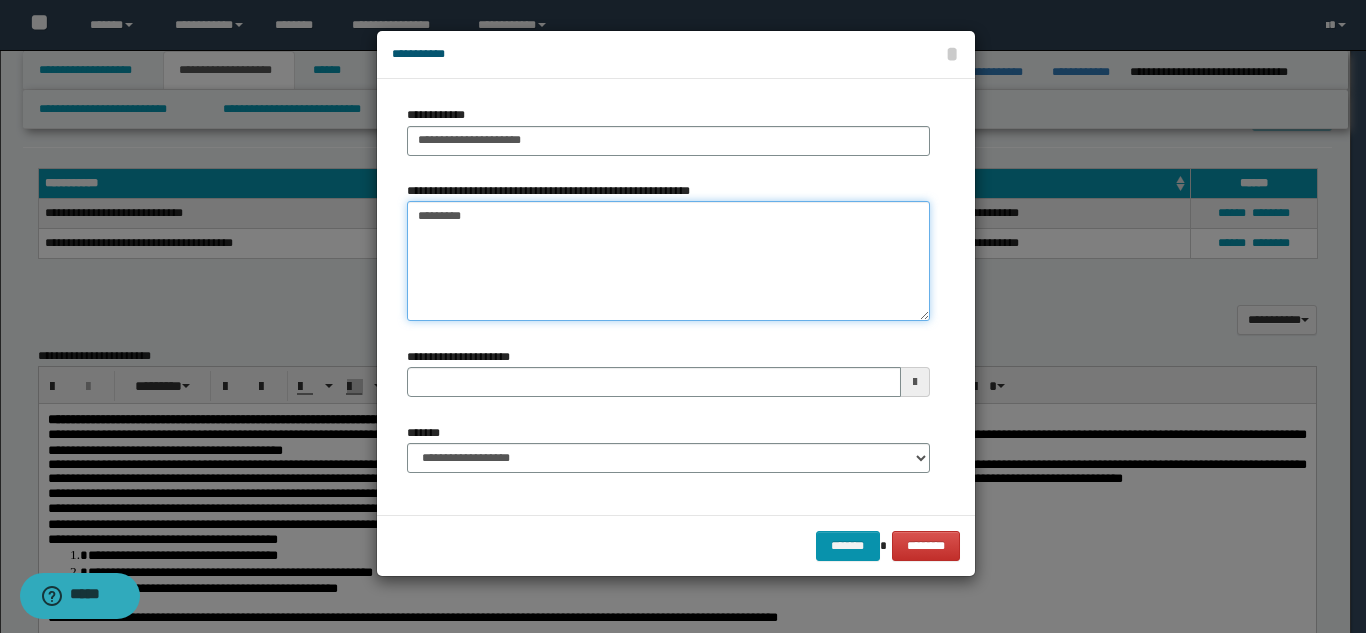 drag, startPoint x: 500, startPoint y: 207, endPoint x: 328, endPoint y: 227, distance: 173.15889 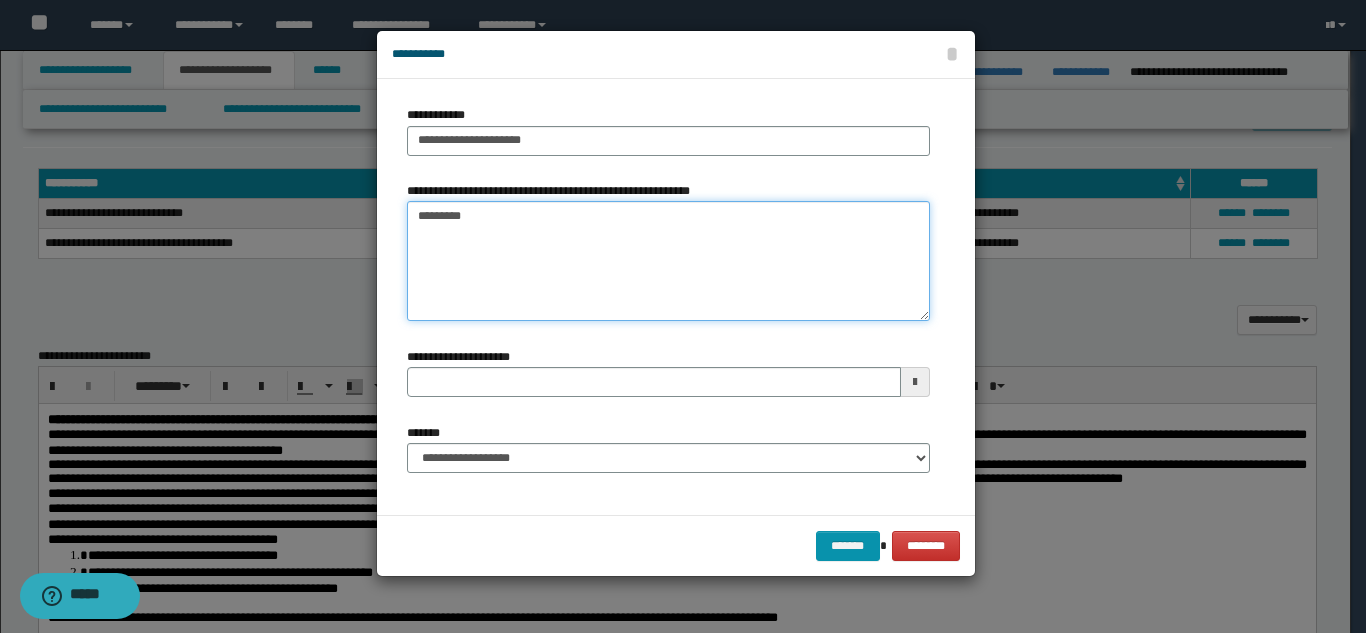 type on "*********" 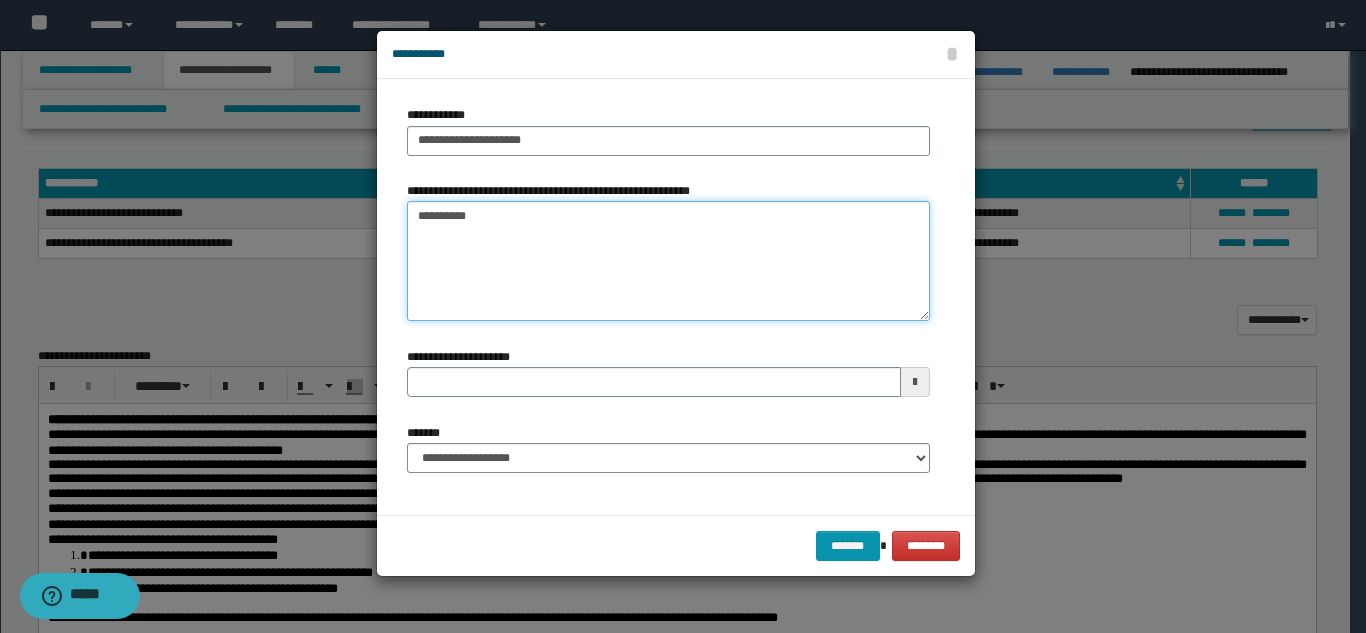 type 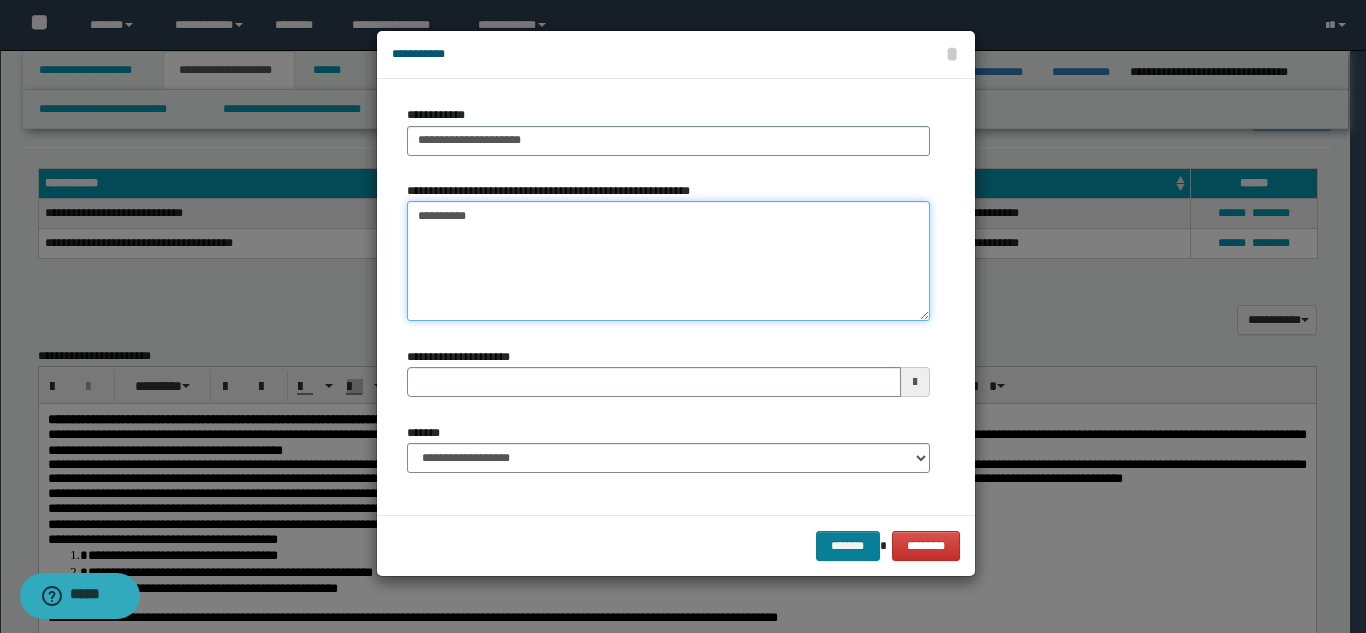 type on "*********" 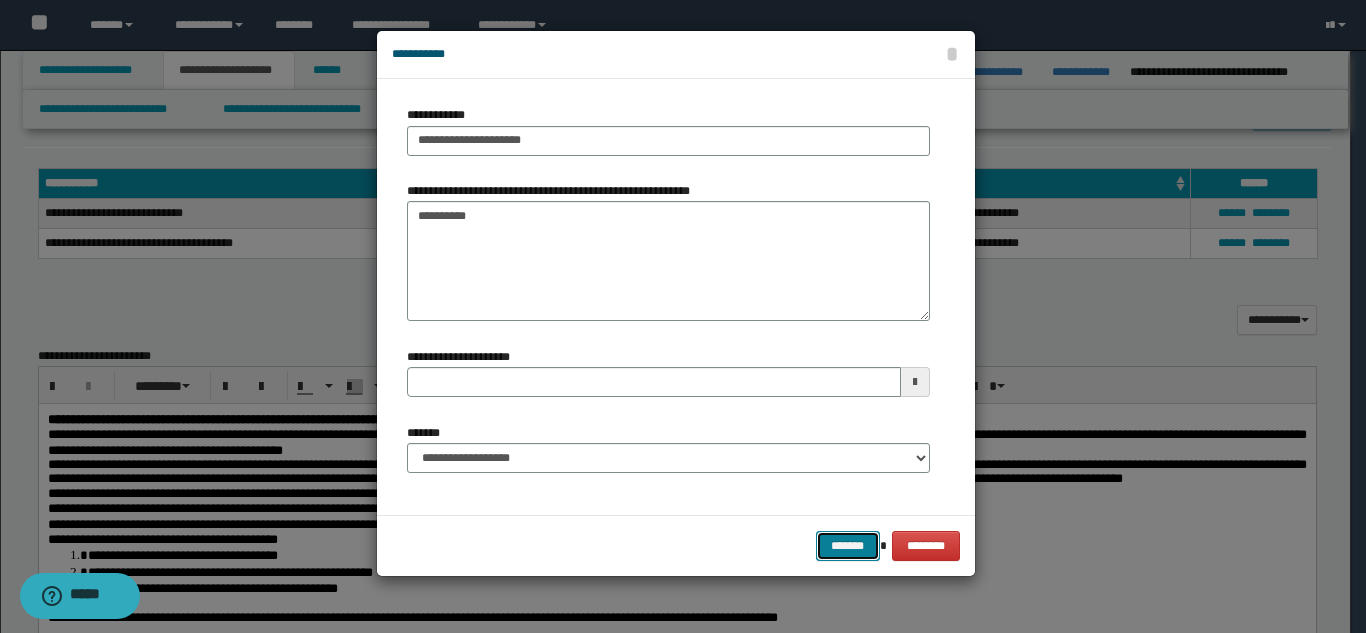 click on "*******" at bounding box center [848, 546] 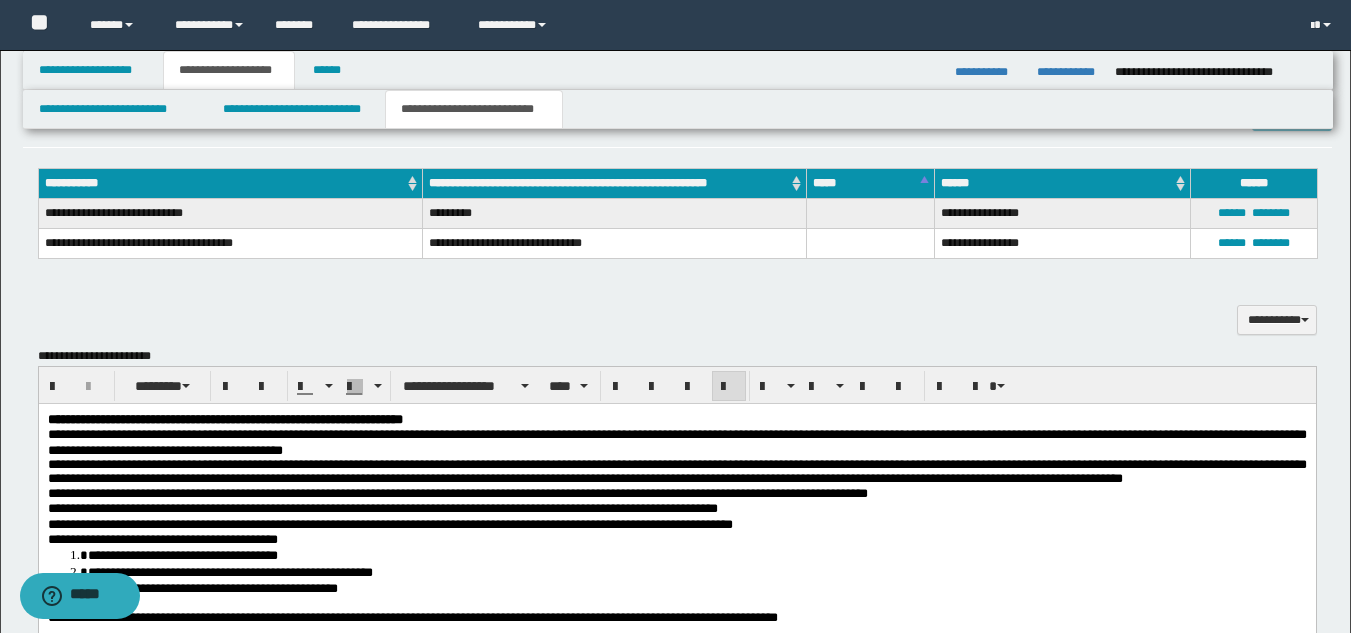 click on "**********" at bounding box center (677, 309) 